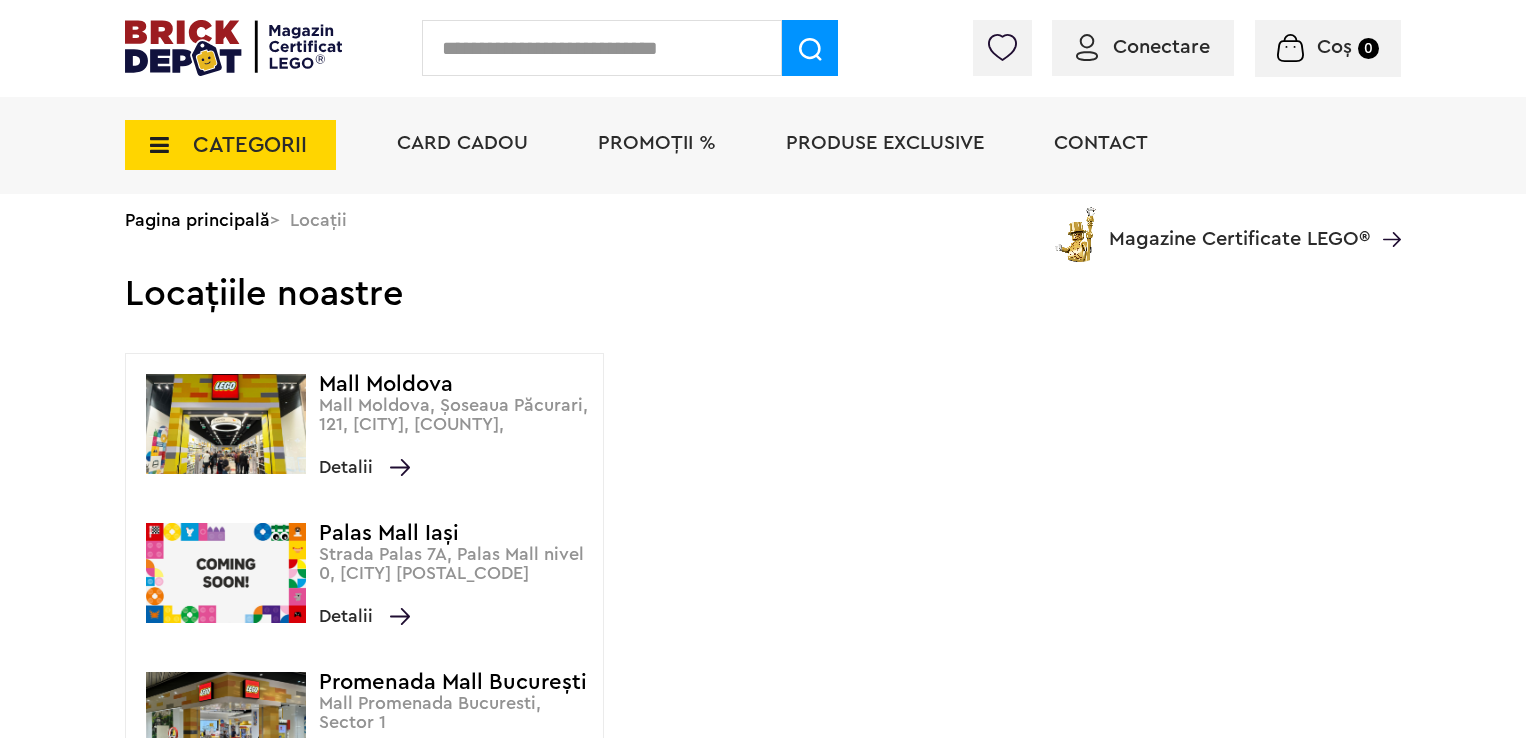 scroll, scrollTop: 0, scrollLeft: 0, axis: both 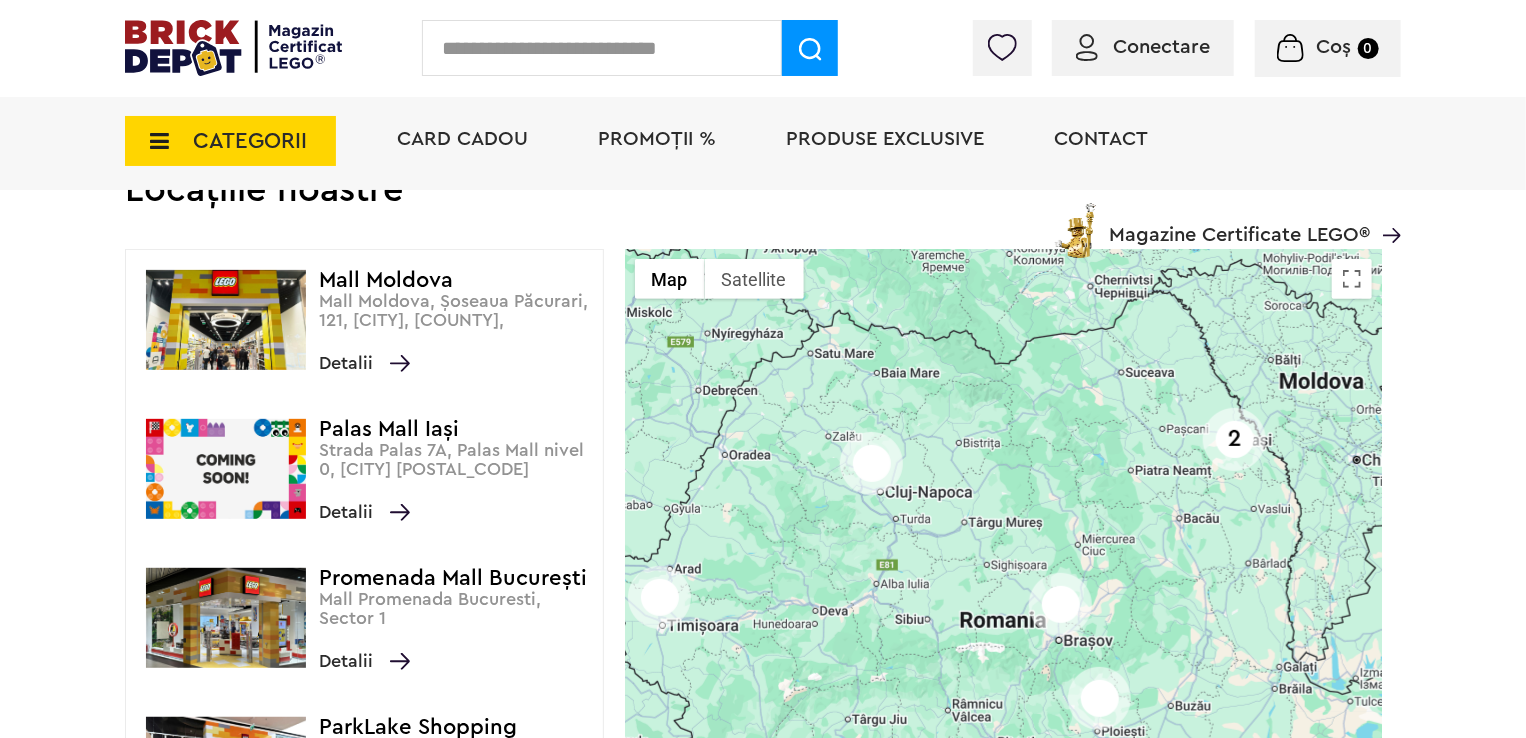 click on "CATEGORII" at bounding box center [250, 141] 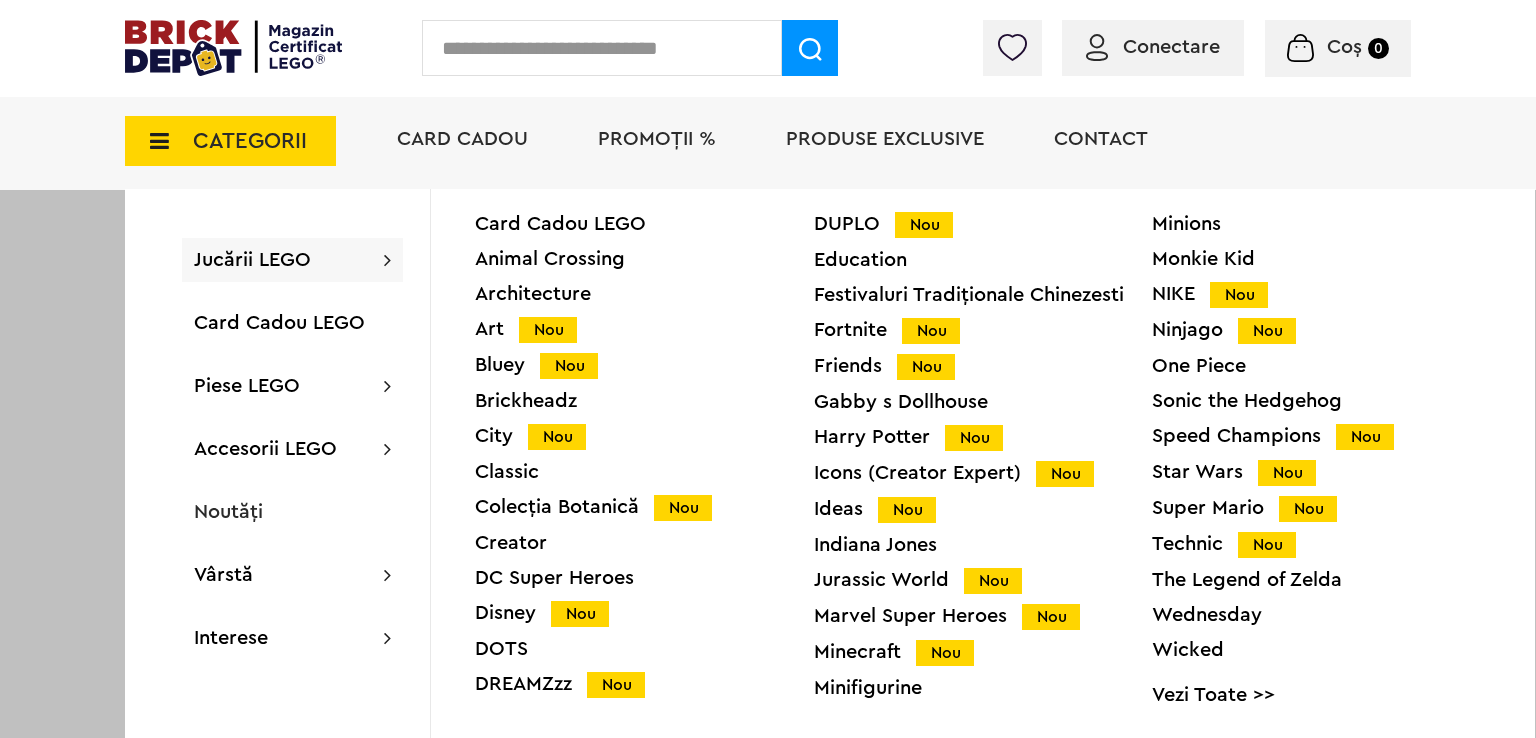 click on "Nou" at bounding box center [548, 330] 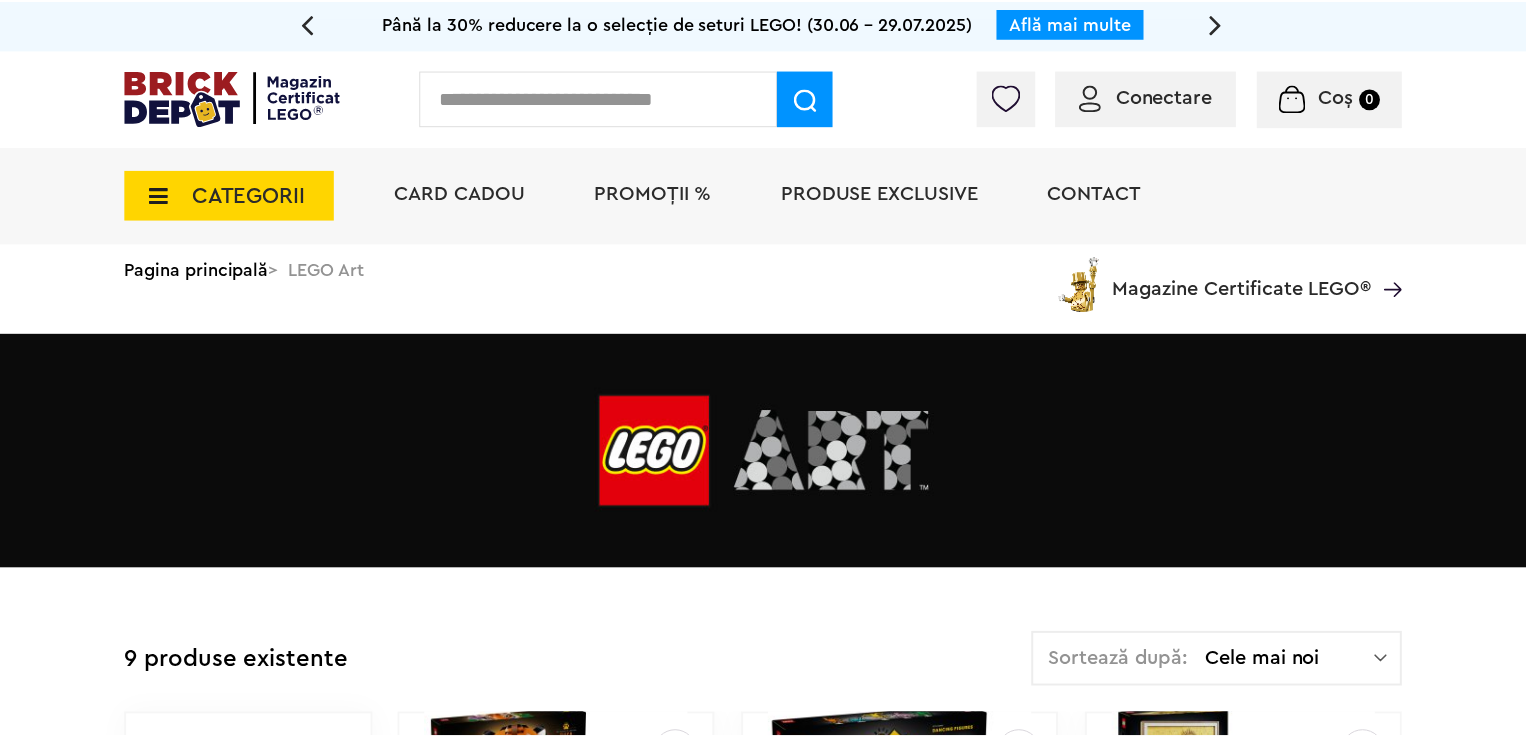 scroll, scrollTop: 0, scrollLeft: 0, axis: both 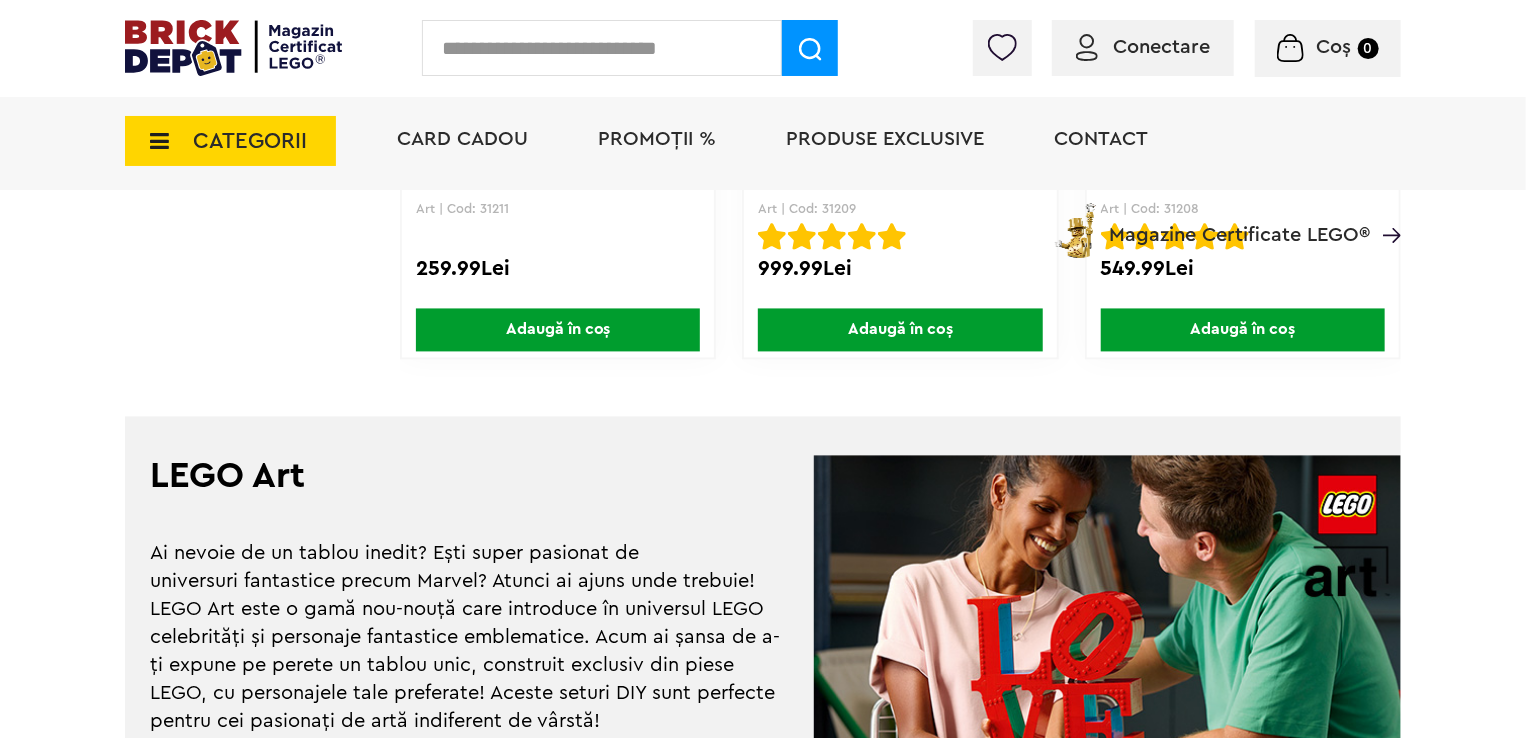 click on "CATEGORII" at bounding box center (250, 141) 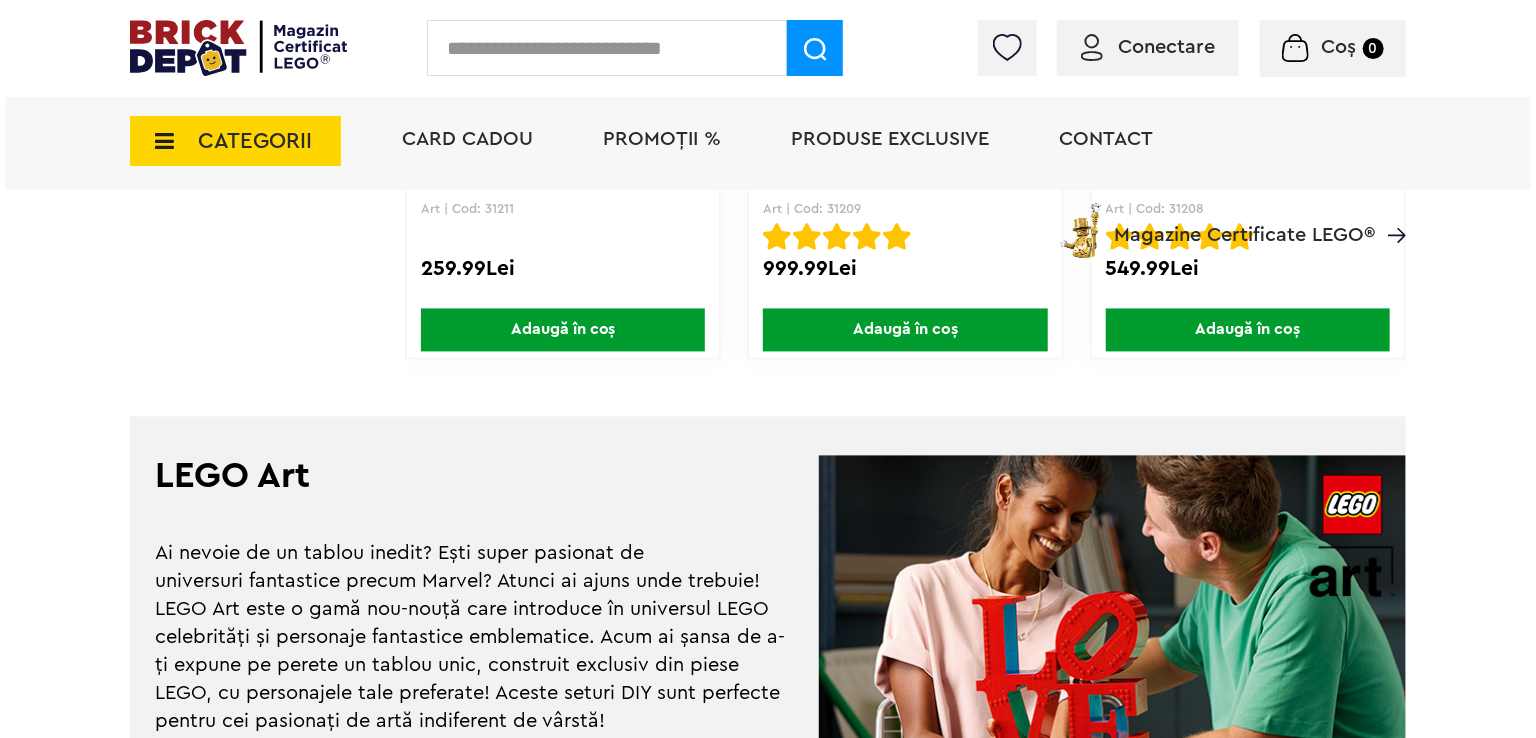 scroll, scrollTop: 1901, scrollLeft: 0, axis: vertical 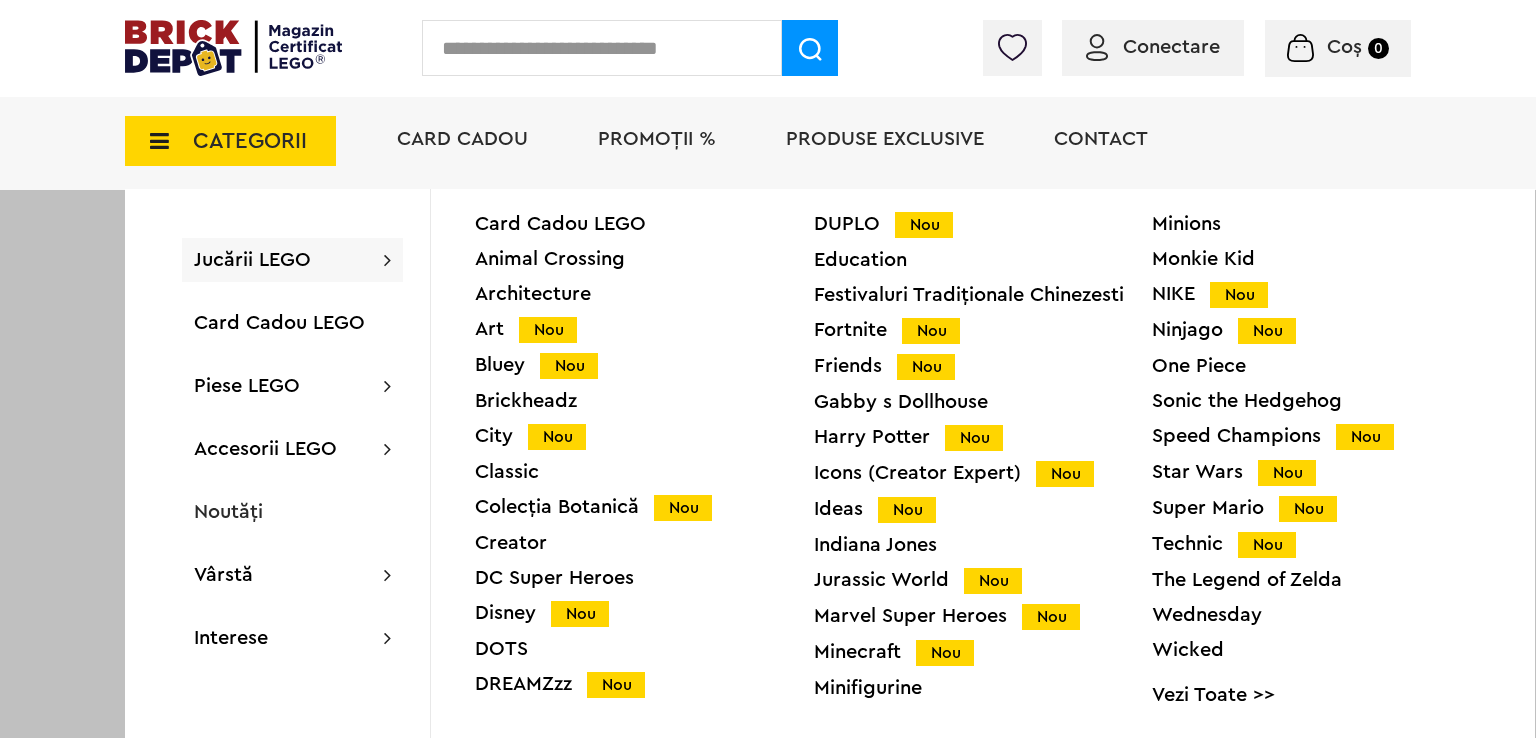 click on "Nou" at bounding box center [683, 508] 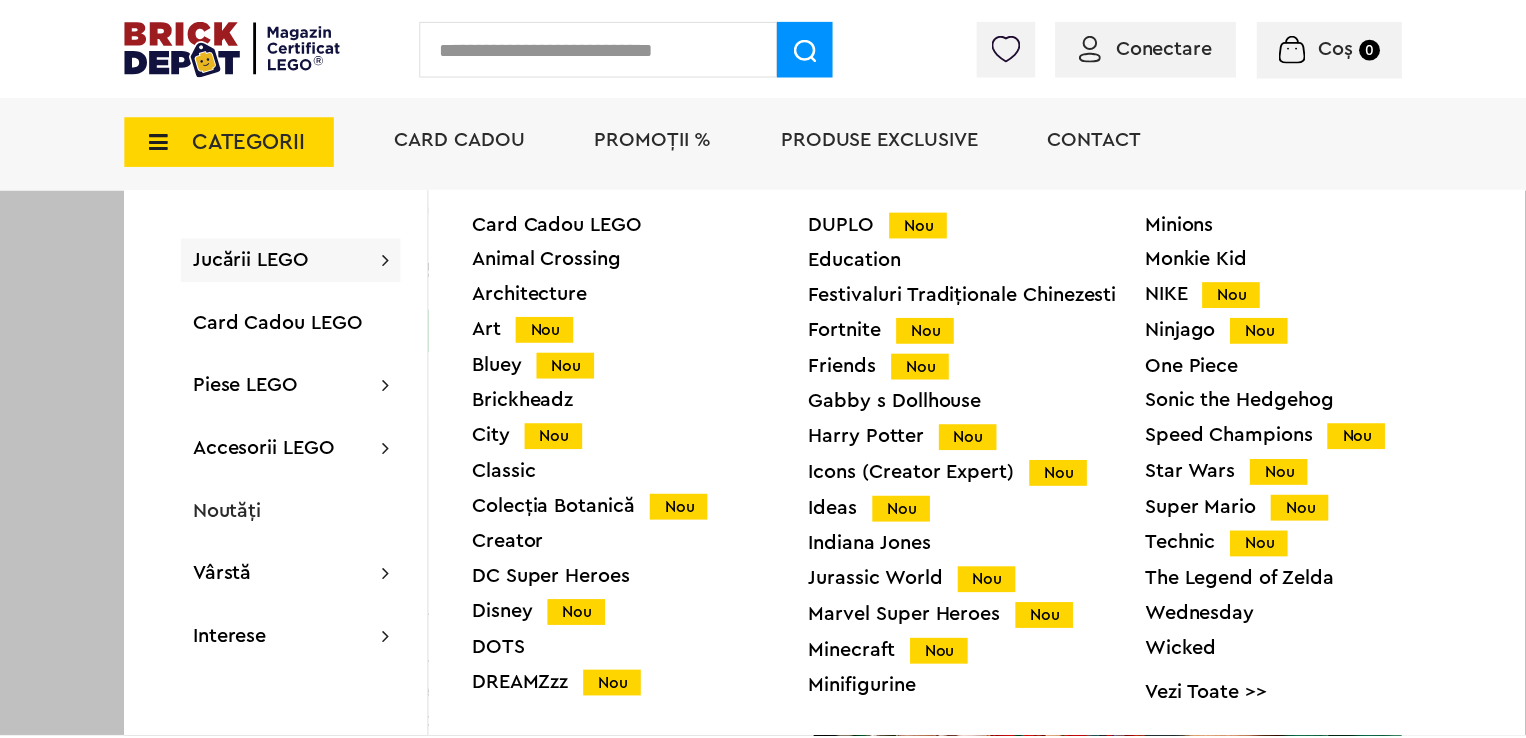 scroll, scrollTop: 1900, scrollLeft: 0, axis: vertical 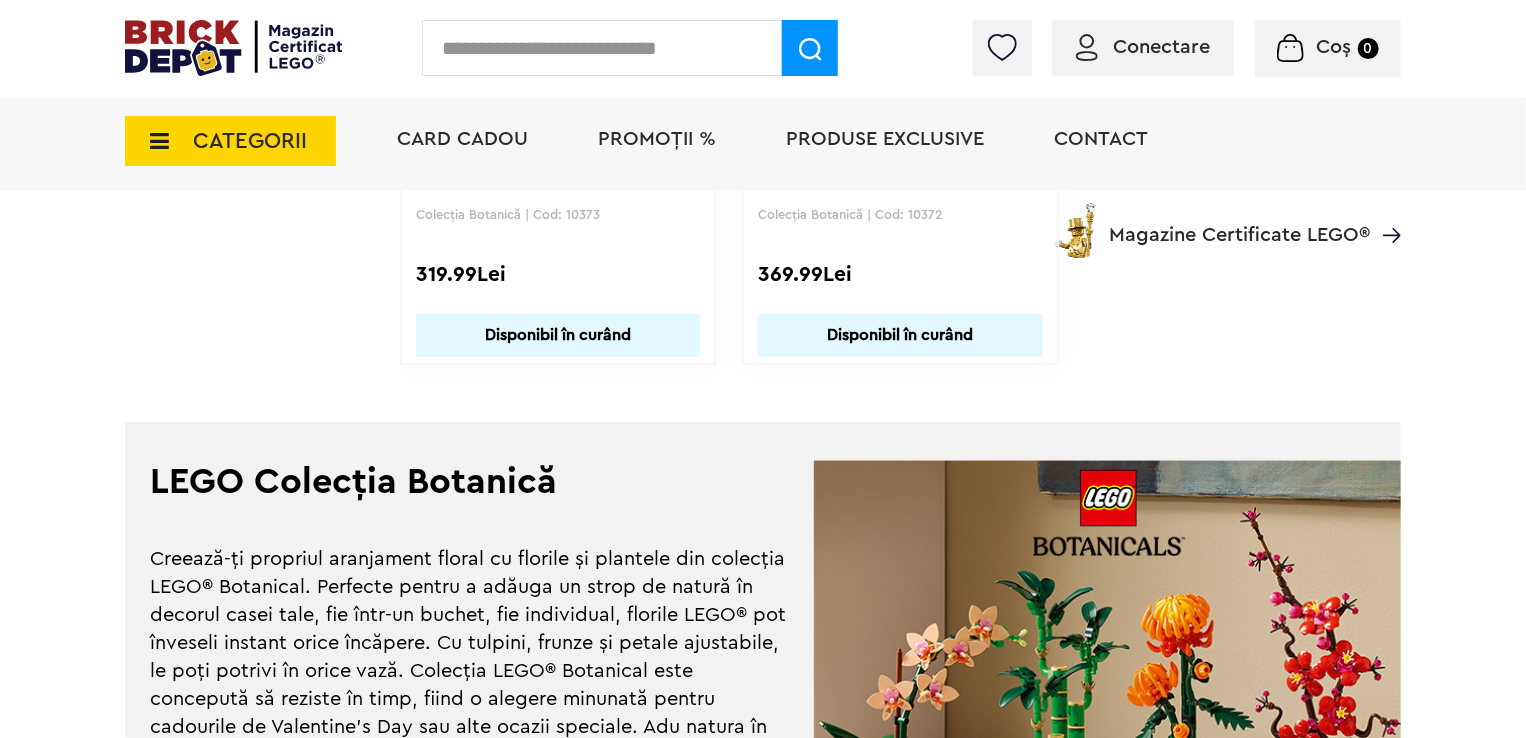 click on "CATEGORII" at bounding box center [250, 141] 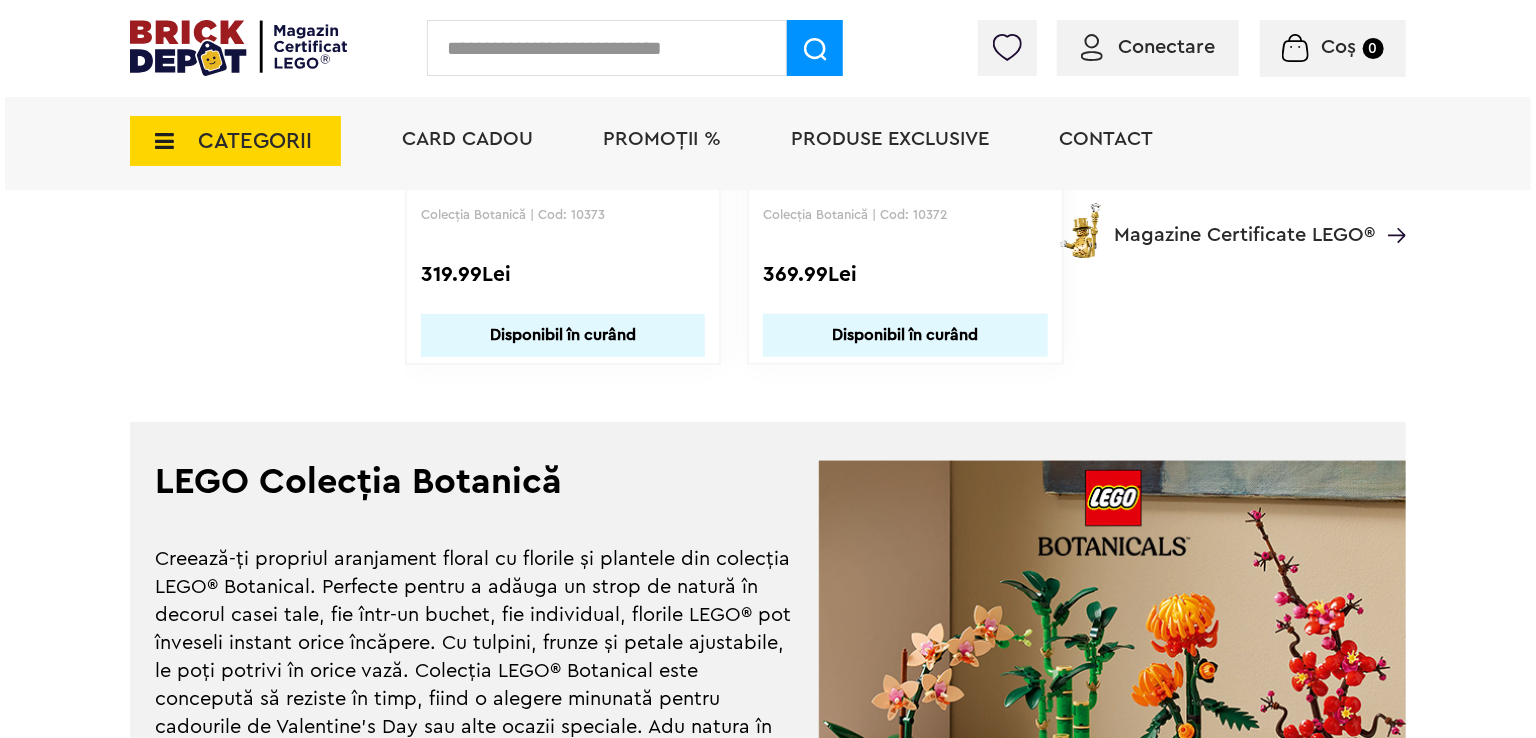 scroll, scrollTop: 4951, scrollLeft: 0, axis: vertical 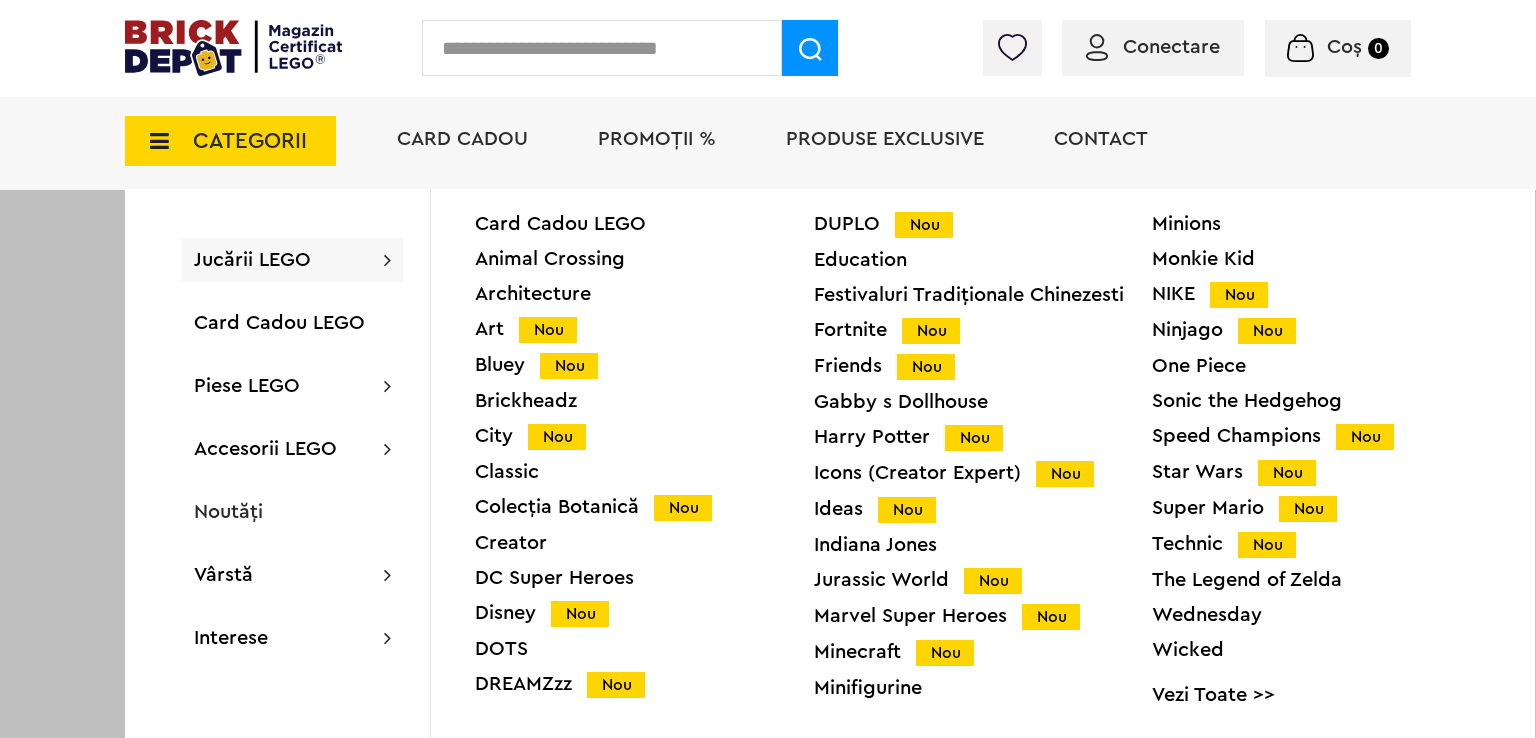 click on "Nou" at bounding box center [580, 614] 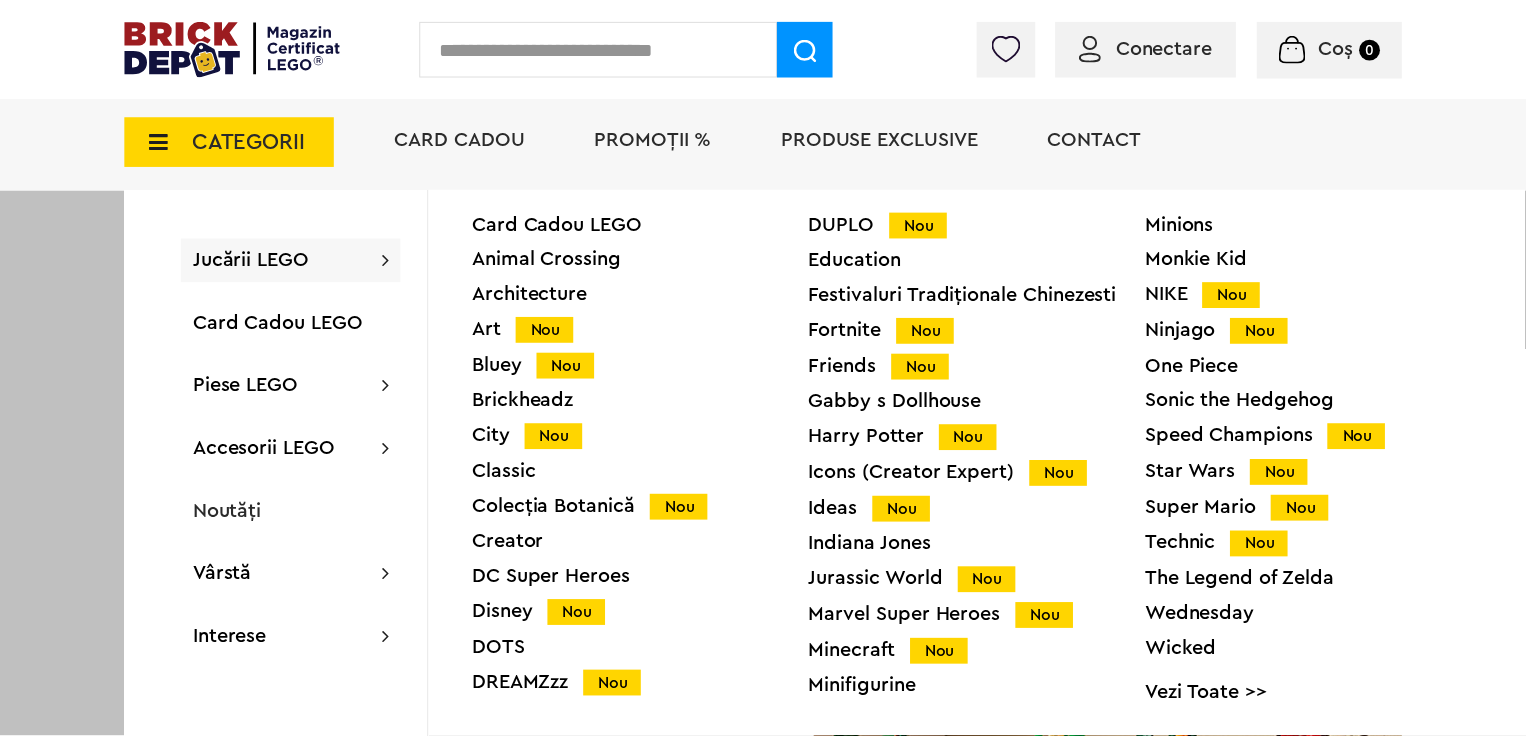 scroll, scrollTop: 4949, scrollLeft: 0, axis: vertical 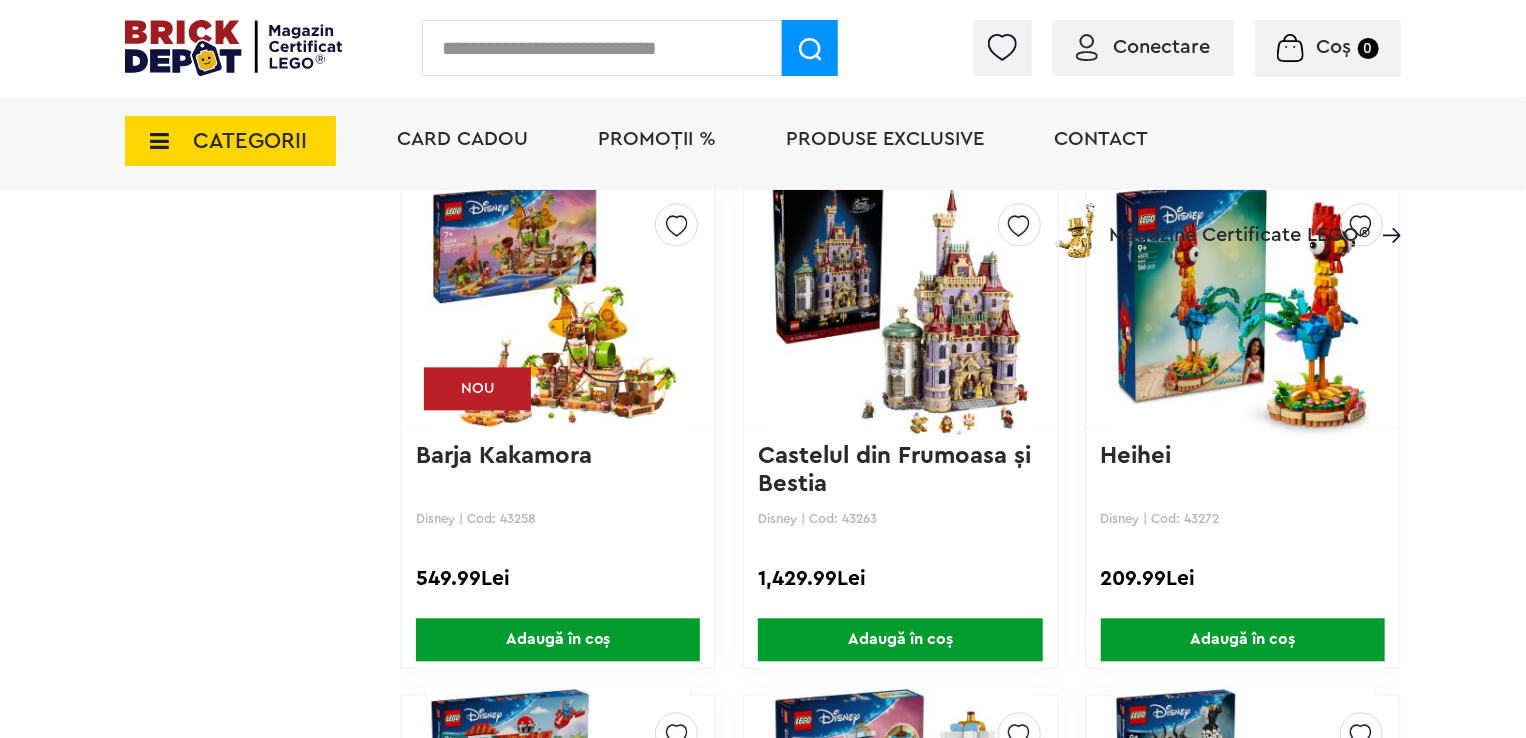 click on "Adaugă în coș" at bounding box center [558, 639] 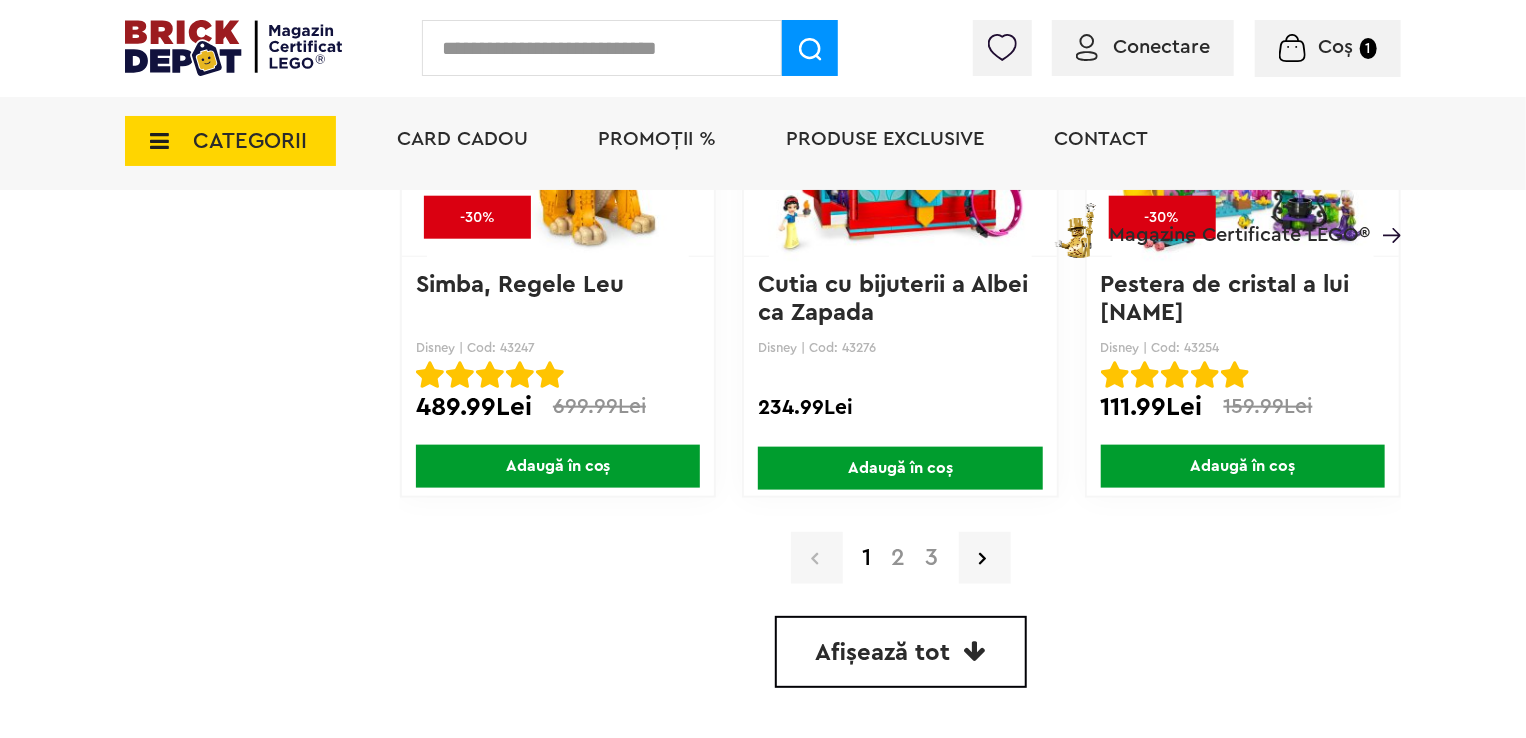 scroll, scrollTop: 4700, scrollLeft: 0, axis: vertical 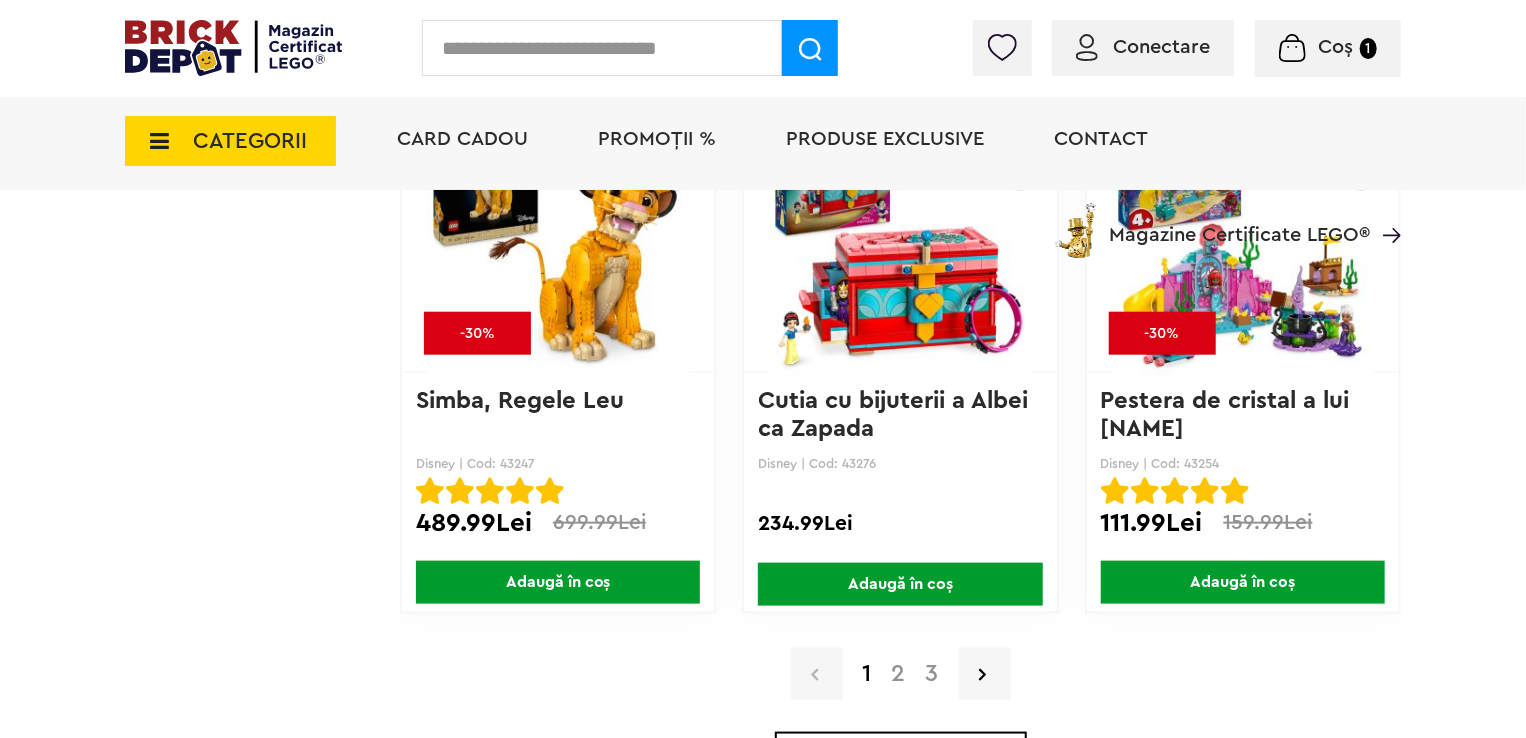 click on "Adaugă în coș" at bounding box center (558, 582) 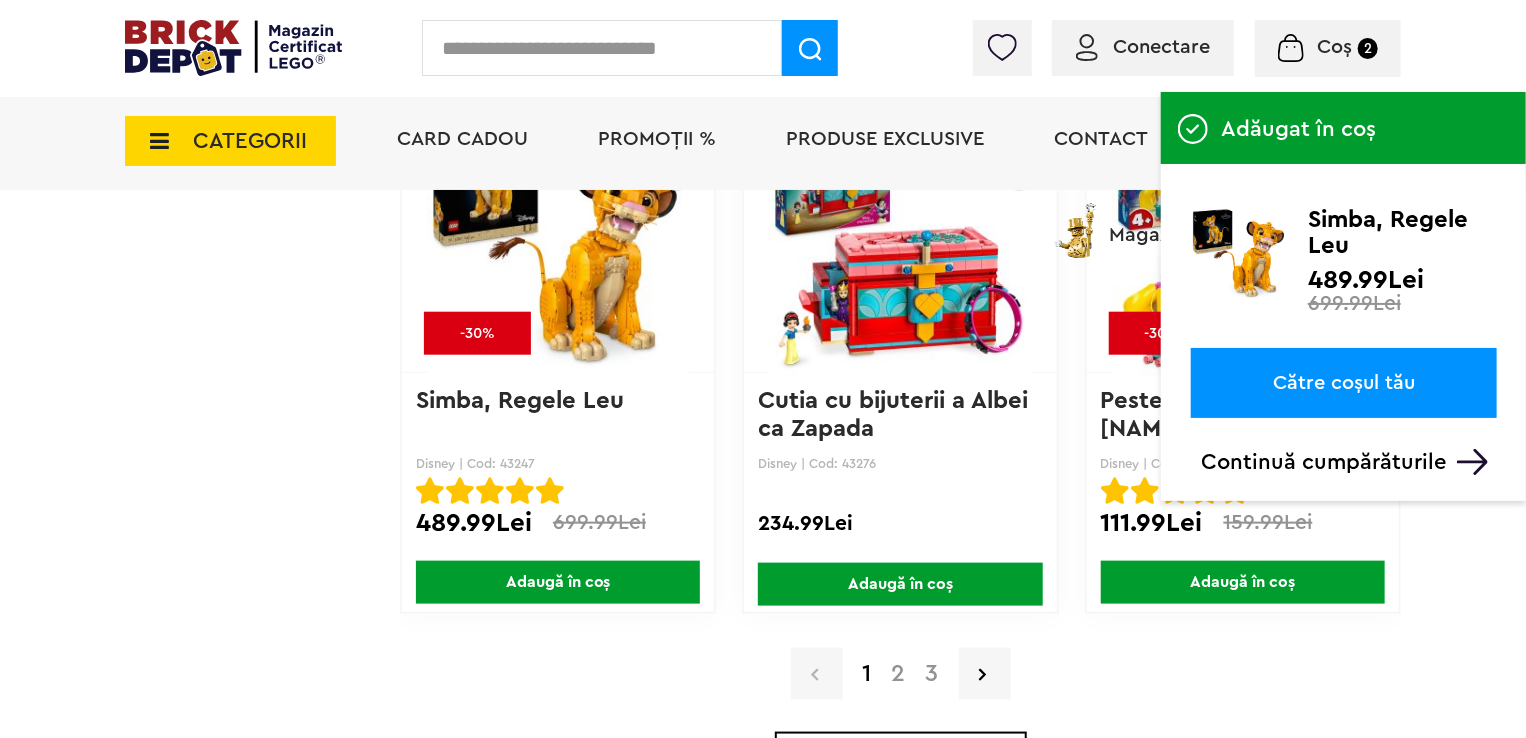 click on "2" at bounding box center [899, 674] 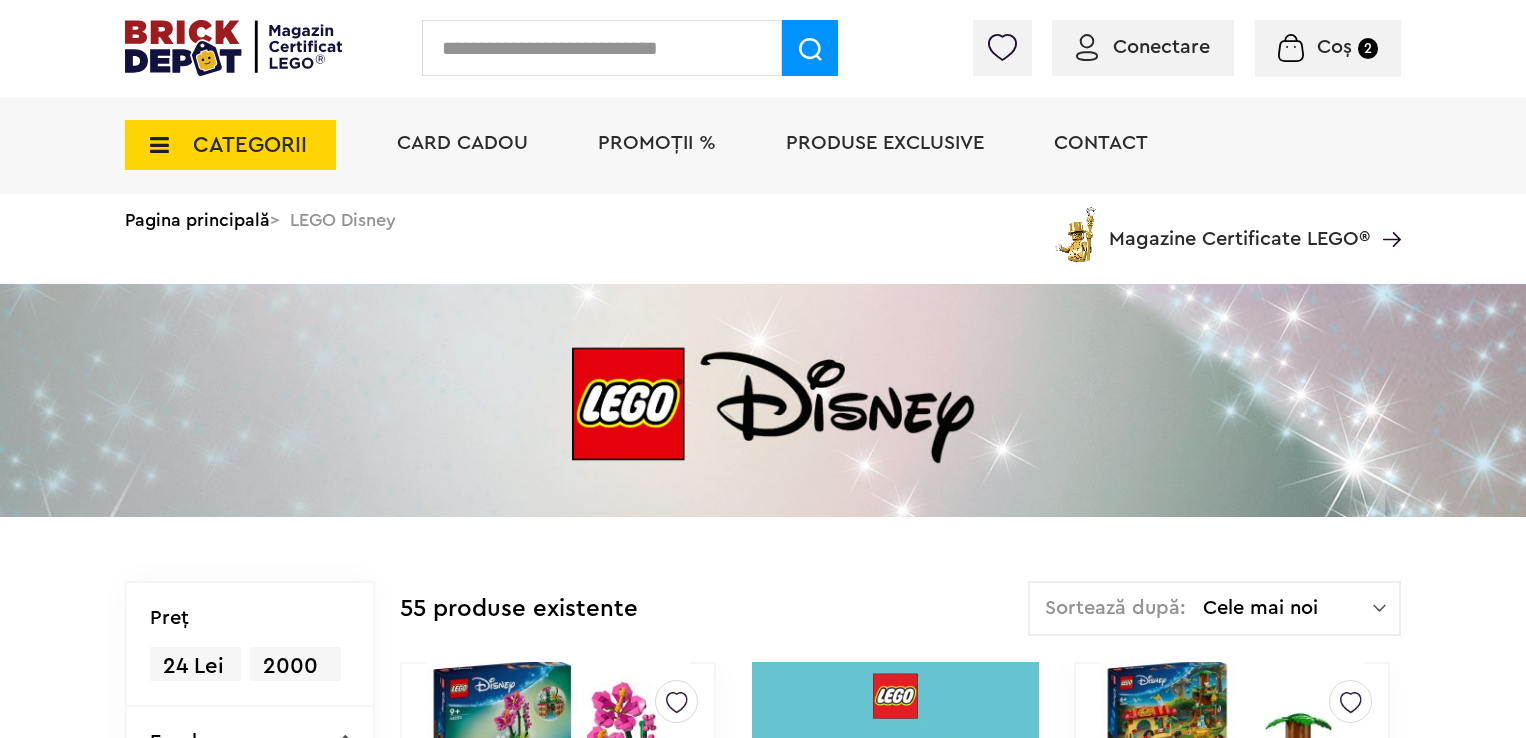 scroll, scrollTop: 0, scrollLeft: 0, axis: both 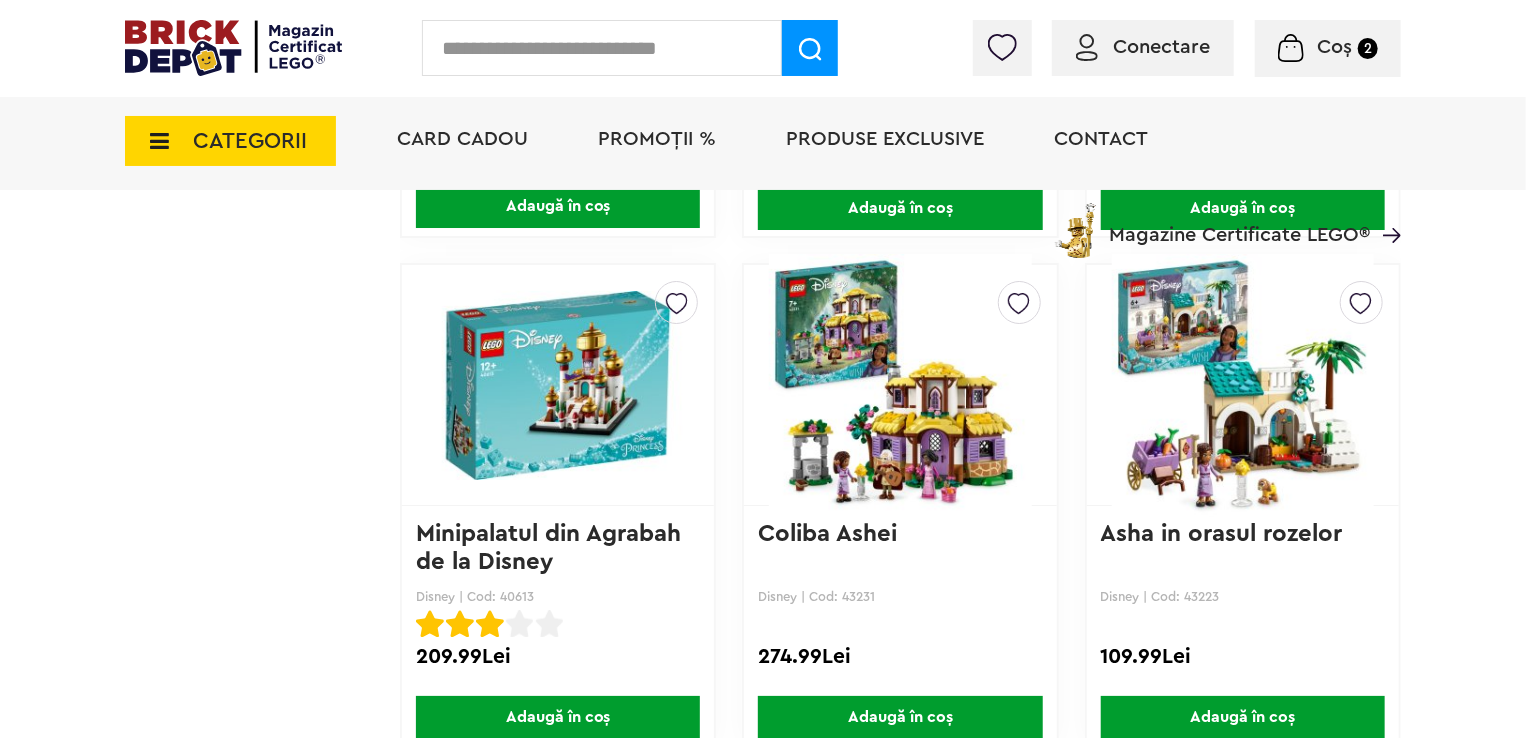 click on "Adaugă în coș" at bounding box center (900, 717) 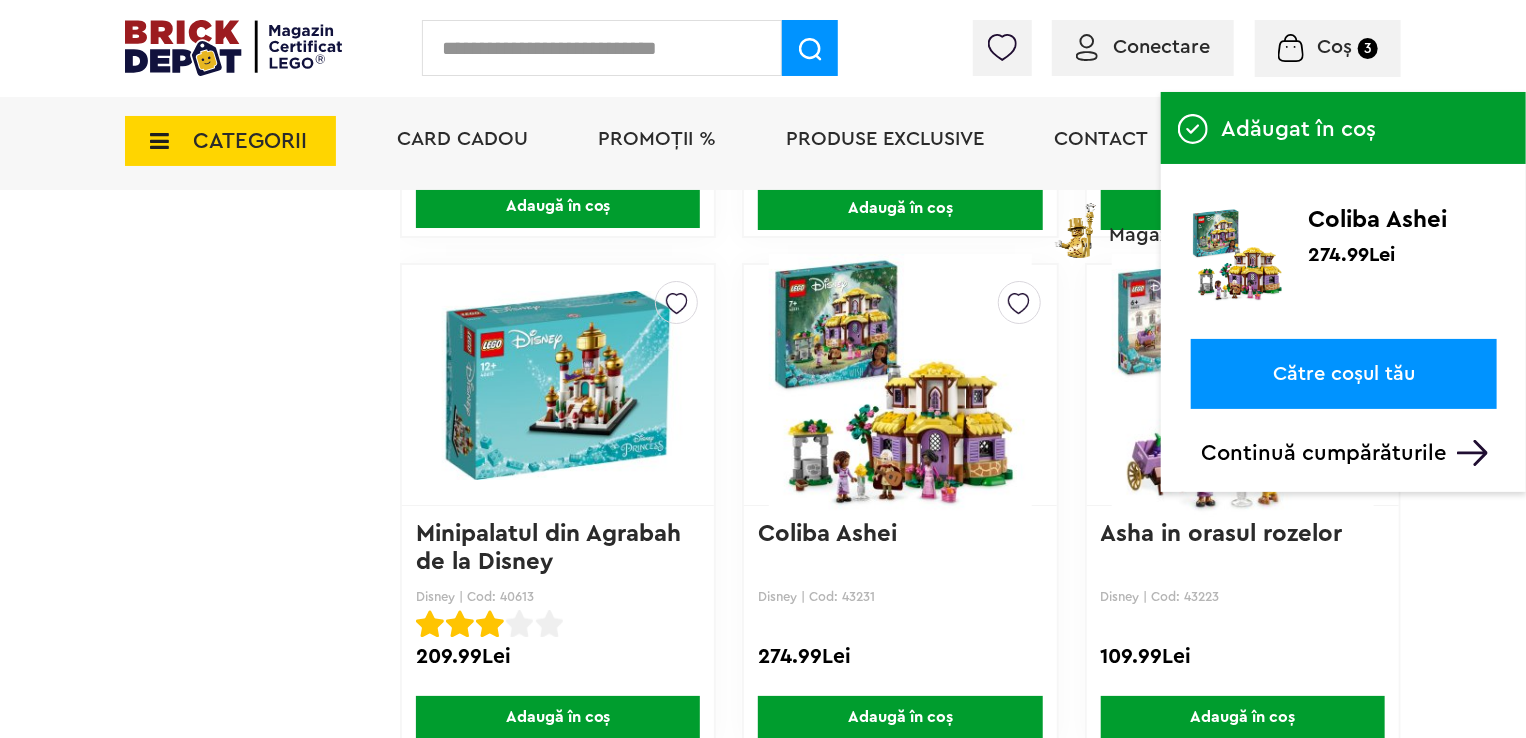 click on "Adaugă în coș" at bounding box center (558, 717) 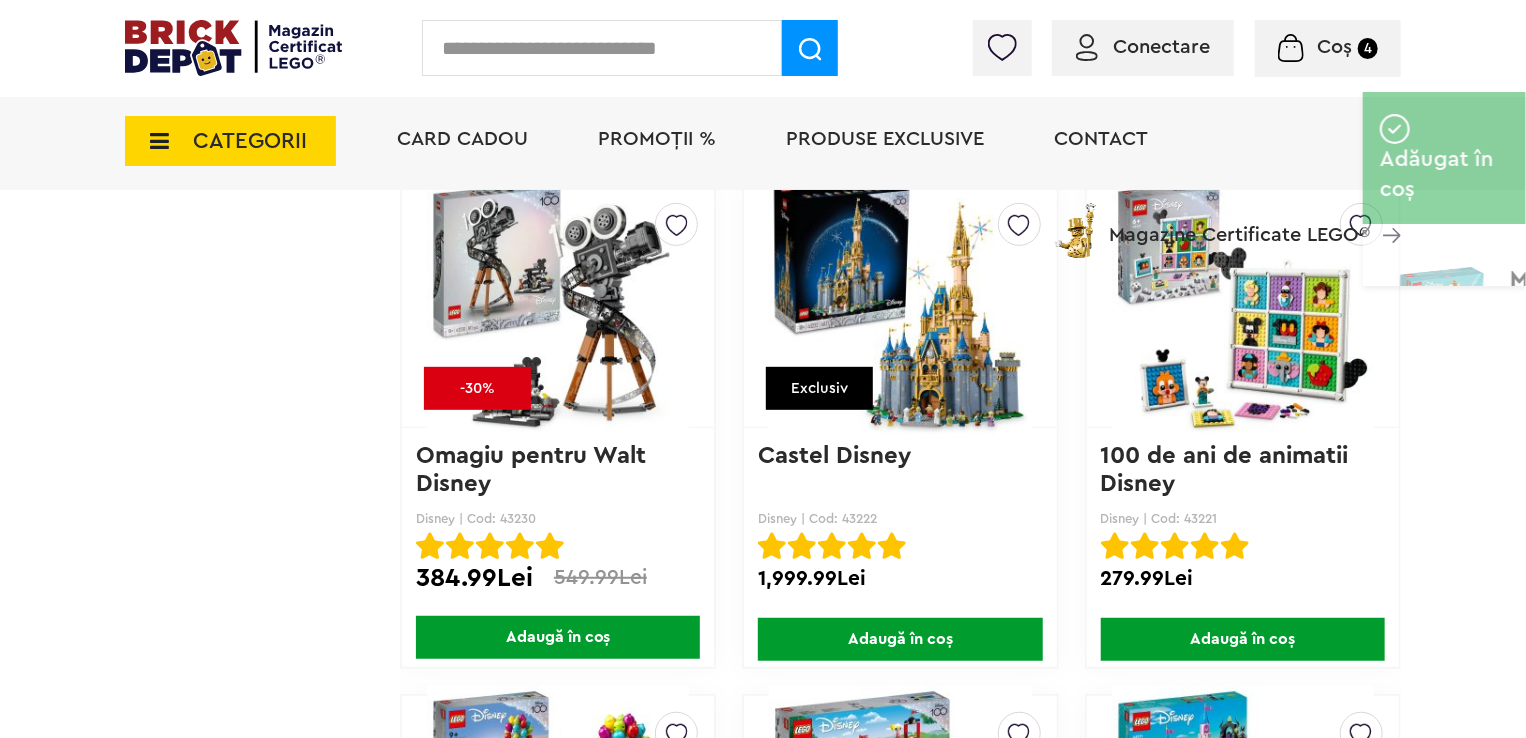 scroll, scrollTop: 4149, scrollLeft: 0, axis: vertical 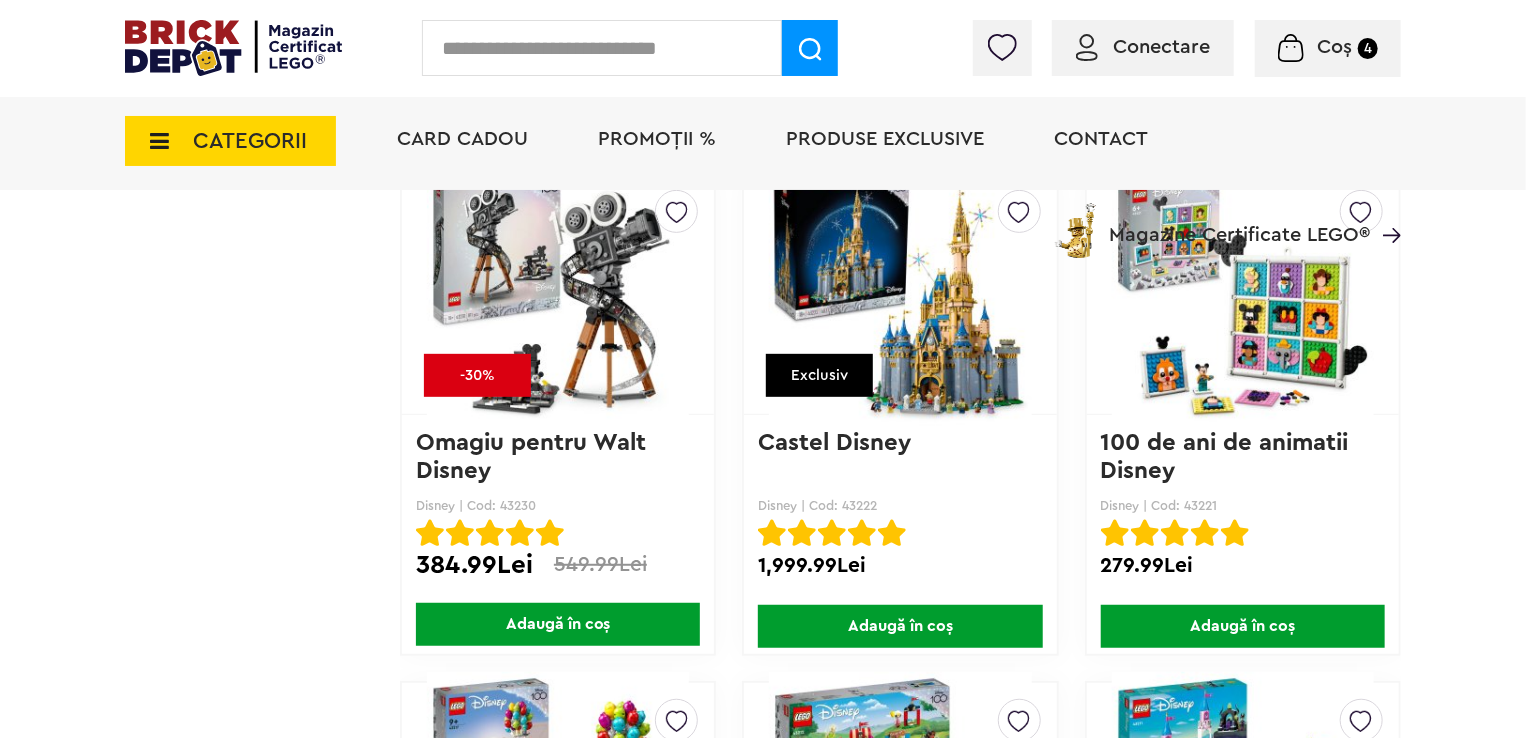 click on "Adaugă în coș" at bounding box center (900, 626) 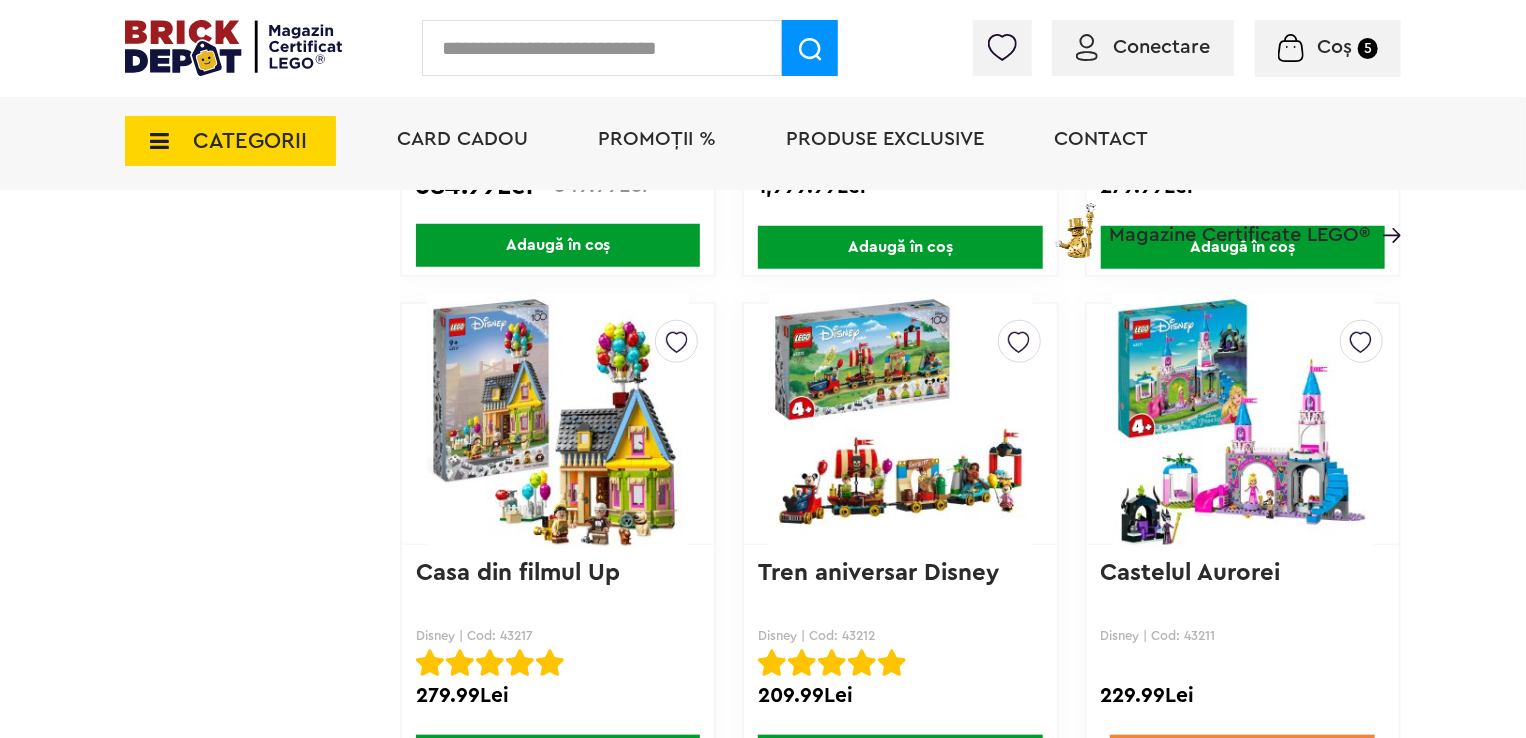 scroll, scrollTop: 4549, scrollLeft: 0, axis: vertical 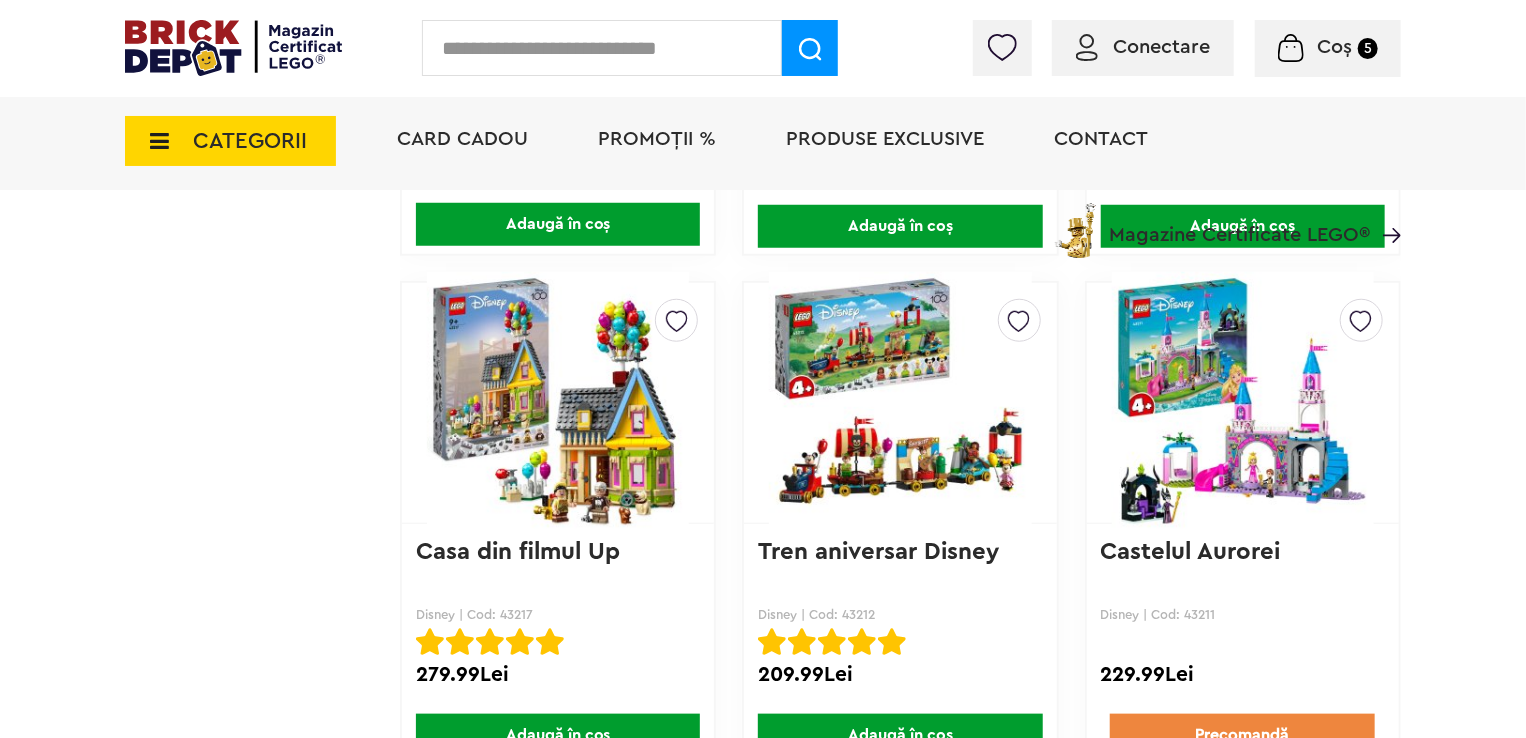 click on "Precomandă" at bounding box center [1242, 735] 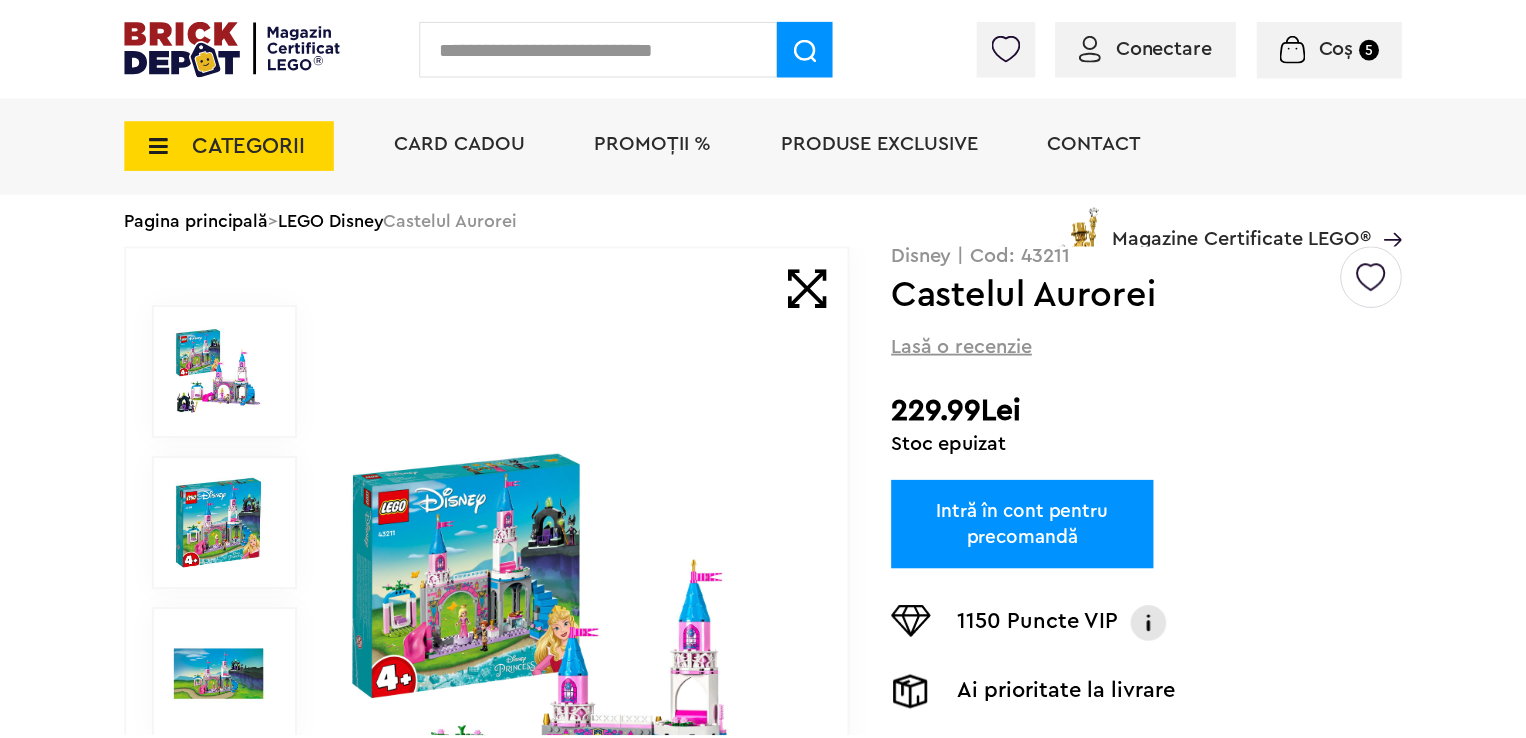 scroll, scrollTop: 0, scrollLeft: 0, axis: both 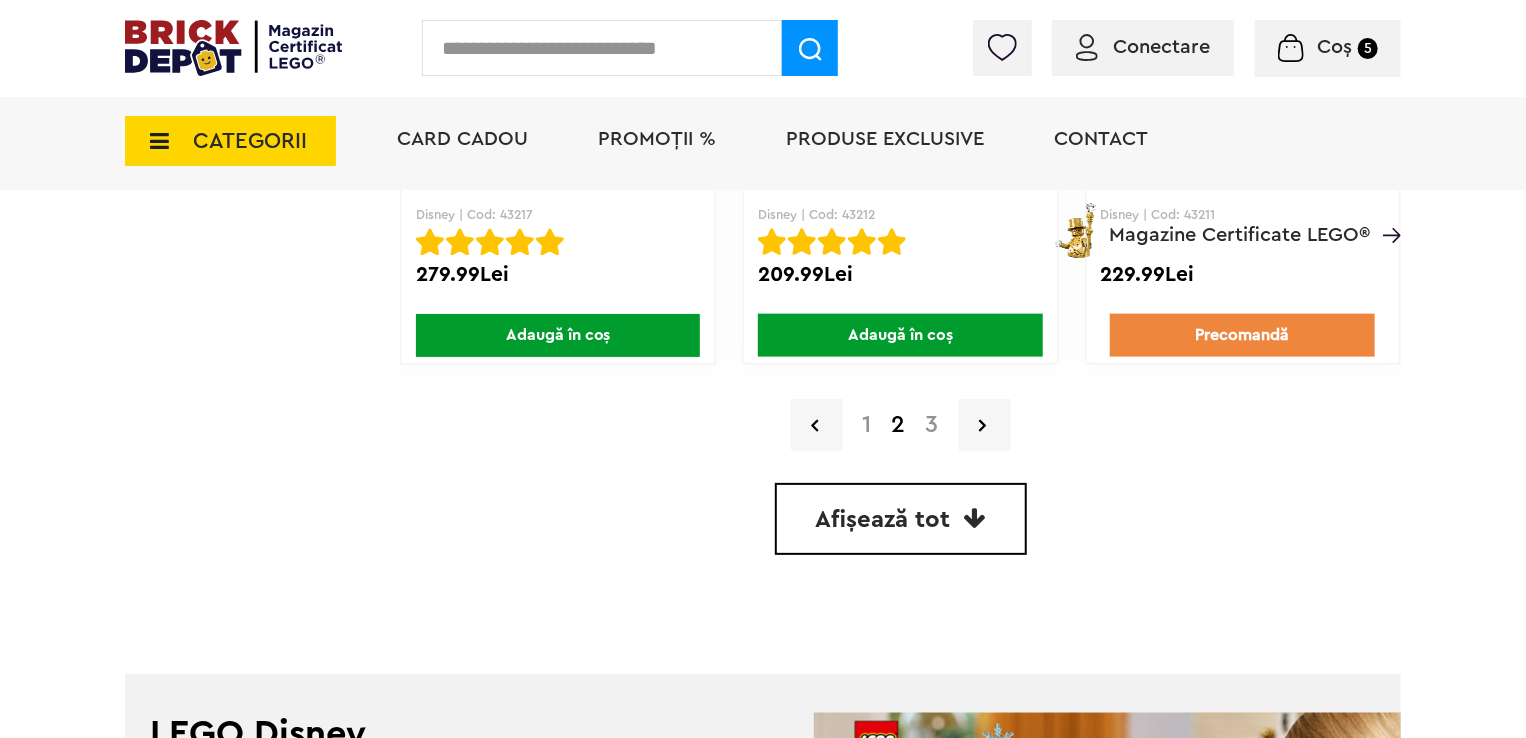 click on "3" at bounding box center [932, 425] 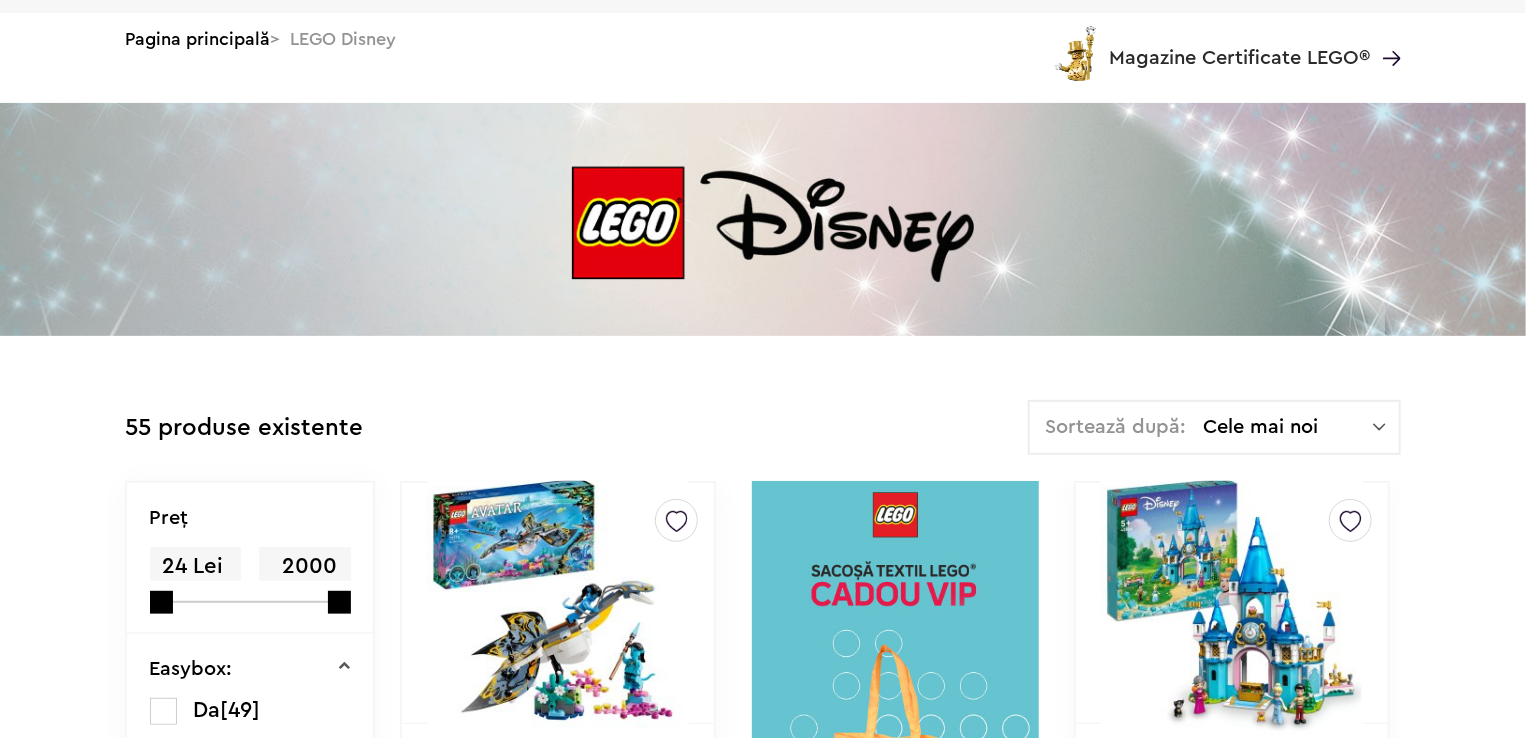 scroll, scrollTop: 0, scrollLeft: 0, axis: both 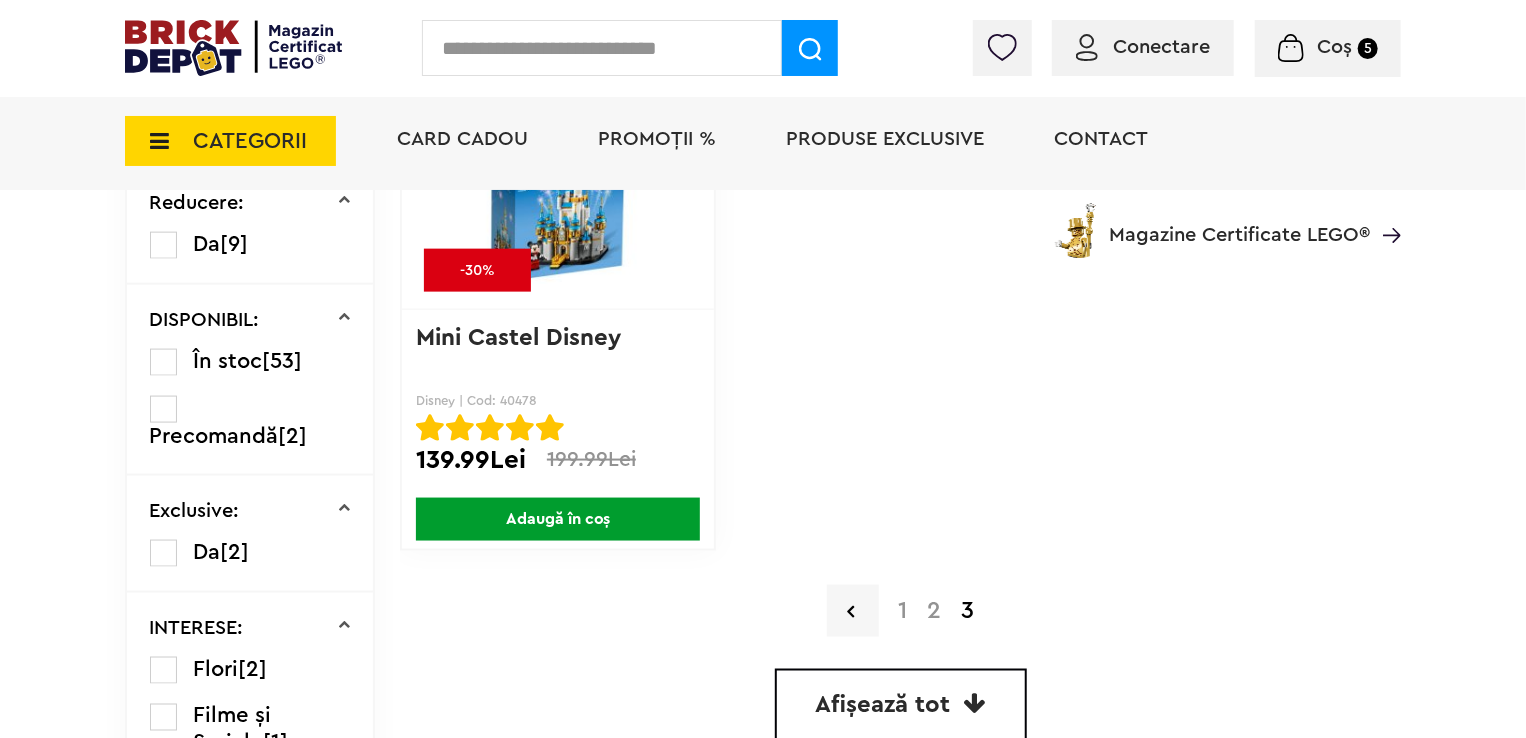 click on "CATEGORII" at bounding box center [250, 141] 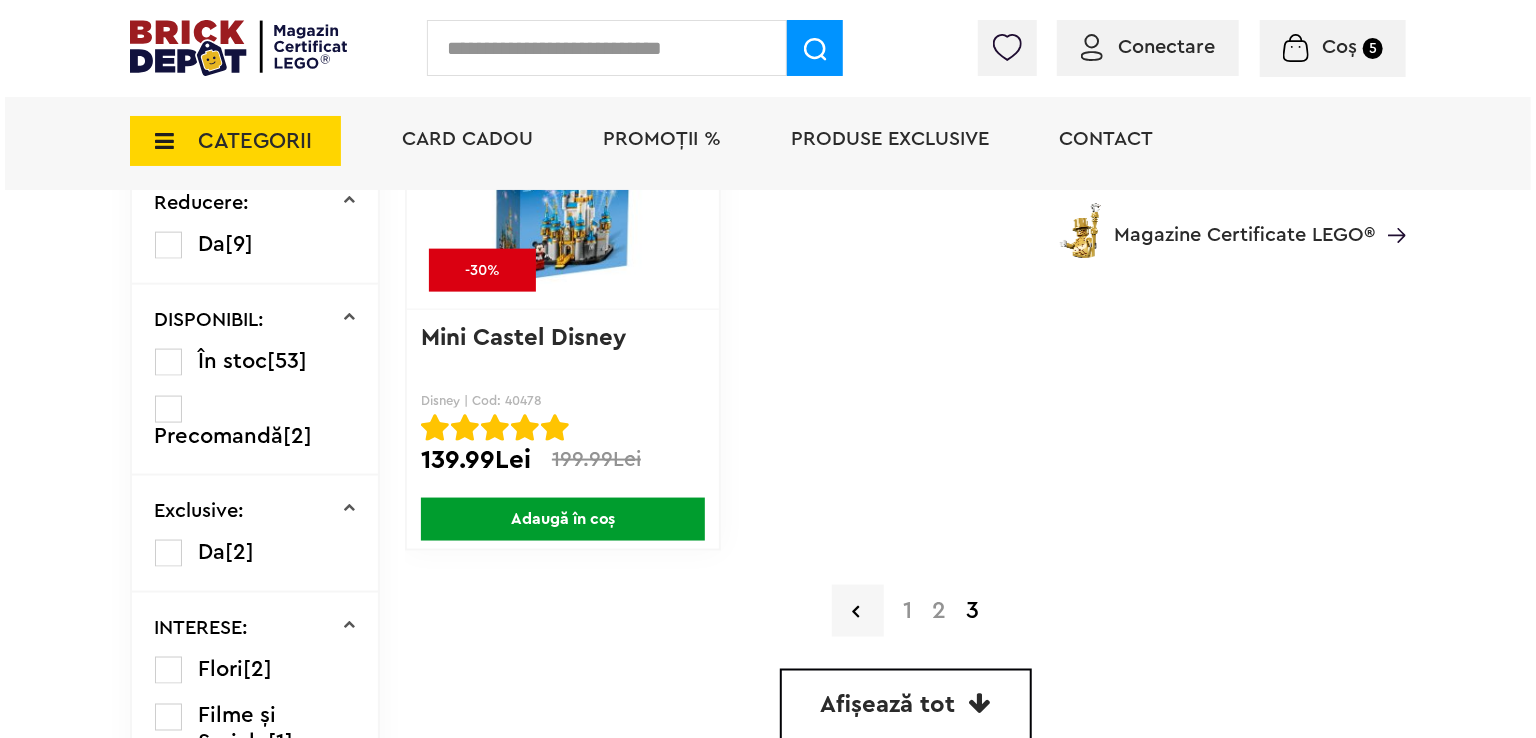 scroll, scrollTop: 1200, scrollLeft: 0, axis: vertical 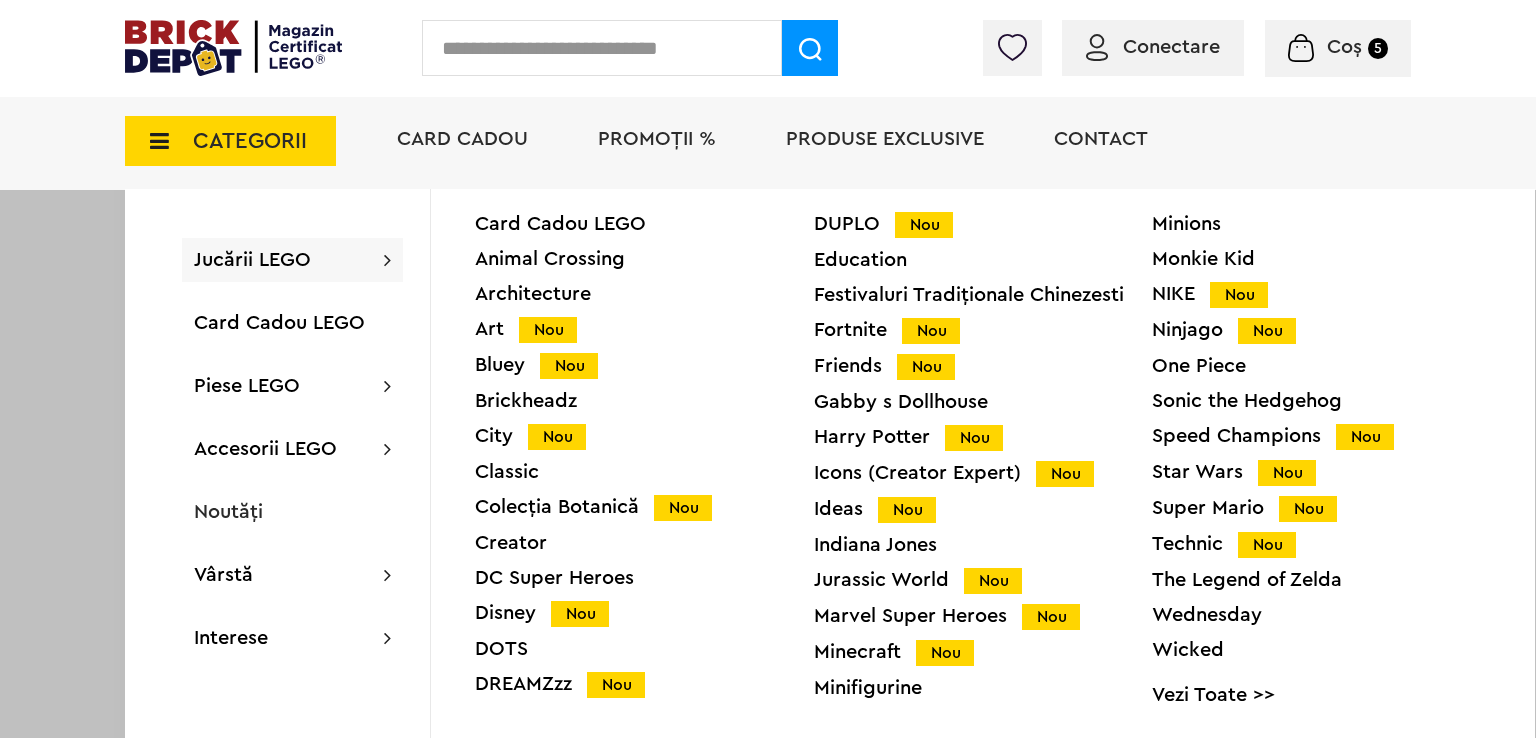 click on "Nou" at bounding box center (569, 366) 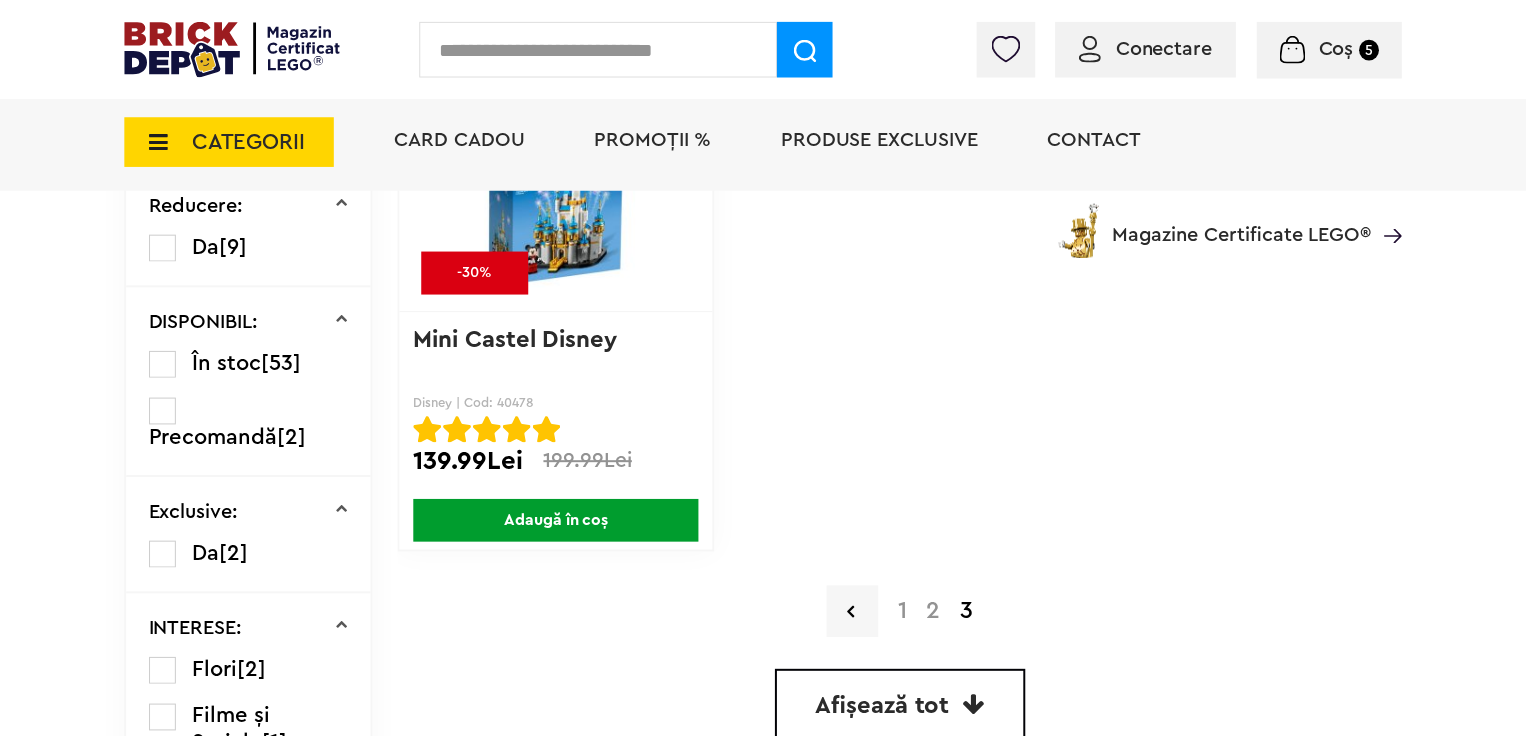 scroll, scrollTop: 1200, scrollLeft: 0, axis: vertical 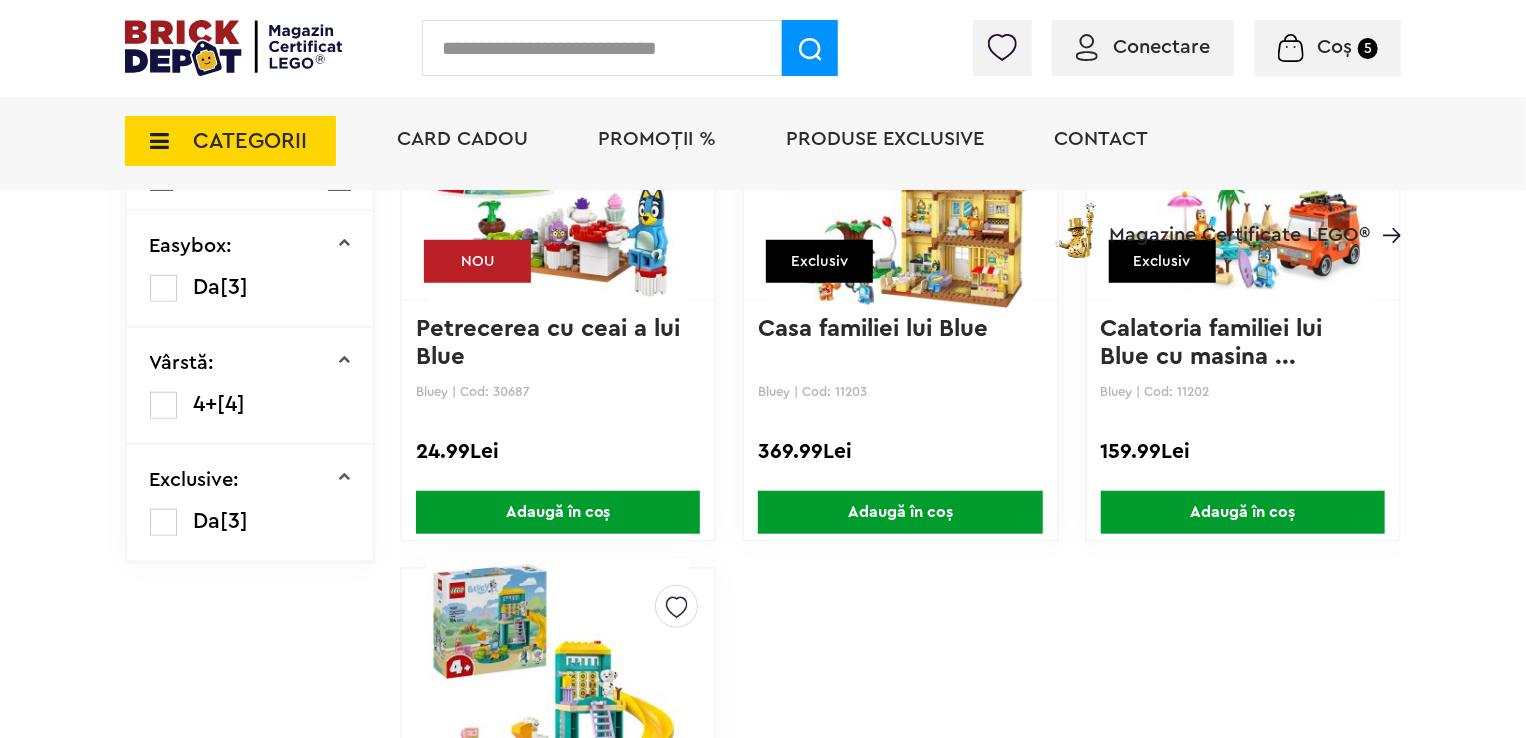 click on "Adaugă în coș" at bounding box center [558, 512] 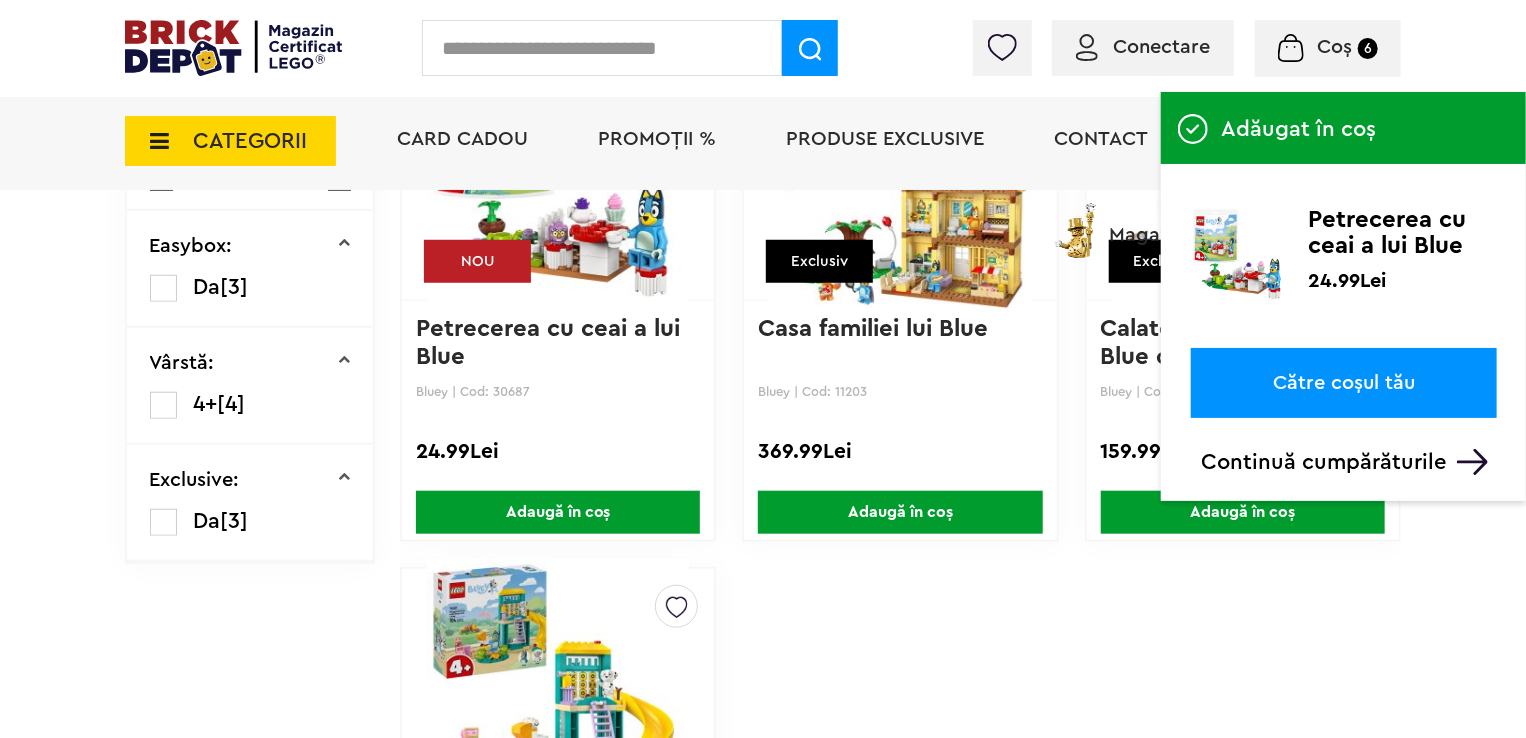 click on "Adaugă în coș" at bounding box center [900, 512] 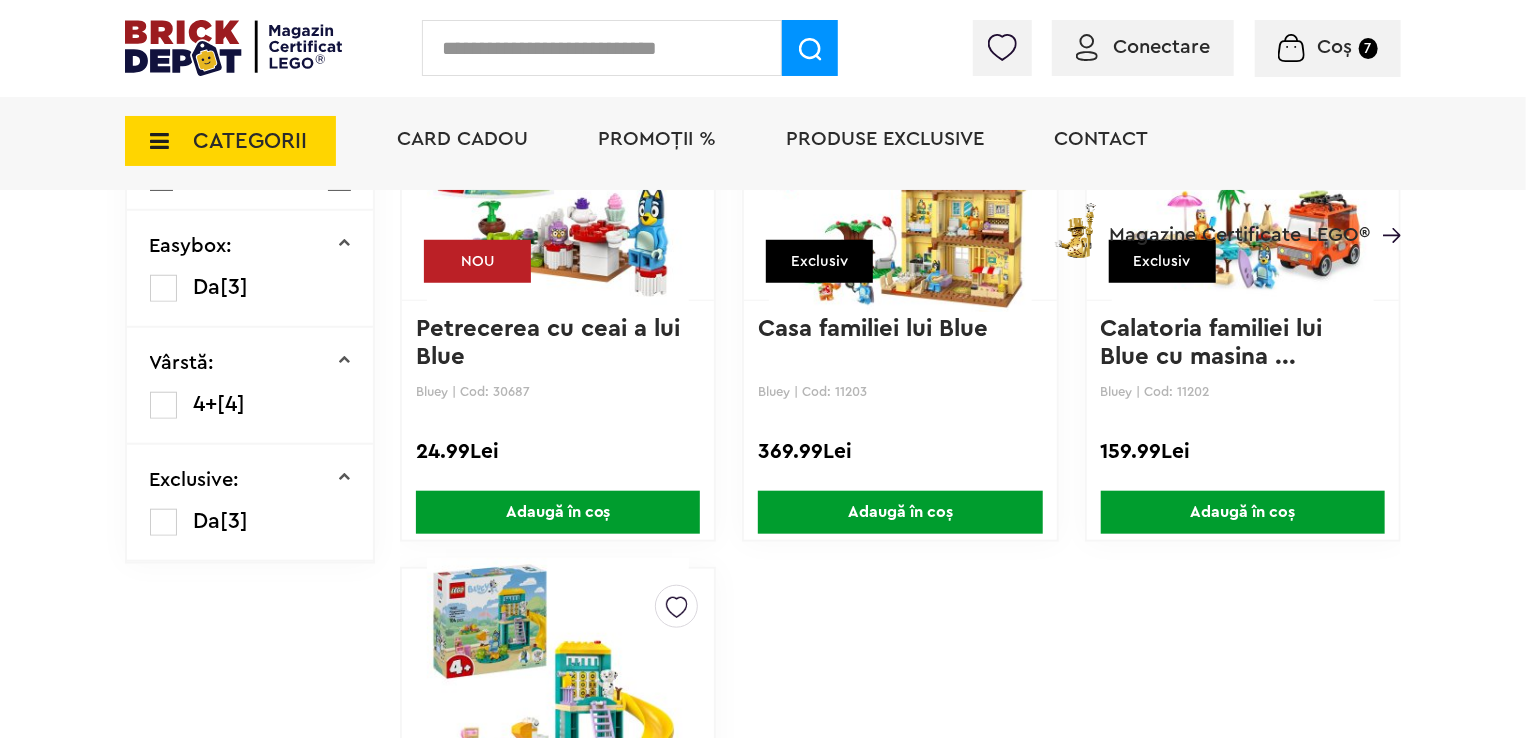 click on "Adaugă în coș" at bounding box center (900, 512) 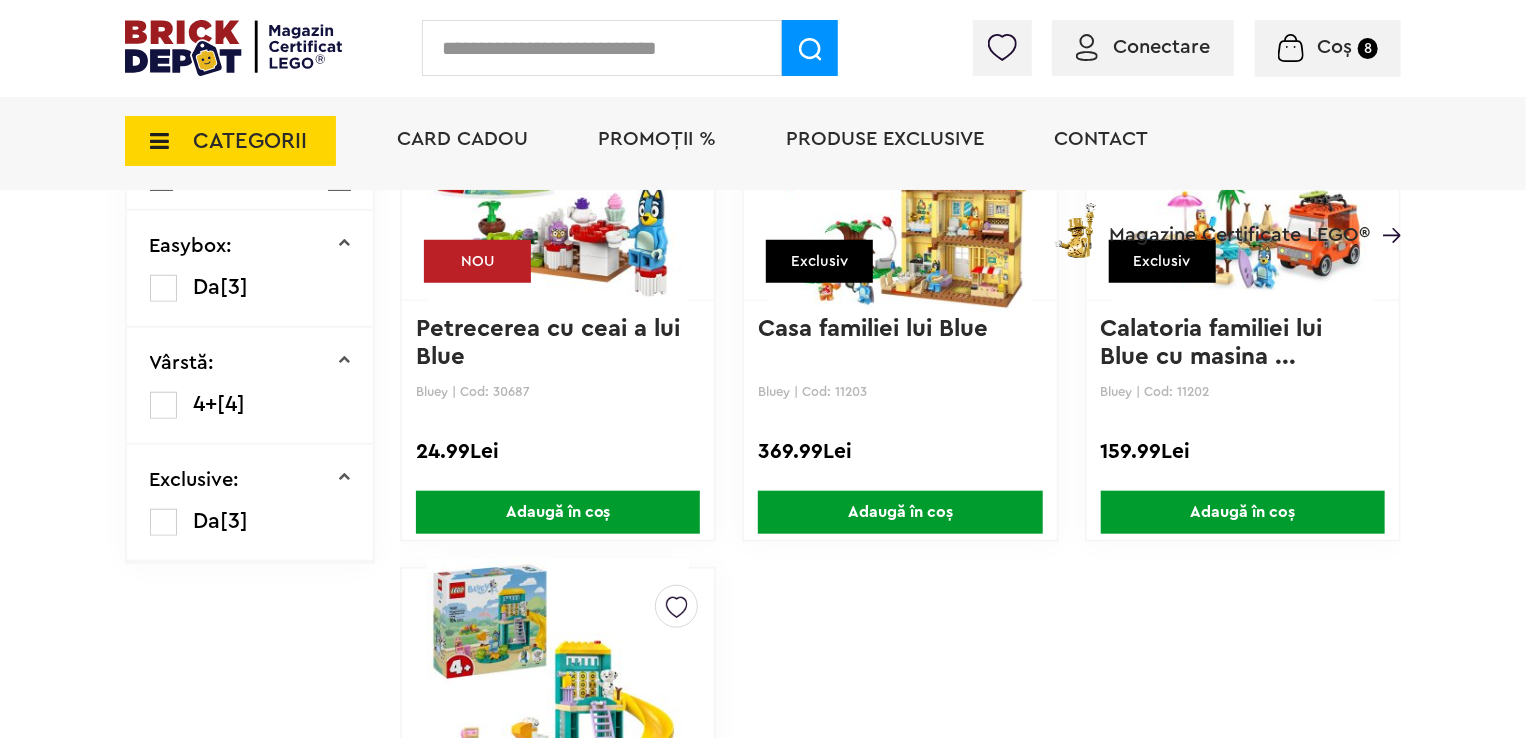 drag, startPoint x: 1248, startPoint y: 483, endPoint x: 1249, endPoint y: 493, distance: 10.049875 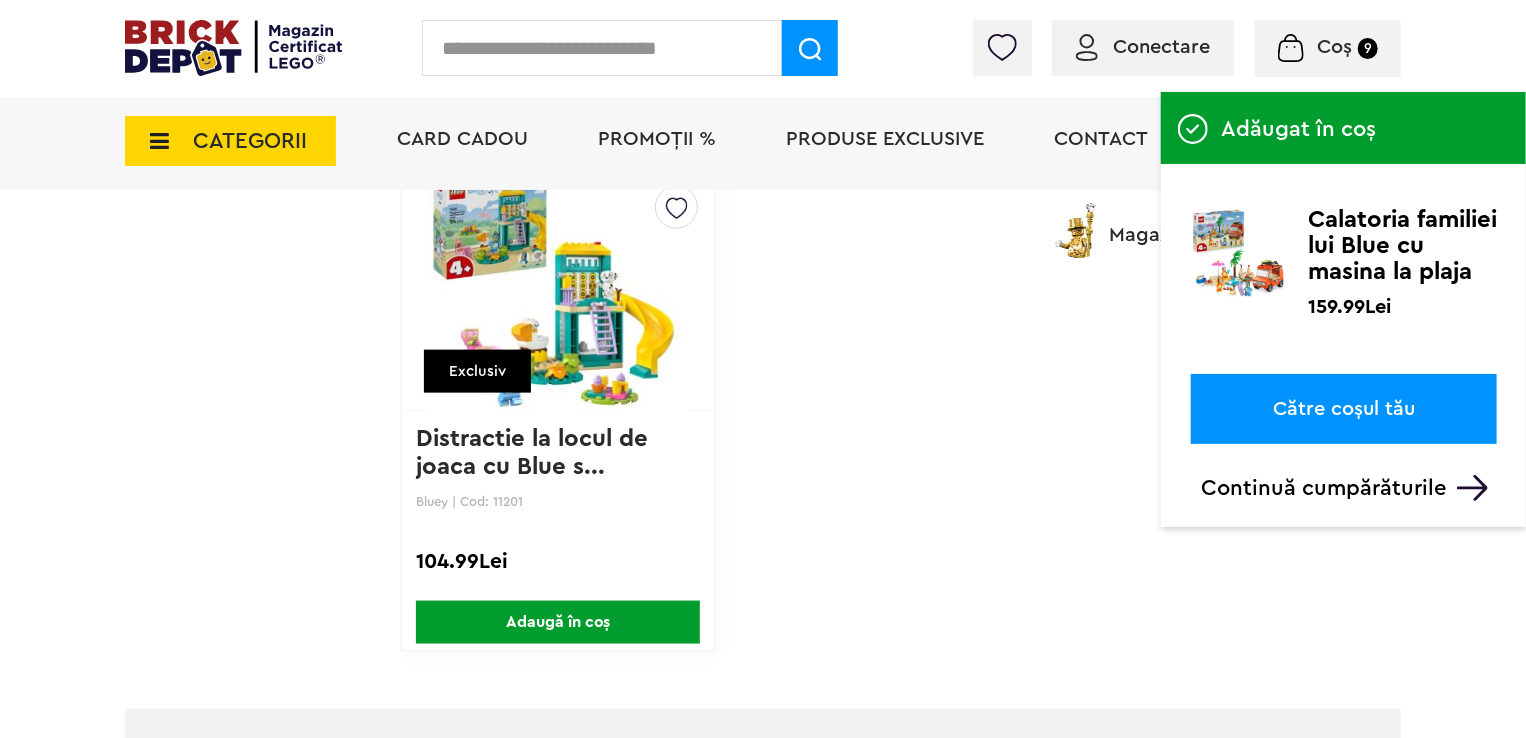scroll, scrollTop: 1100, scrollLeft: 0, axis: vertical 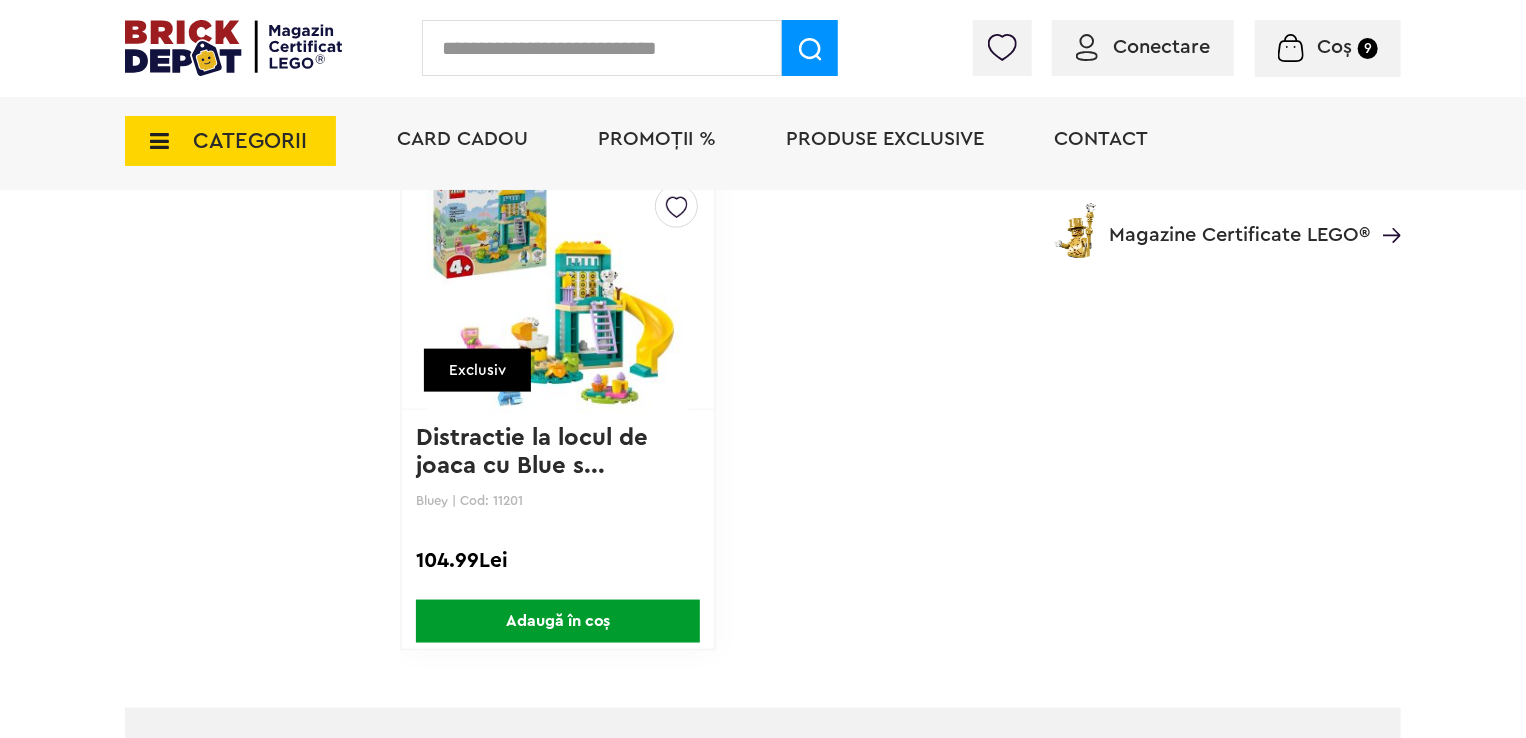 click on "Adaugă în coș" at bounding box center (558, 621) 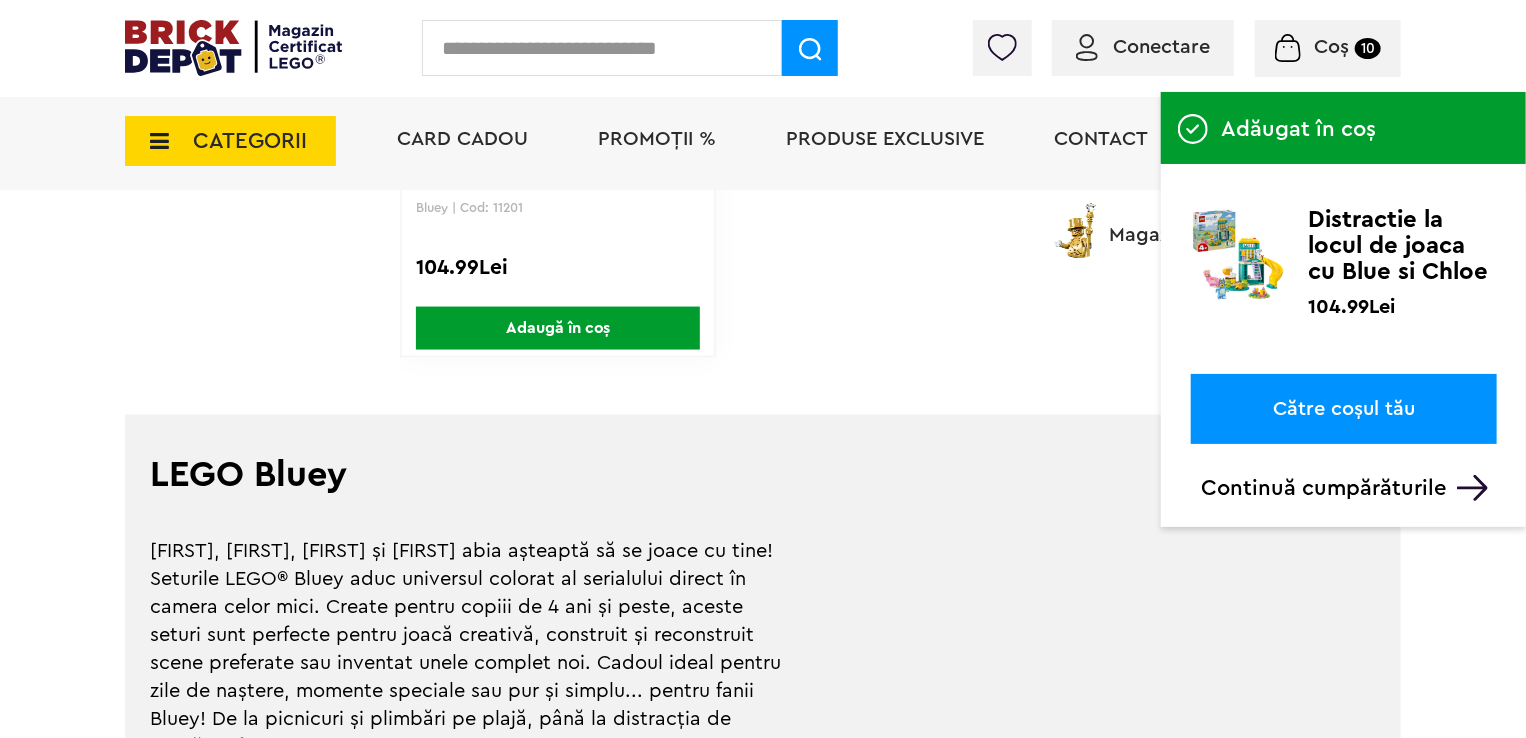 scroll, scrollTop: 1400, scrollLeft: 0, axis: vertical 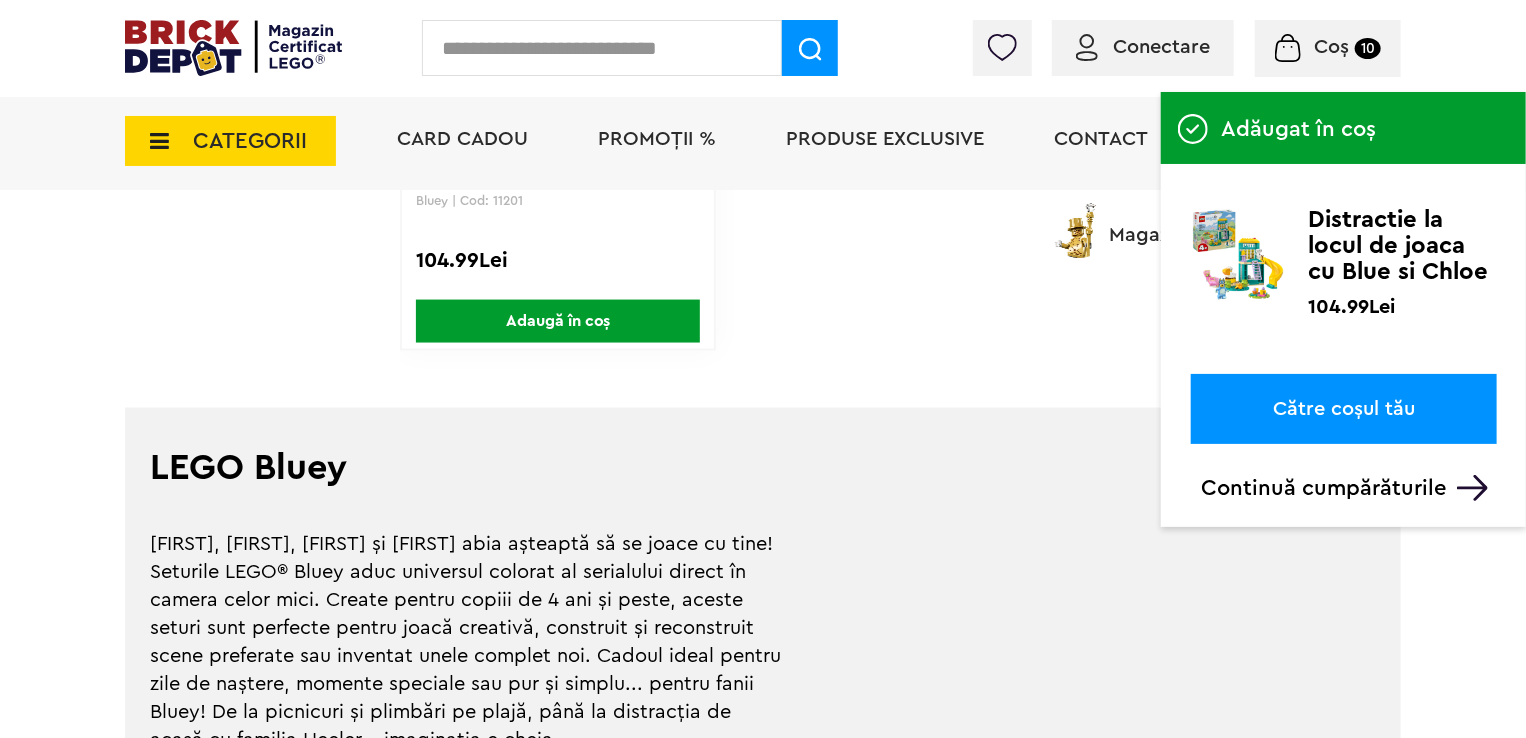 click on "CATEGORII" at bounding box center (230, 141) 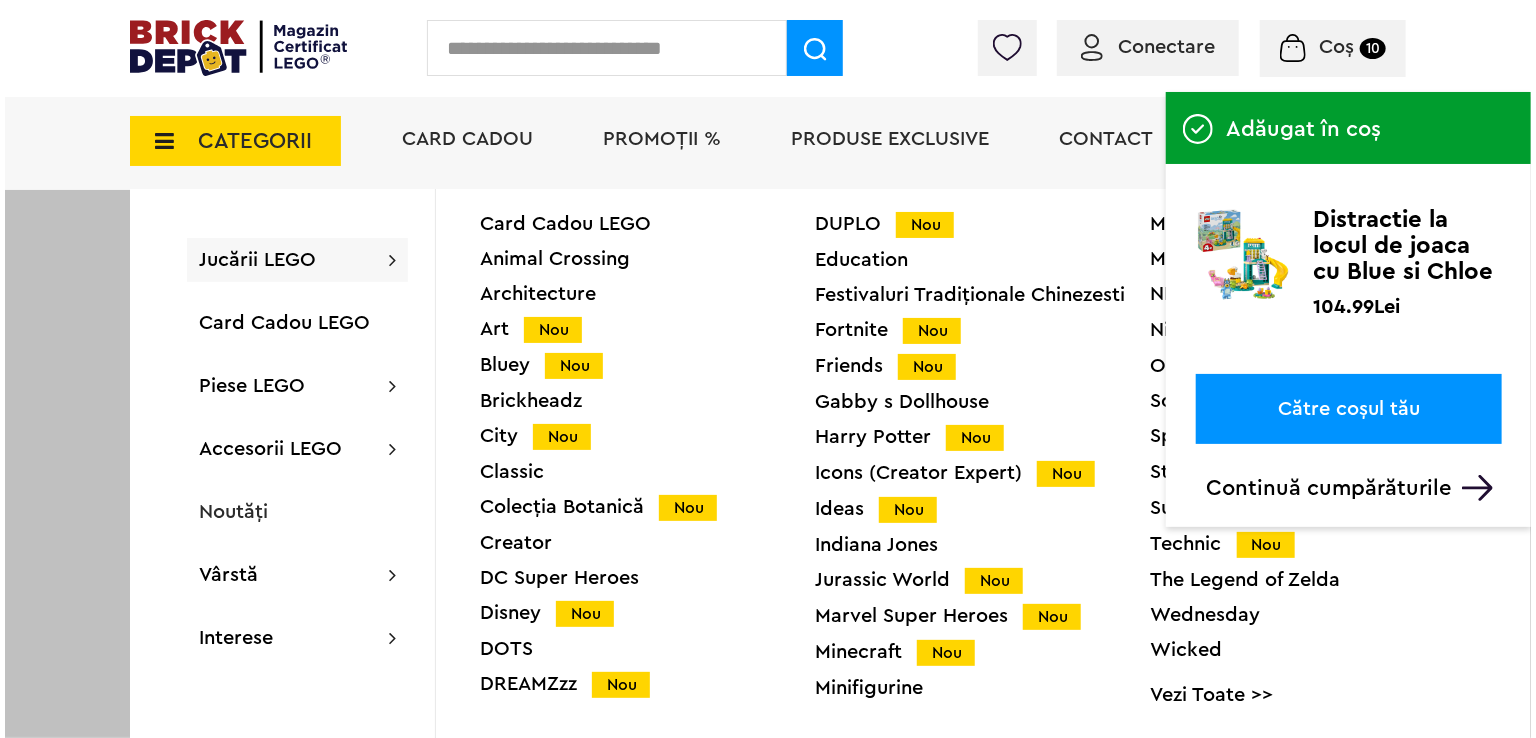 scroll, scrollTop: 1401, scrollLeft: 0, axis: vertical 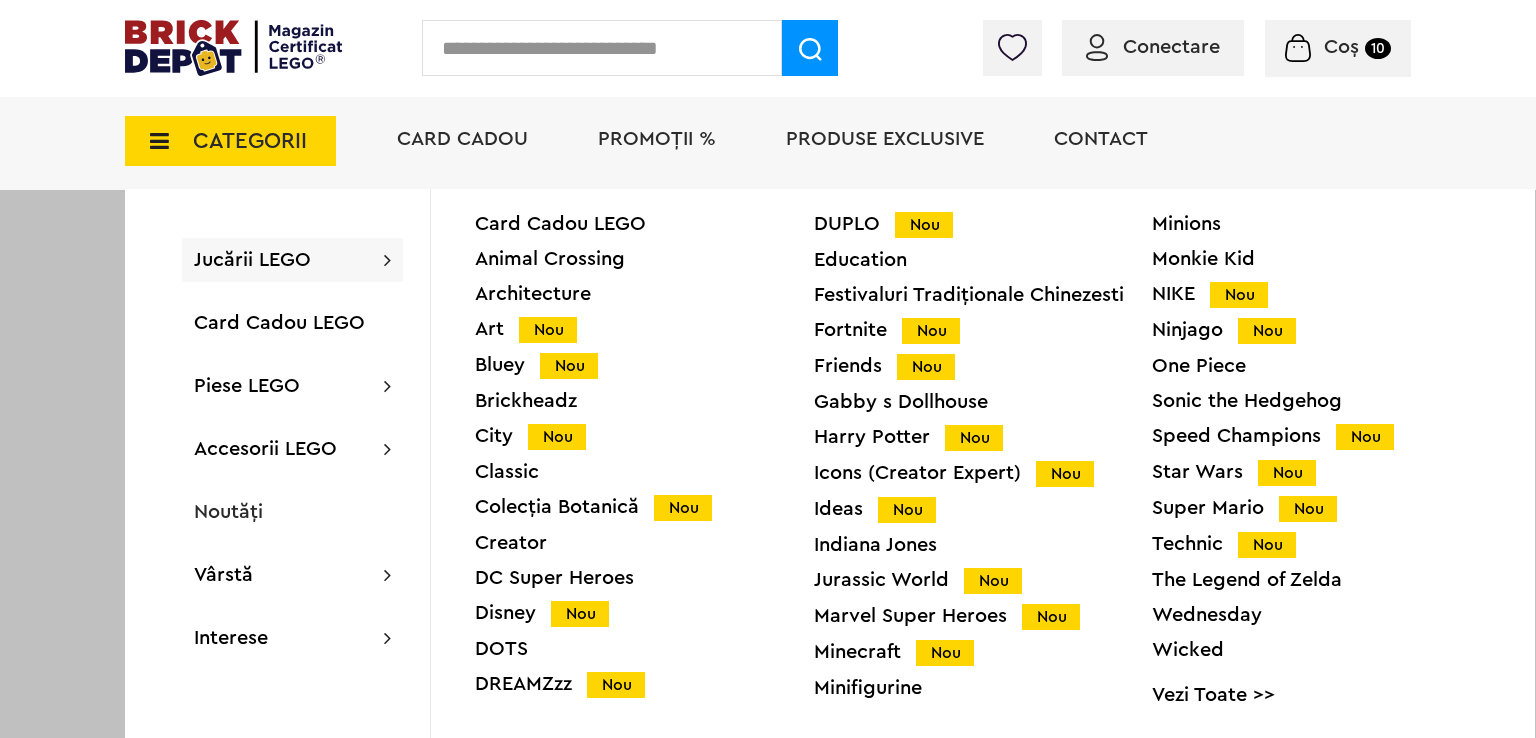 click on "Nou" at bounding box center [616, 685] 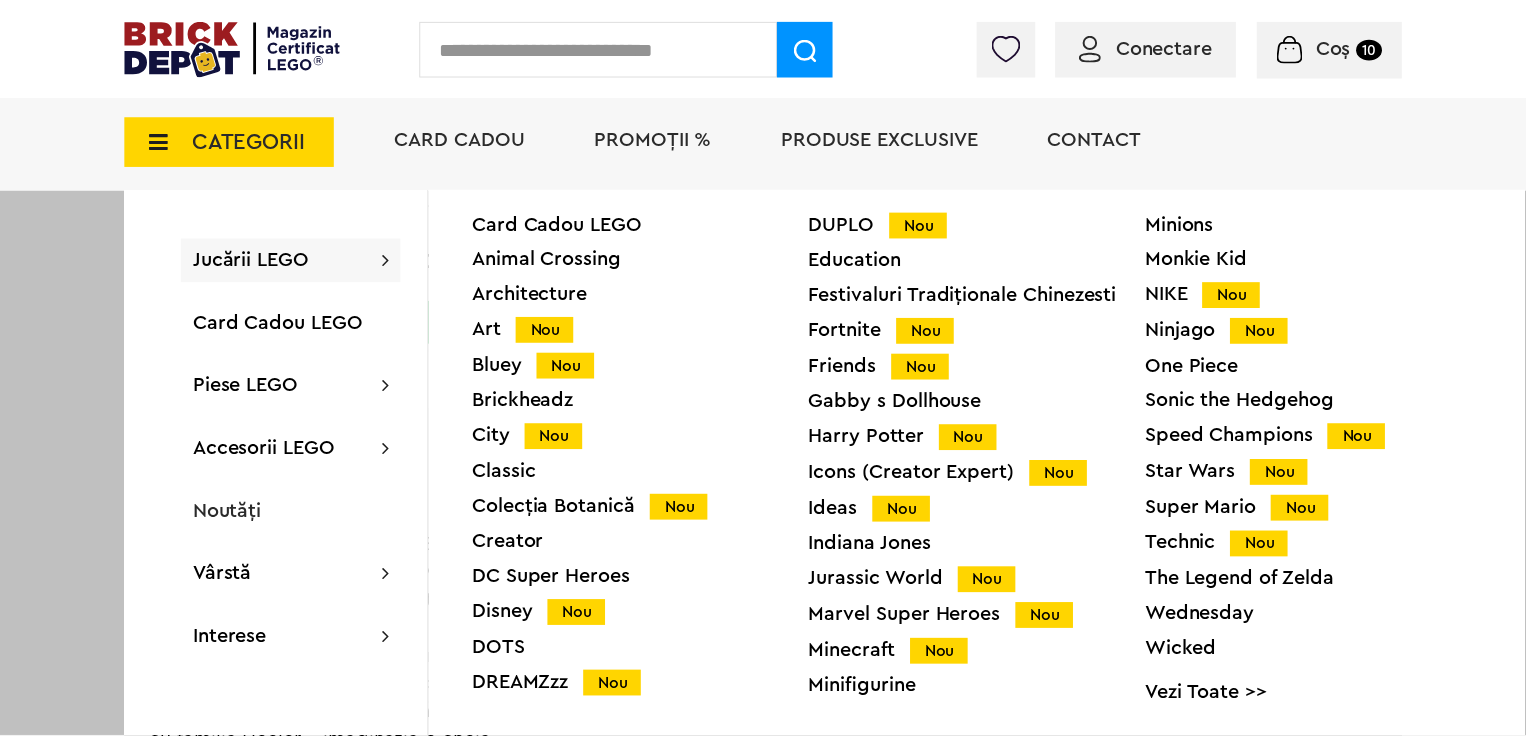scroll, scrollTop: 1400, scrollLeft: 0, axis: vertical 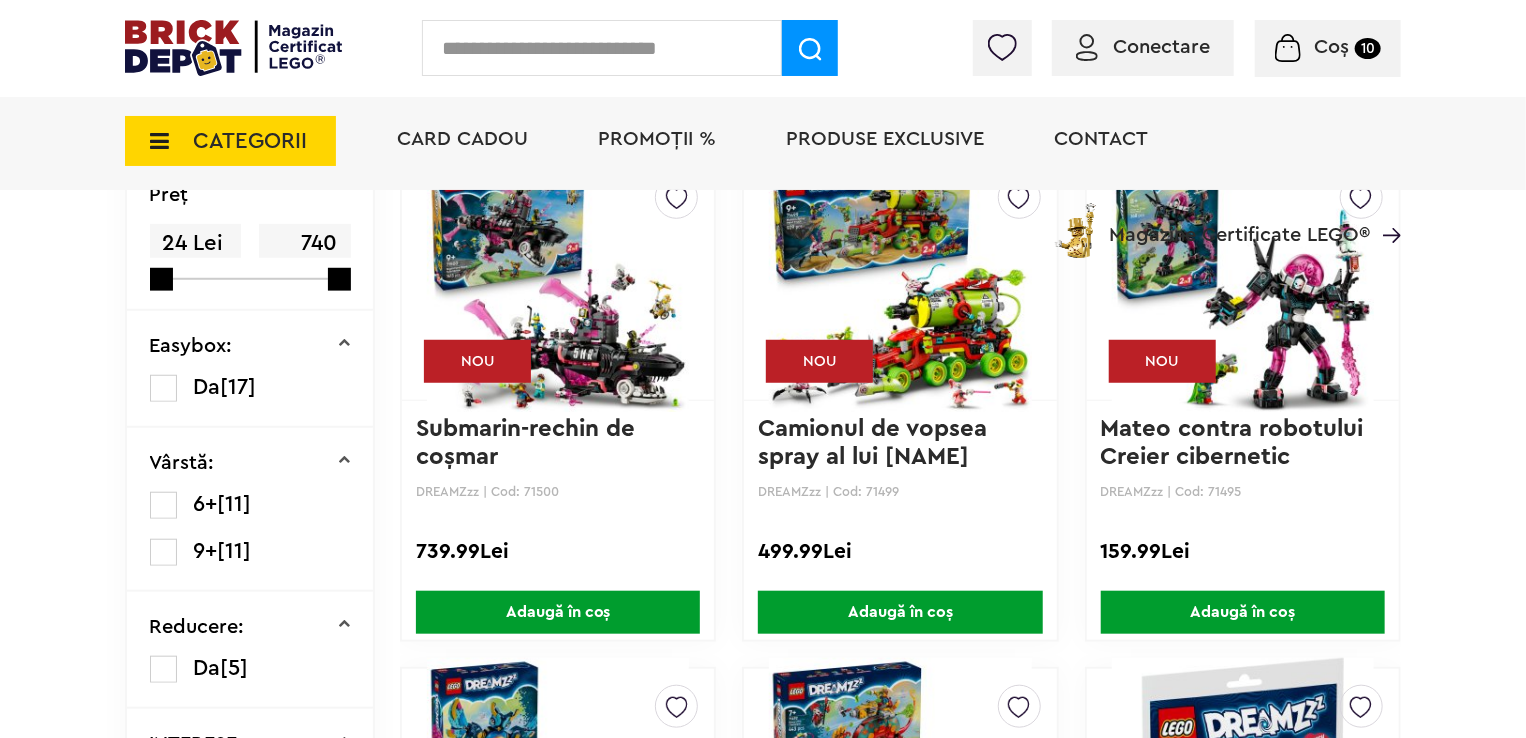 click on "Adaugă în coș" at bounding box center (558, 612) 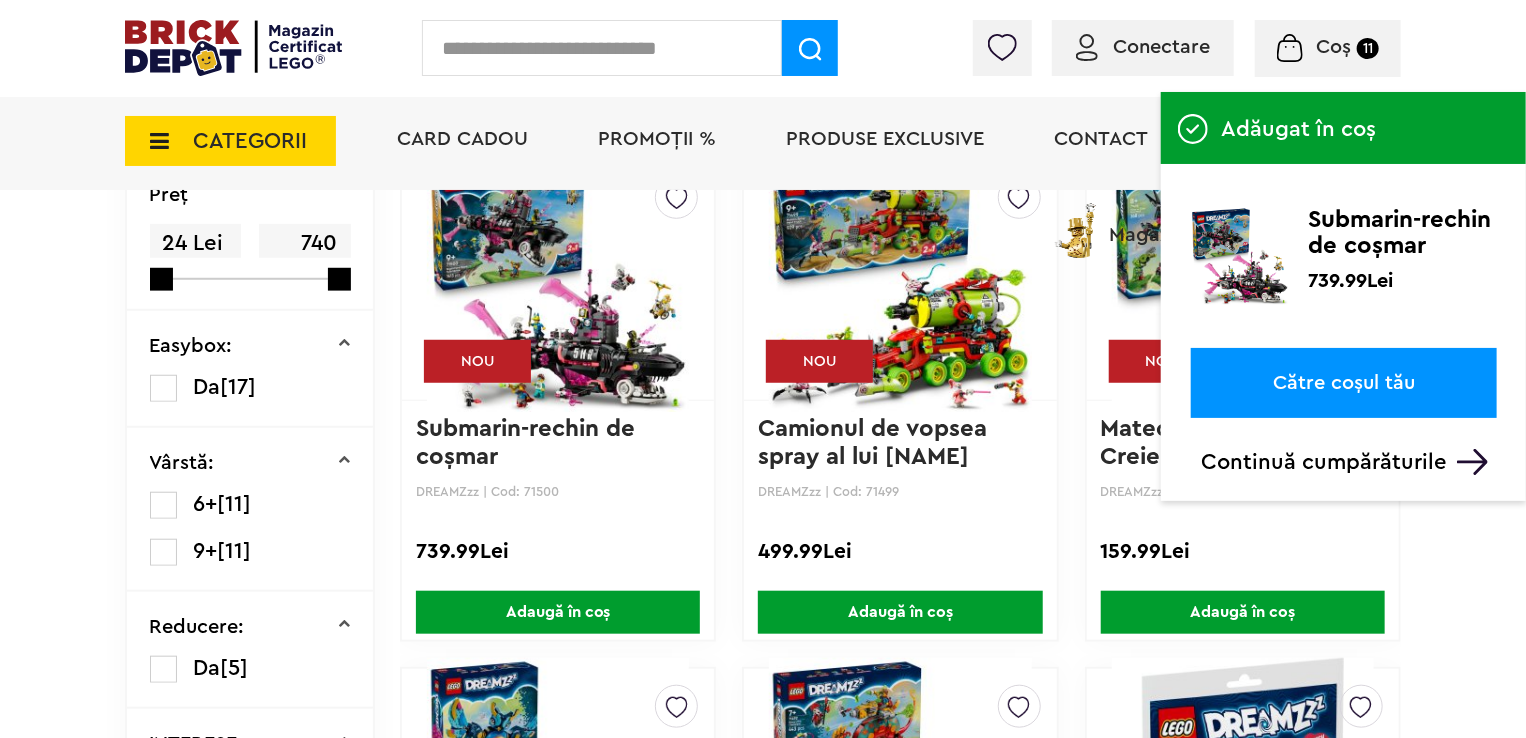 click on "Adaugă în coș" at bounding box center [900, 612] 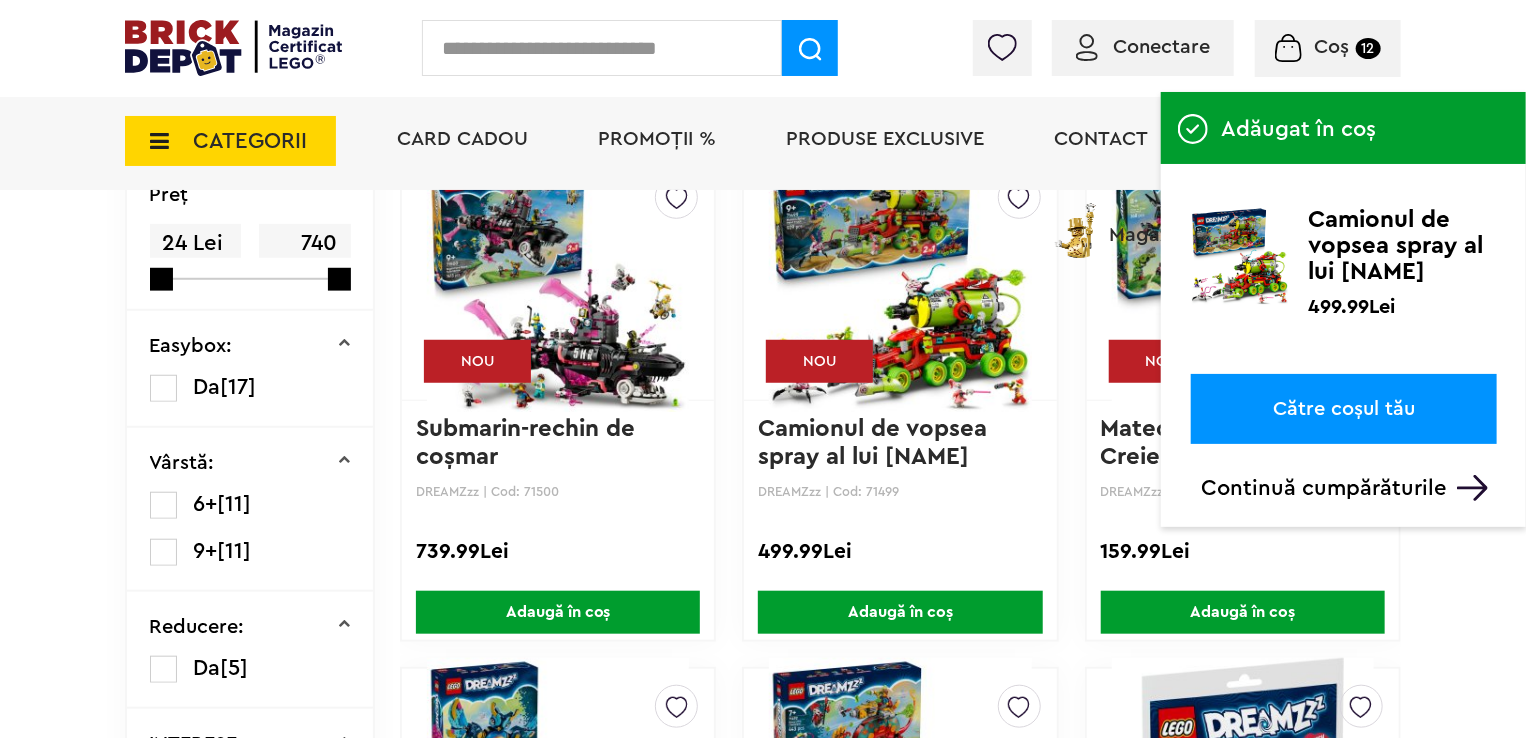click on "Adaugă în coș" at bounding box center [1243, 612] 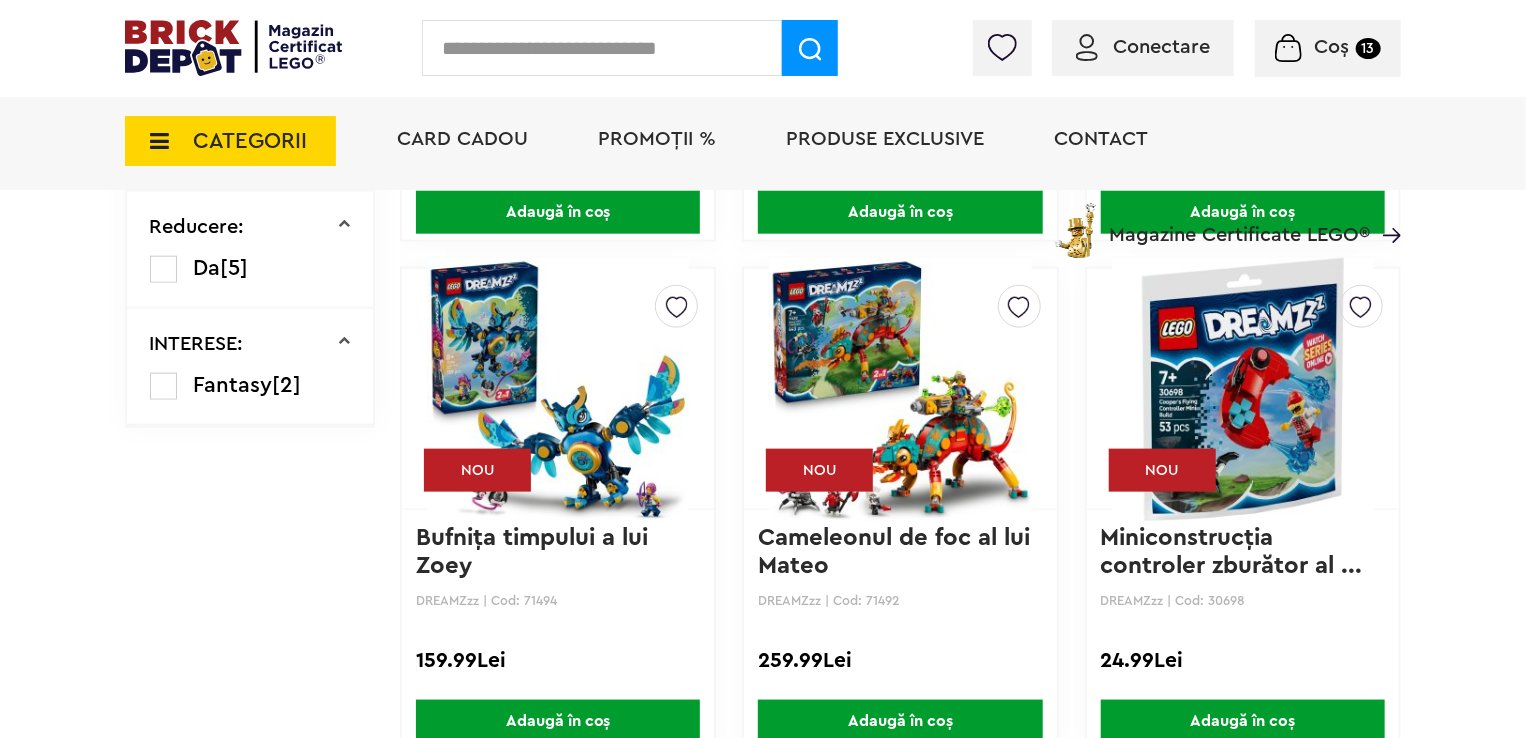scroll, scrollTop: 1200, scrollLeft: 0, axis: vertical 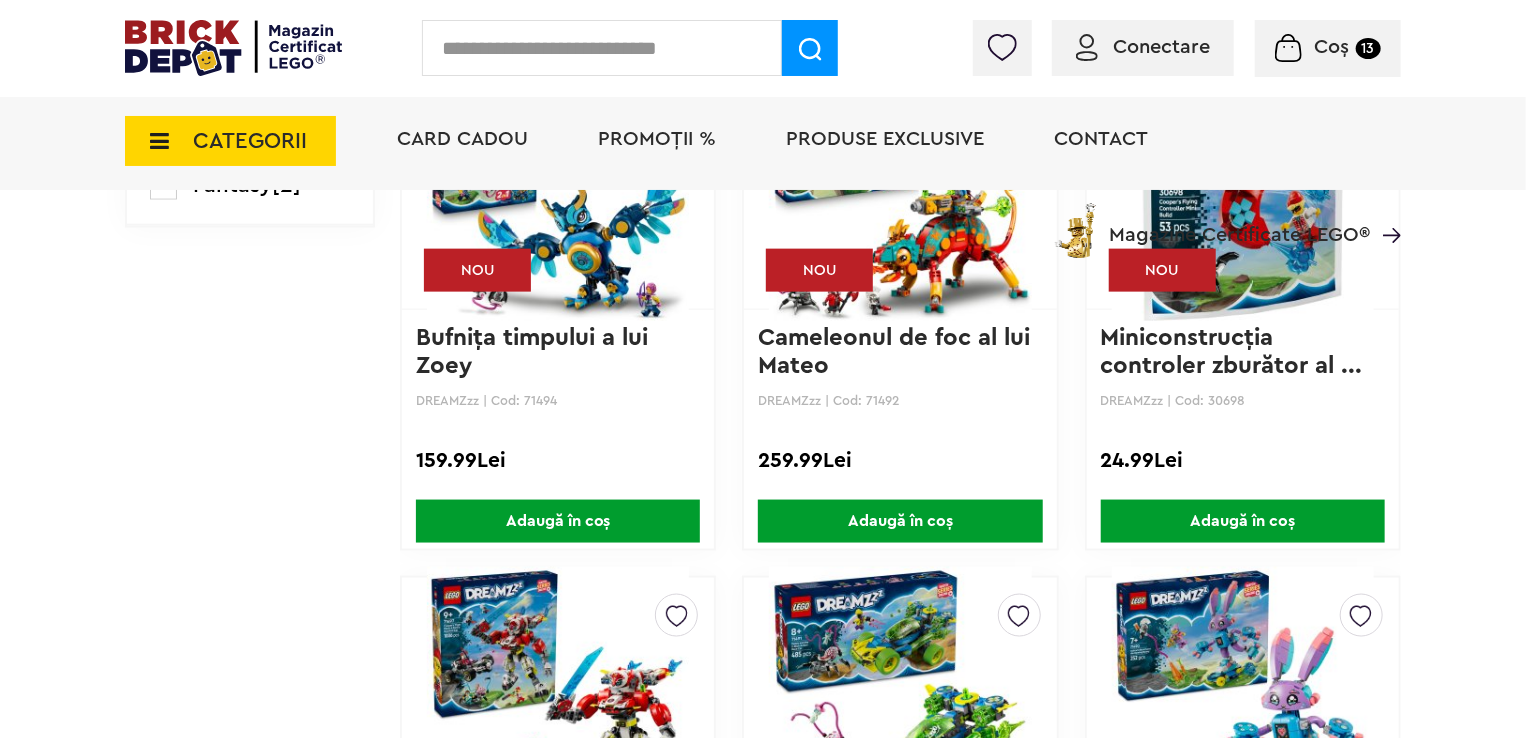 click on "Adaugă în coș" at bounding box center [1243, 521] 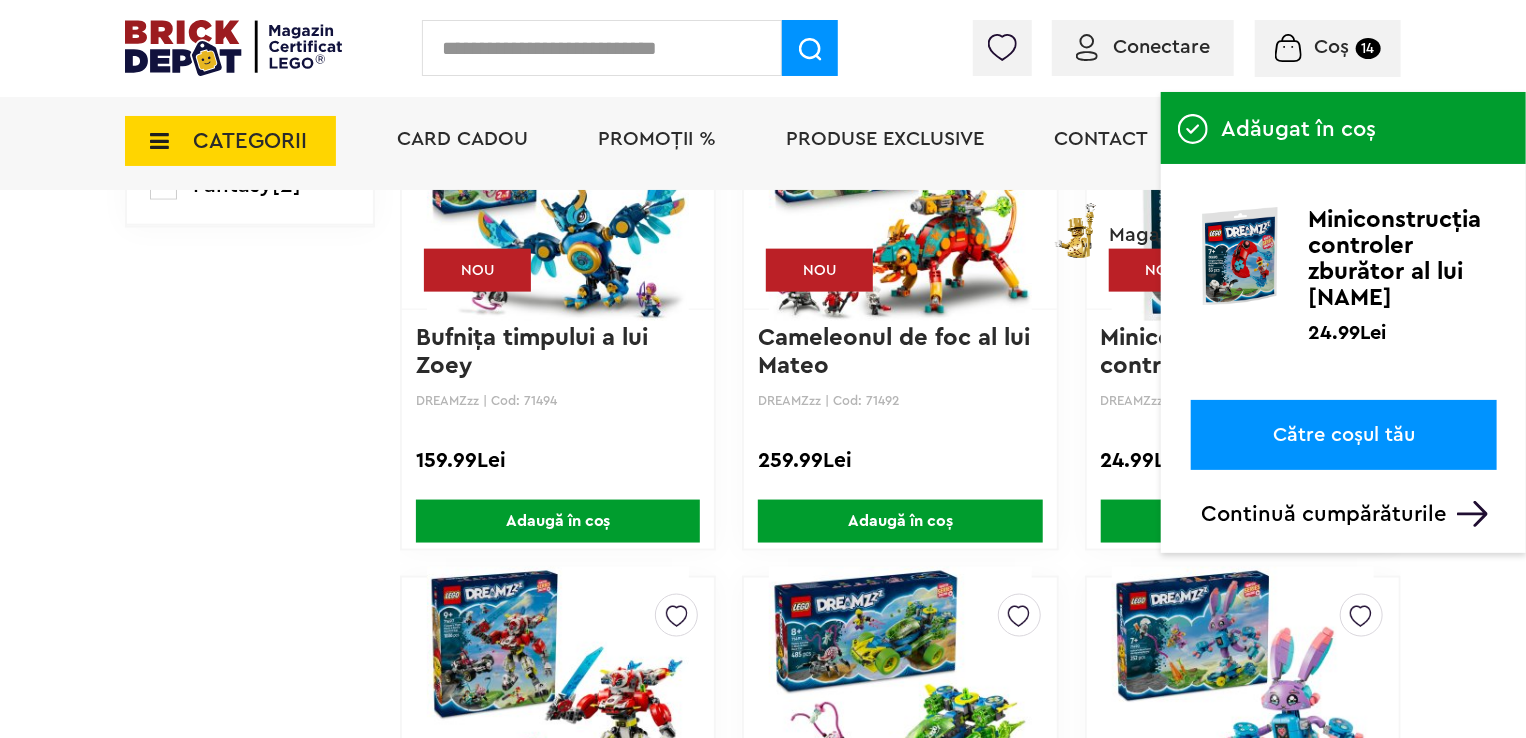 click on "Adaugă în coș" at bounding box center [900, 521] 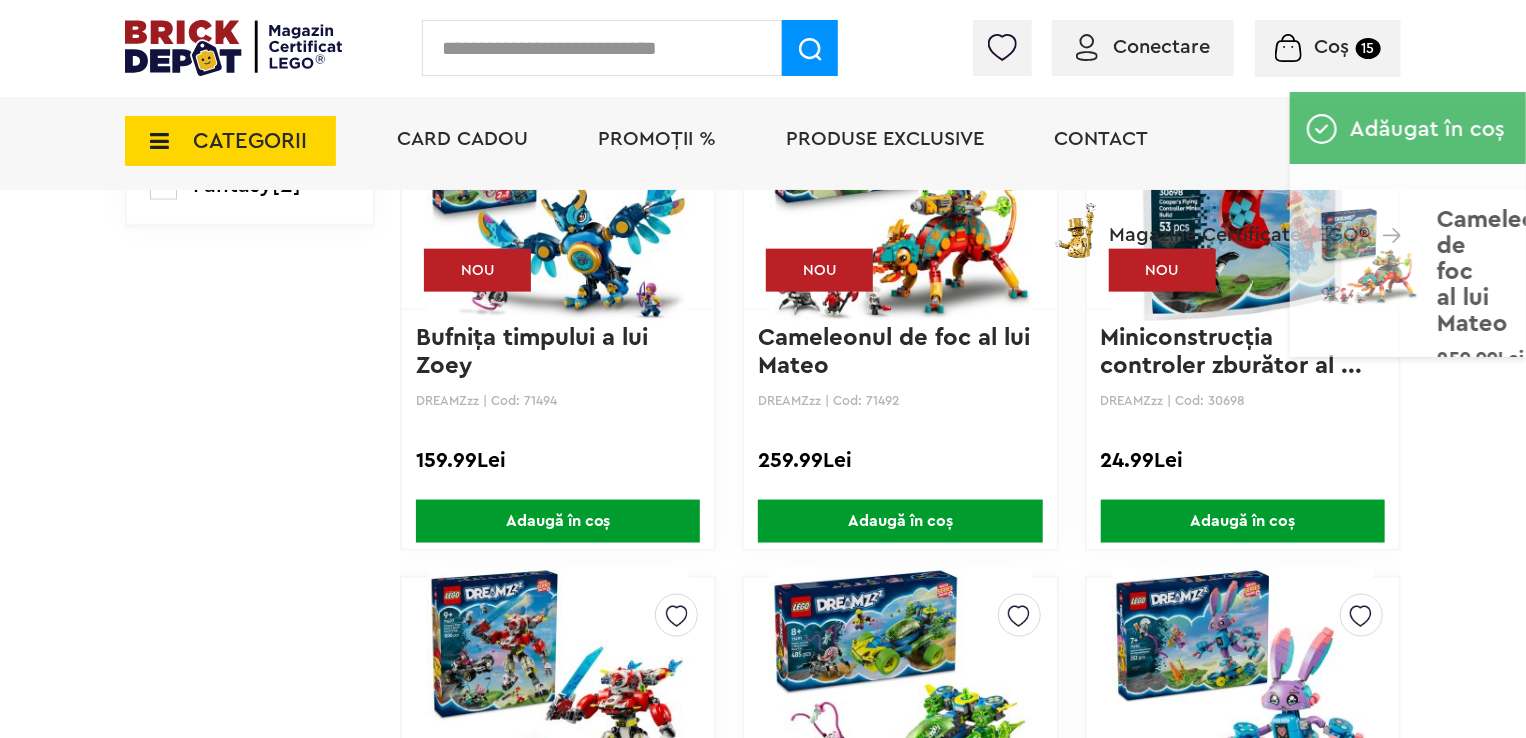 click on "Adaugă în coș" at bounding box center (558, 521) 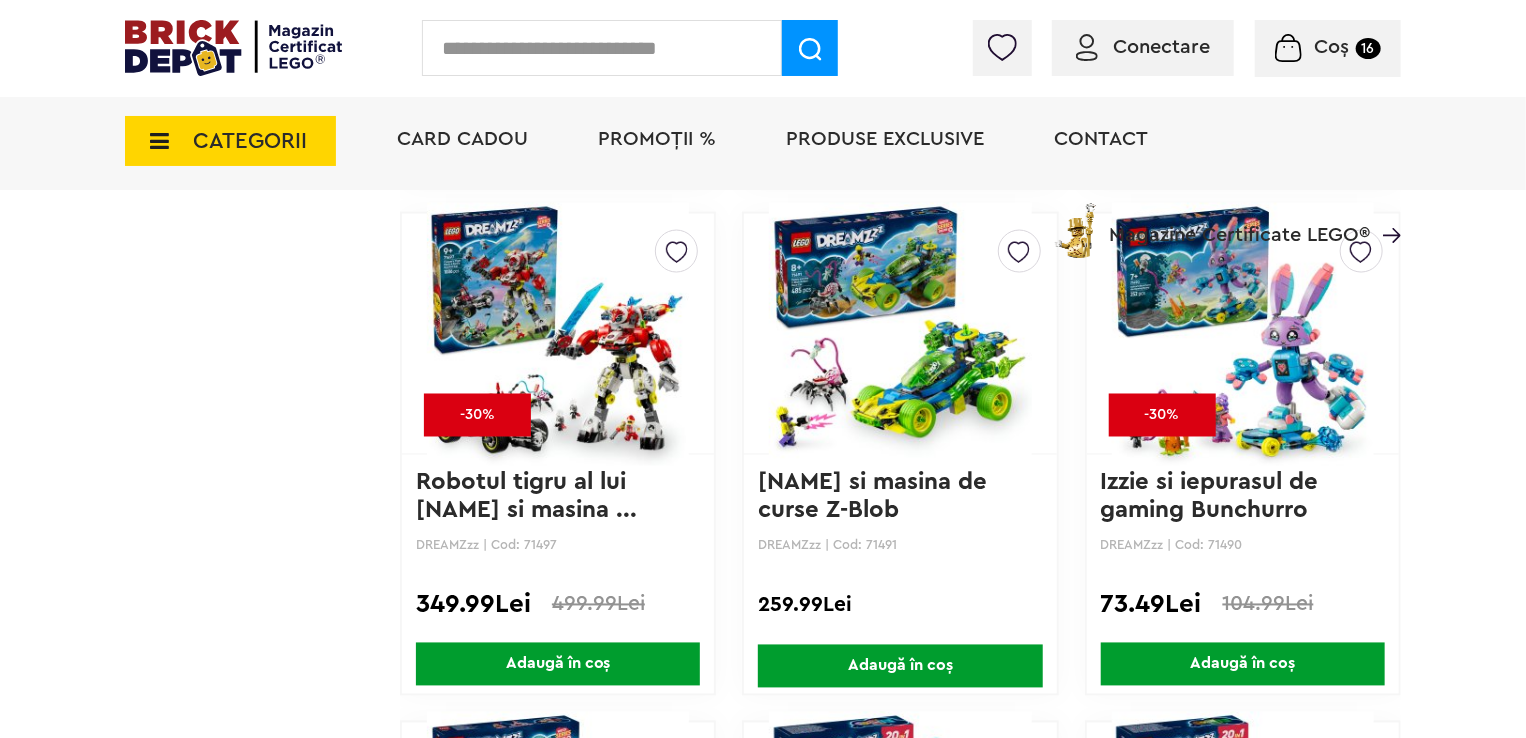 scroll, scrollTop: 1600, scrollLeft: 0, axis: vertical 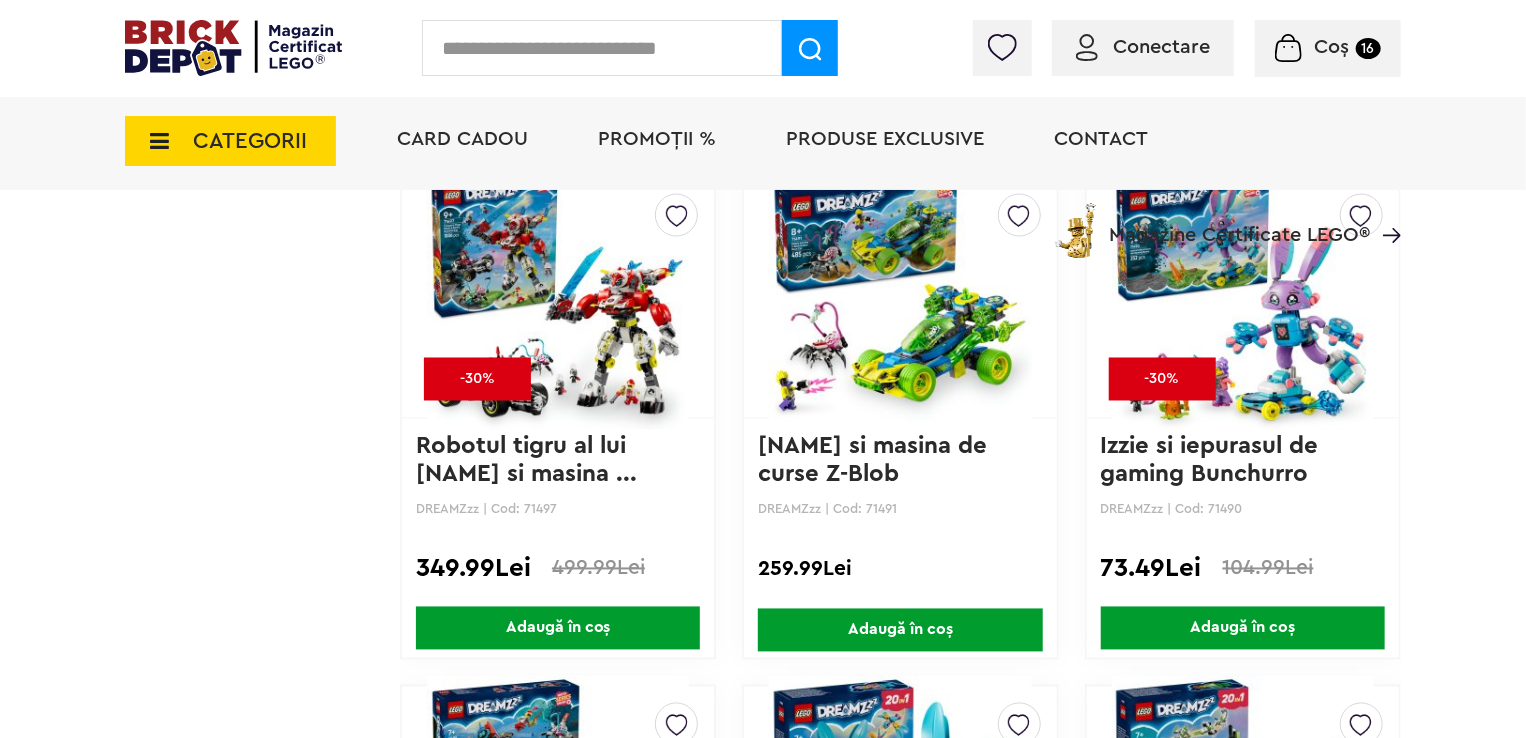 click on "Adaugă în coș" at bounding box center [558, 628] 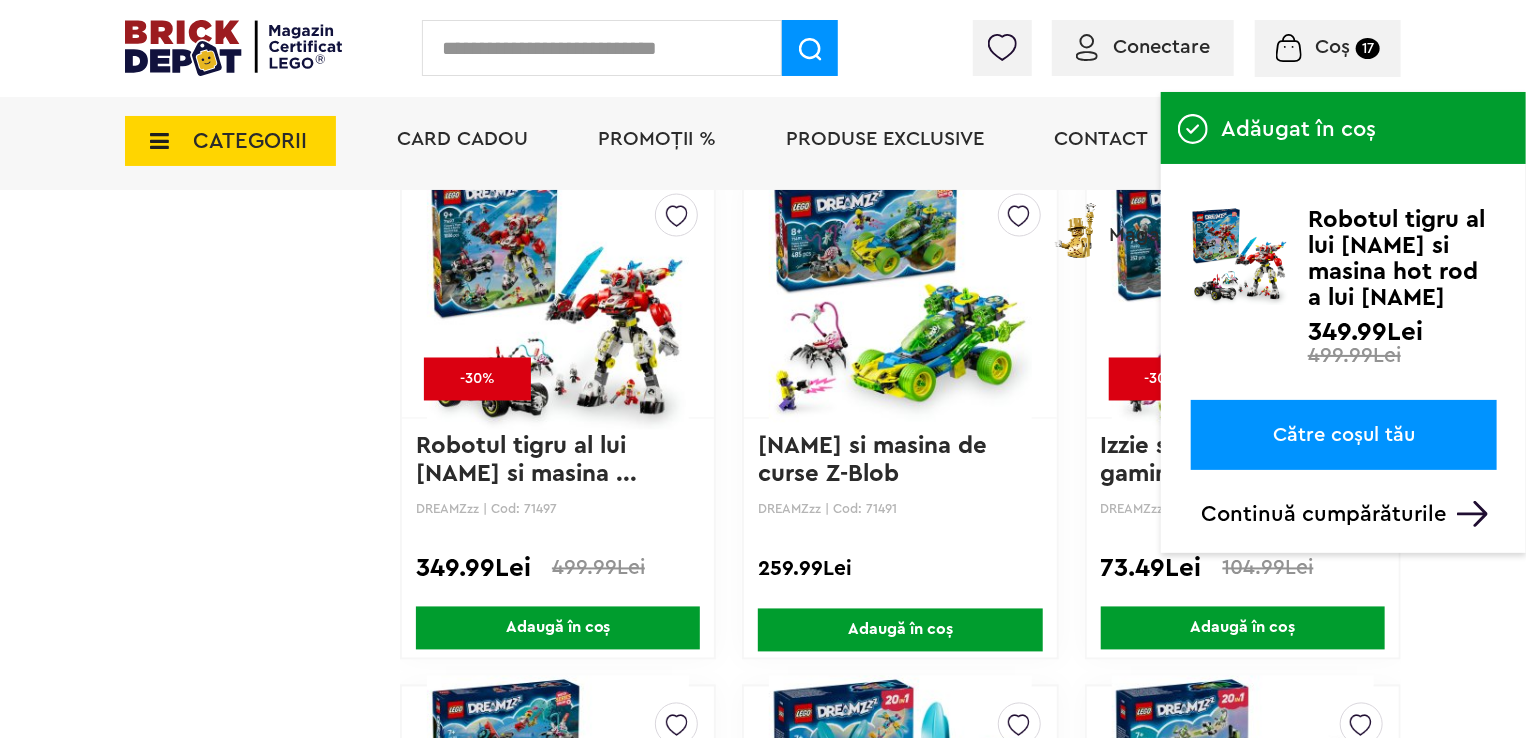 click on "Adaugă în coș" at bounding box center [900, 630] 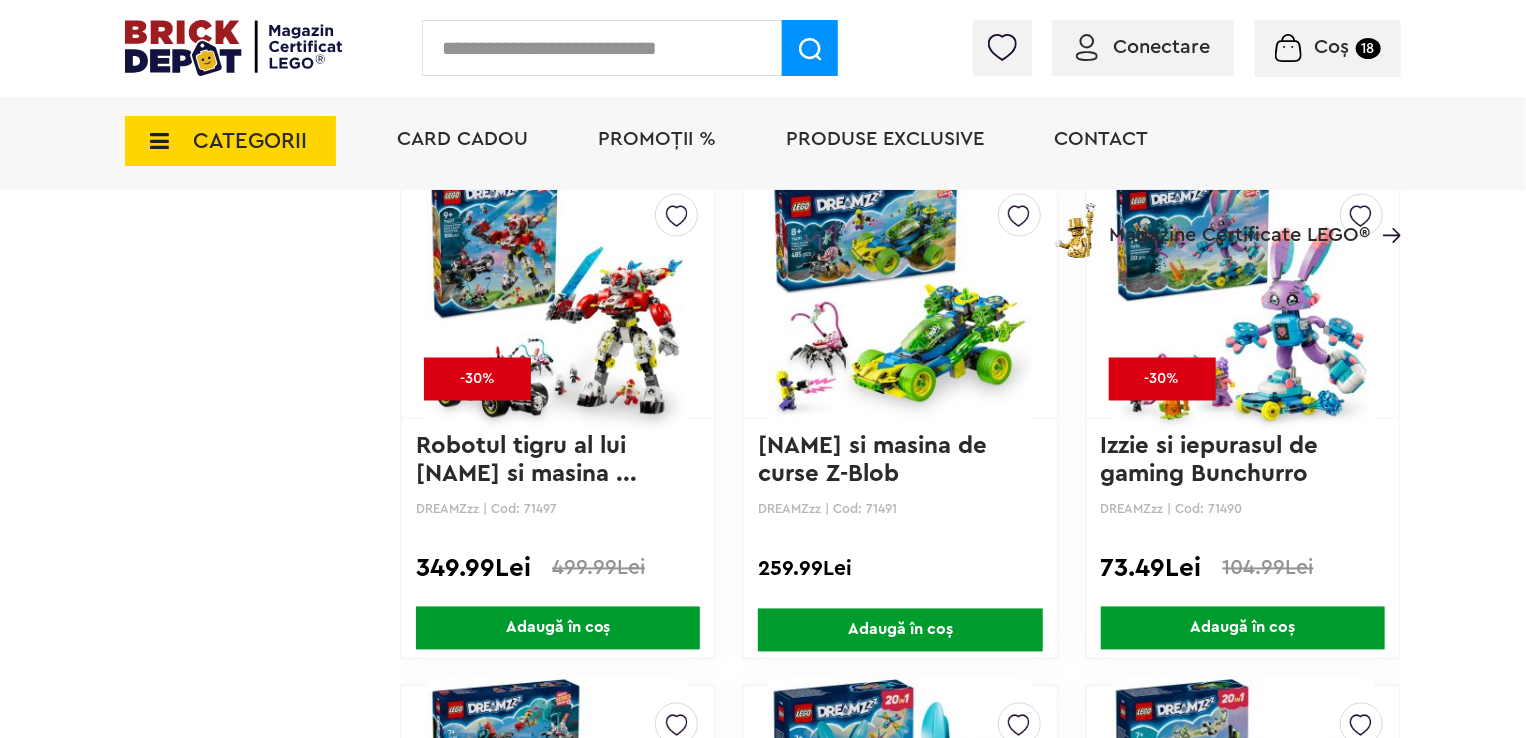 click on "Adaugă în coș" at bounding box center [1243, 628] 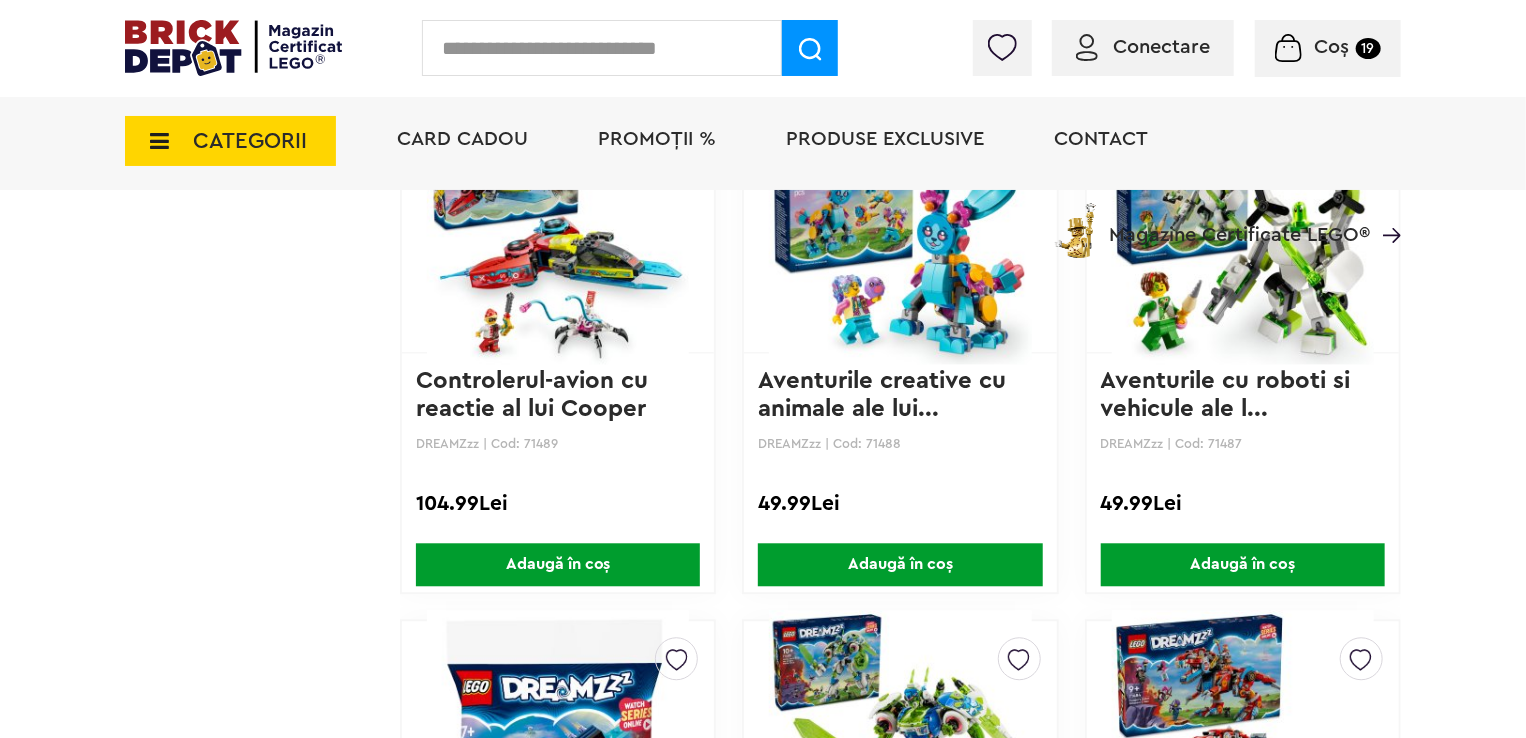scroll, scrollTop: 2200, scrollLeft: 0, axis: vertical 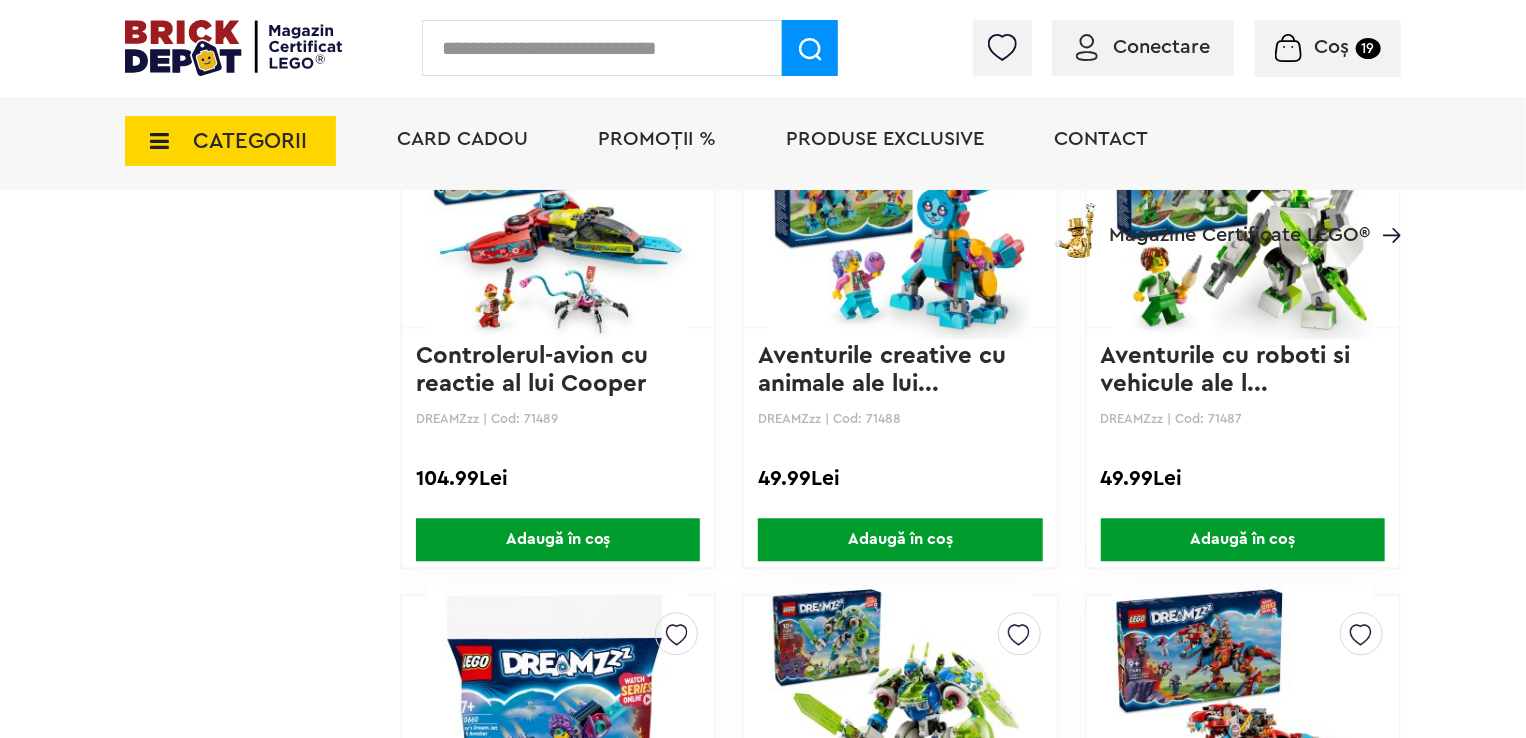 click on "Adaugă în coș" at bounding box center [1243, 539] 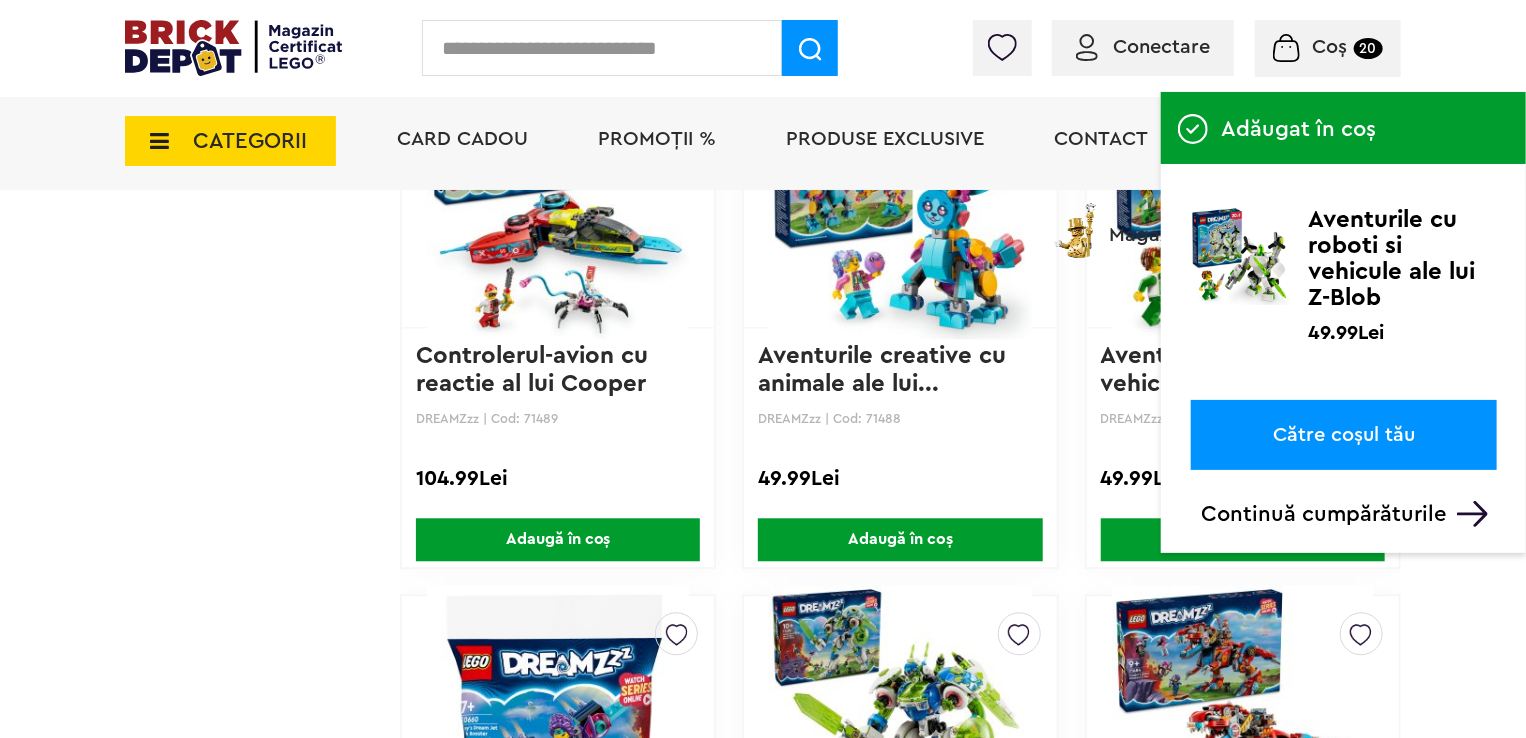 click on "Adaugă în coș" at bounding box center [900, 539] 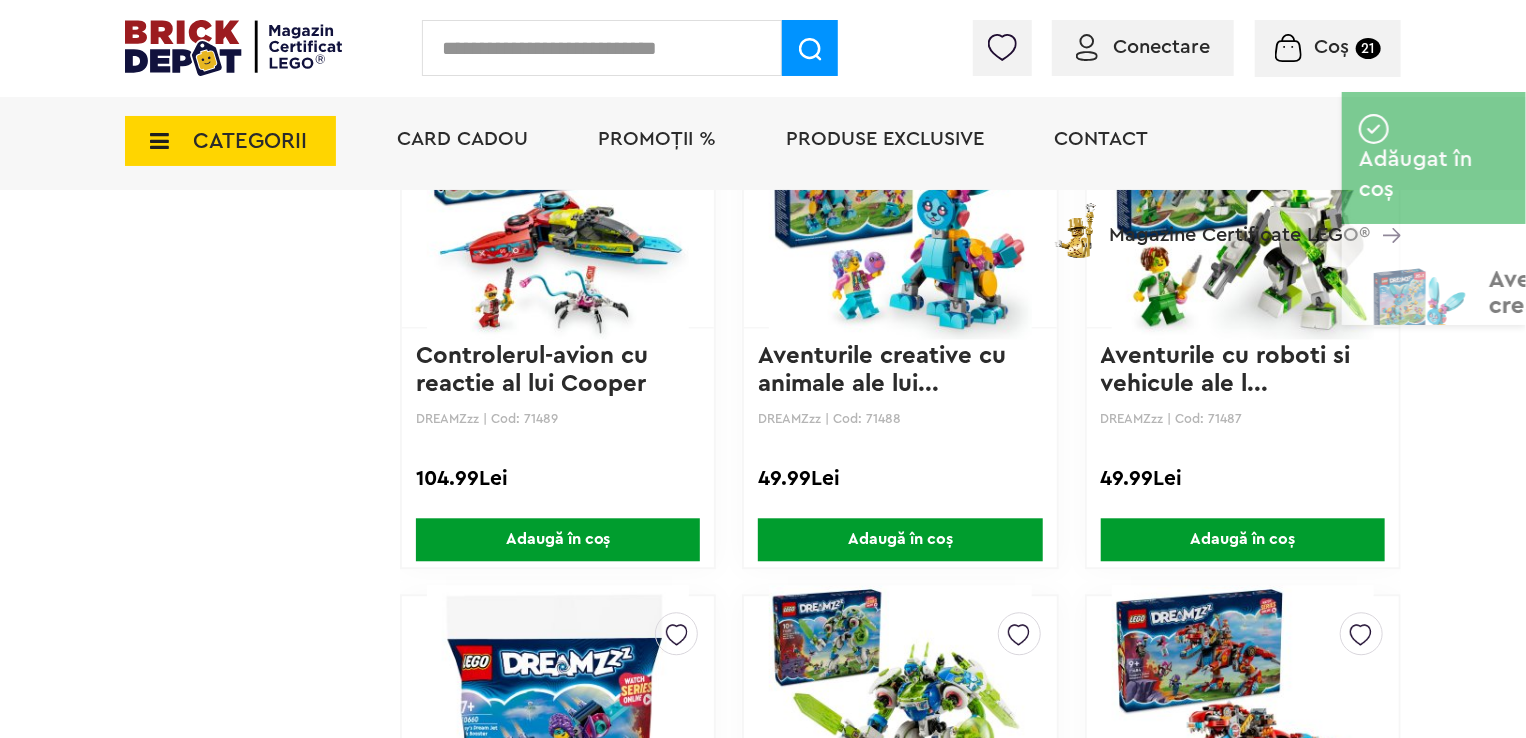click on "Adaugă în coș" at bounding box center [558, 539] 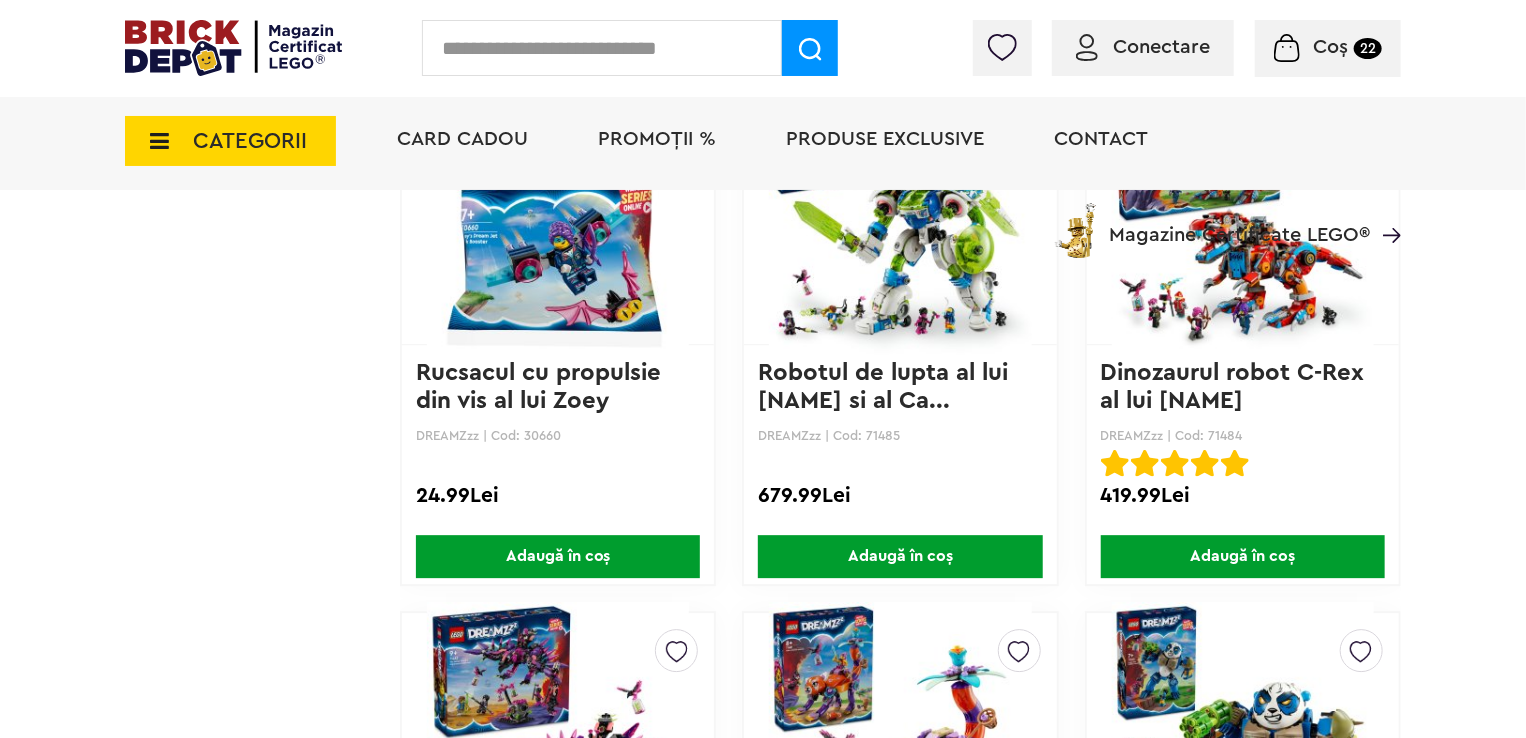 scroll, scrollTop: 2700, scrollLeft: 0, axis: vertical 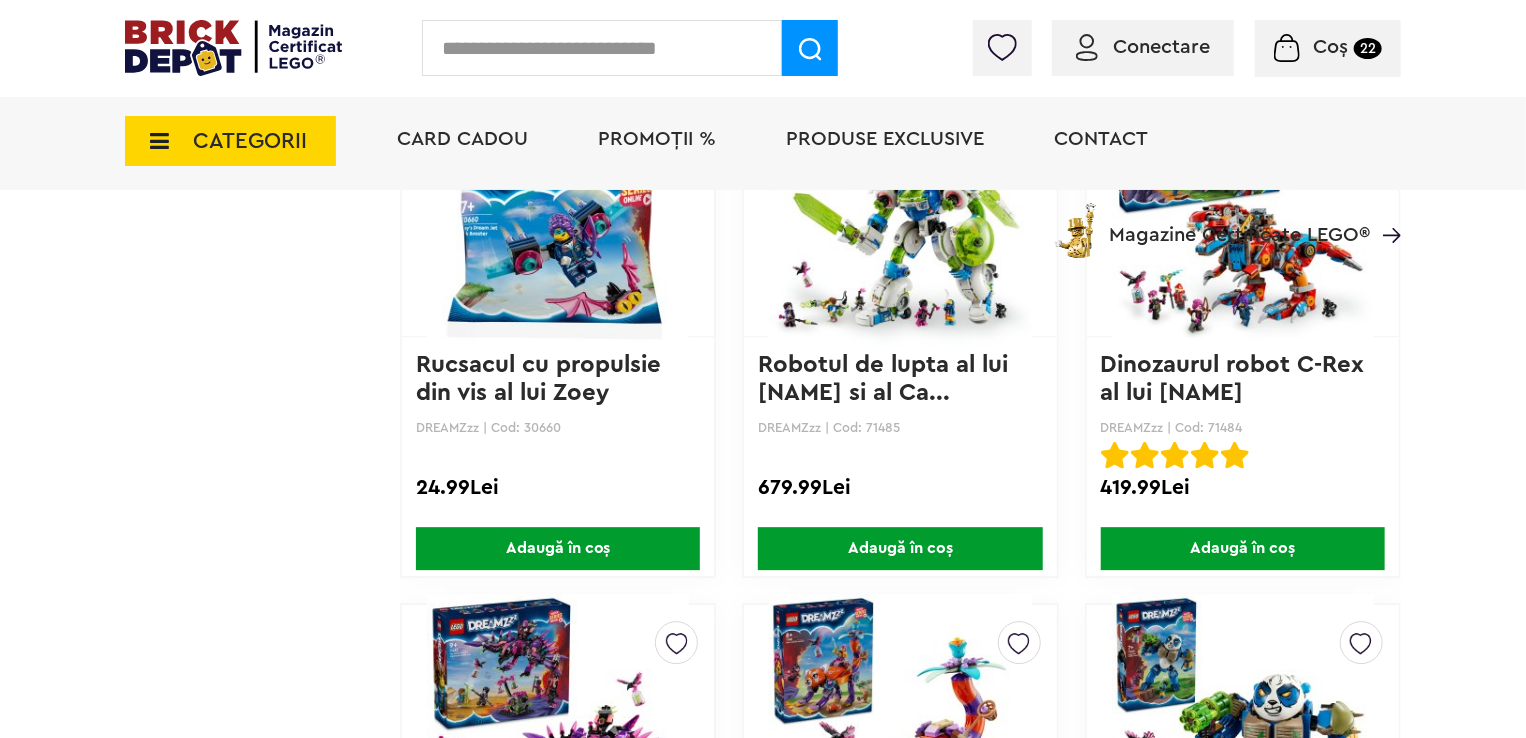 click on "Creează o listă nouă Rucsacul cu propulsie din vis al lui Zoey  DREAMZzz | Cod: 30660 24.99Lei  Adaugă în coș" at bounding box center [558, 336] 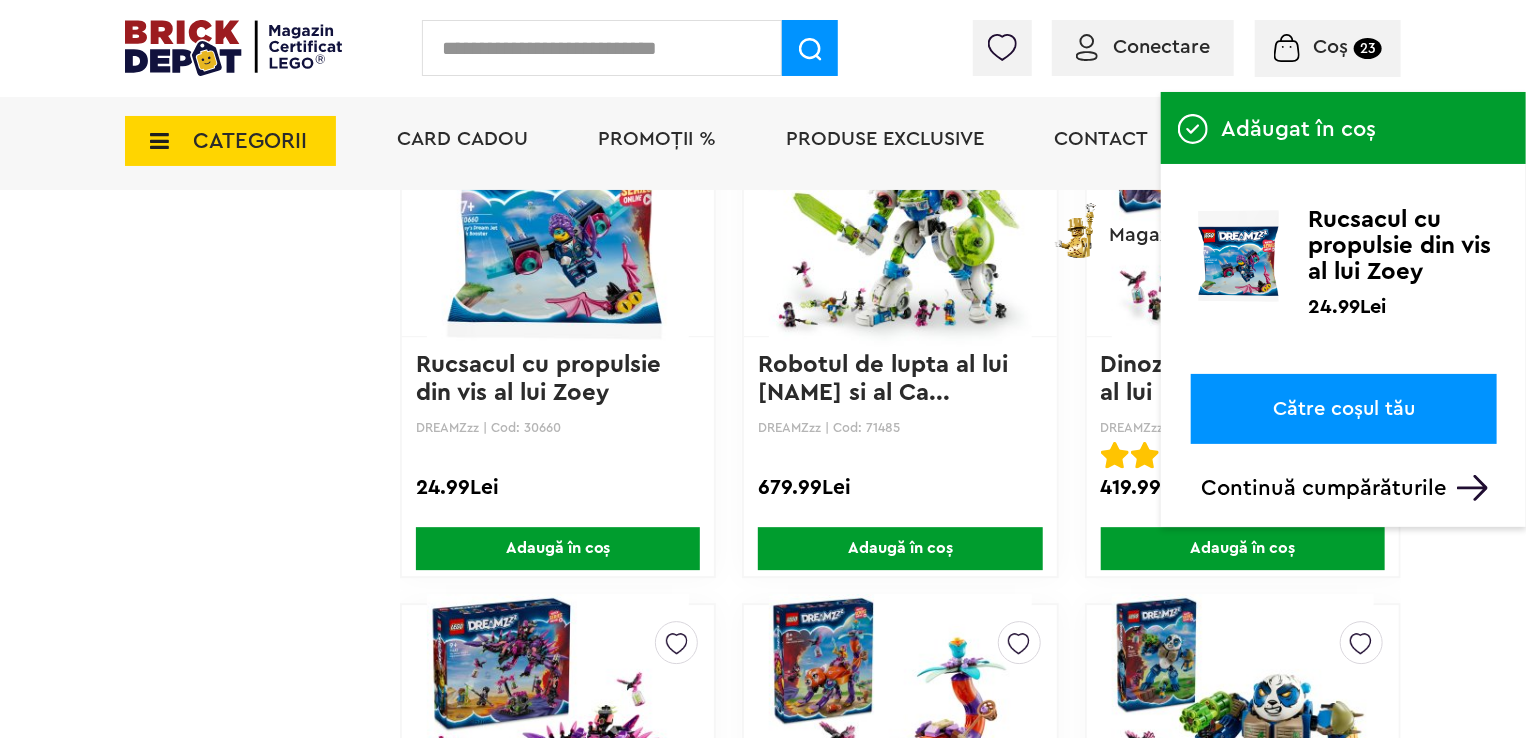 click on "Adaugă în coș" at bounding box center (900, 548) 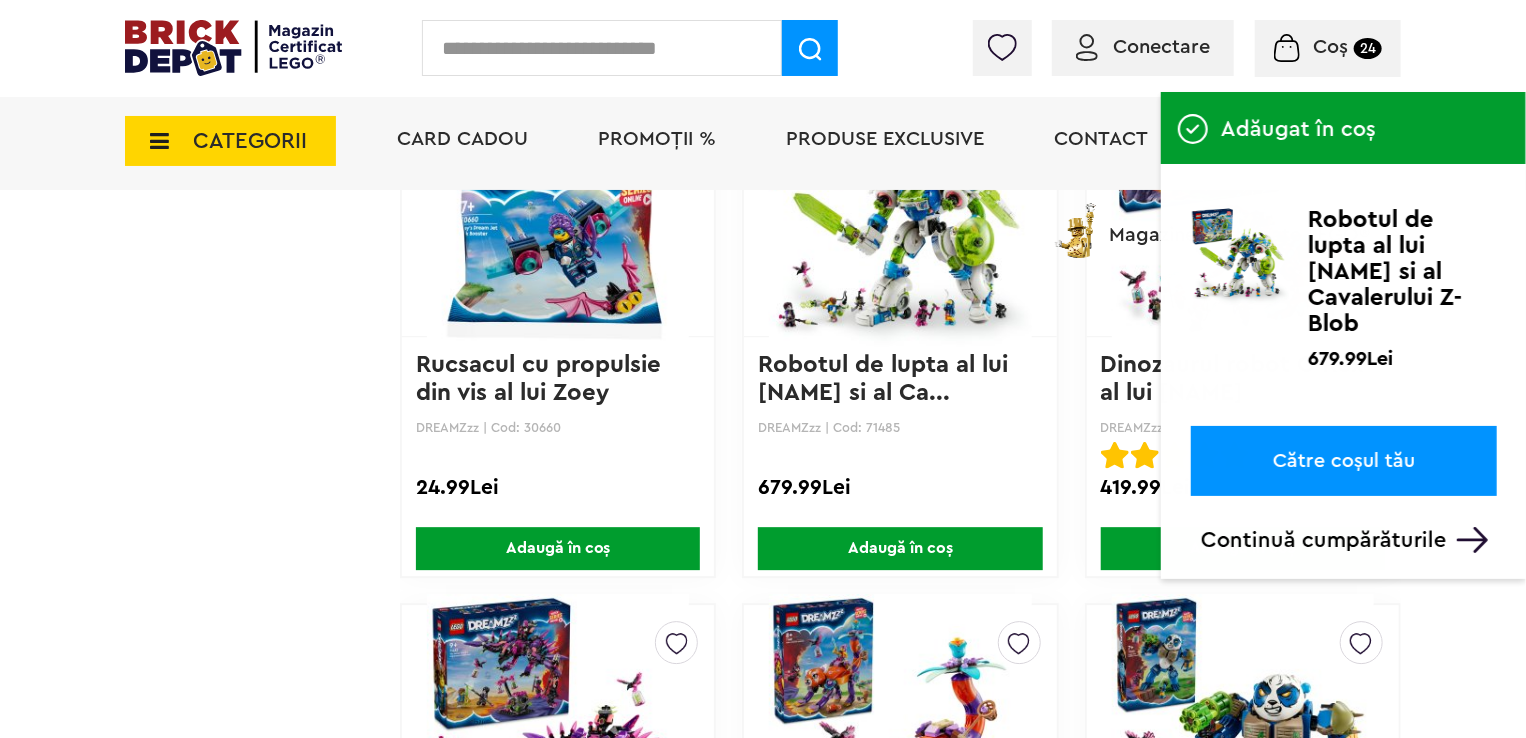 click on "Adăugat în coș Robotul de lupta al lui Mateo si al Cavalerului Z-Blob 679.99Lei Către coșul tău Continuă cumpărăturile
Până la 30% reducere la o selecție de seturi LEGO! (30.06 - 29.07.2025) Află mai multe Cadou VIP Ninjago Battle arena la achiziții de seturi LEGO Ninjago de minim 250 lei! Află mai multe Până la 50% reducere la o selecție de piese și minifigurine LEGO! Află mai multe Cadou VIP 30683 Mașina McLaren F1 la achiziții de seturi LEGO F1 de minim 150 lei! Află mai multe Până la 30% reducere la o selecție de seturi LEGO! (30.06 - 29.07.2025) Află mai multe Cadou VIP Ninjago Battle arena la achiziții de seturi LEGO Ninjago de minim 250 lei! Află mai multe" at bounding box center (763, 749) 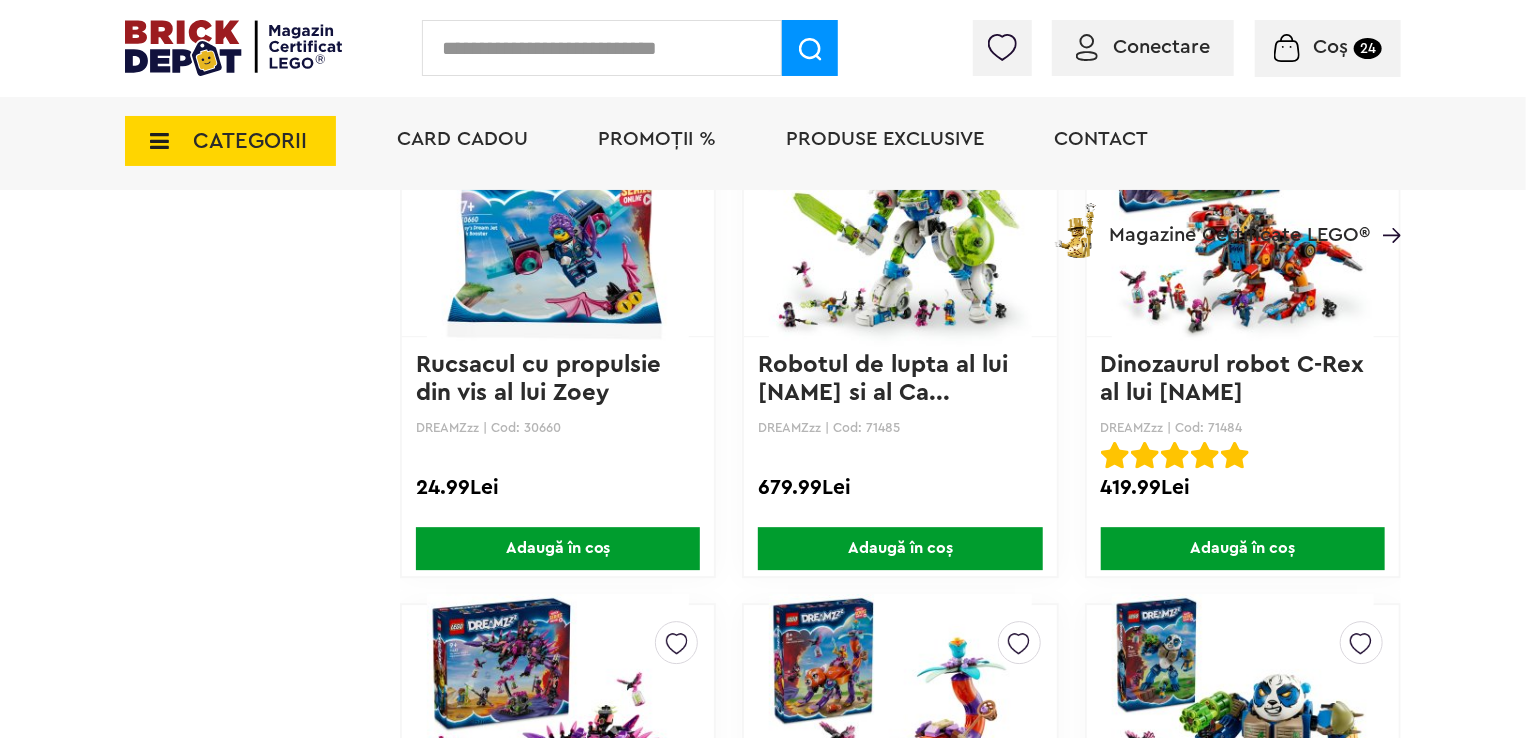 click on "Adaugă în coș" at bounding box center [1243, 548] 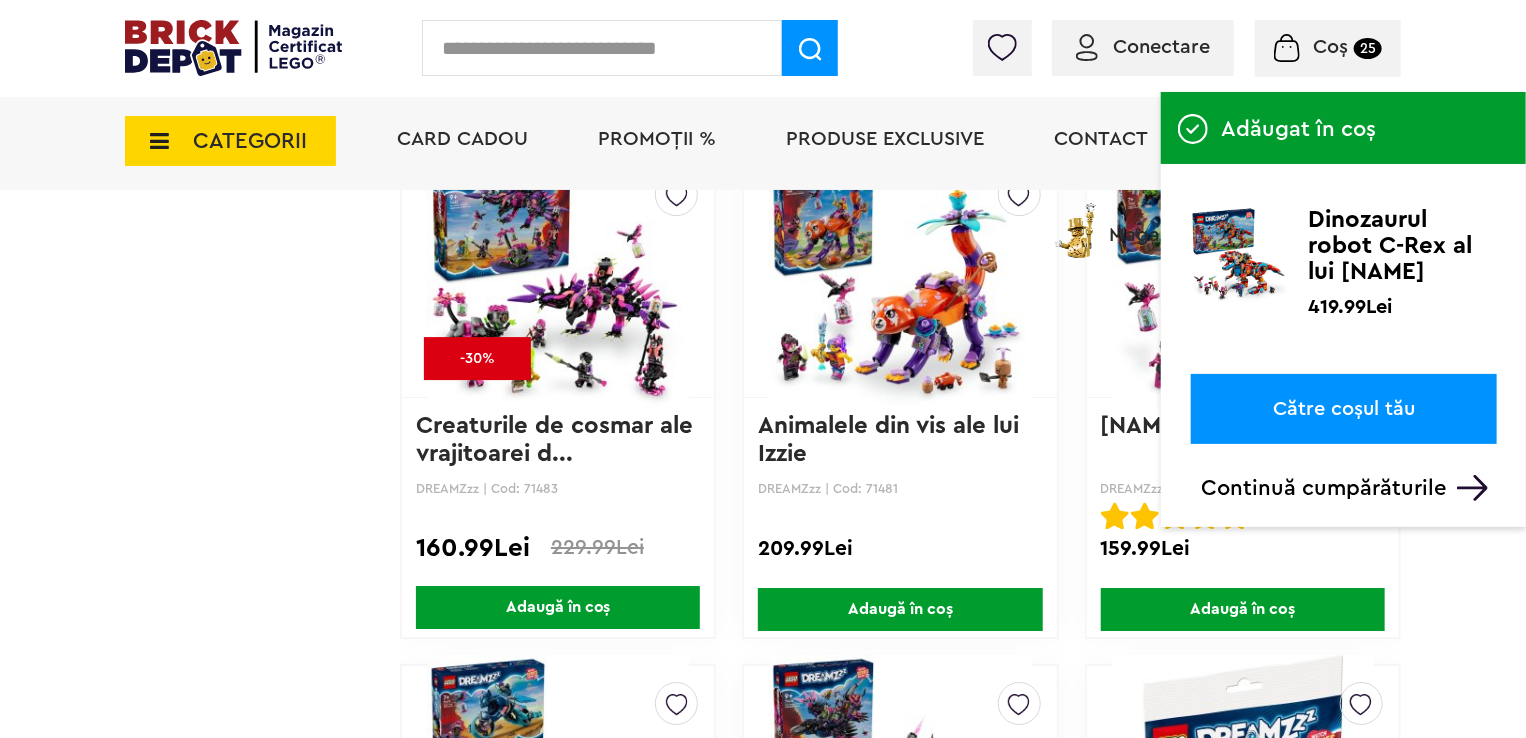 scroll, scrollTop: 3200, scrollLeft: 0, axis: vertical 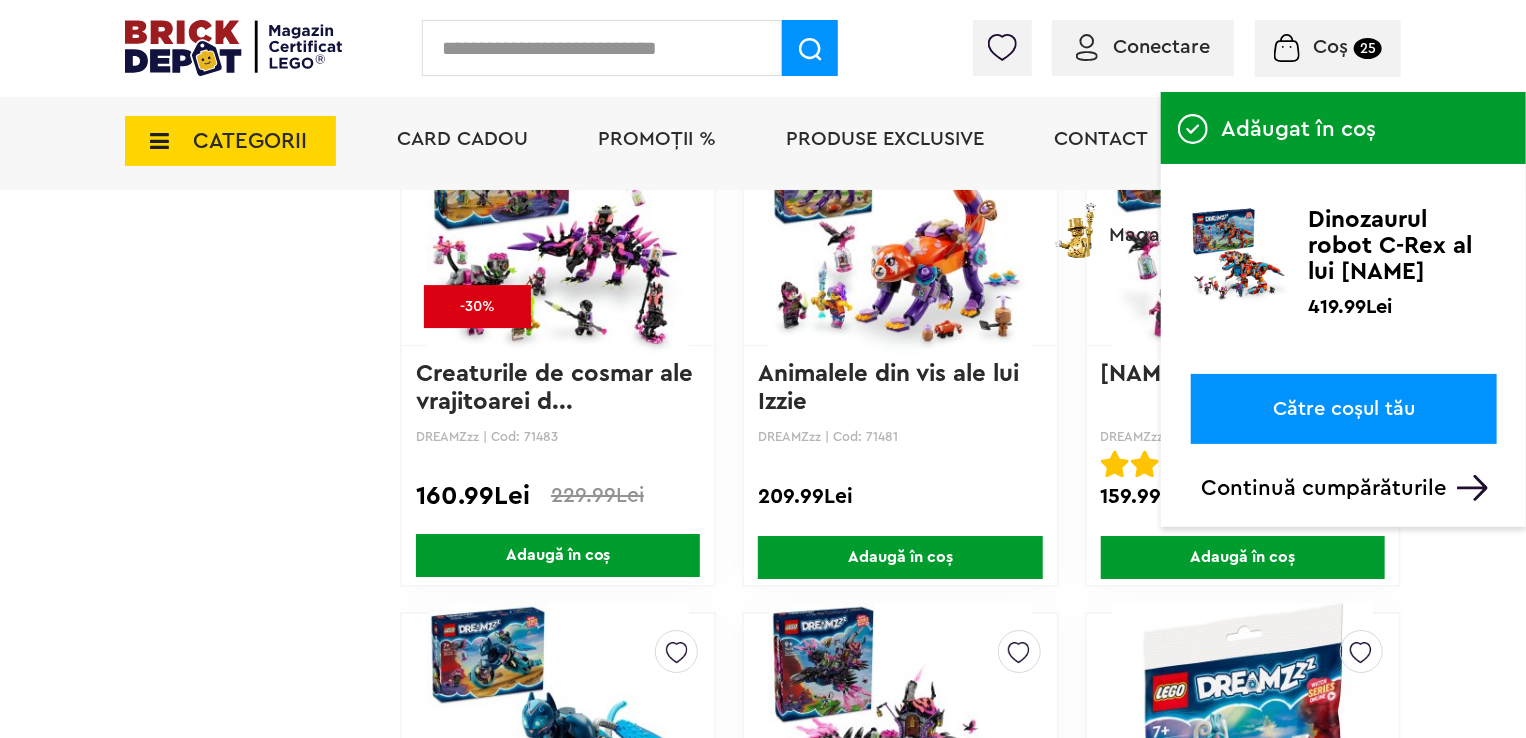 click on "Adaugă în coș" at bounding box center (1243, 557) 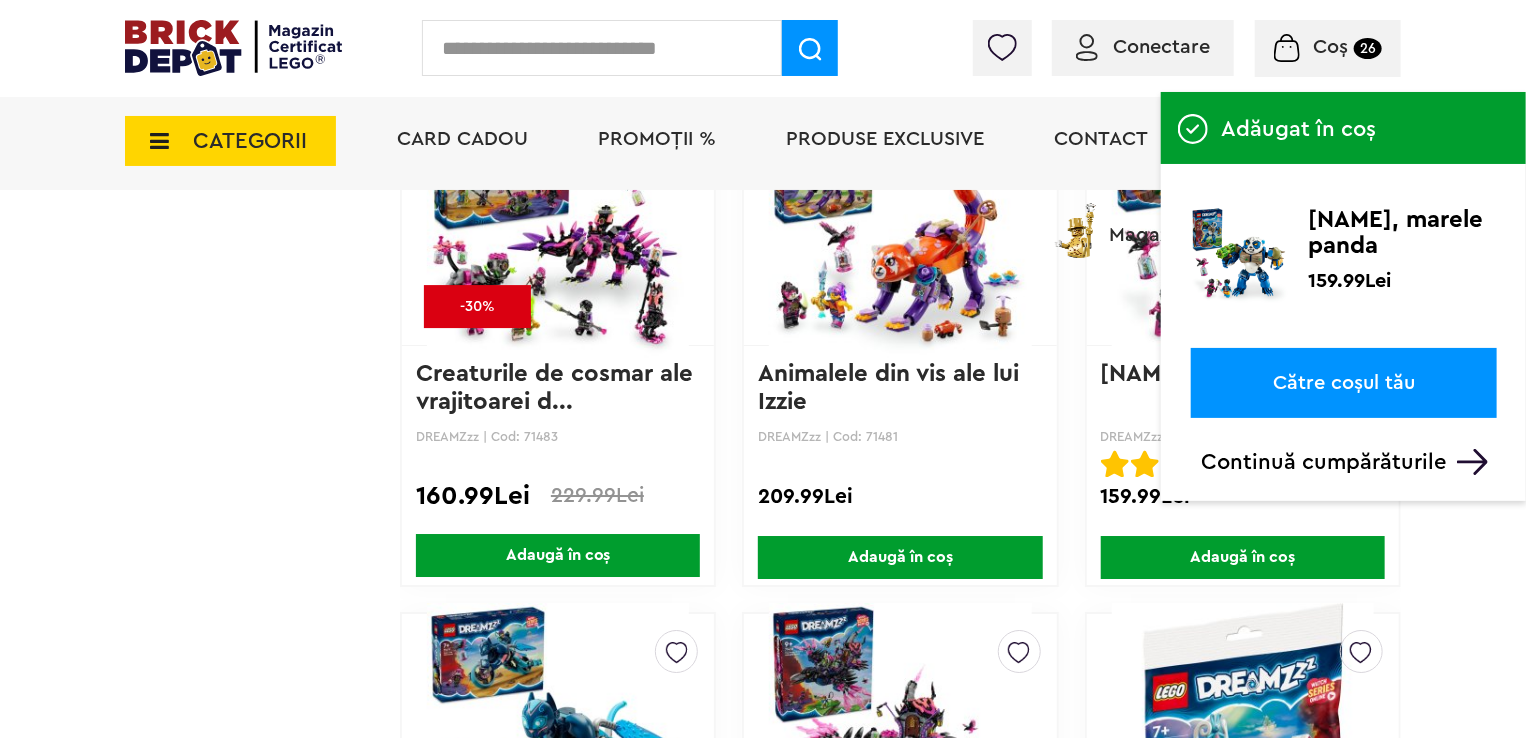 click on "Adaugă în coș" at bounding box center (900, 557) 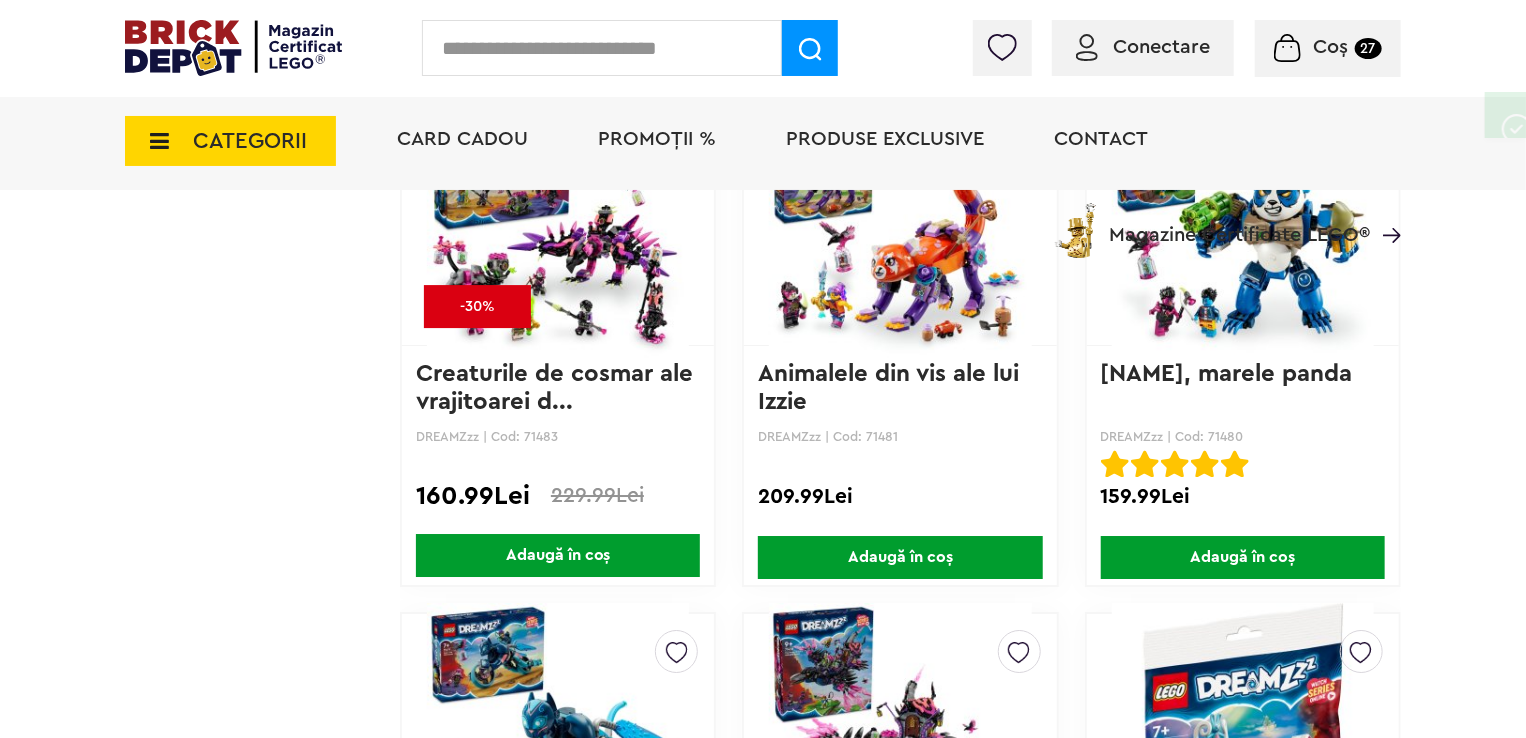 click on "Adaugă în coș" at bounding box center [558, 555] 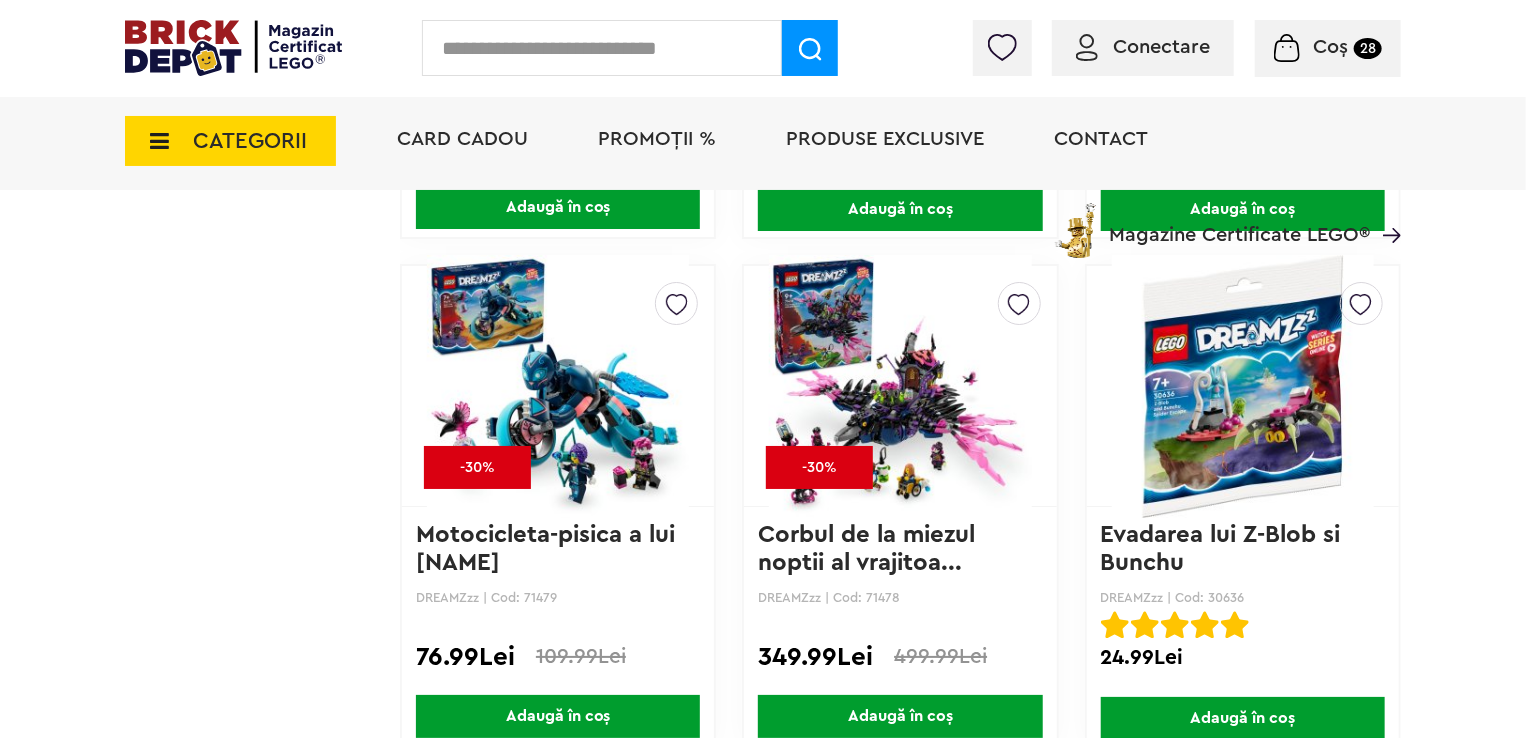 scroll, scrollTop: 3600, scrollLeft: 0, axis: vertical 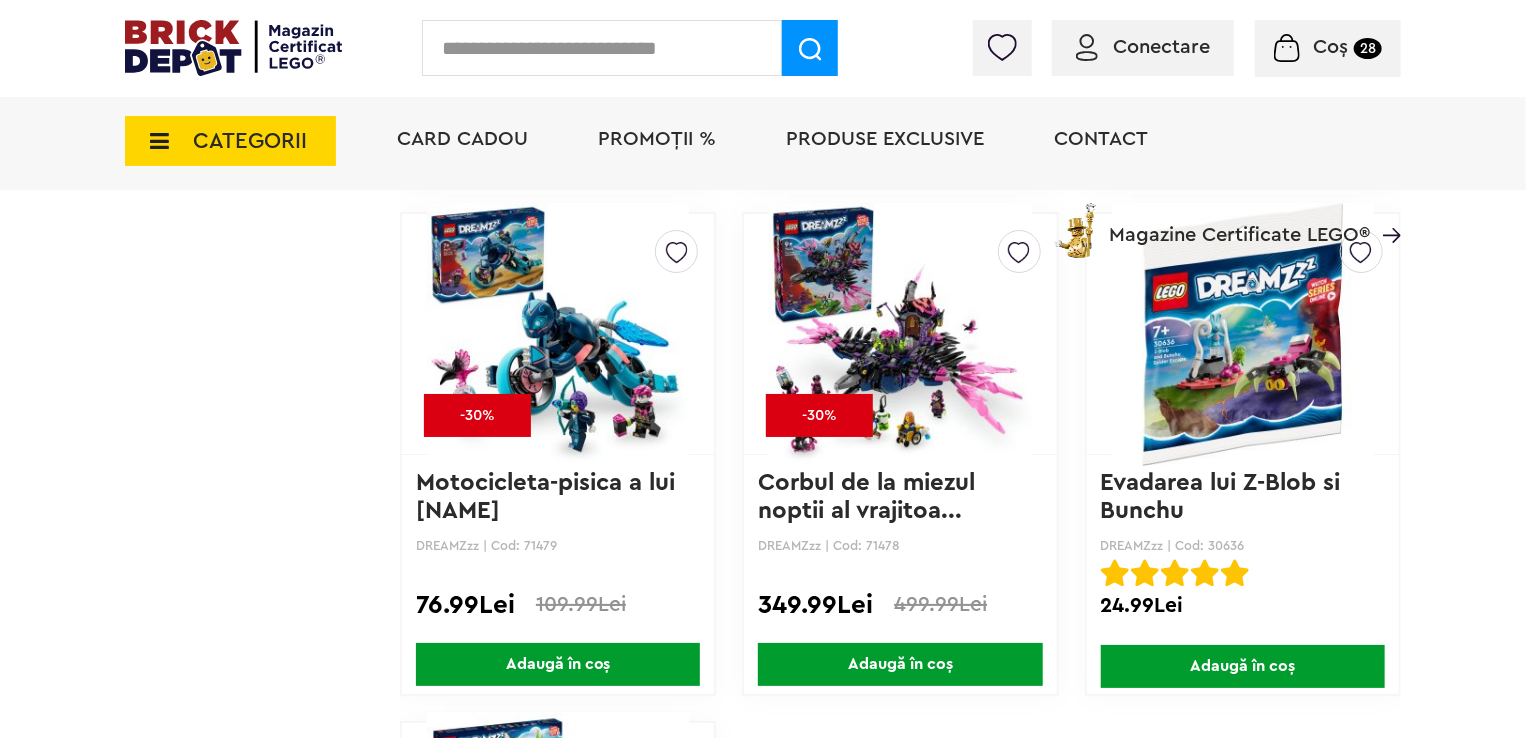 click on "Adaugă în coș" at bounding box center [1243, 666] 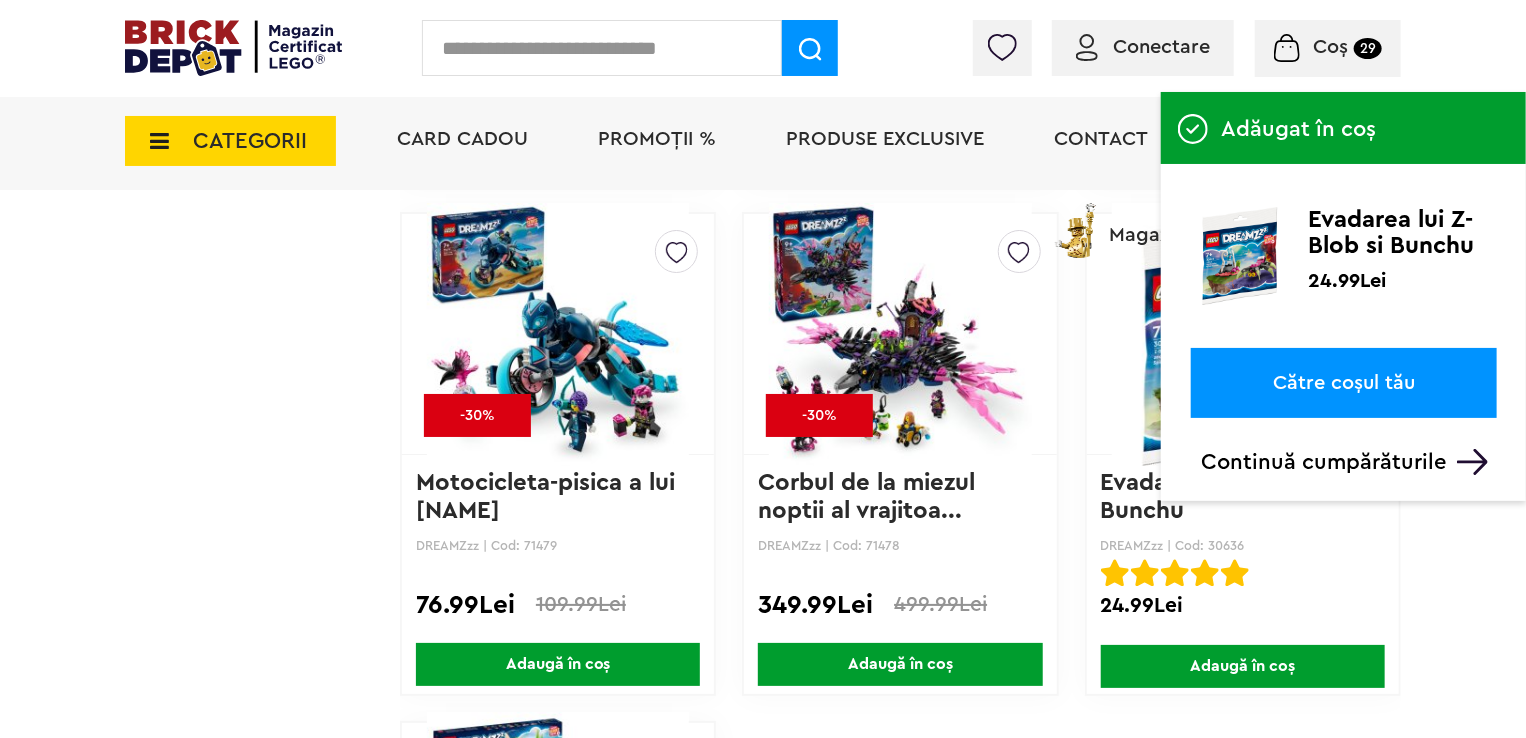 click on "Creează o listă nouă -30% Motocicleta-pisica a lui Zoey  DREAMZzz | Cod: 71479 76.99Lei 109.99Lei  Adaugă în coș" at bounding box center [558, 454] 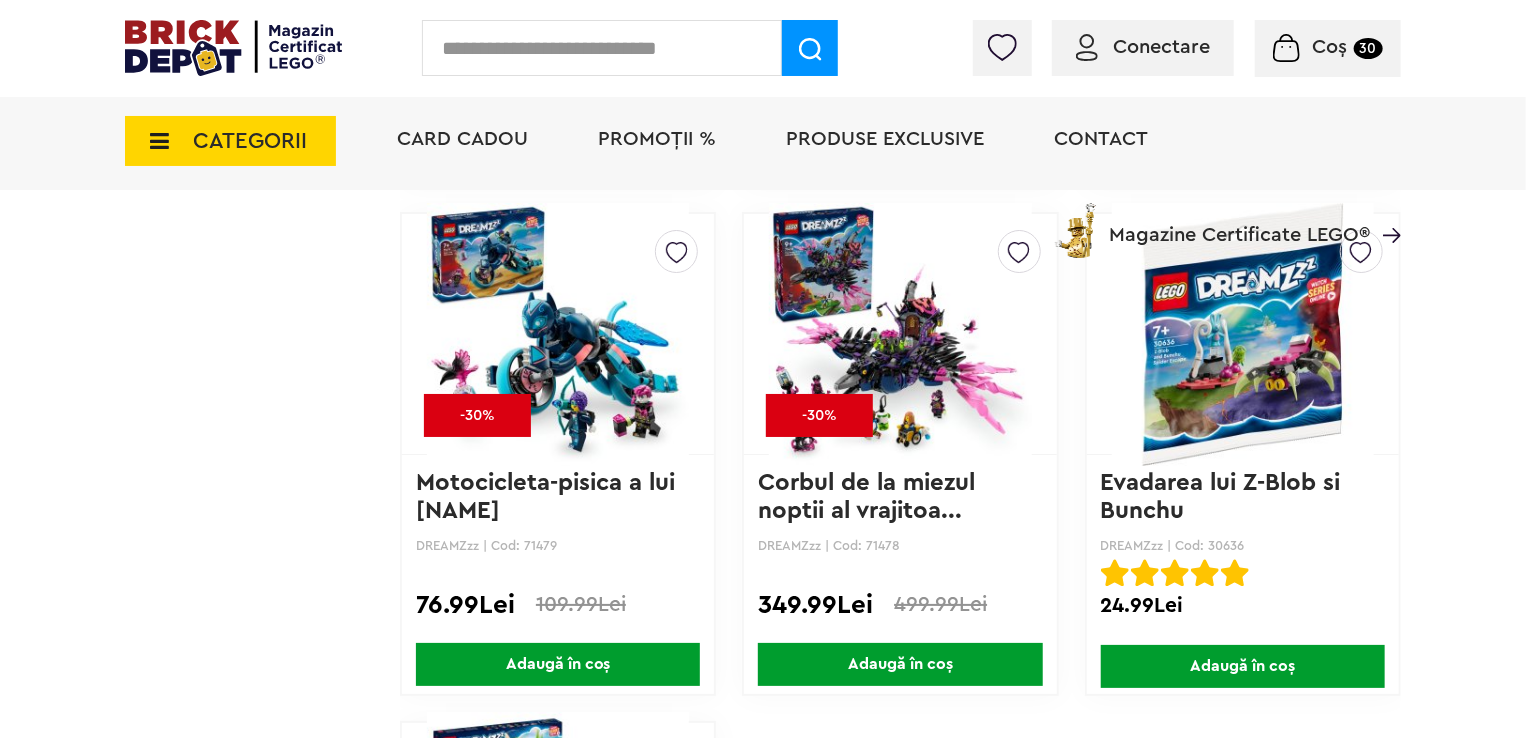 click on "Adaugă în coș" at bounding box center [900, 664] 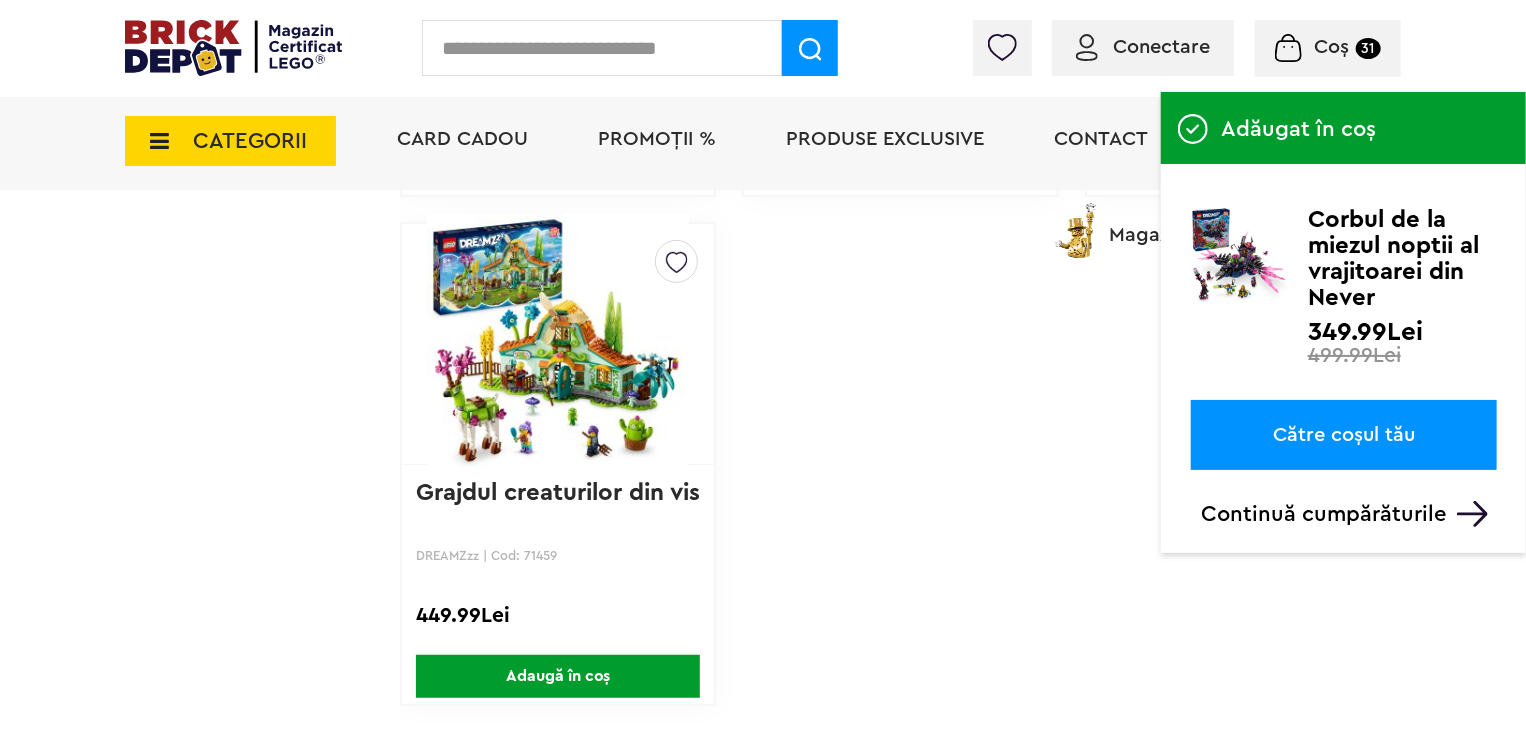 scroll, scrollTop: 4100, scrollLeft: 0, axis: vertical 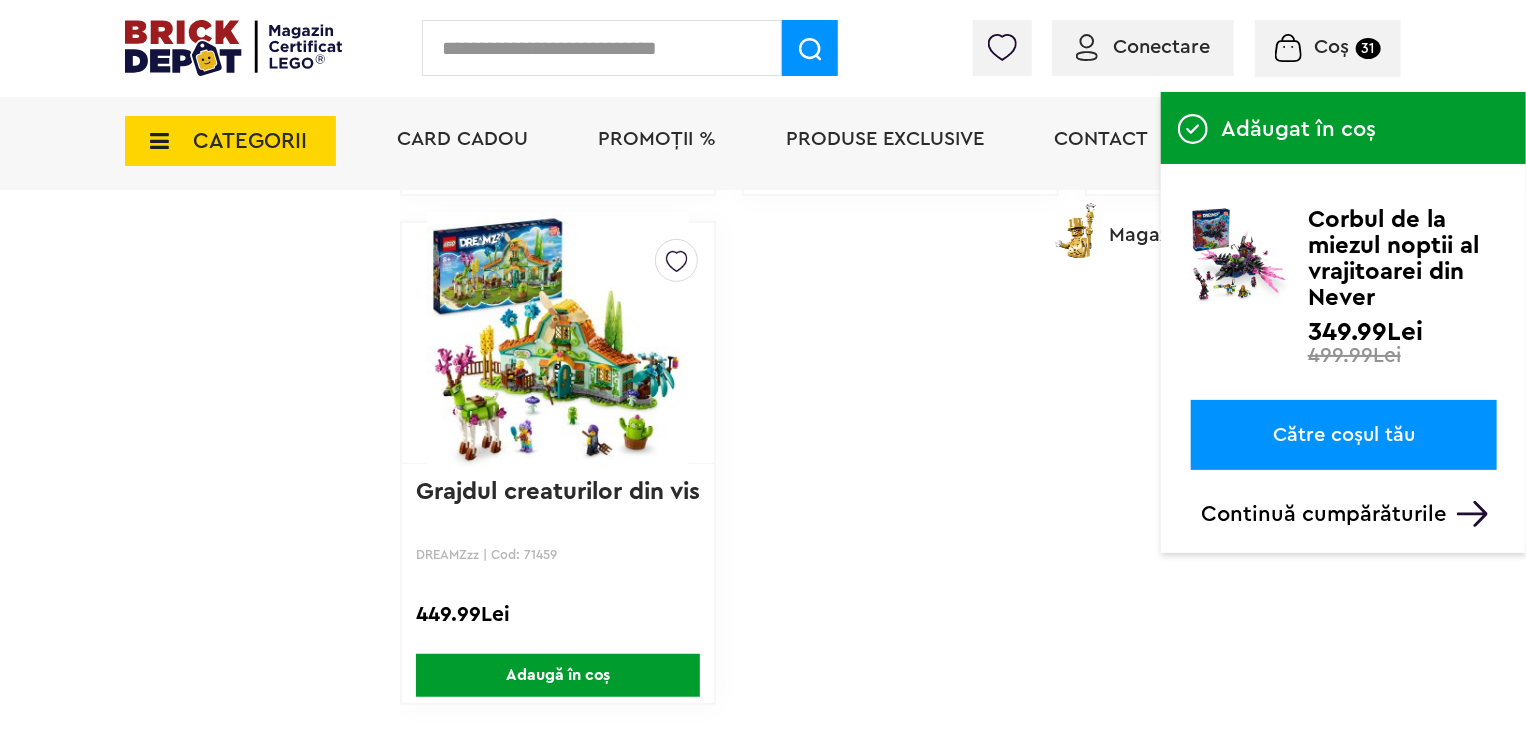 click on "Adaugă în coș" at bounding box center [558, 675] 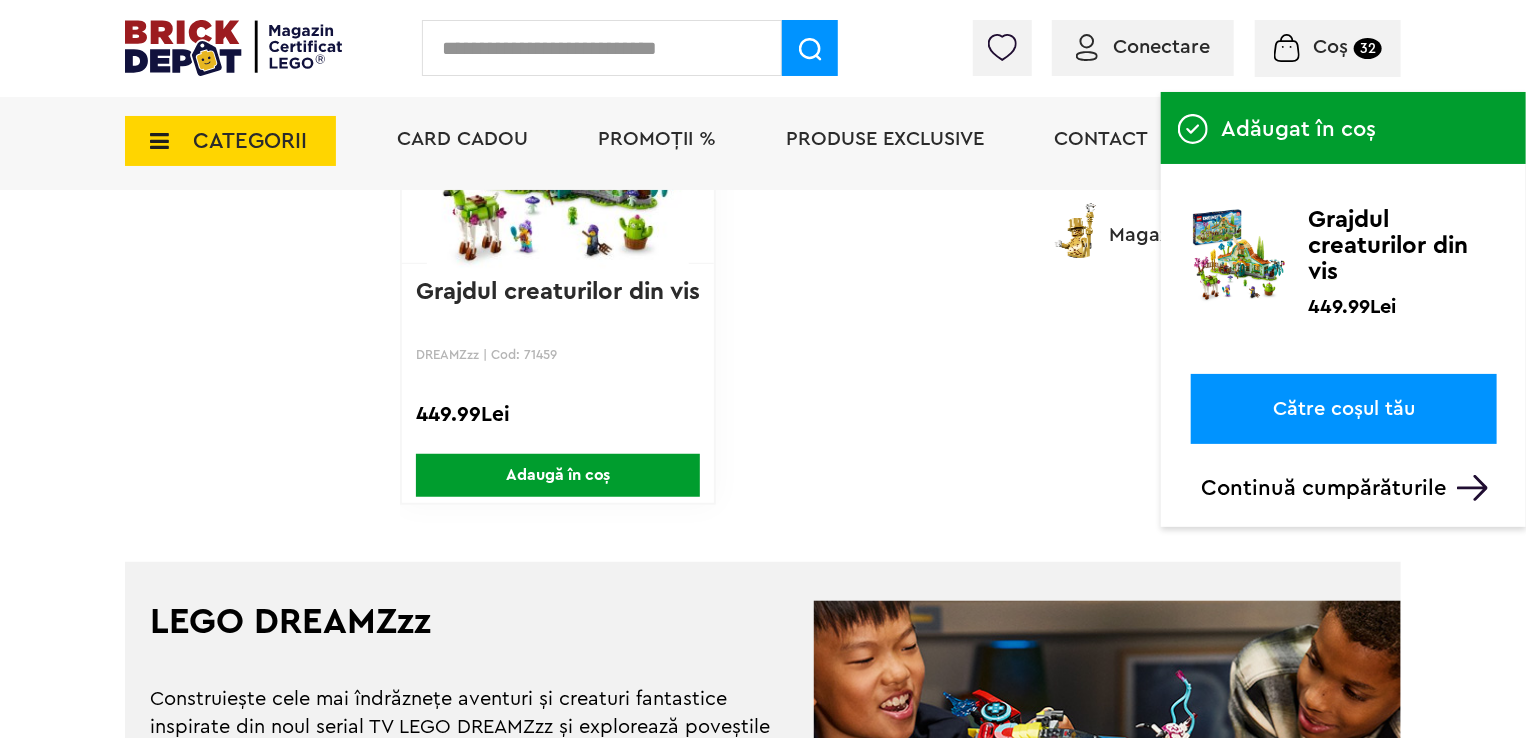 scroll, scrollTop: 4400, scrollLeft: 0, axis: vertical 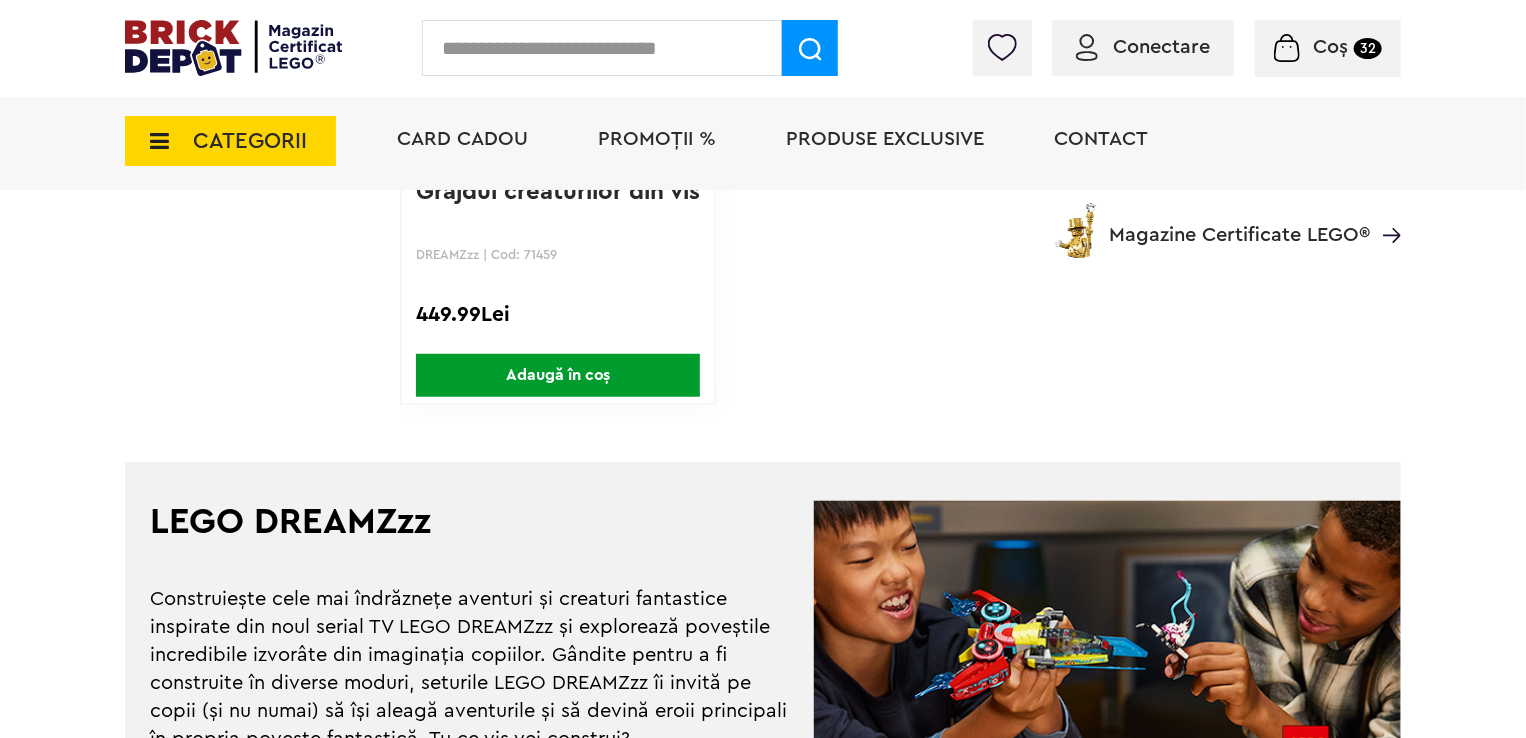 click on "CATEGORII" at bounding box center (250, 141) 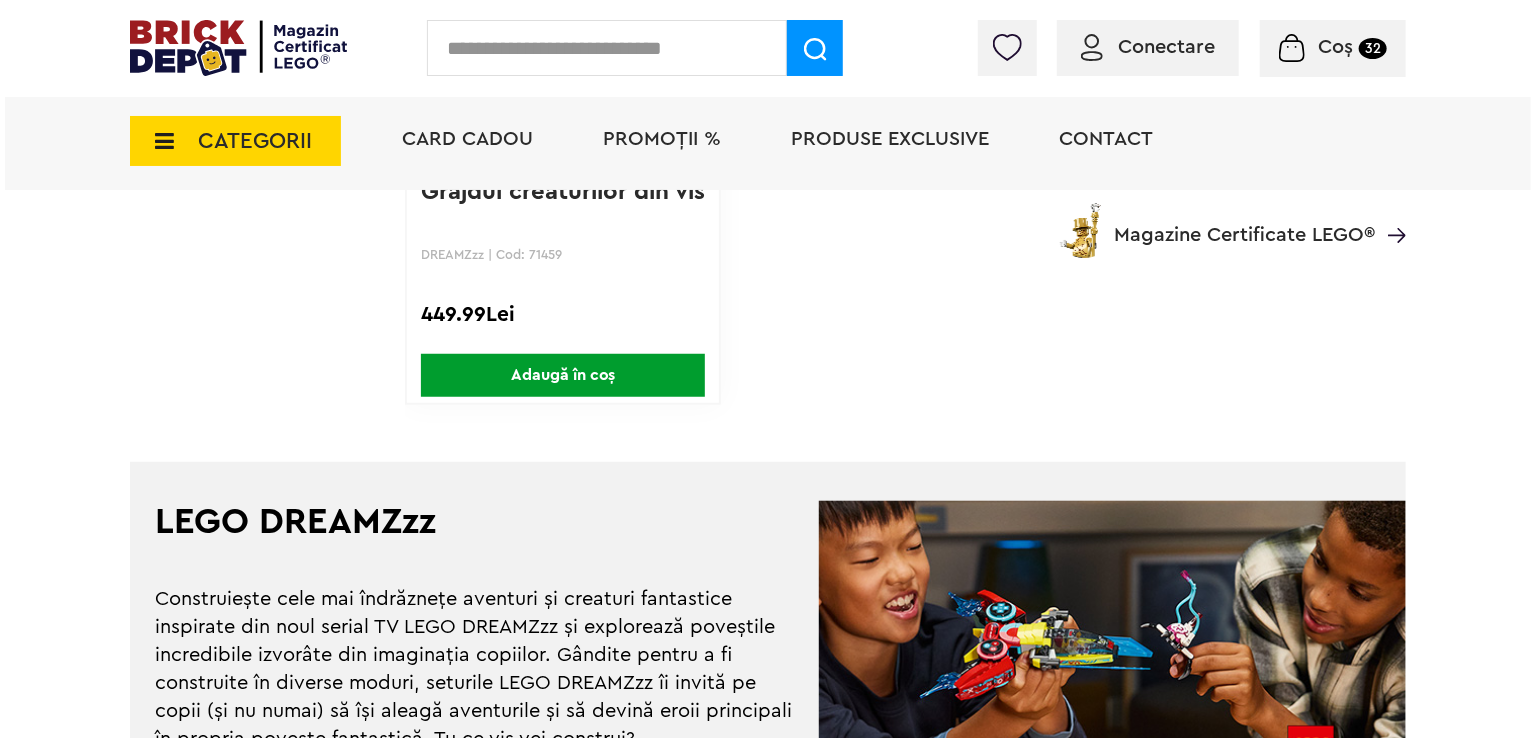 scroll, scrollTop: 4401, scrollLeft: 0, axis: vertical 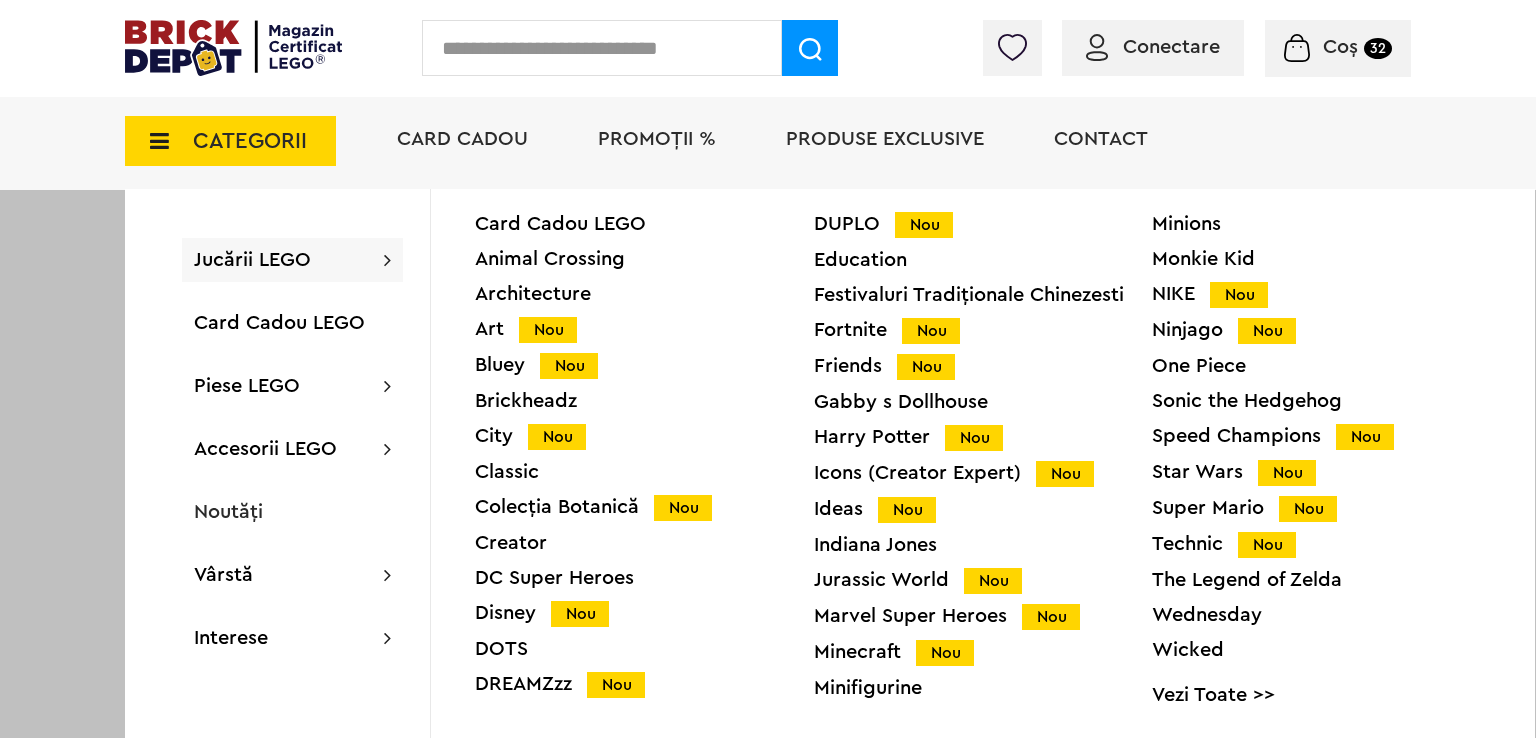 click on "Nou" at bounding box center (931, 331) 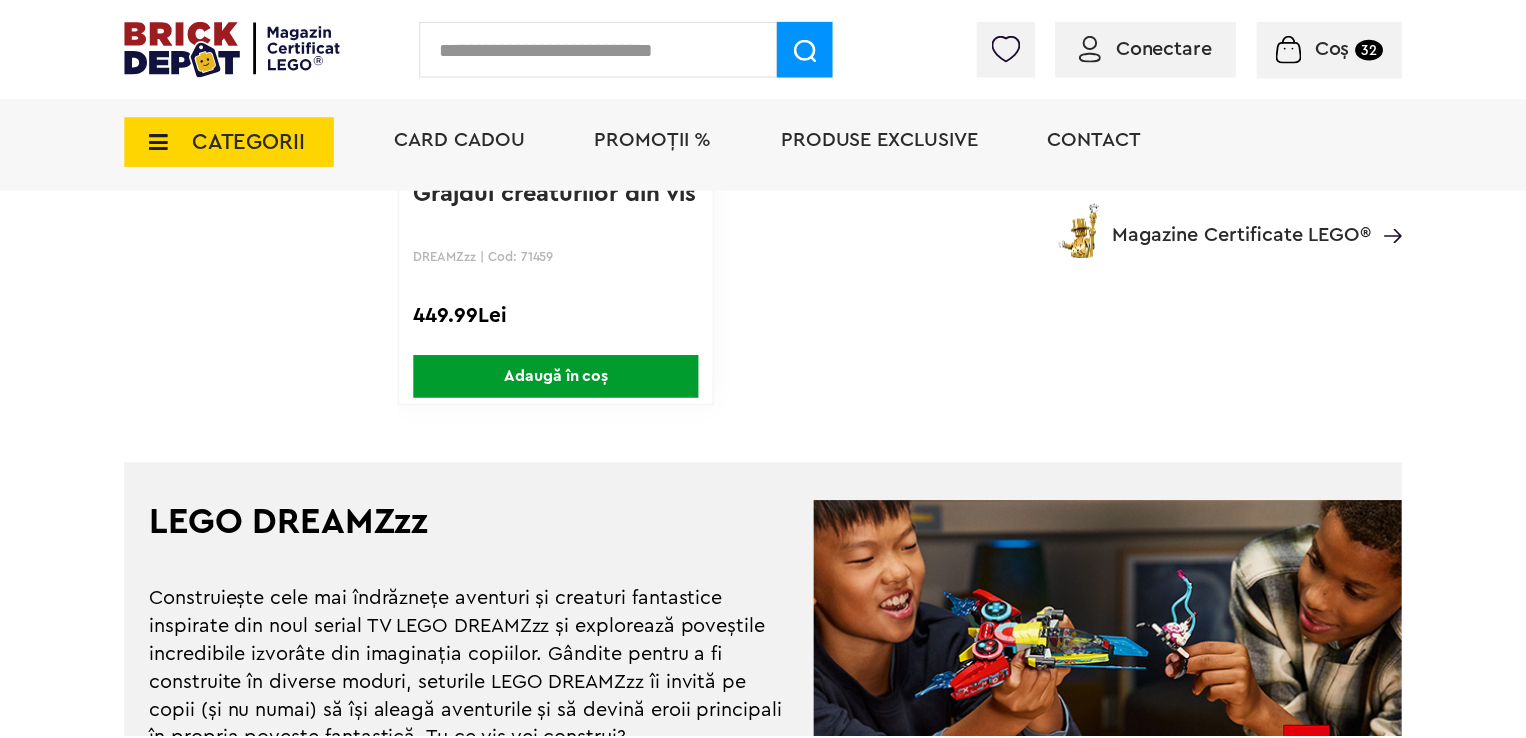 scroll, scrollTop: 4400, scrollLeft: 0, axis: vertical 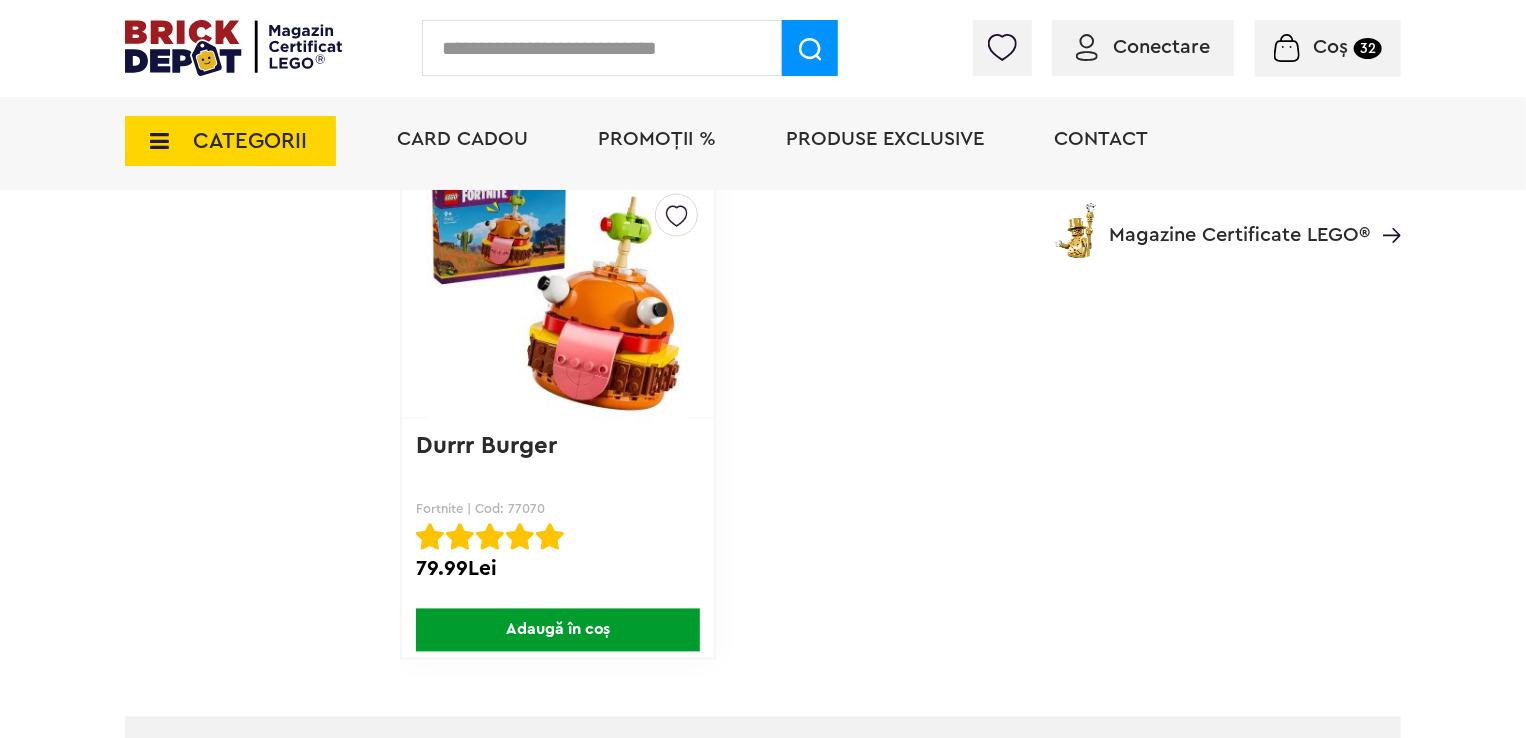 click on "CATEGORII" at bounding box center [250, 141] 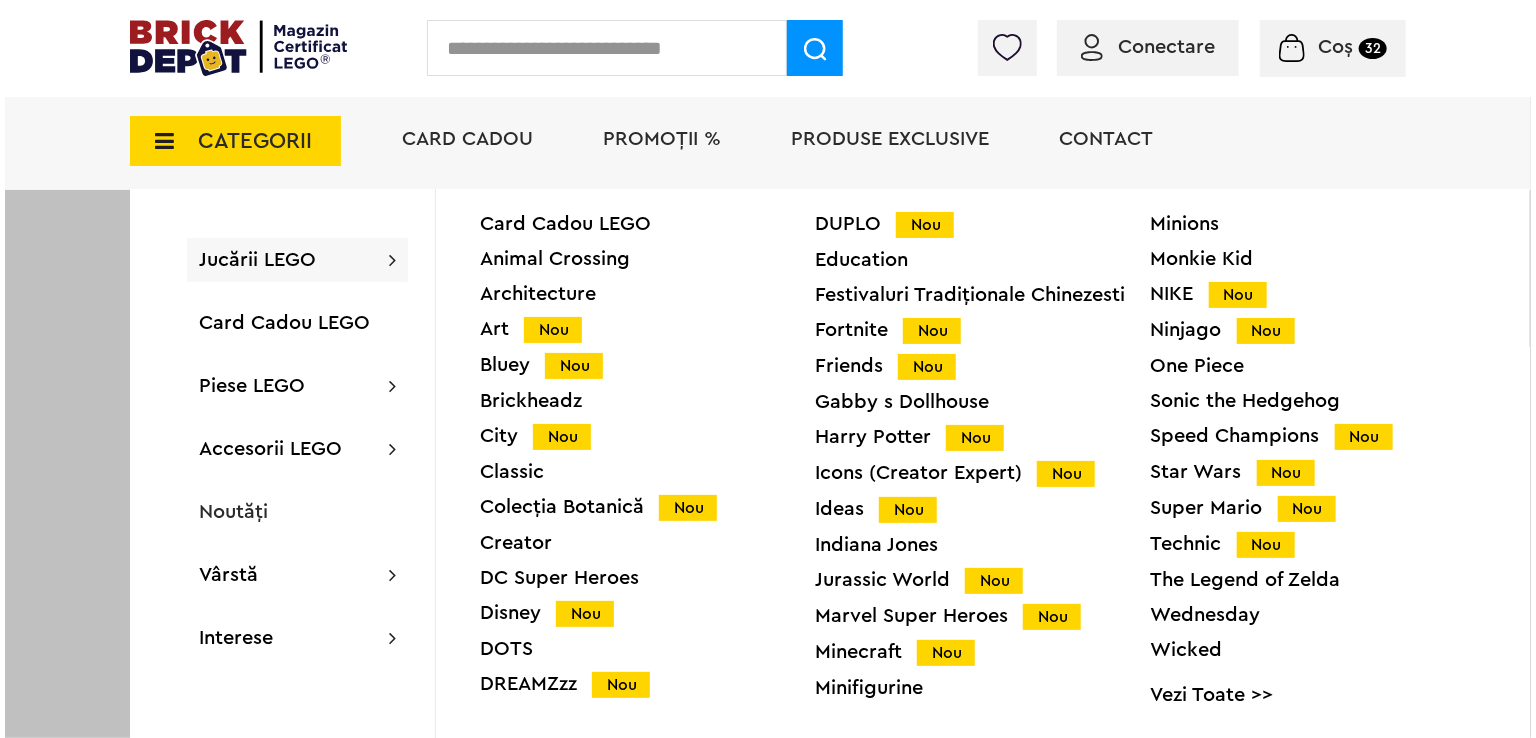 scroll, scrollTop: 1601, scrollLeft: 0, axis: vertical 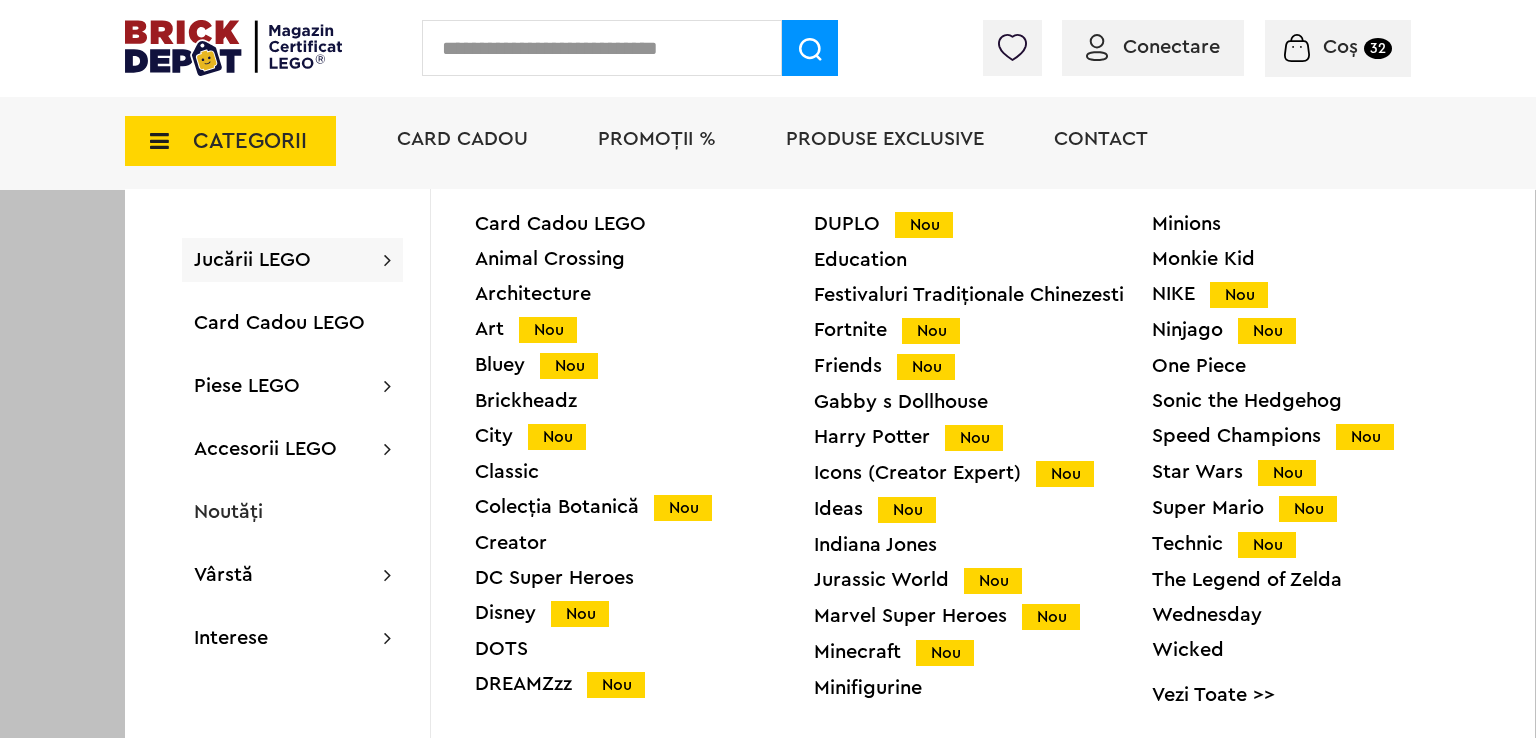click on "Nou" at bounding box center [907, 510] 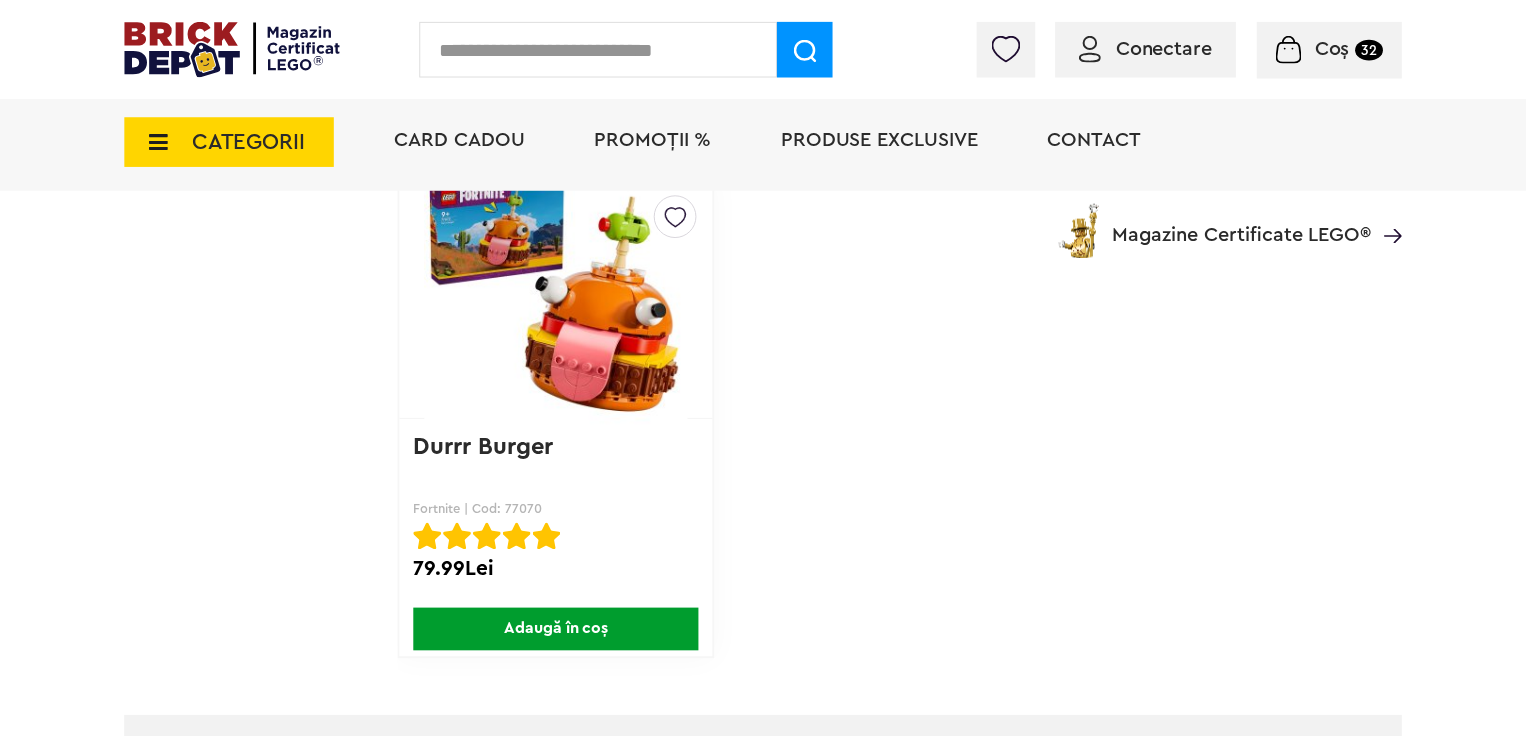 scroll, scrollTop: 1600, scrollLeft: 0, axis: vertical 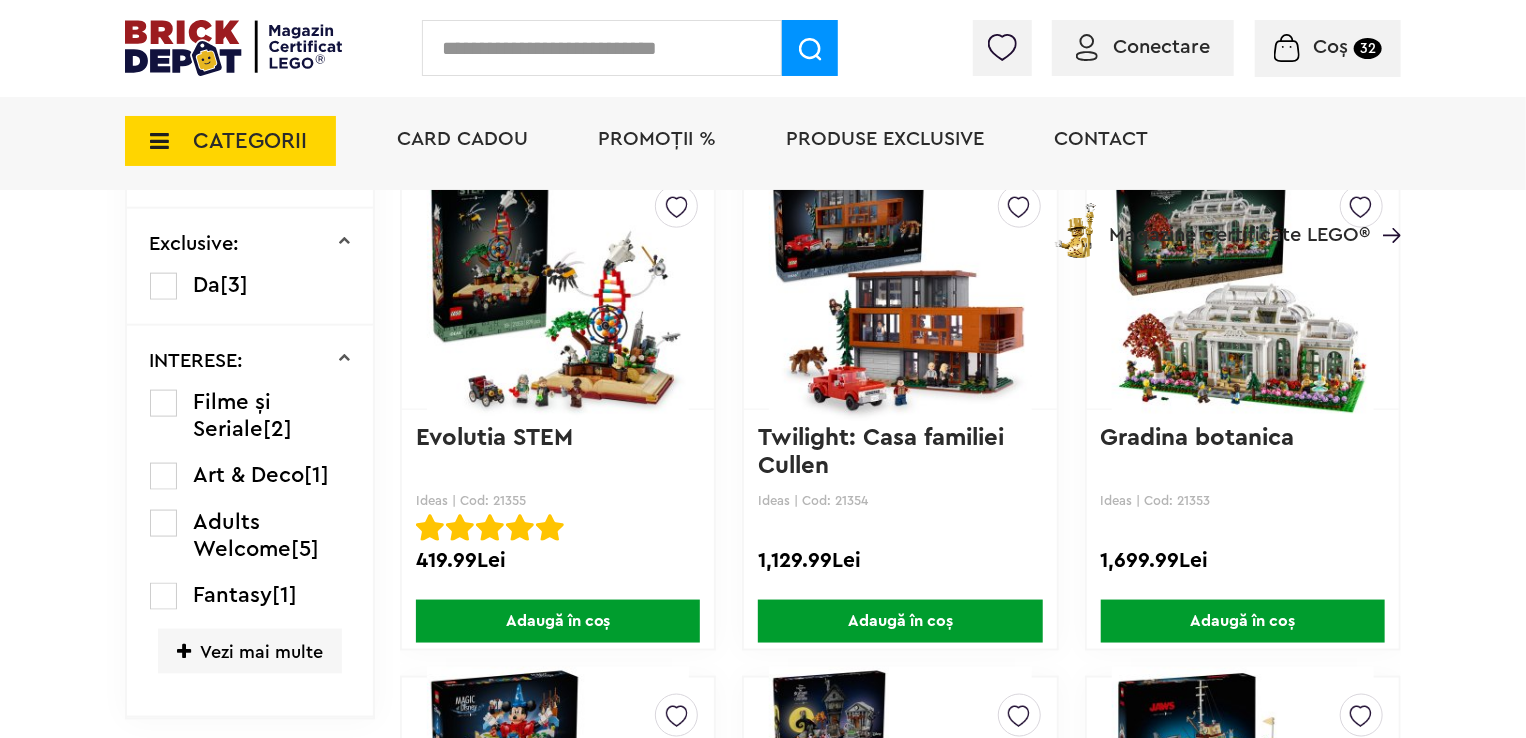 click on "Adaugă în coș" at bounding box center [900, 621] 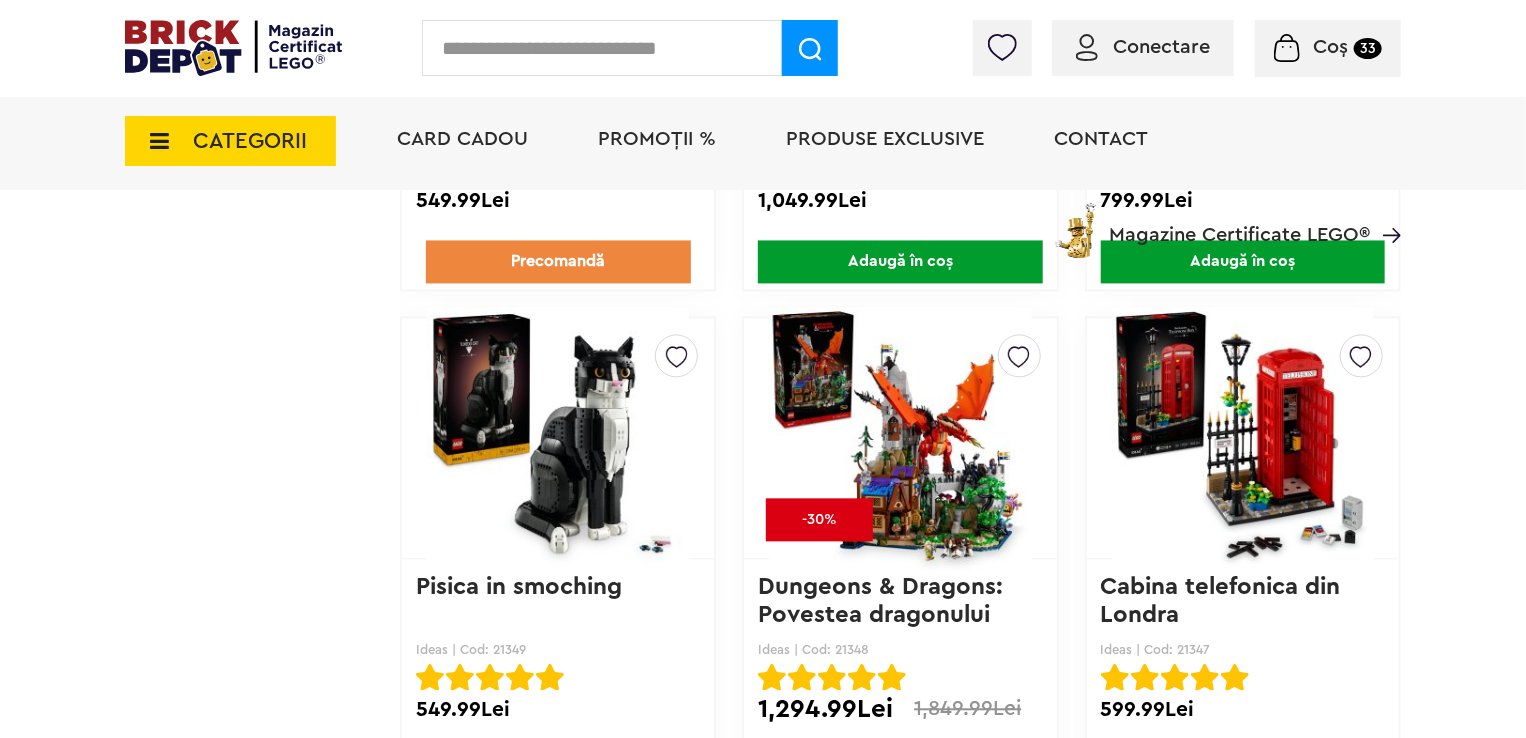 scroll, scrollTop: 2100, scrollLeft: 0, axis: vertical 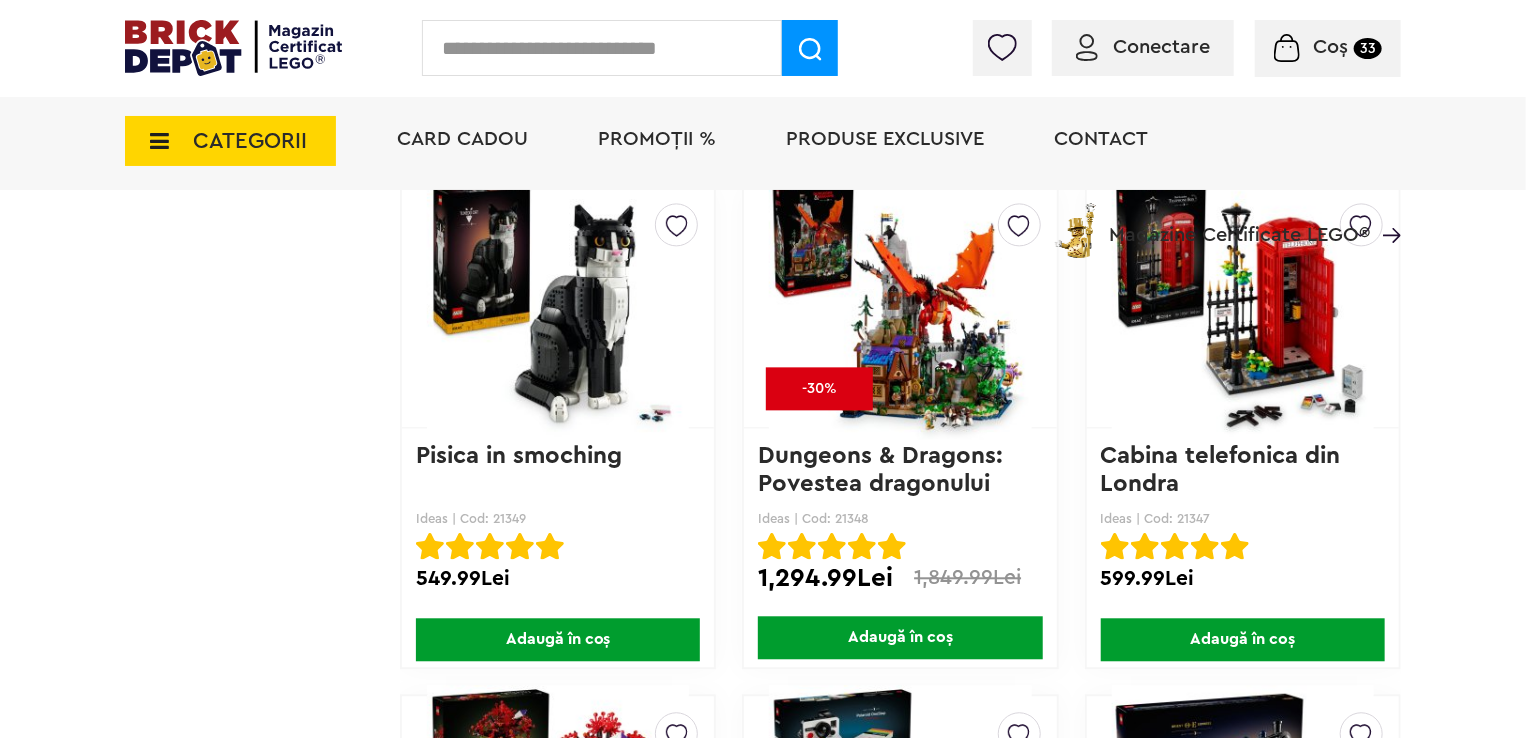 click on "Adaugă în coș" at bounding box center [900, 637] 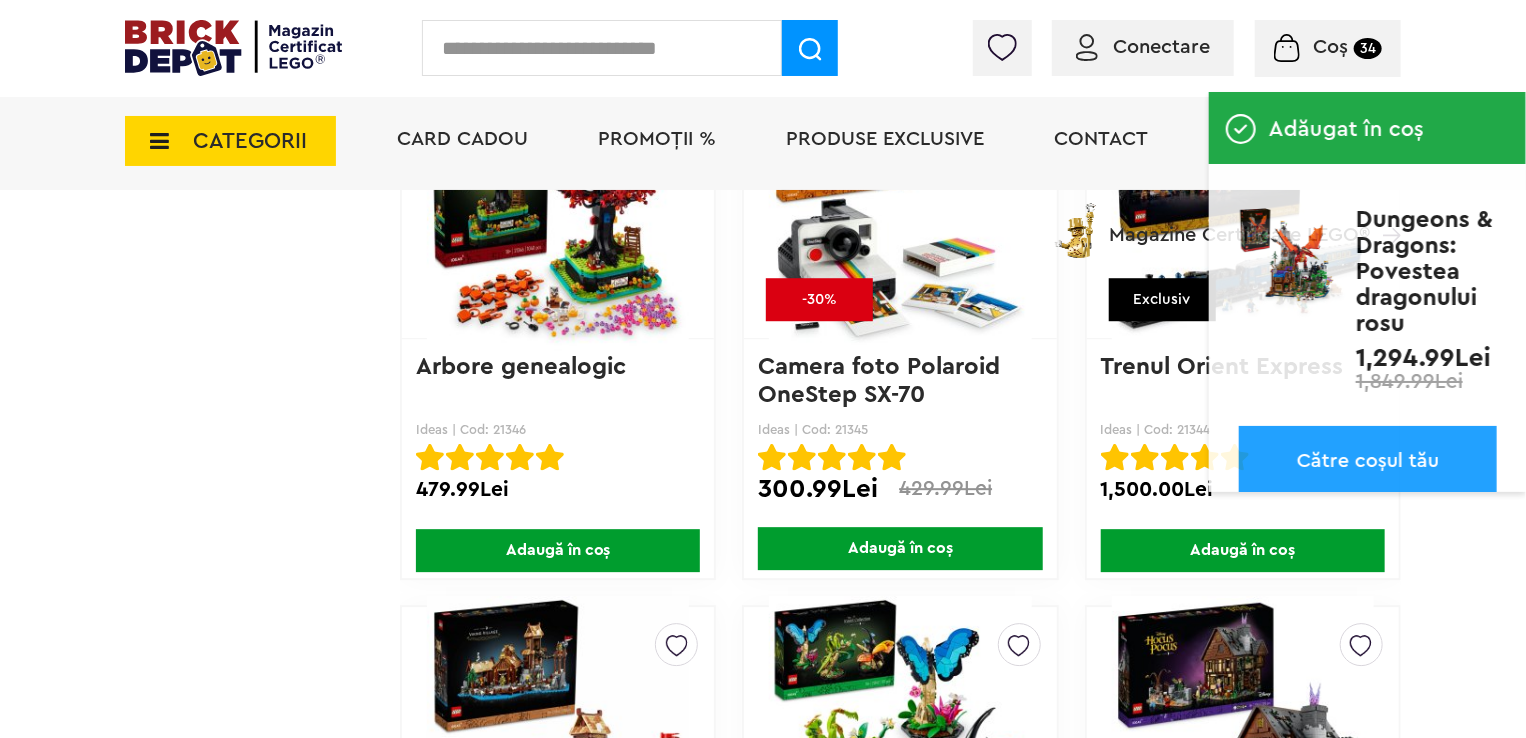 scroll, scrollTop: 2700, scrollLeft: 0, axis: vertical 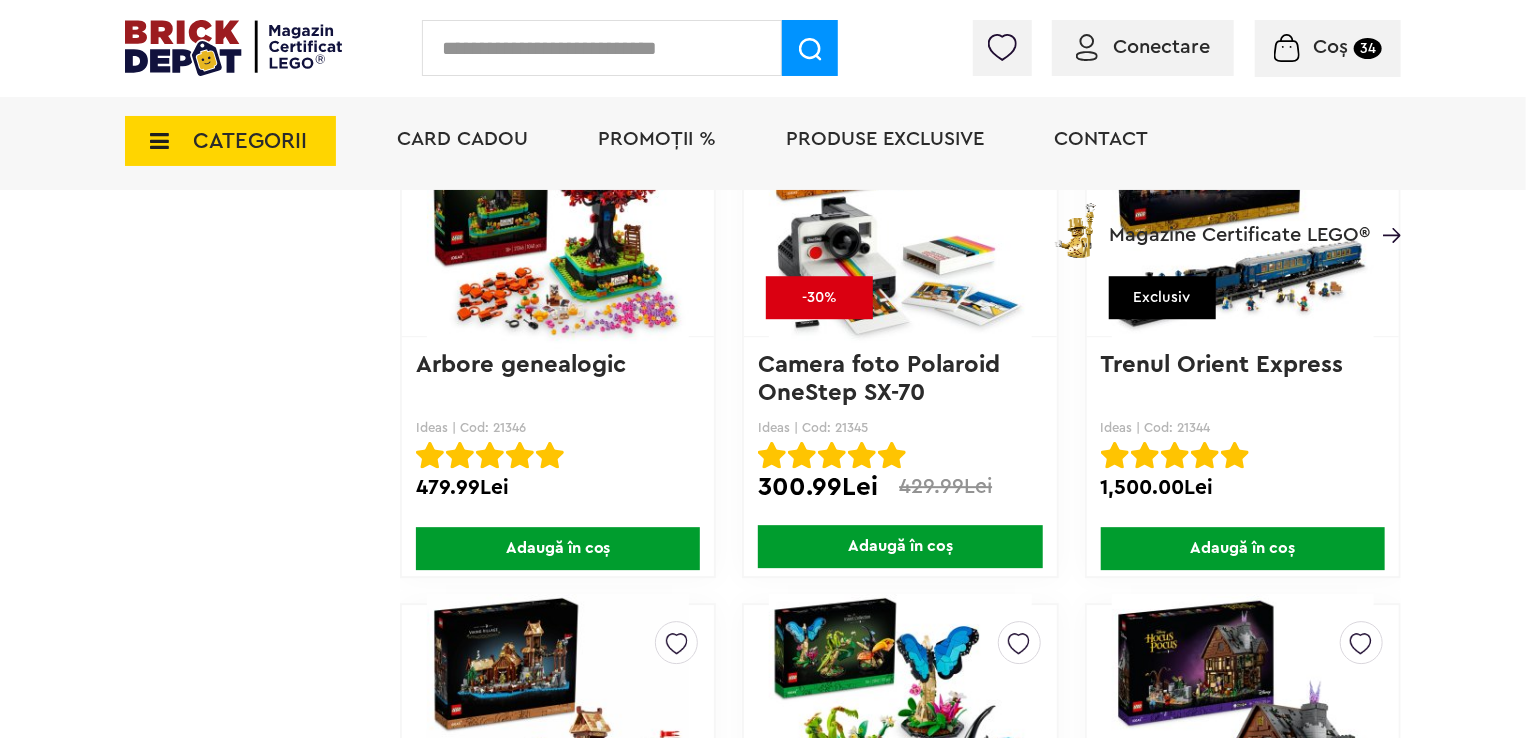click on "Adaugă în coș" at bounding box center (1243, 548) 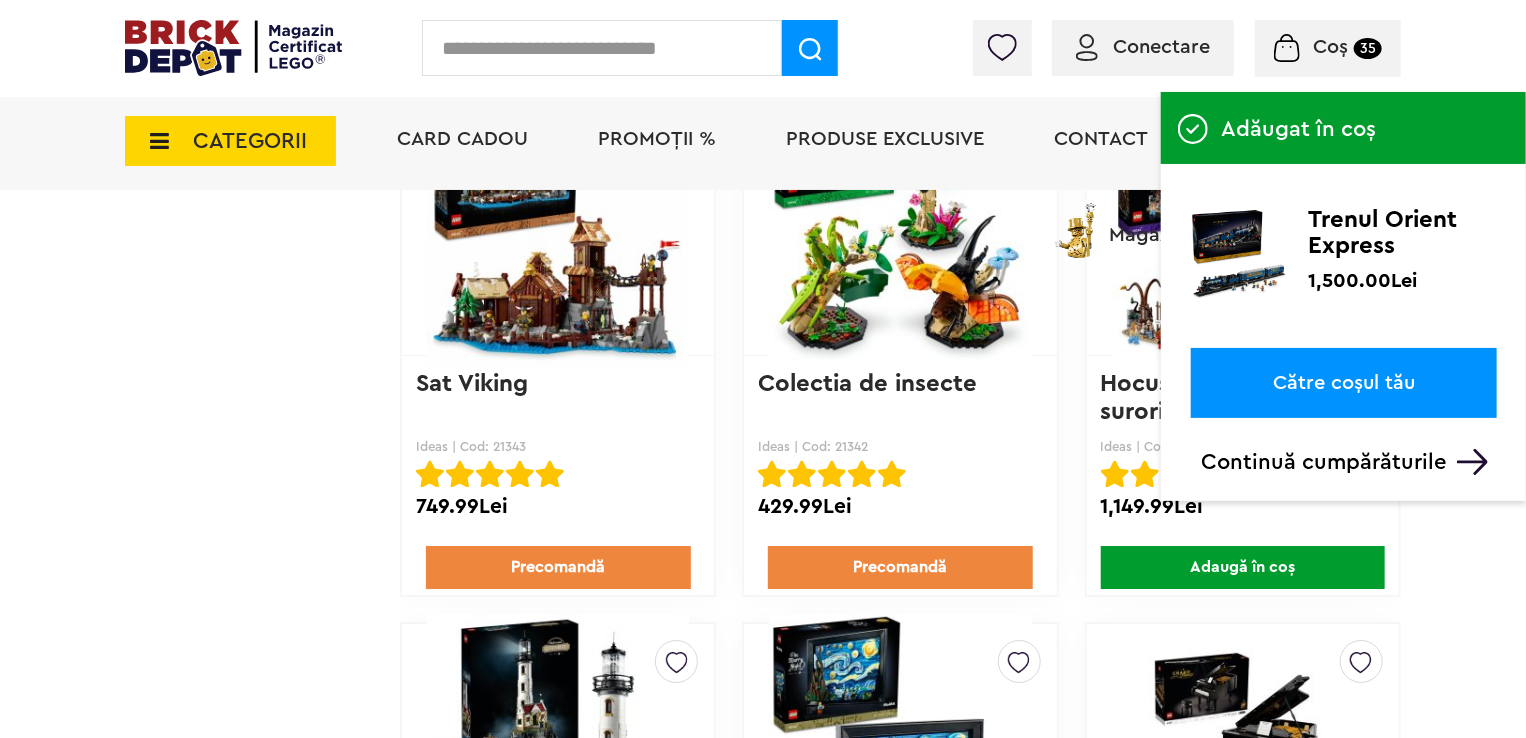 scroll, scrollTop: 3200, scrollLeft: 0, axis: vertical 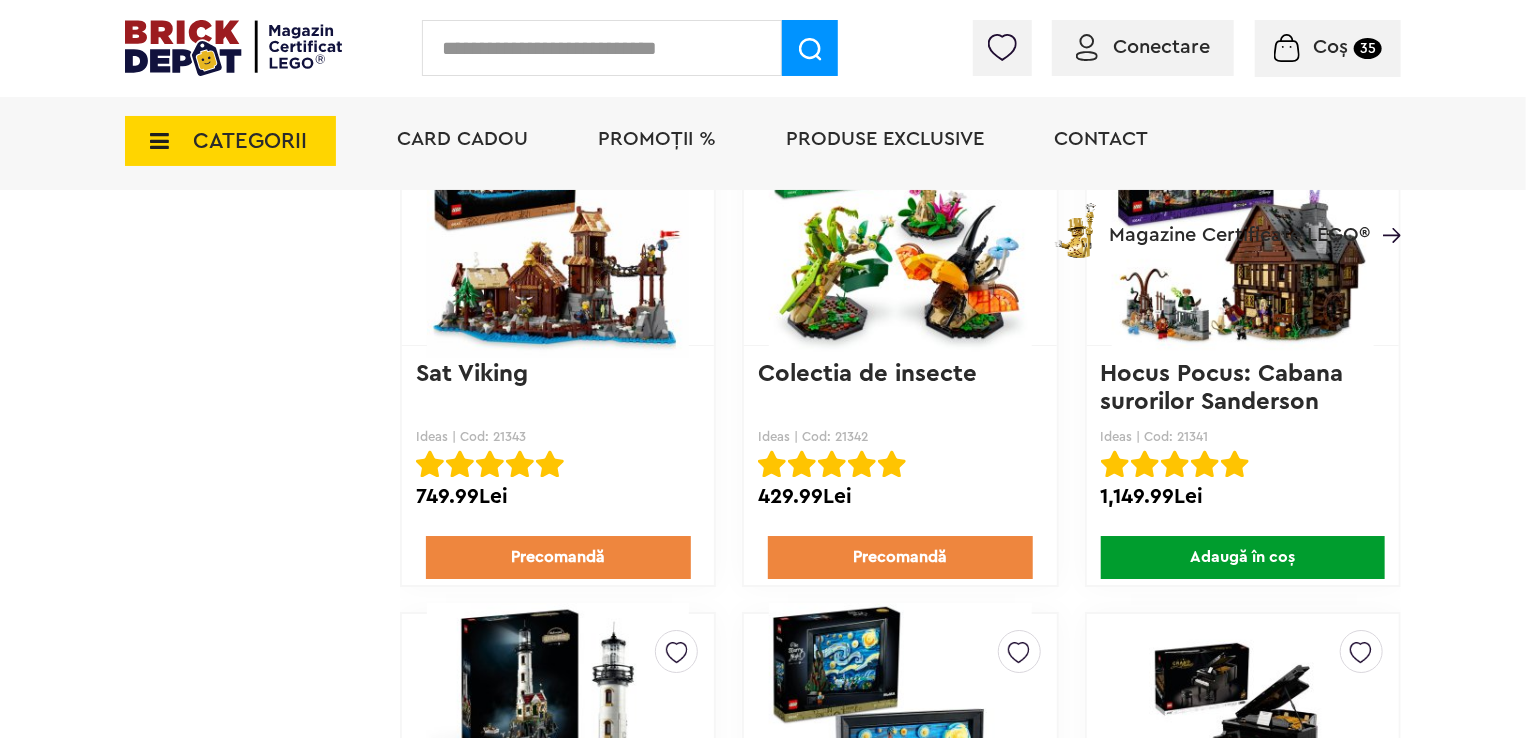 click on "Precomandă" at bounding box center (558, 557) 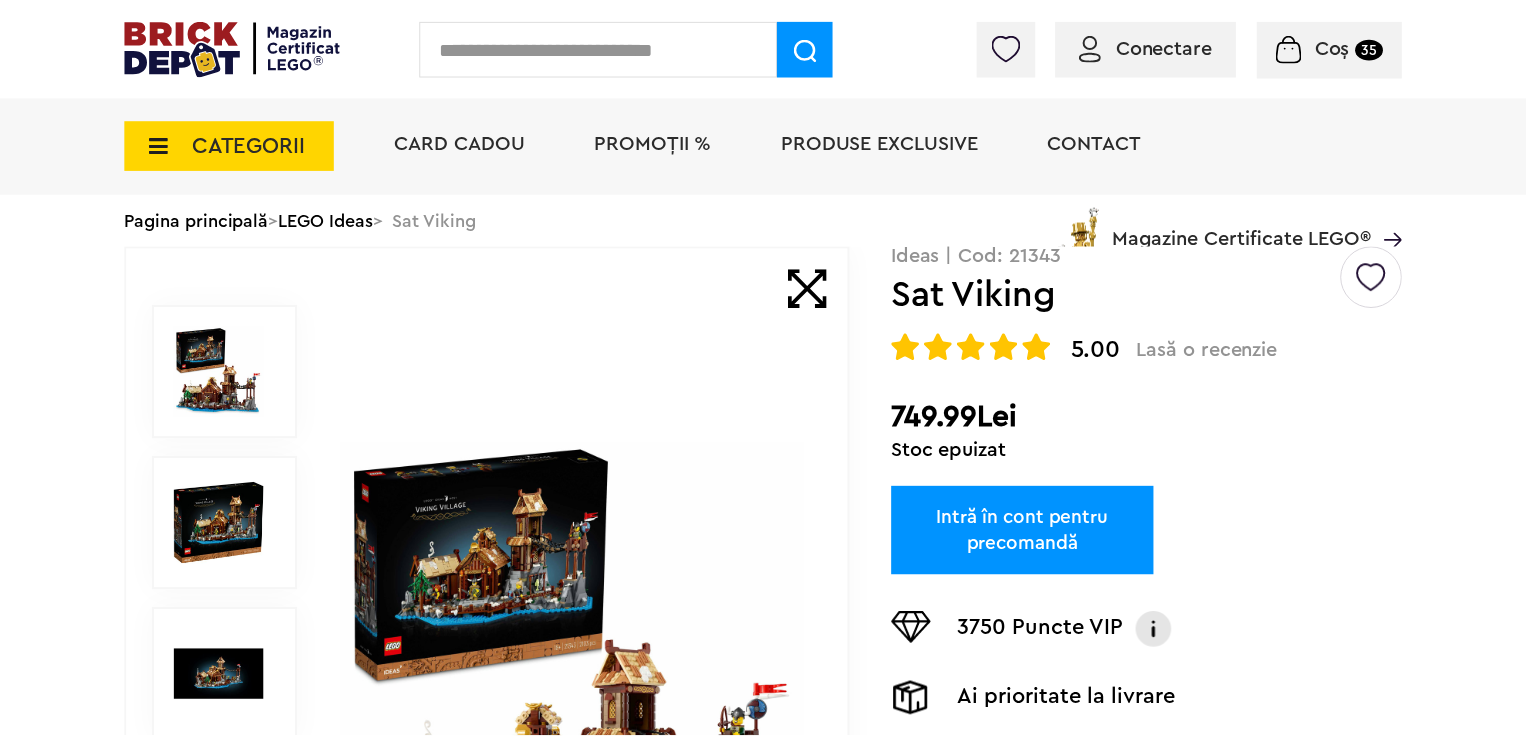 scroll, scrollTop: 0, scrollLeft: 0, axis: both 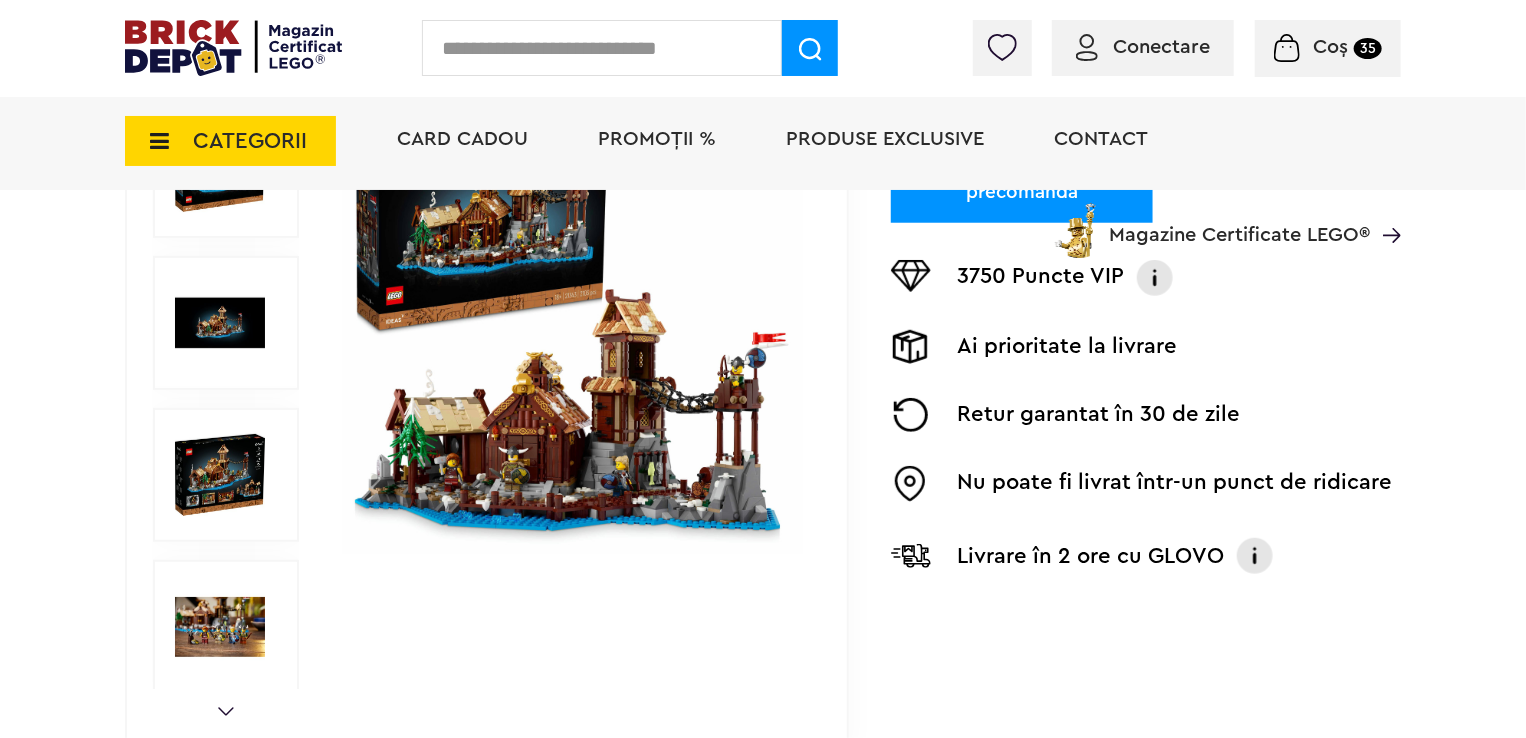 click at bounding box center (220, 627) 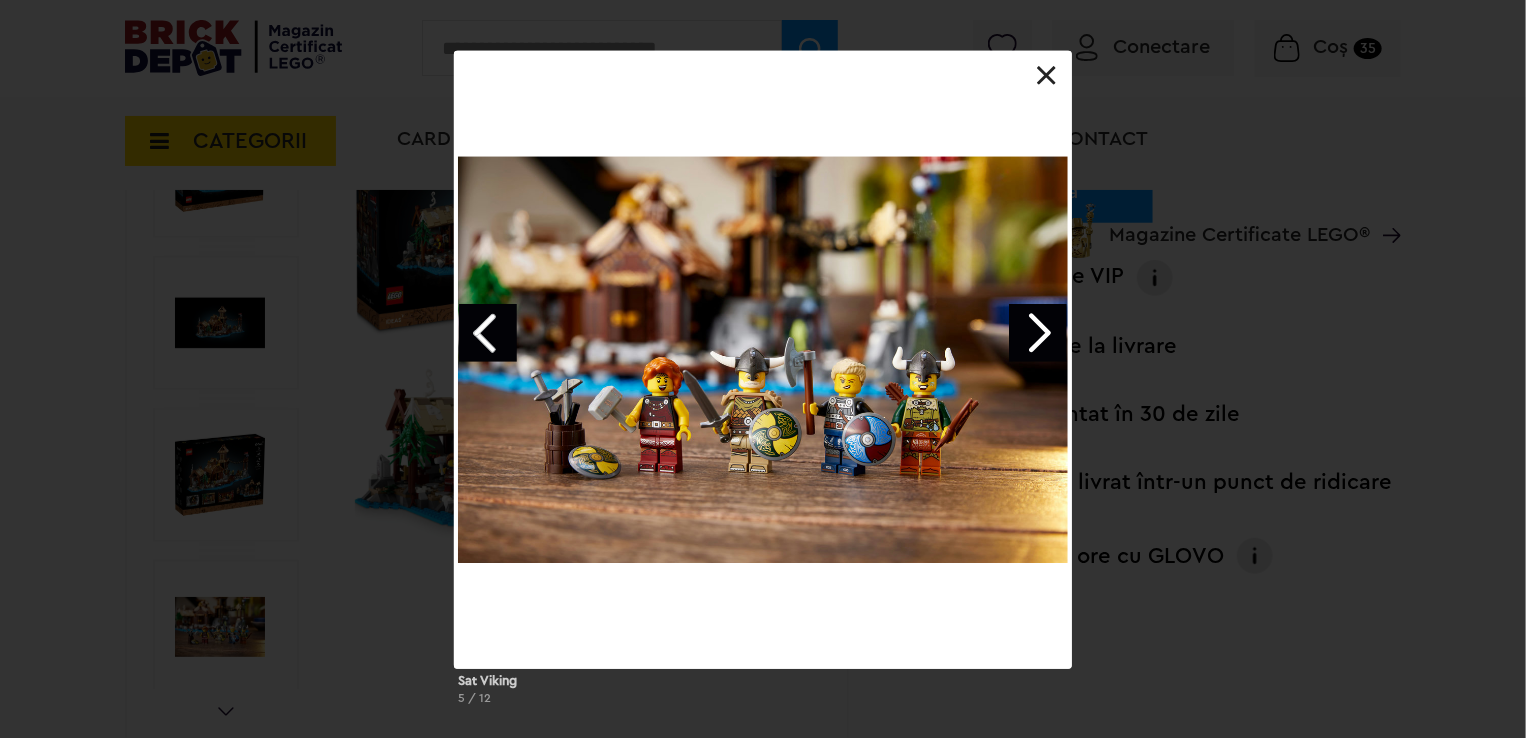 click at bounding box center [488, 333] 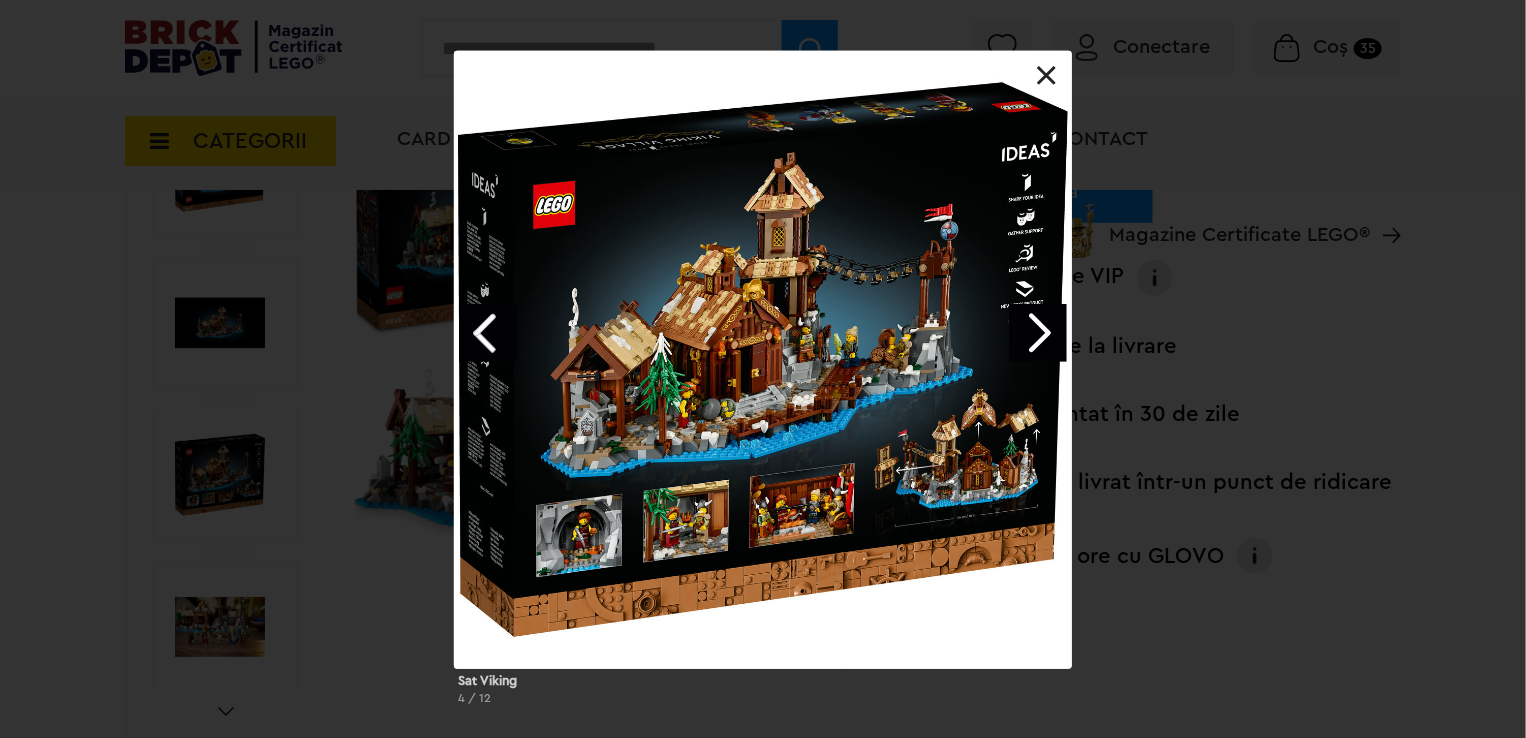 click at bounding box center [488, 333] 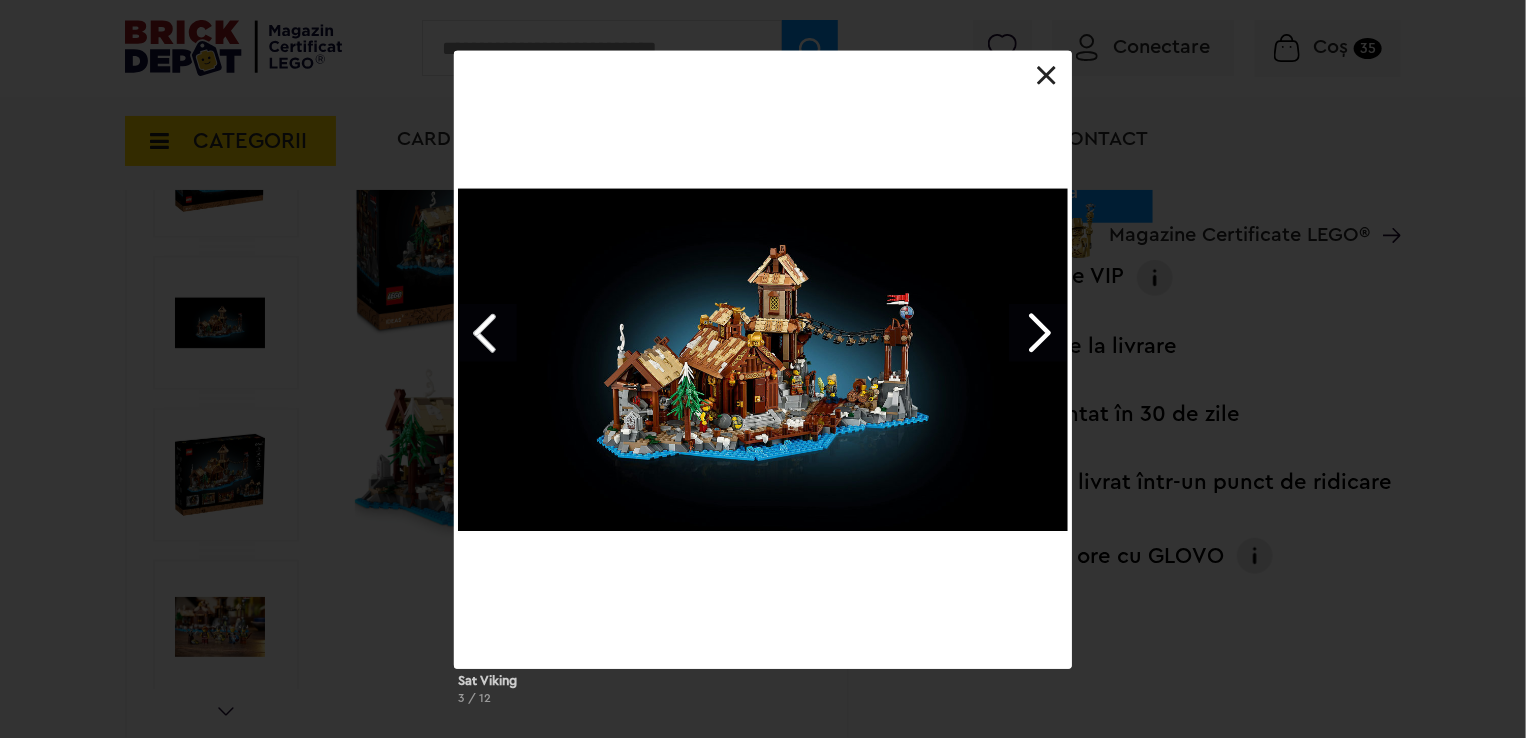 click at bounding box center [488, 333] 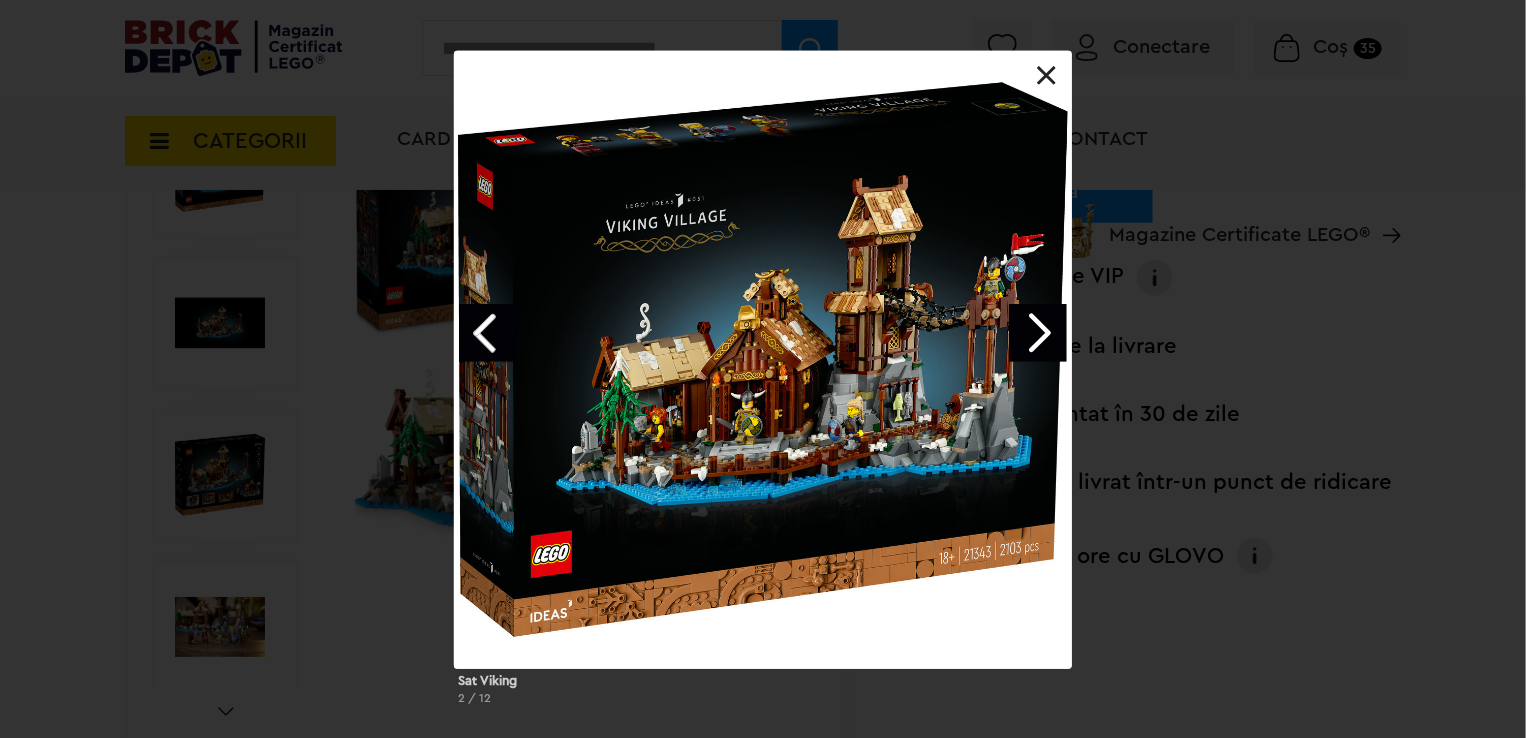 click at bounding box center [488, 333] 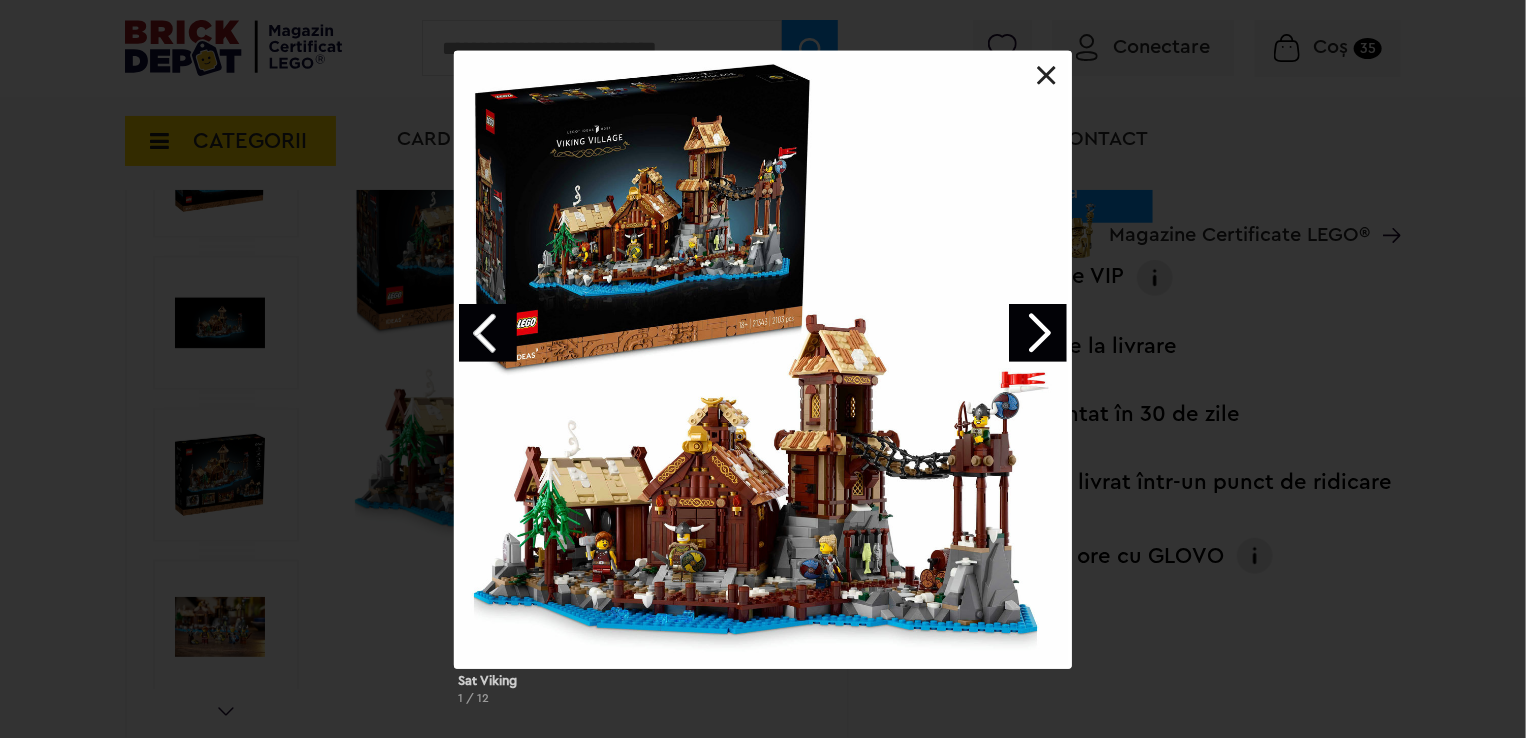 click at bounding box center (1038, 333) 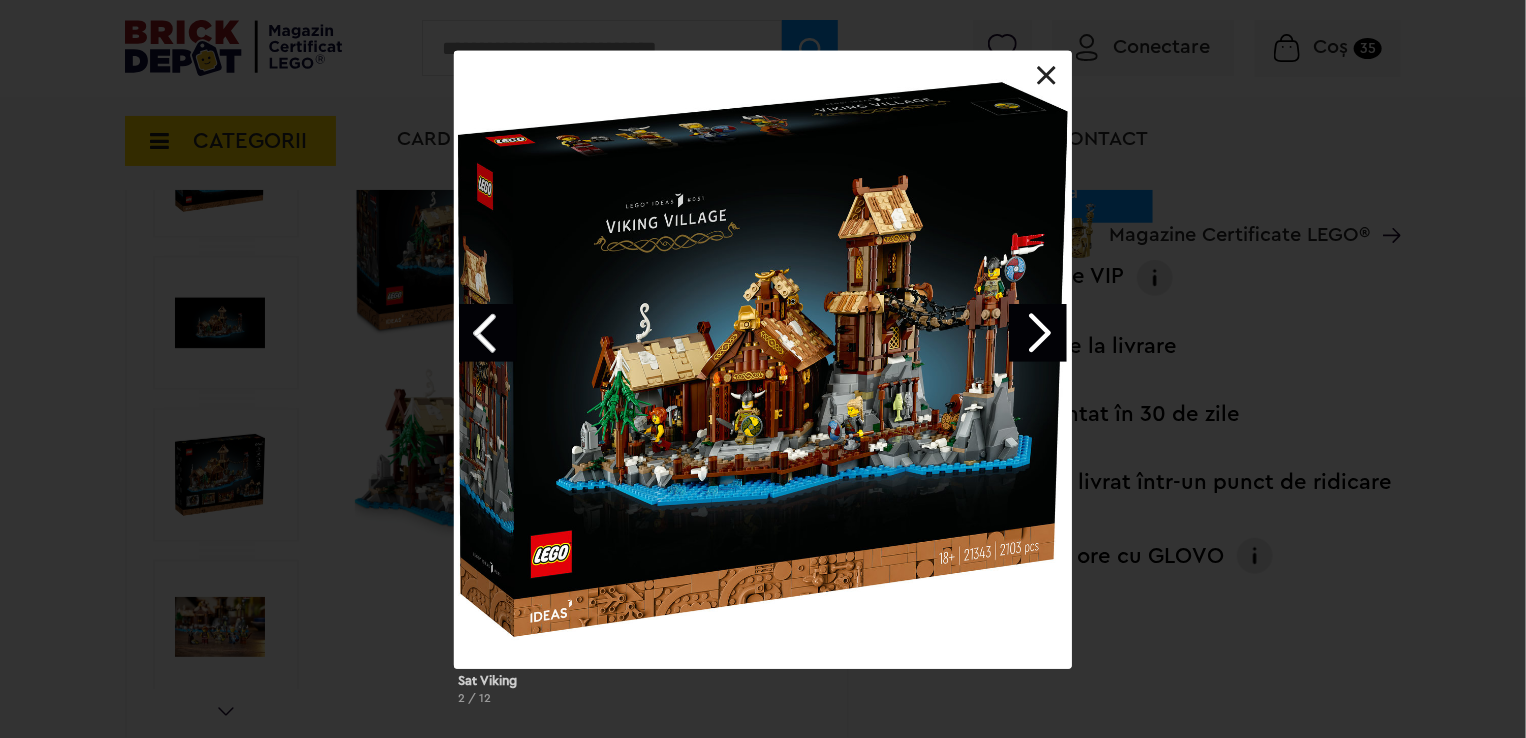 click at bounding box center (1038, 333) 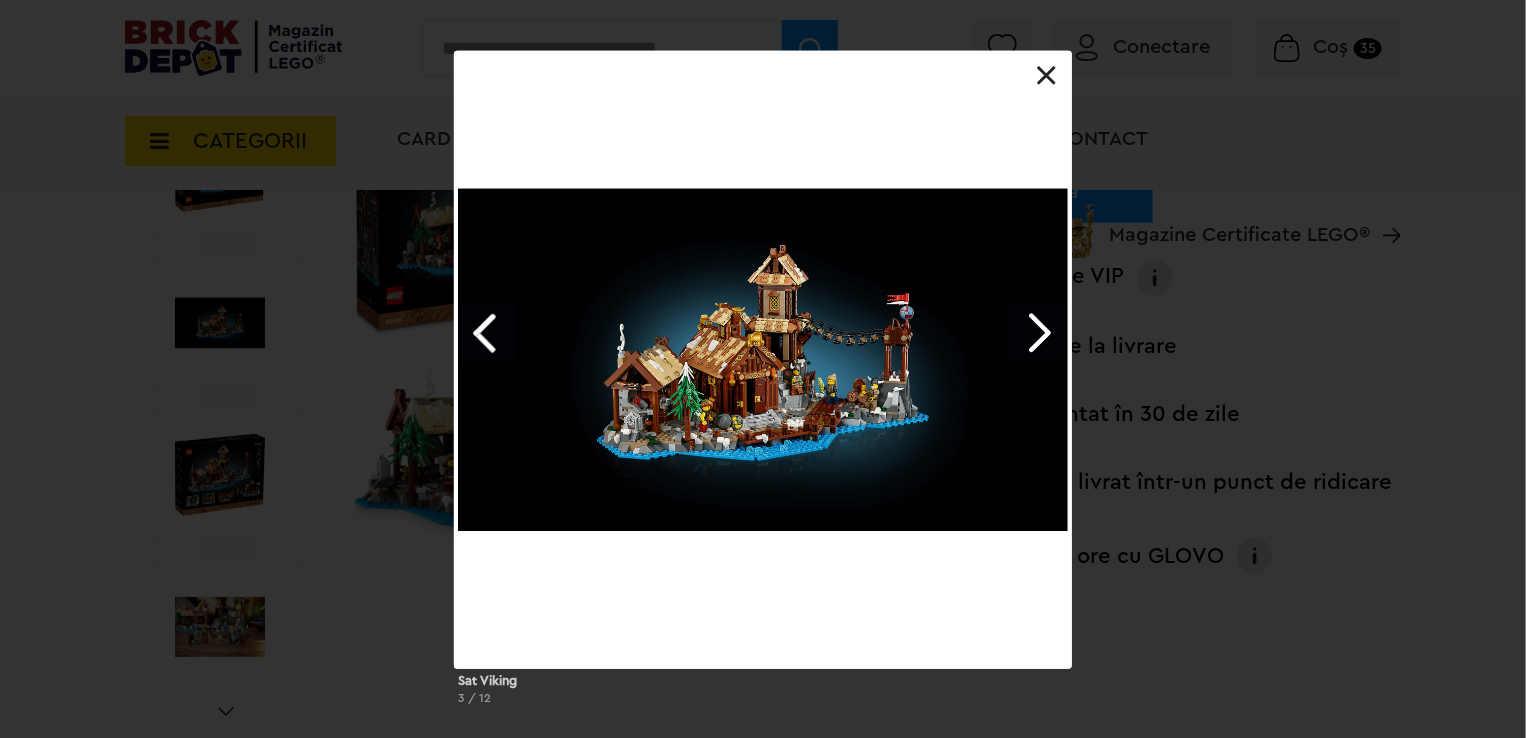 click at bounding box center (763, 360) 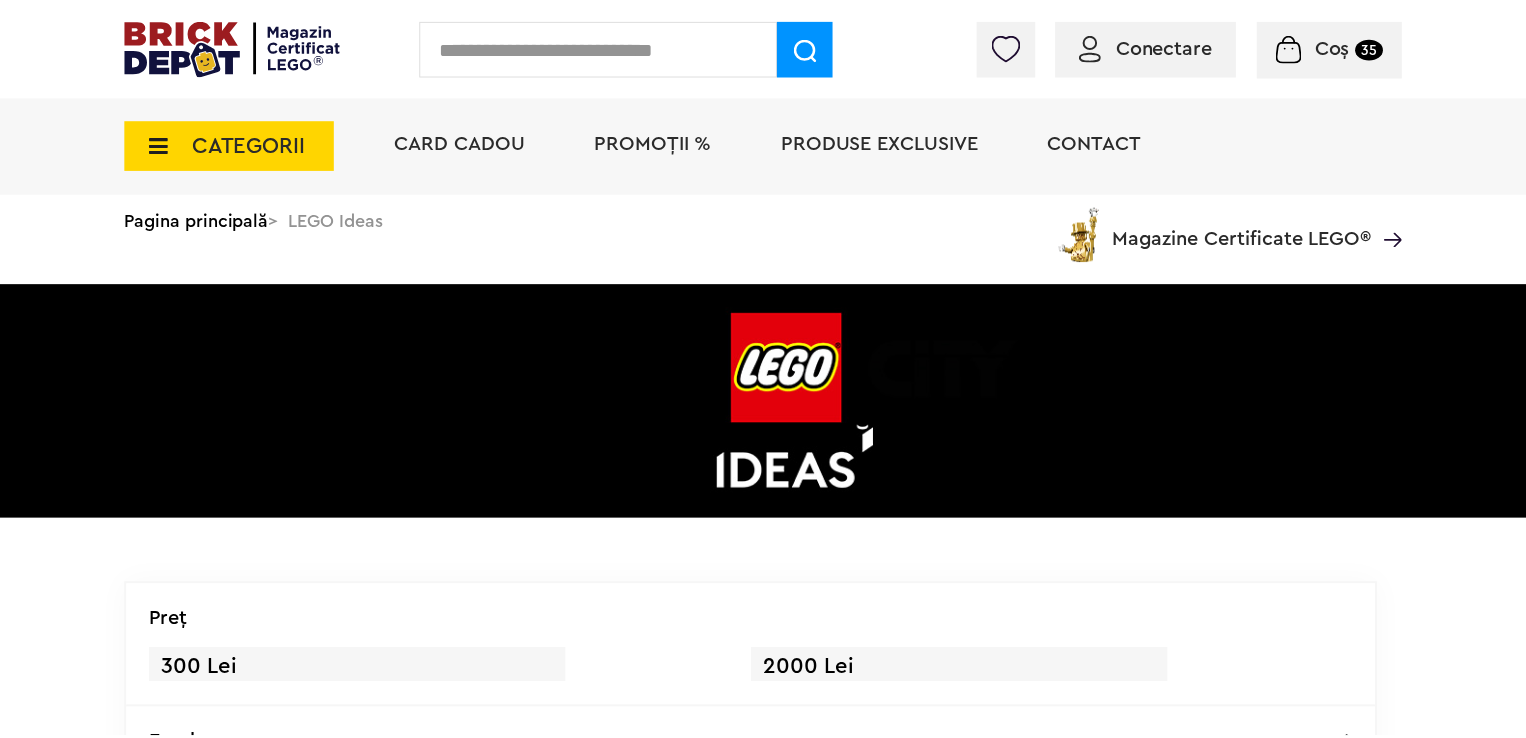 scroll, scrollTop: 0, scrollLeft: 0, axis: both 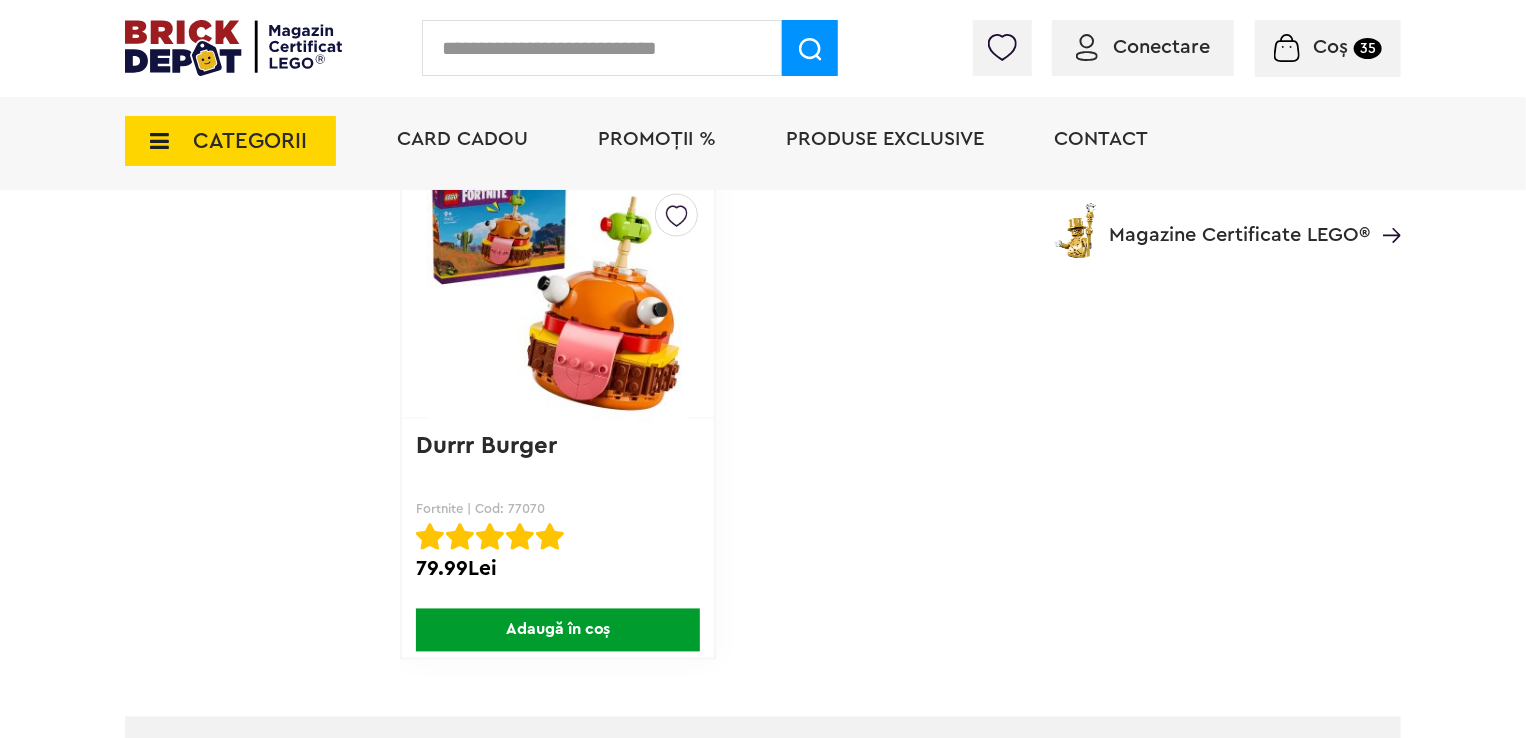 click on "CATEGORII" at bounding box center (250, 141) 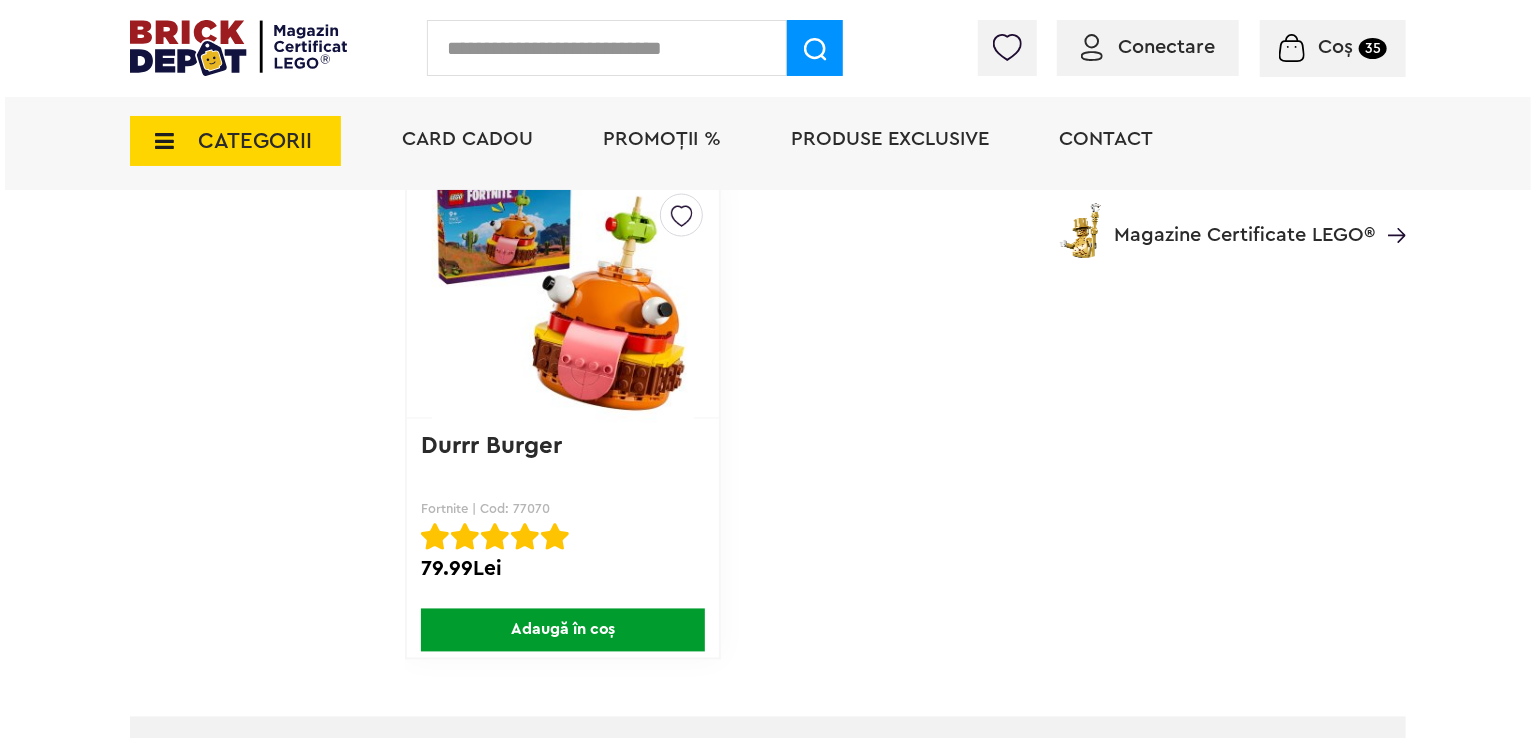 scroll, scrollTop: 1601, scrollLeft: 0, axis: vertical 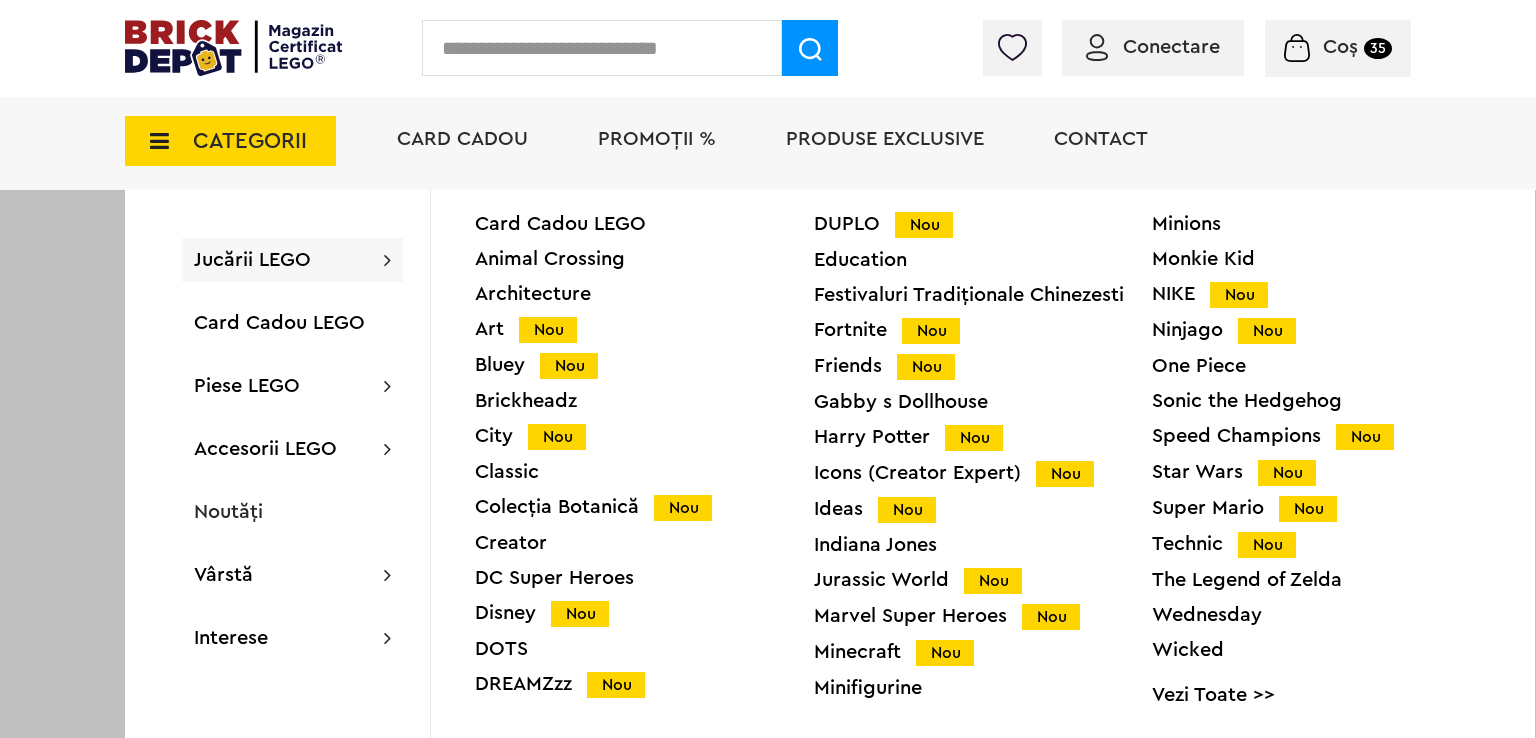 click on "Nou" at bounding box center [1267, 545] 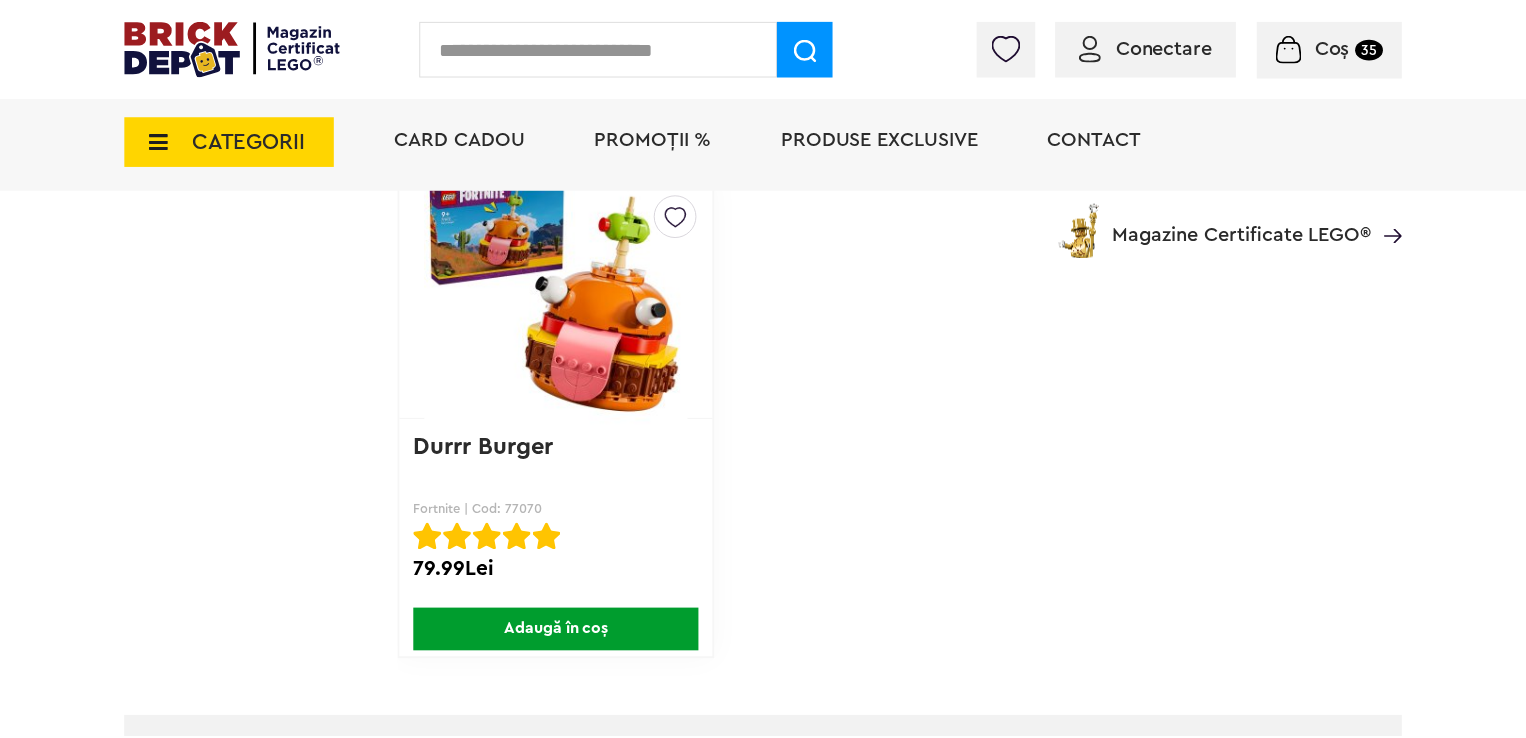 scroll, scrollTop: 1600, scrollLeft: 0, axis: vertical 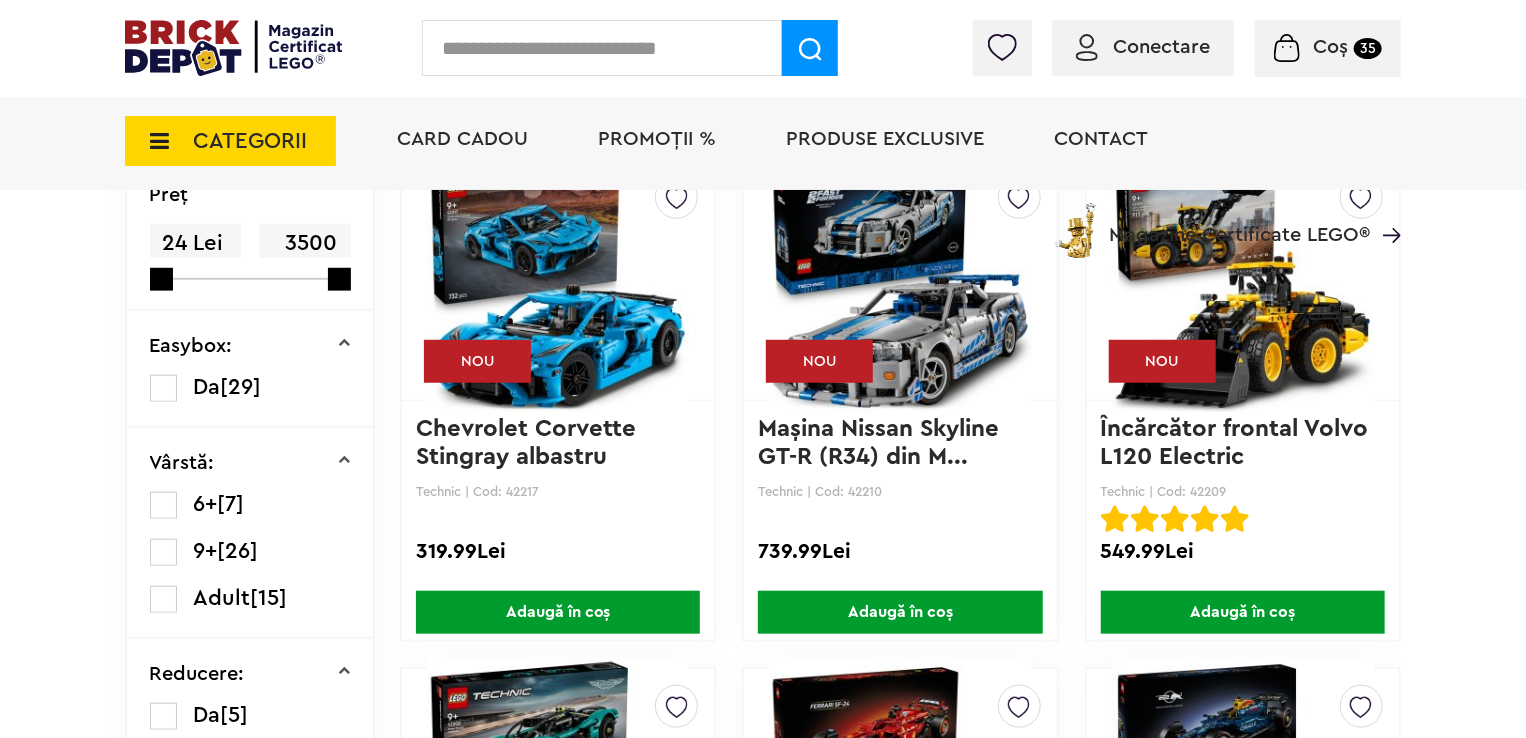 click on "Adaugă în coș" at bounding box center (900, 612) 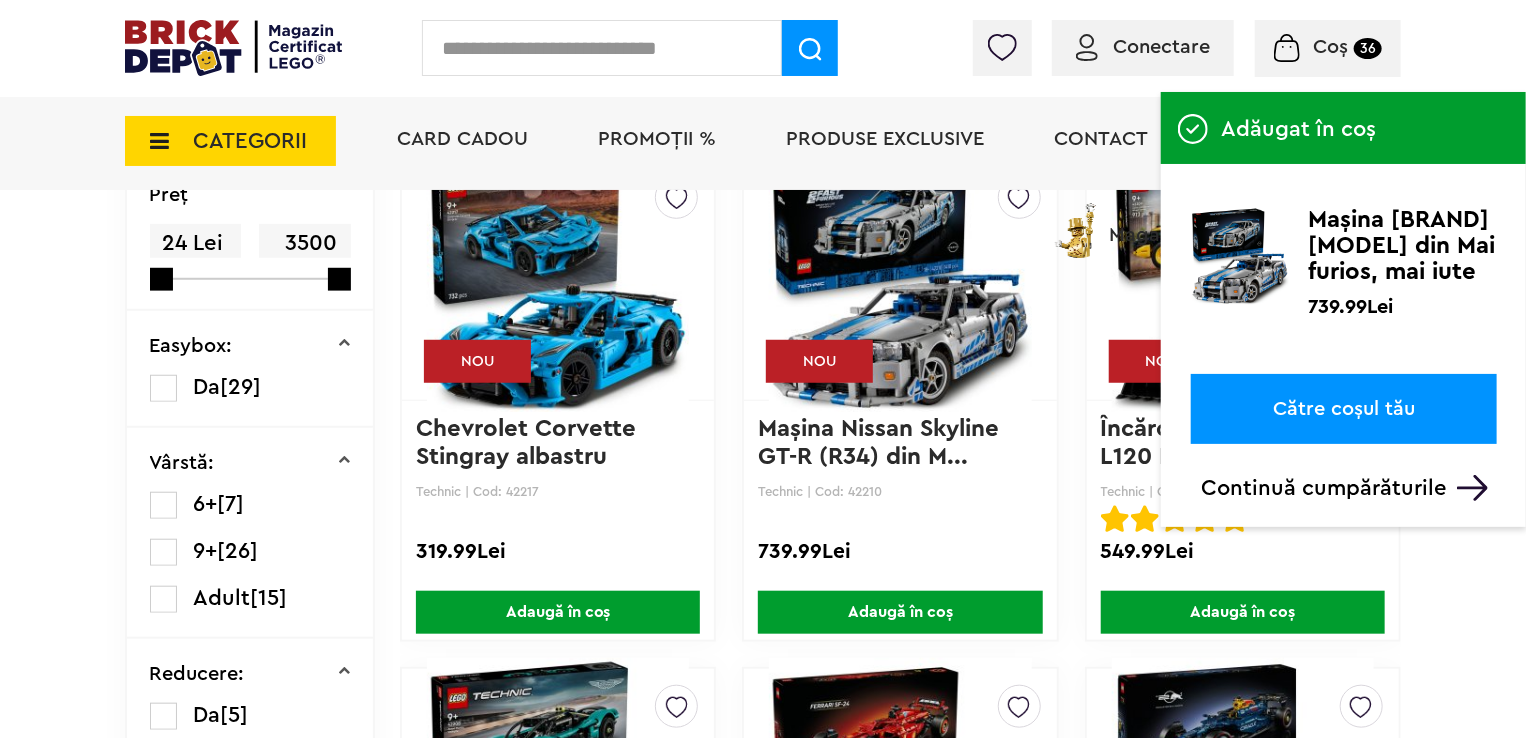 click on "Adaugă în coș" at bounding box center (558, 612) 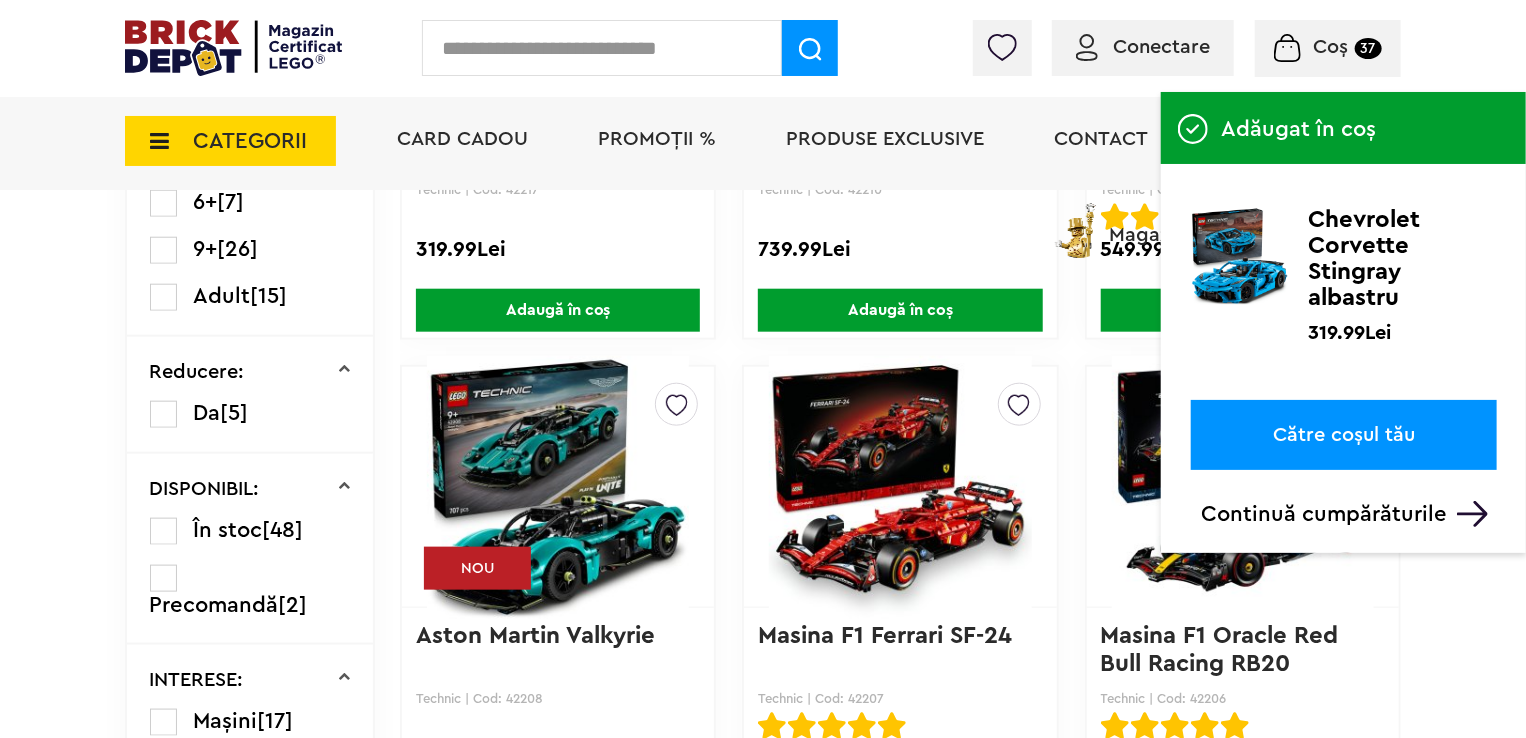 scroll, scrollTop: 1000, scrollLeft: 0, axis: vertical 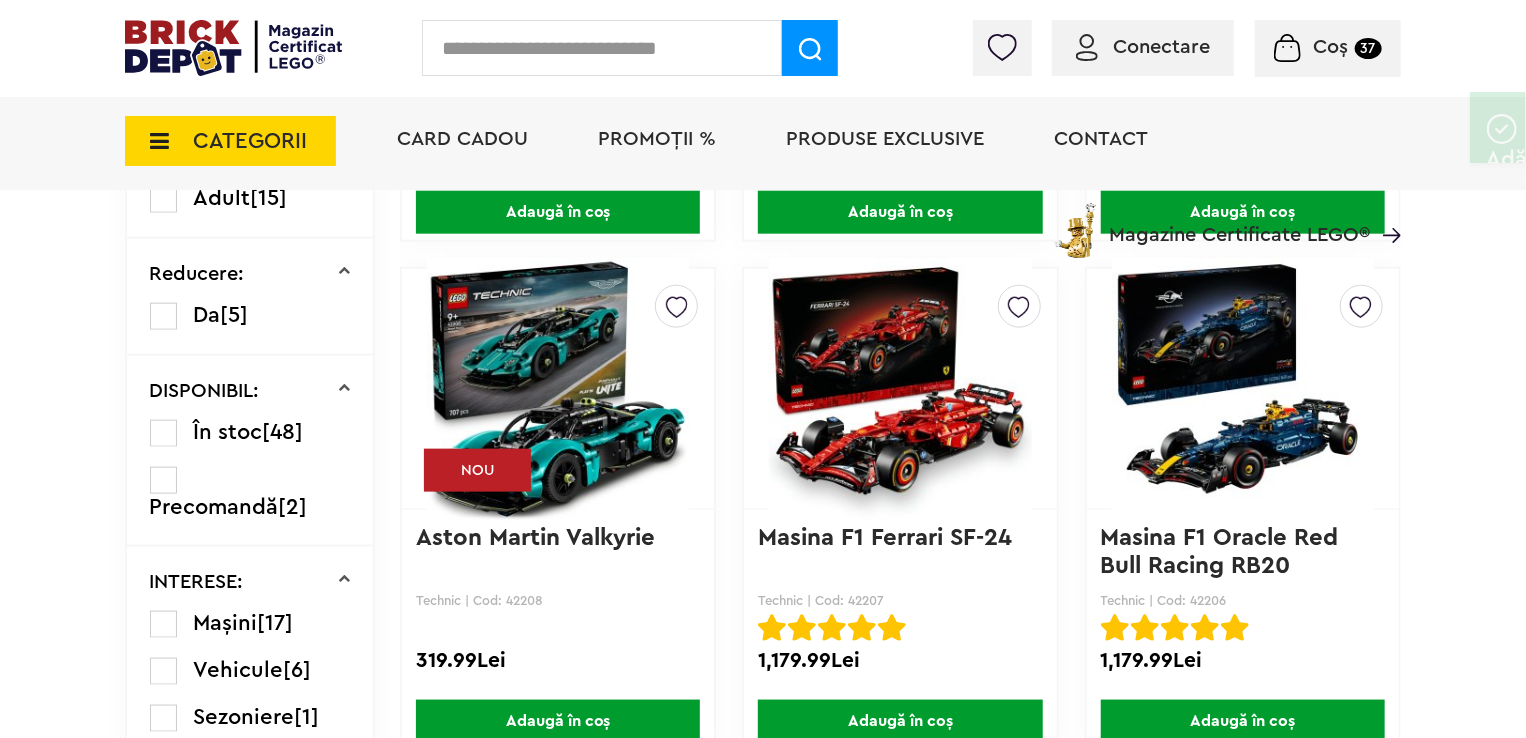 click on "Adaugă în coș" at bounding box center [558, 721] 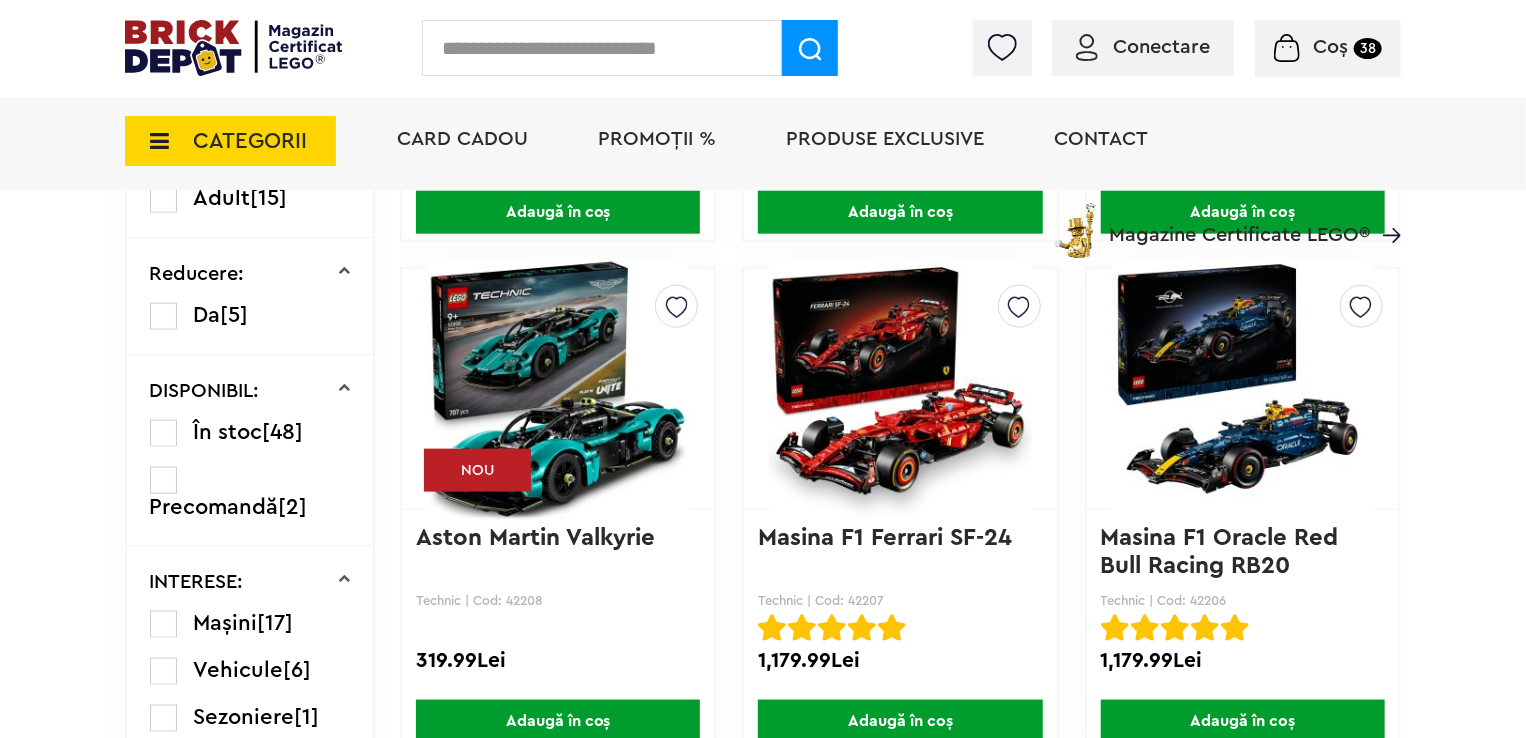 click on "Adaugă în coș" at bounding box center [900, 721] 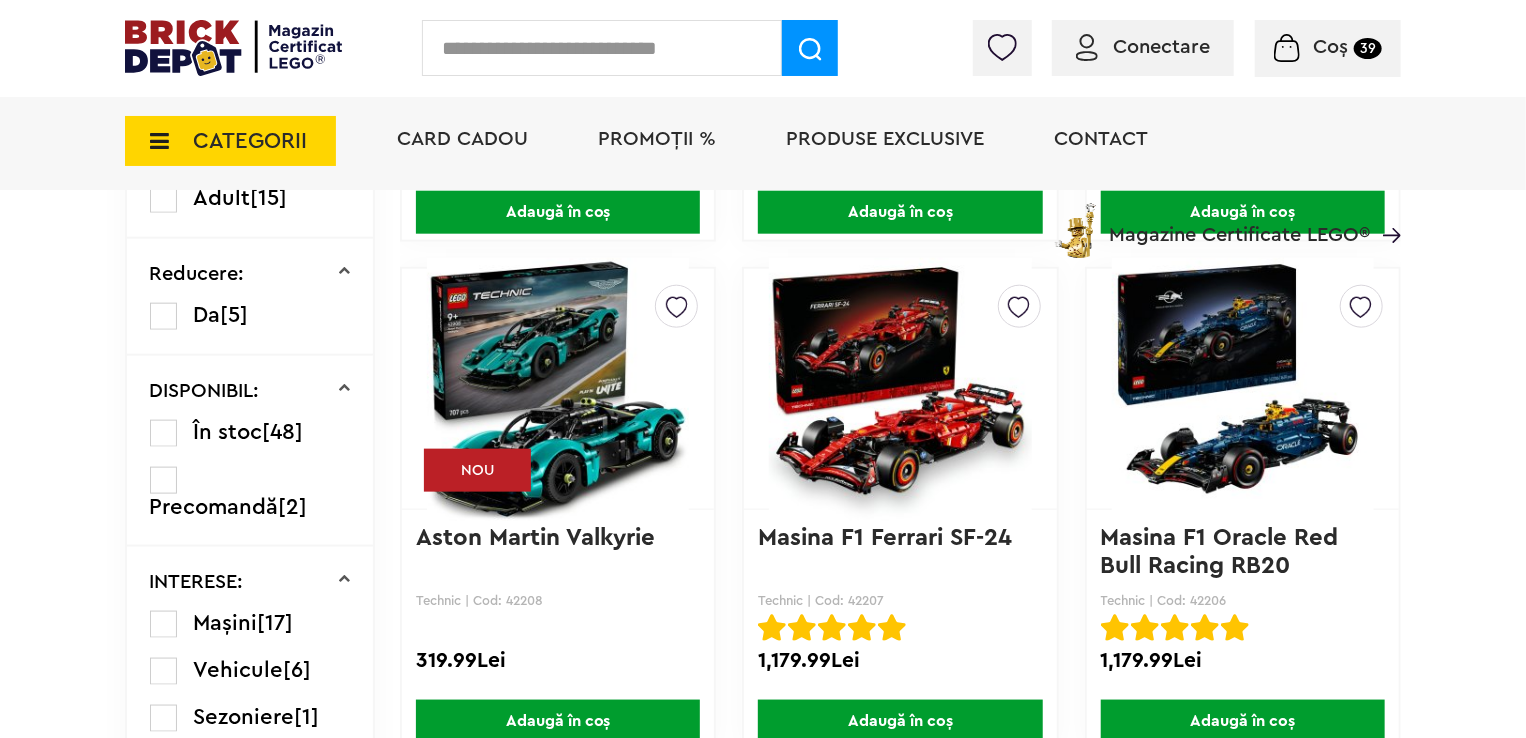 click on "Creează o listă nouă Masina F1 Oracle Red Bull Racing RB20  Technic | Cod: 42206   Masina F1 Oracle Red Bull Racing RB20 Rated 5.00 2 1,179.99Lei  Adaugă în coș" at bounding box center (1243, 509) 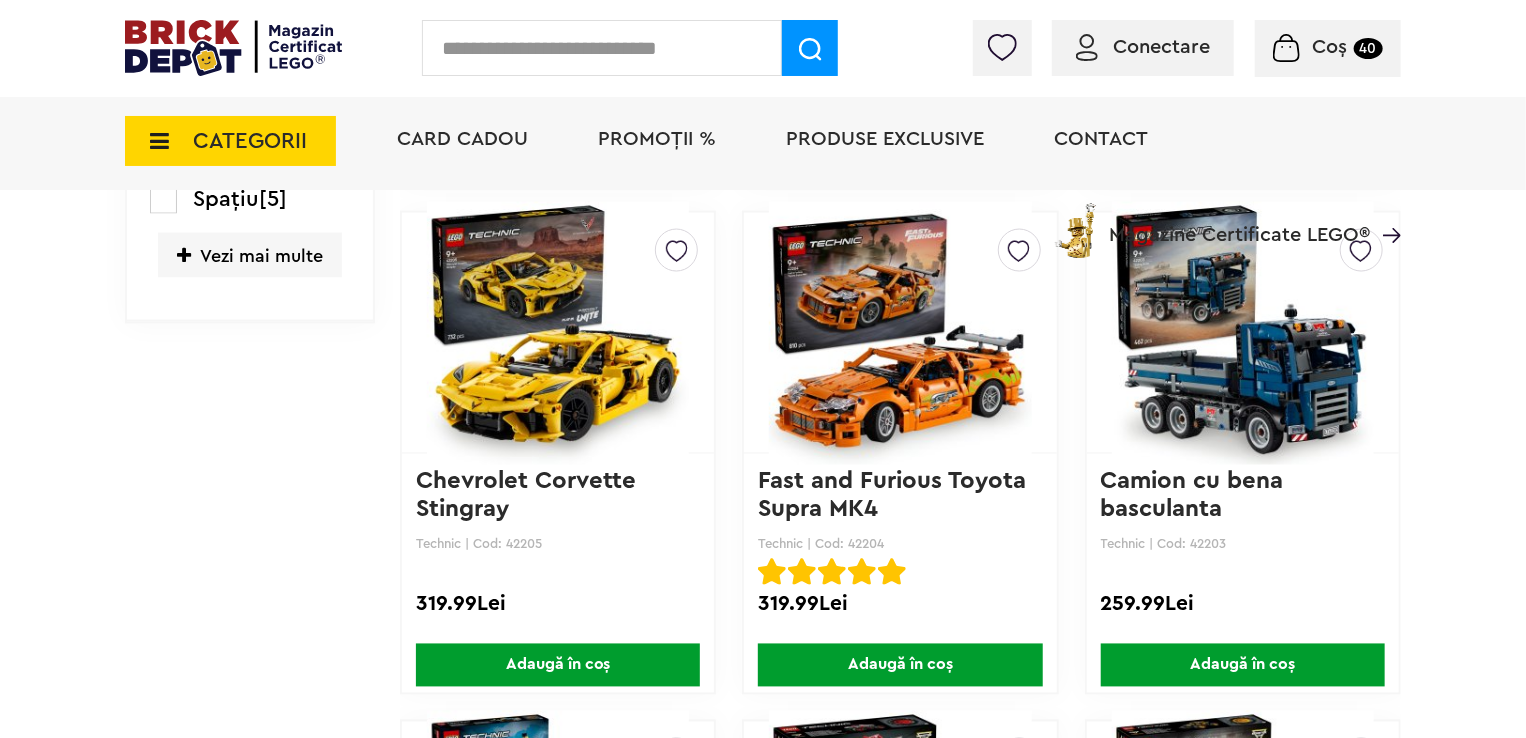 scroll, scrollTop: 1600, scrollLeft: 0, axis: vertical 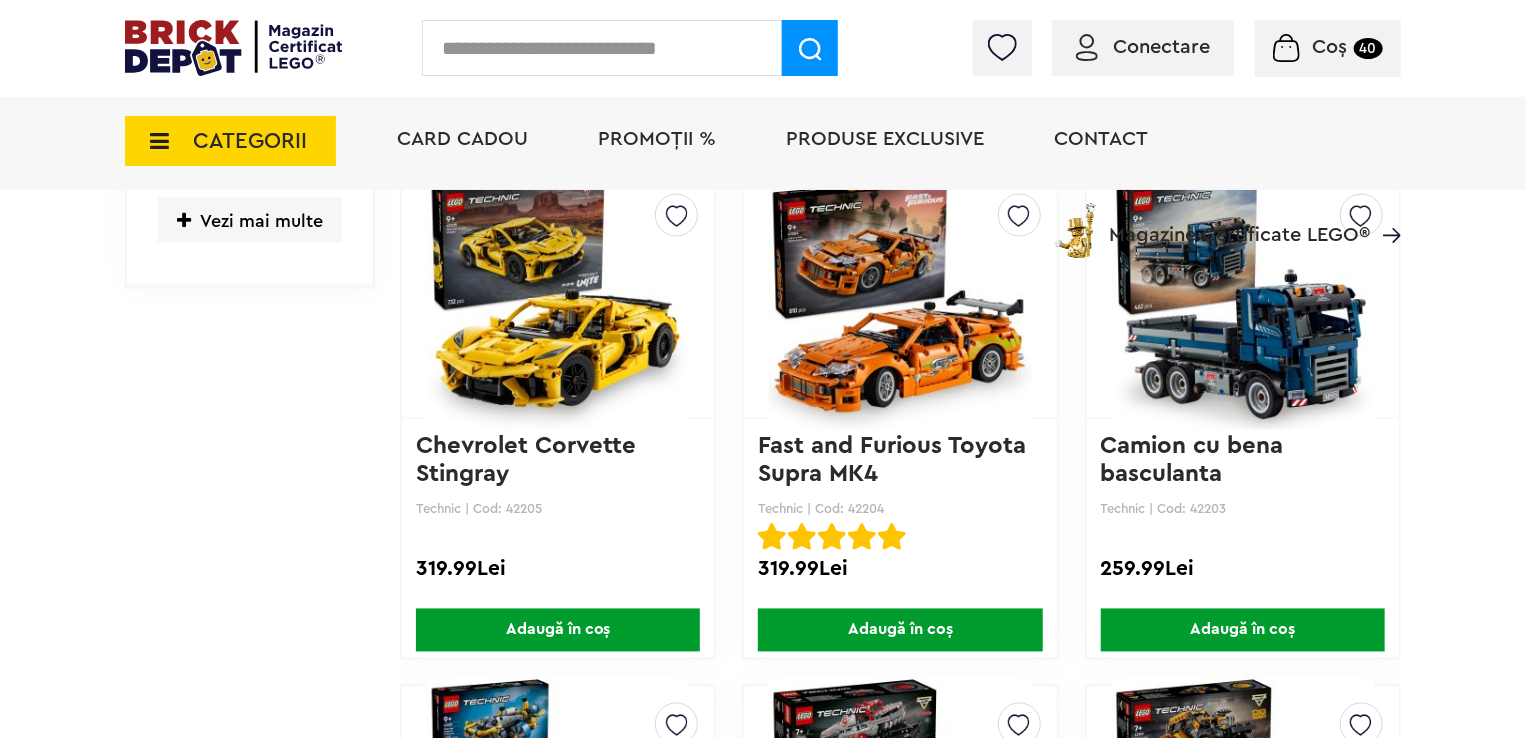 click on "Adaugă în coș" at bounding box center [900, 630] 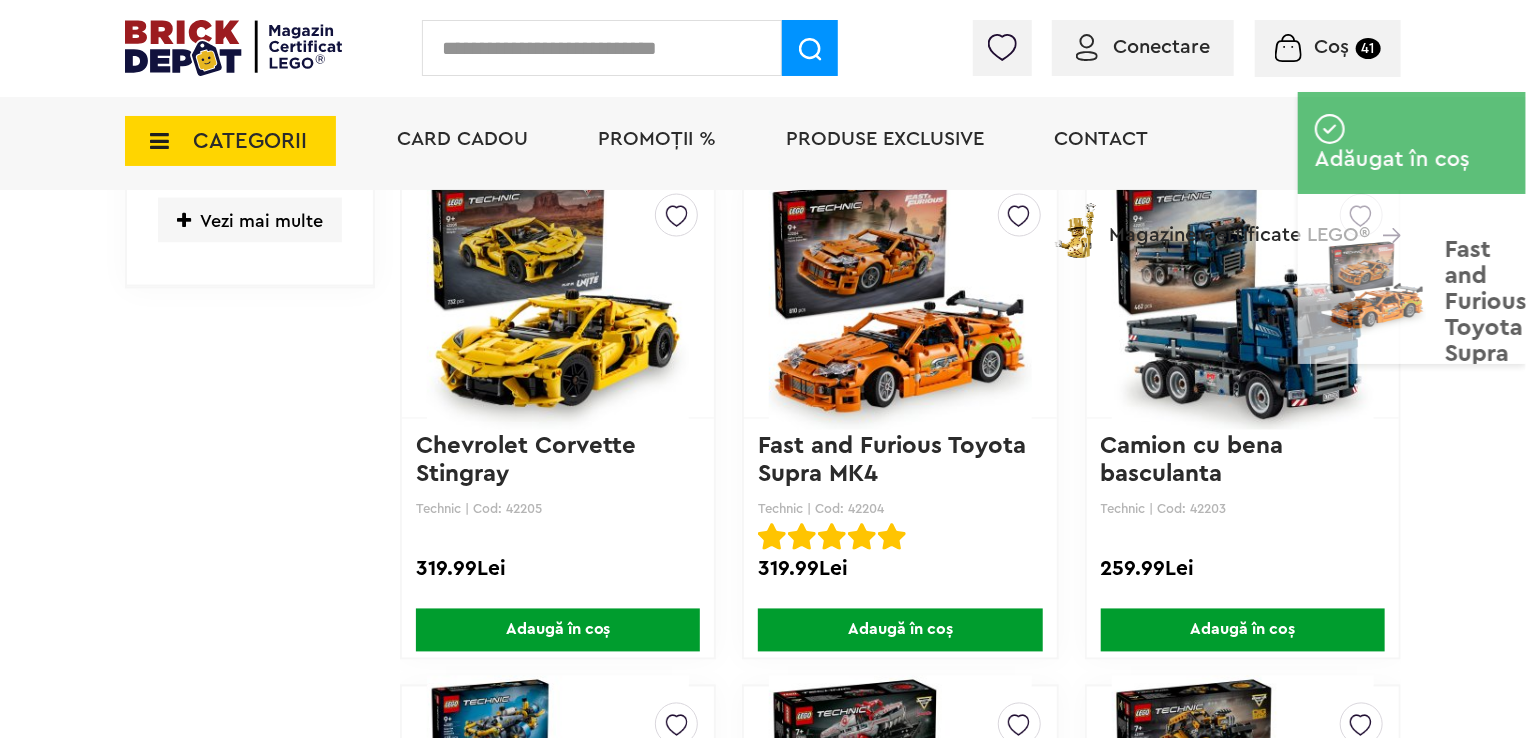 click on "Adaugă în coș" at bounding box center [558, 630] 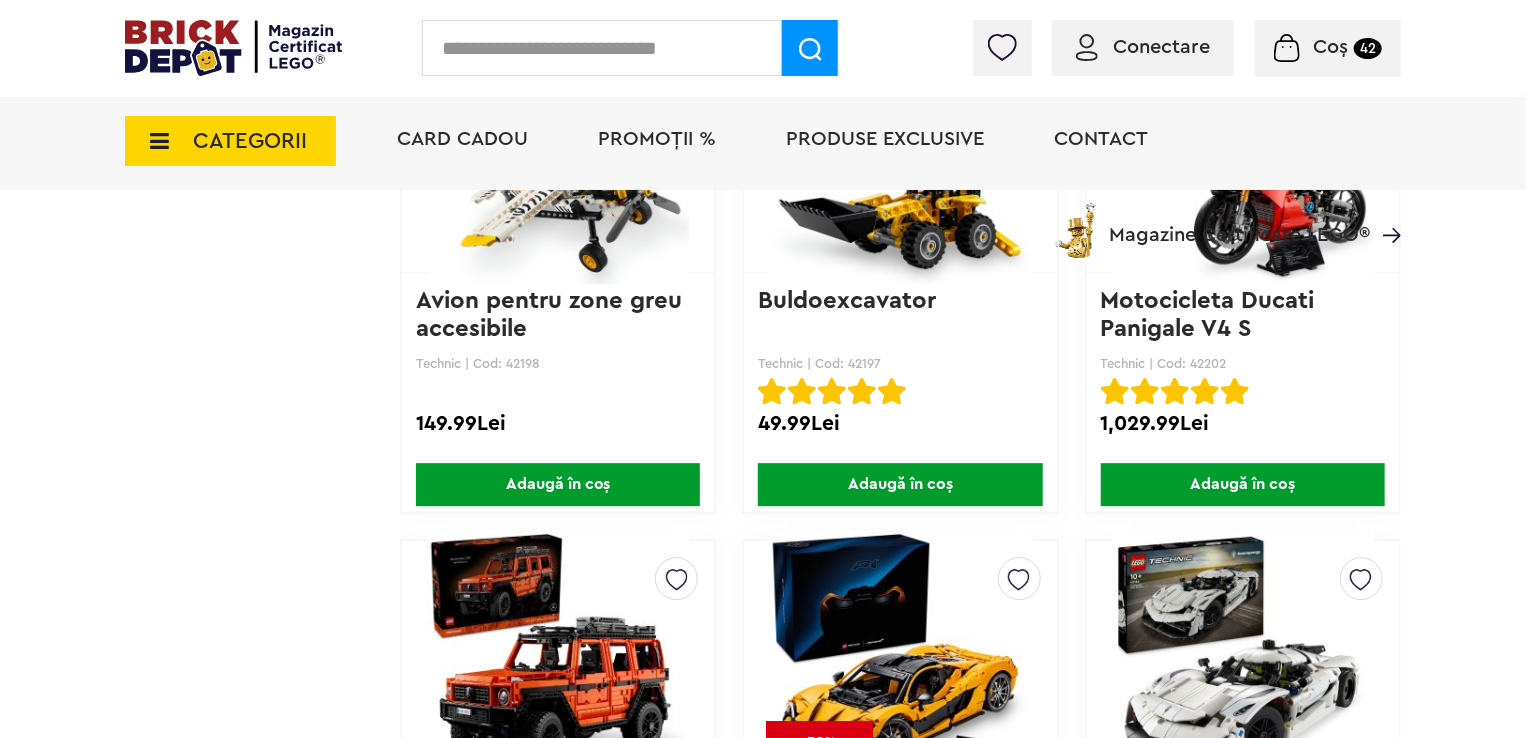 scroll, scrollTop: 2800, scrollLeft: 0, axis: vertical 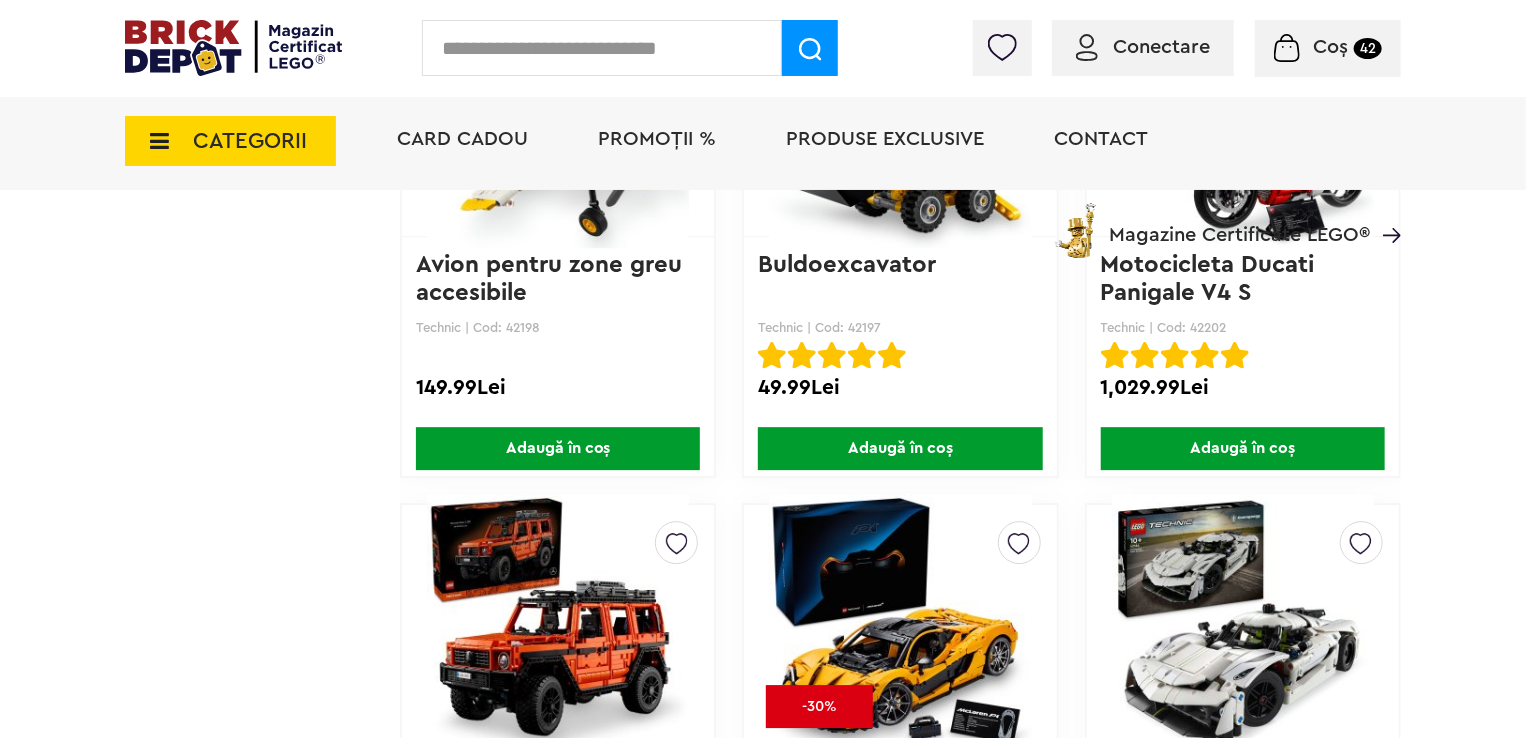click on "Adaugă în coș" at bounding box center (1243, 448) 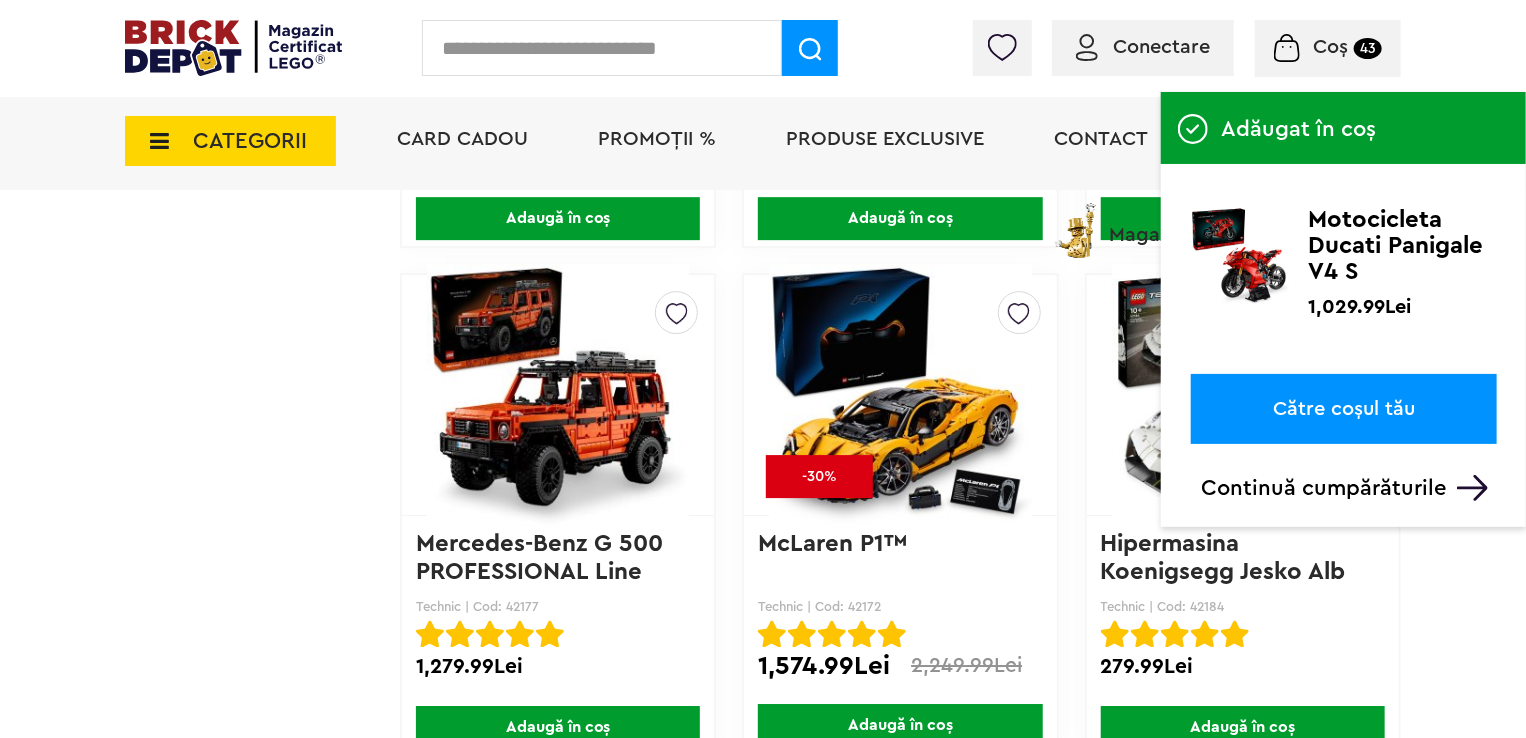 scroll, scrollTop: 3100, scrollLeft: 0, axis: vertical 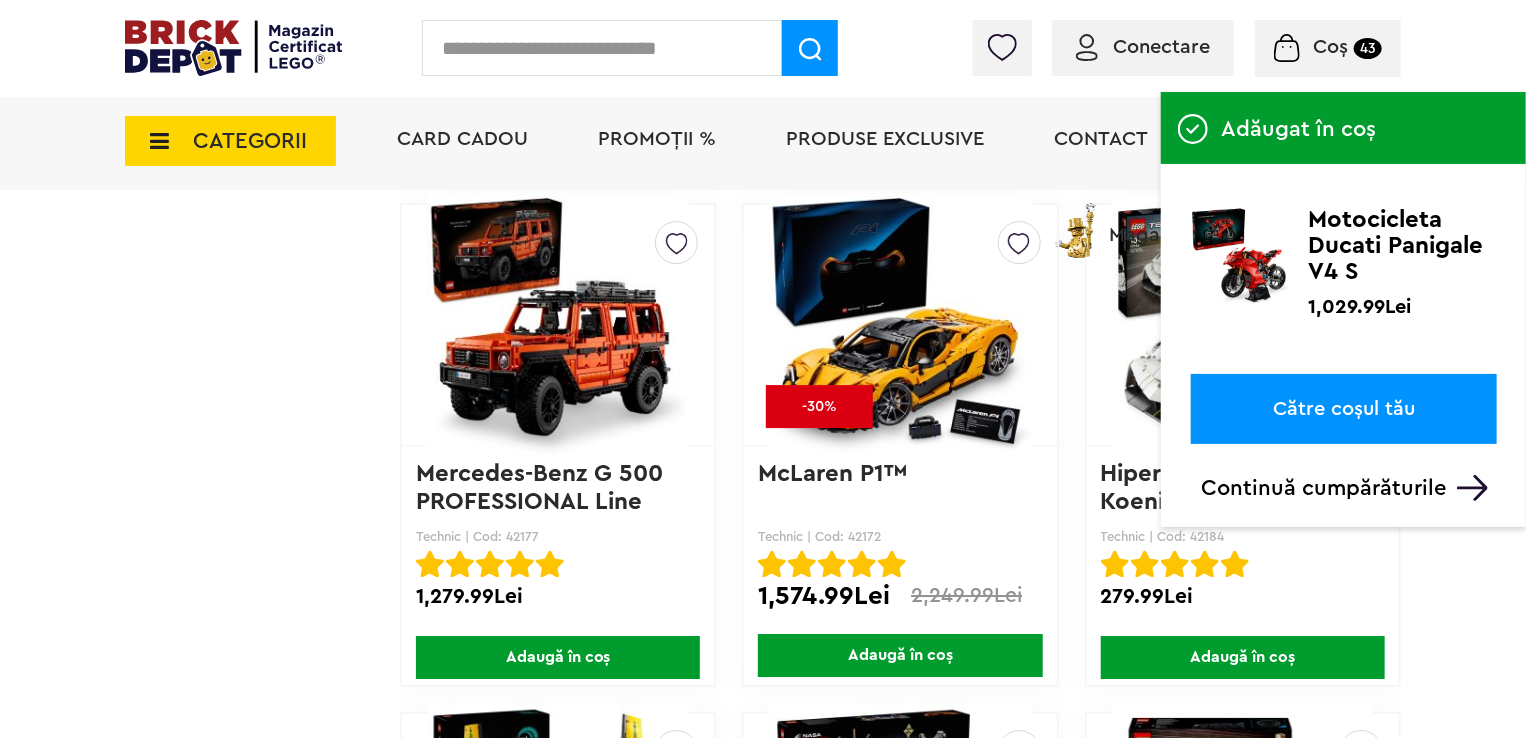 click on "Adaugă în coș" at bounding box center [900, 655] 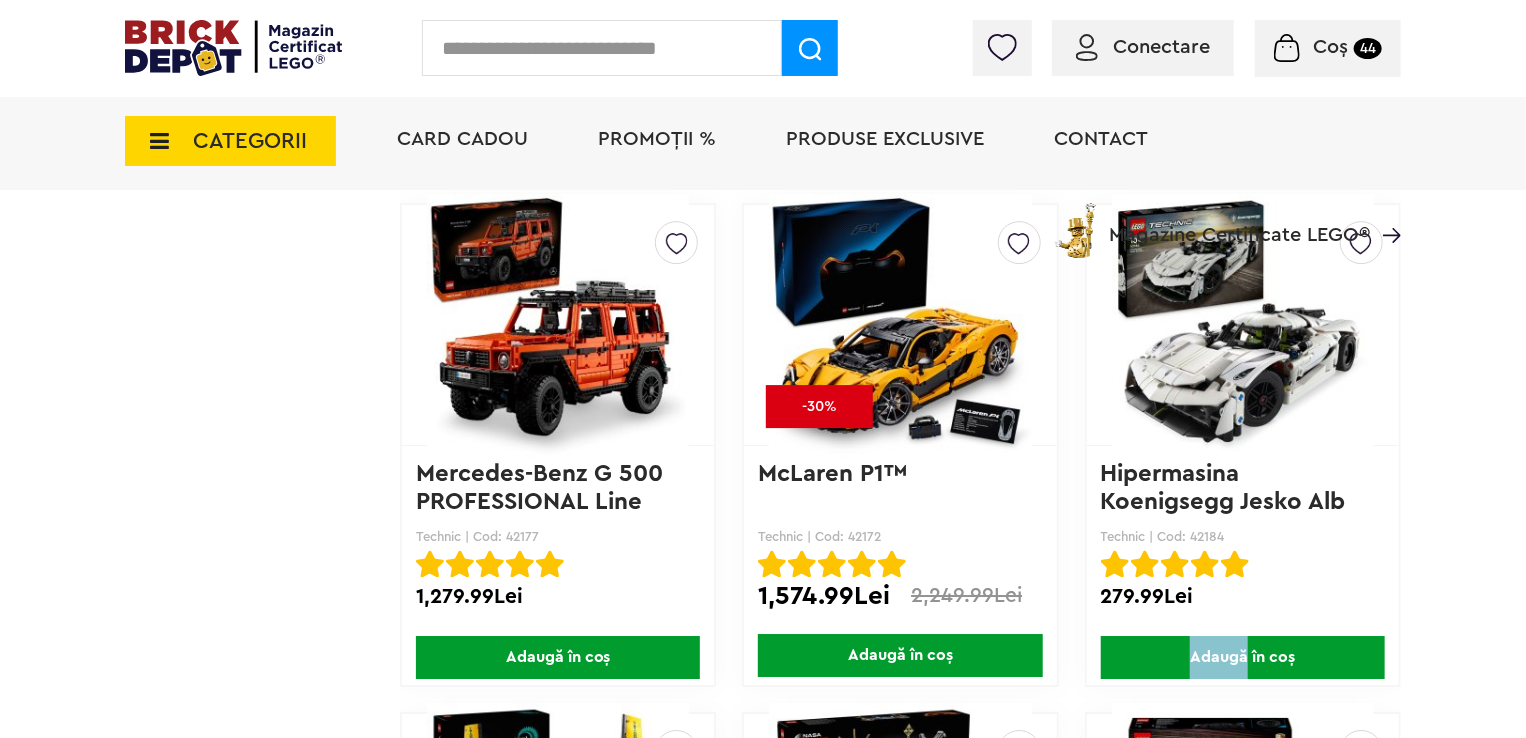 drag, startPoint x: 1198, startPoint y: 677, endPoint x: 1233, endPoint y: 677, distance: 35 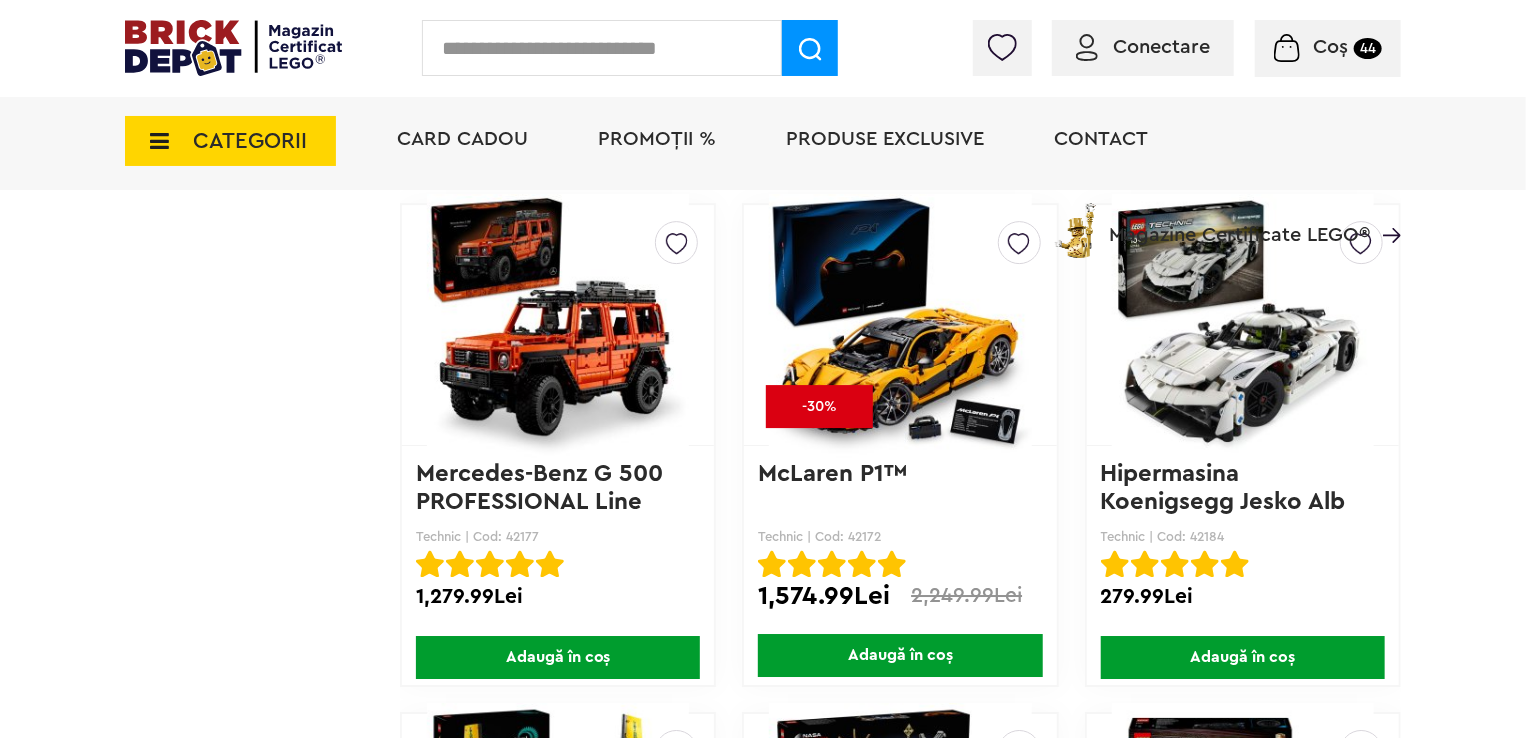 click on "Creează o listă nouă Hipermasina Koenigsegg Jesko Alb Absolut  Technic | Cod: 42184   Hipermasina Koenigsegg Jesko Alb Absolut Rated 5.00 4 279.99Lei  Adaugă în coș" at bounding box center [1243, 445] 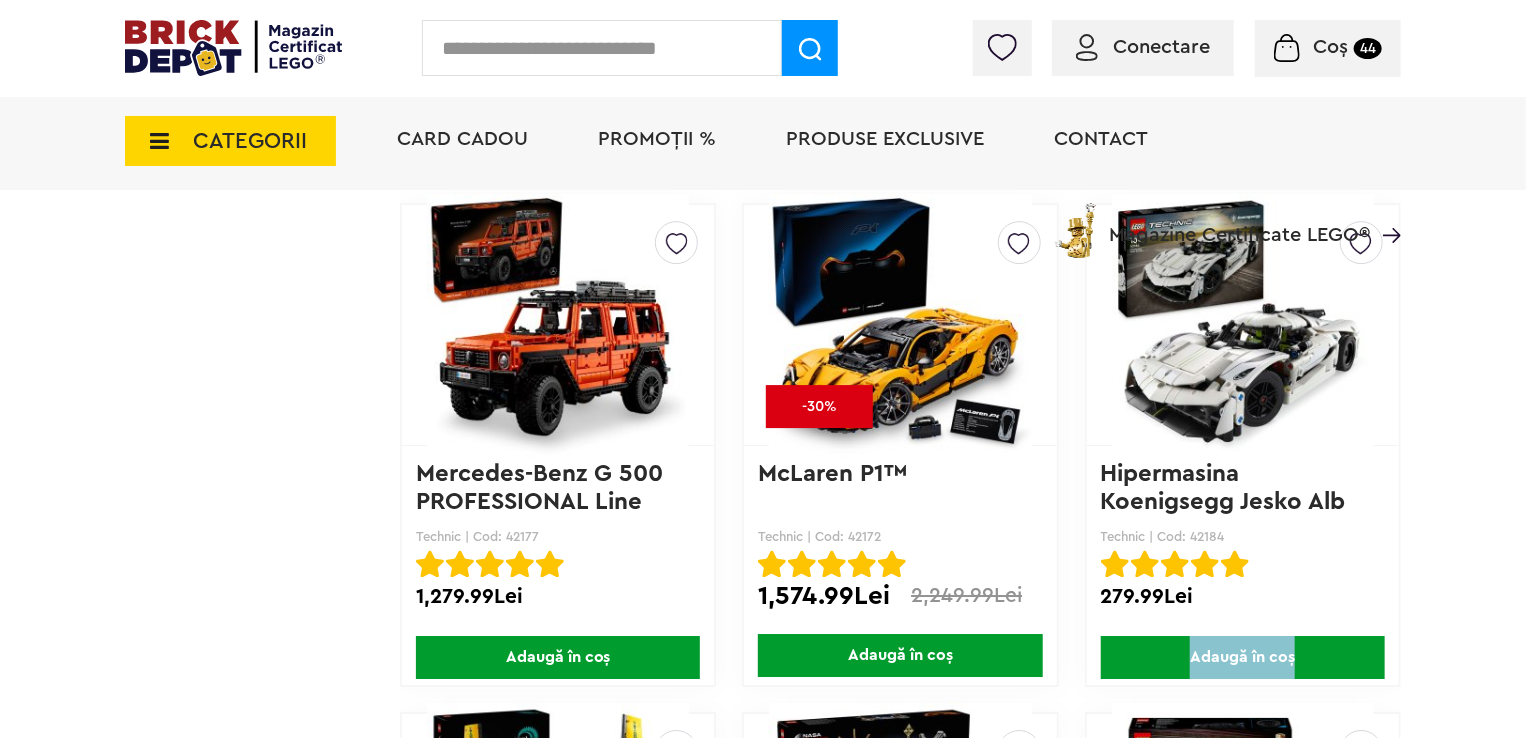 drag, startPoint x: 1282, startPoint y: 677, endPoint x: 1172, endPoint y: 677, distance: 110 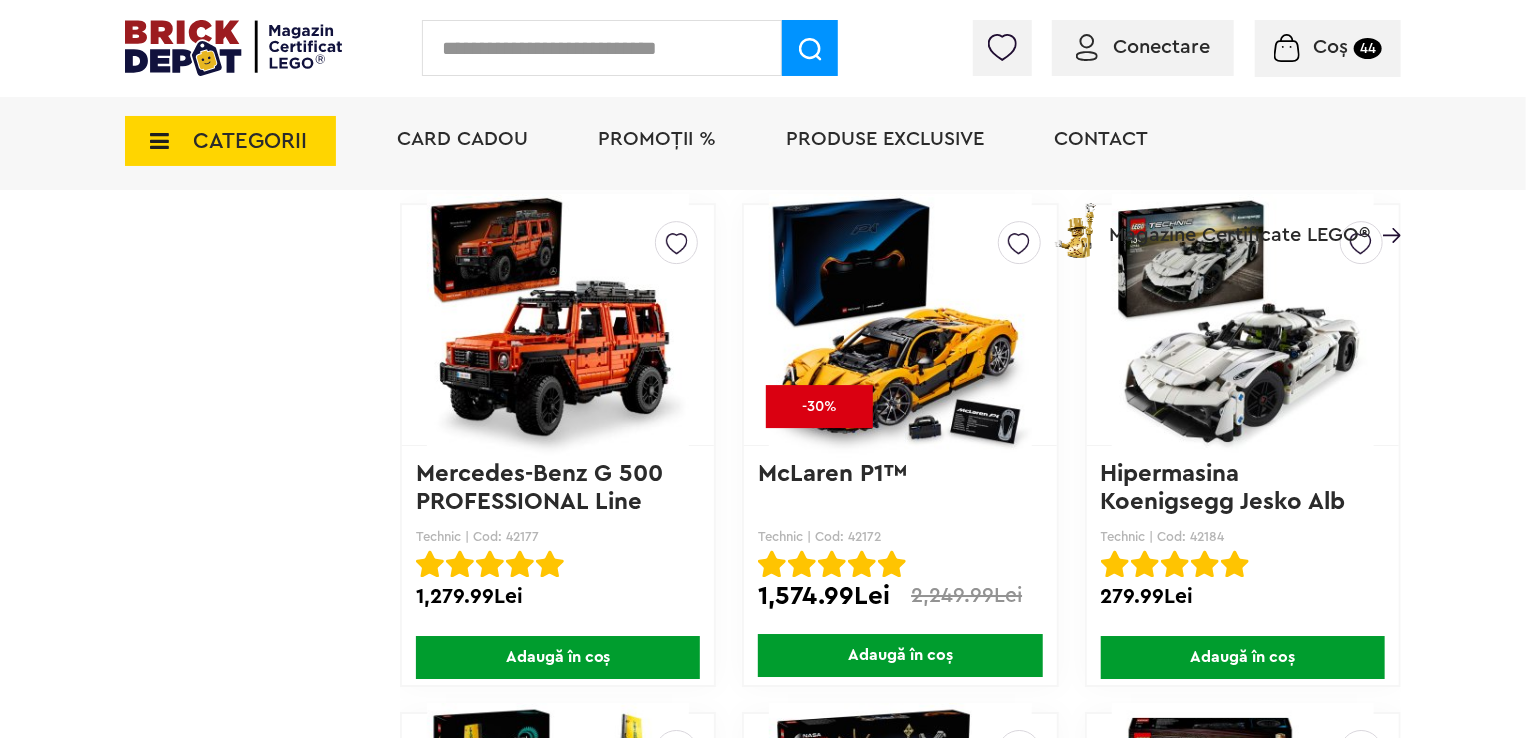 click on "Creează o listă nouă Hipermasina Koenigsegg Jesko Alb Absolut  Technic | Cod: 42184   Hipermasina Koenigsegg Jesko Alb Absolut Rated 5.00 4 279.99Lei  Adaugă în coș" at bounding box center [1243, 445] 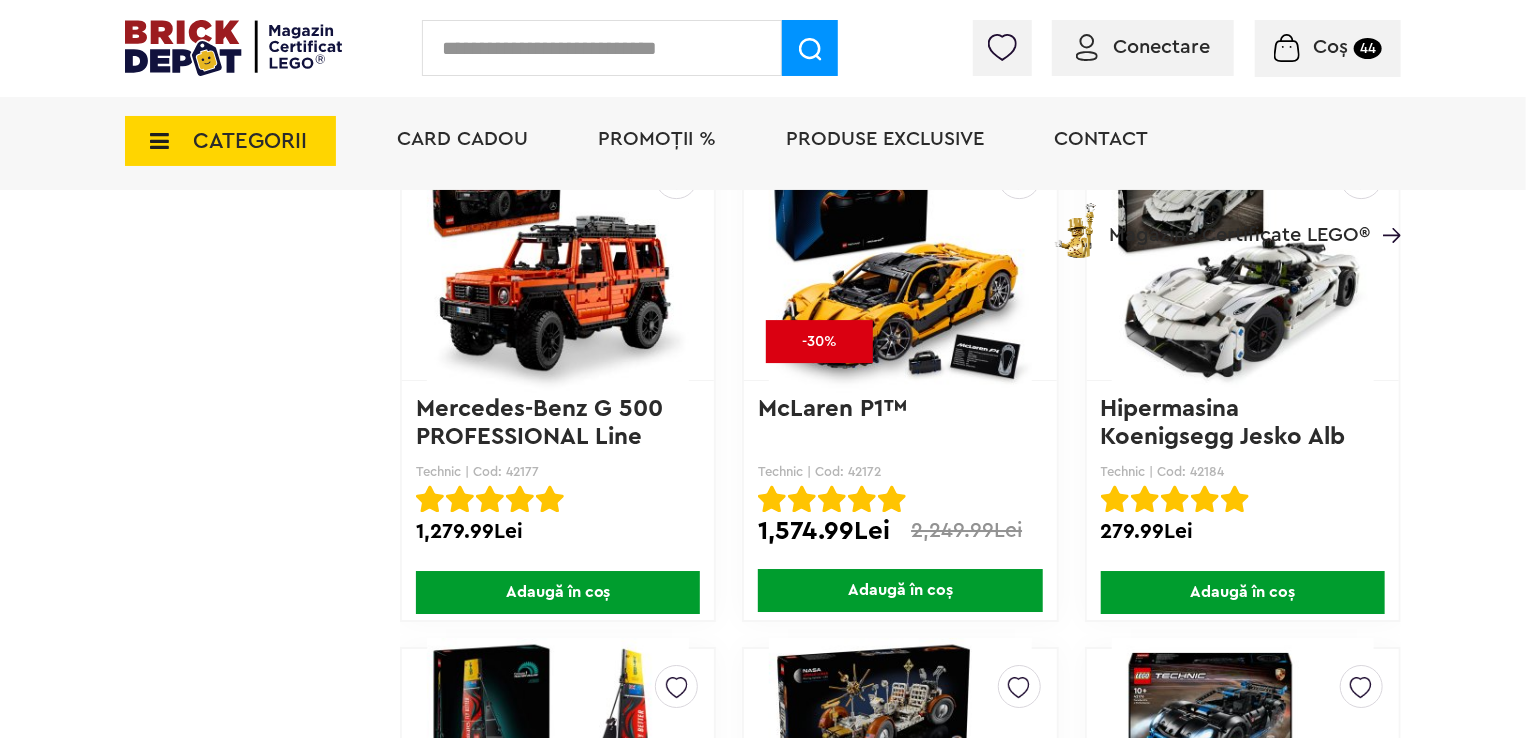 scroll, scrollTop: 3200, scrollLeft: 0, axis: vertical 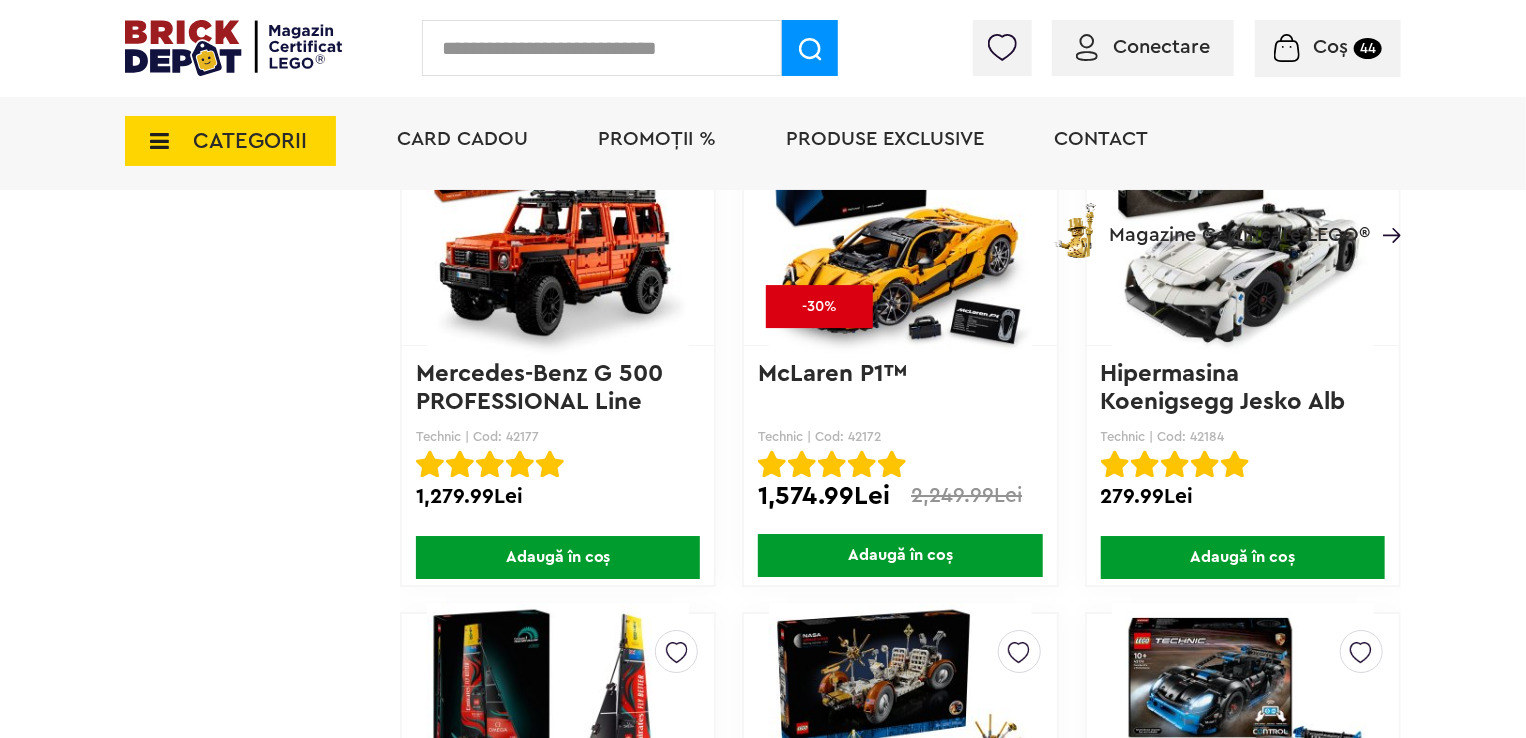 click on "Creează o listă nouă Hipermasina Koenigsegg Jesko Alb Absolut  Technic | Cod: 42184   Hipermasina Koenigsegg Jesko Alb Absolut Rated 5.00 4 279.99Lei  Adaugă în coș" at bounding box center (1243, 345) 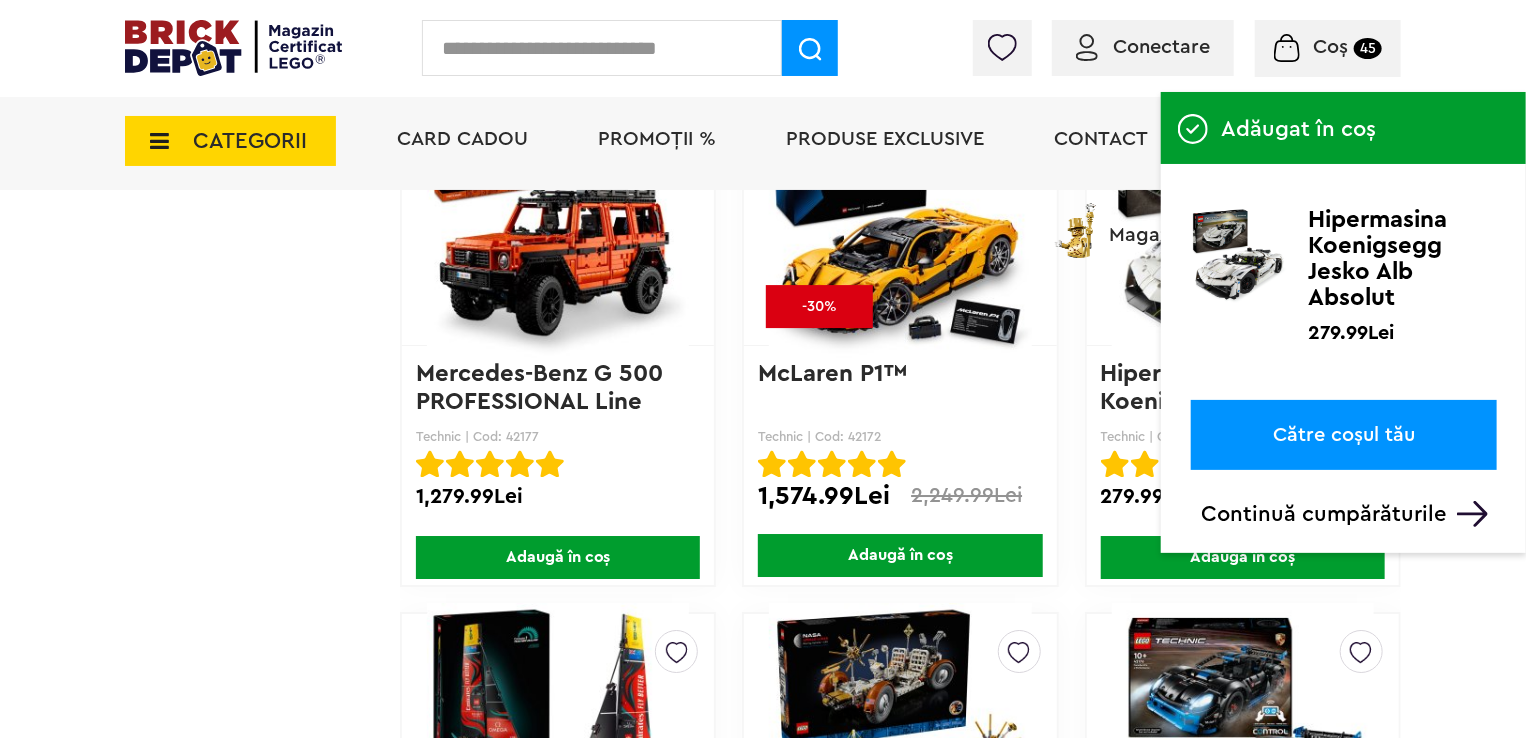 click on "Adaugă în coș" at bounding box center [900, 555] 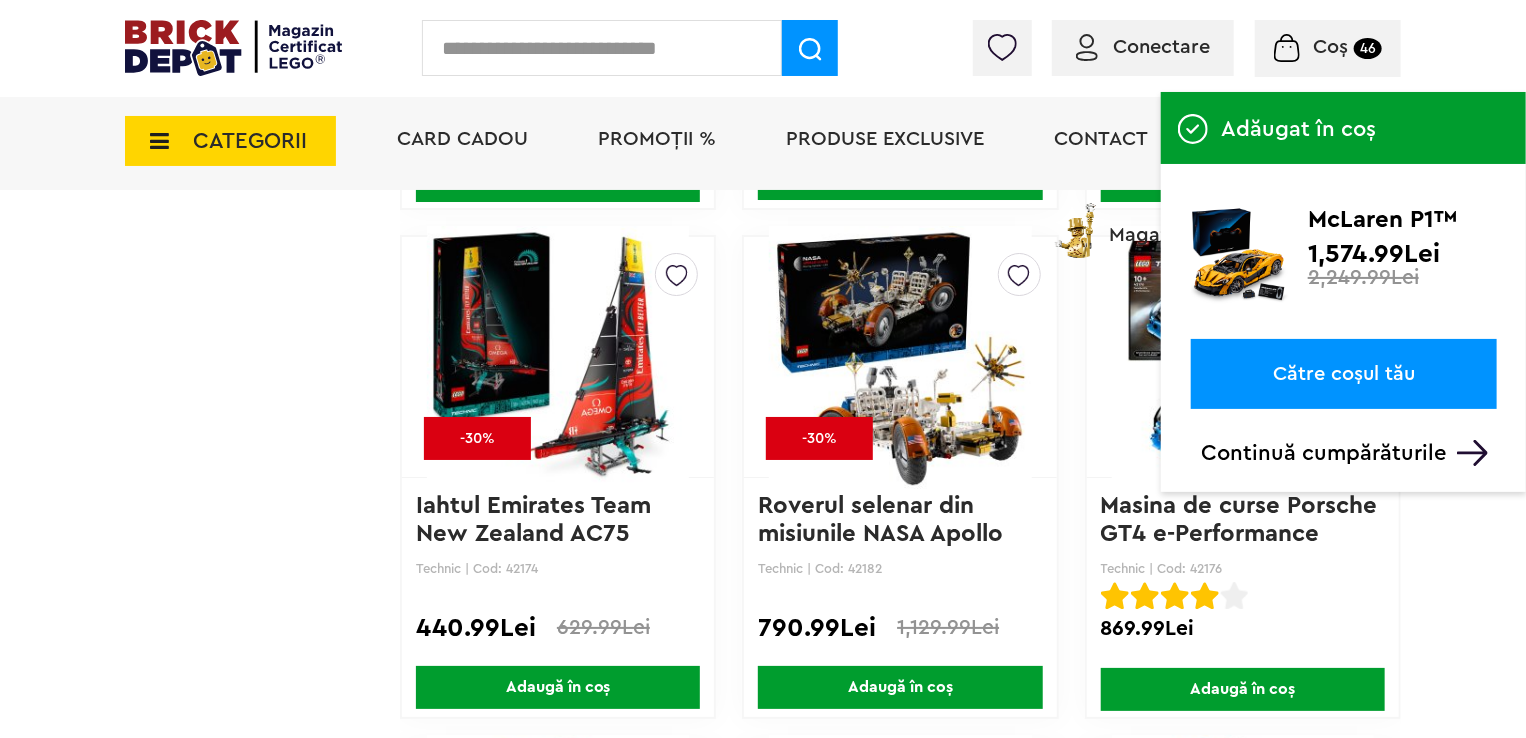 scroll, scrollTop: 3600, scrollLeft: 0, axis: vertical 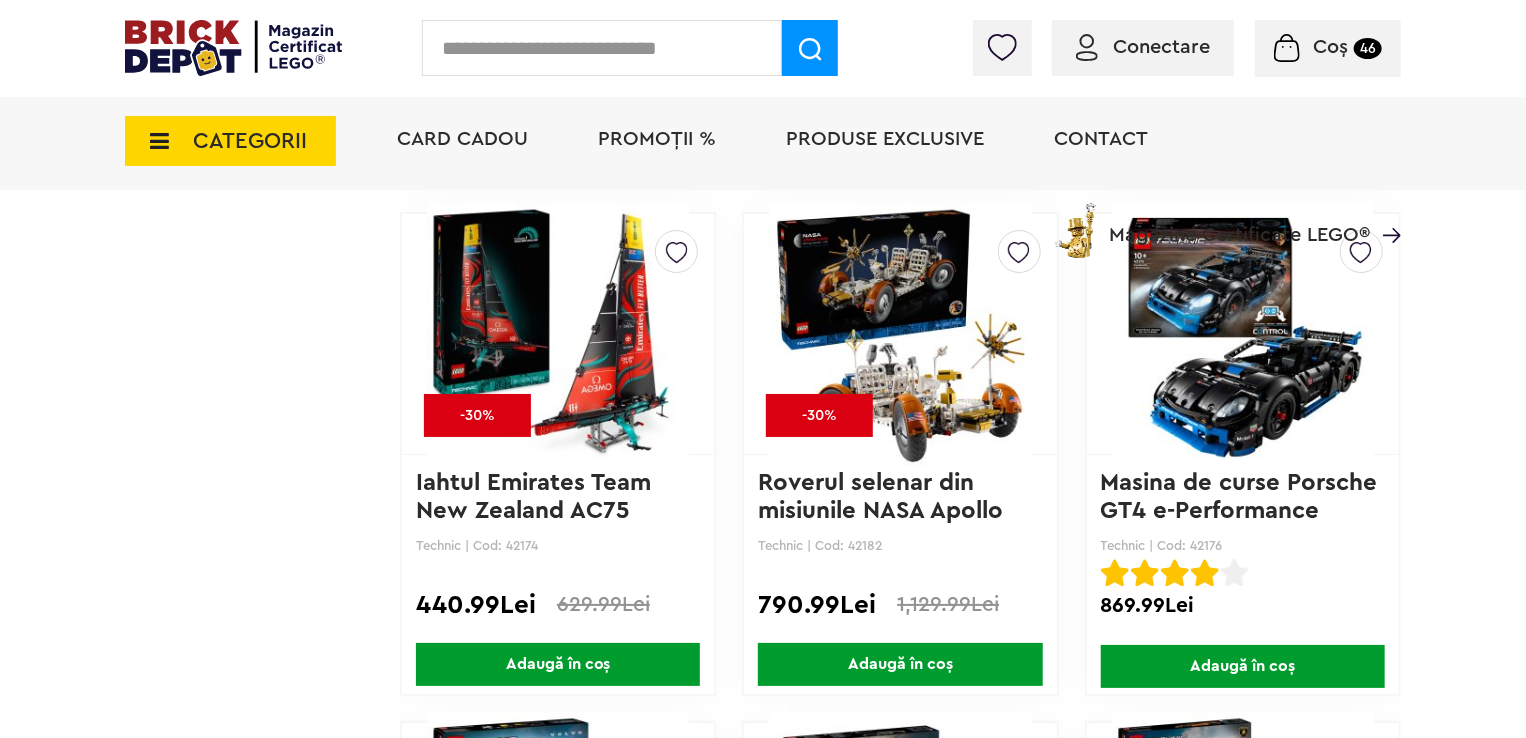 click on "Adaugă în coș" at bounding box center (1243, 666) 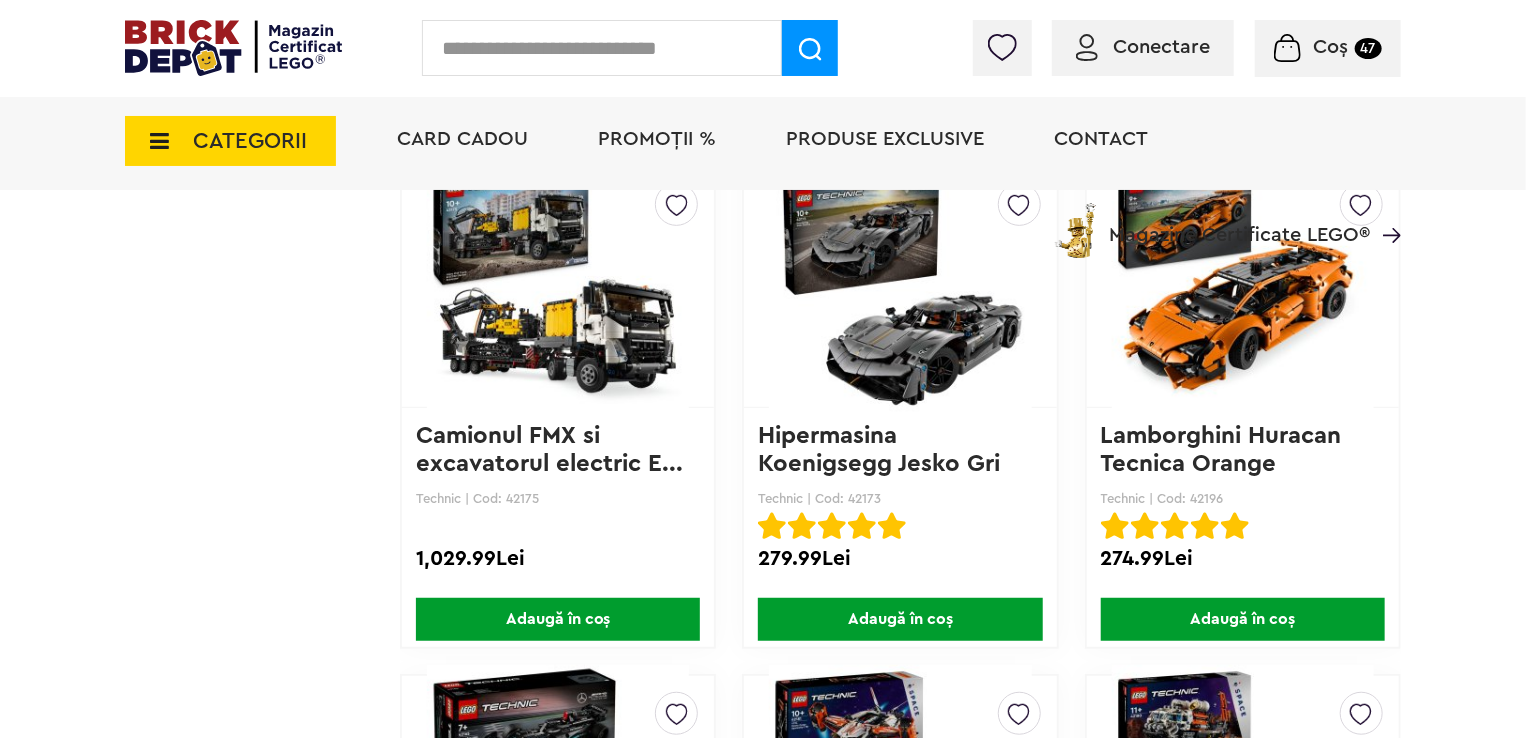 scroll, scrollTop: 4200, scrollLeft: 0, axis: vertical 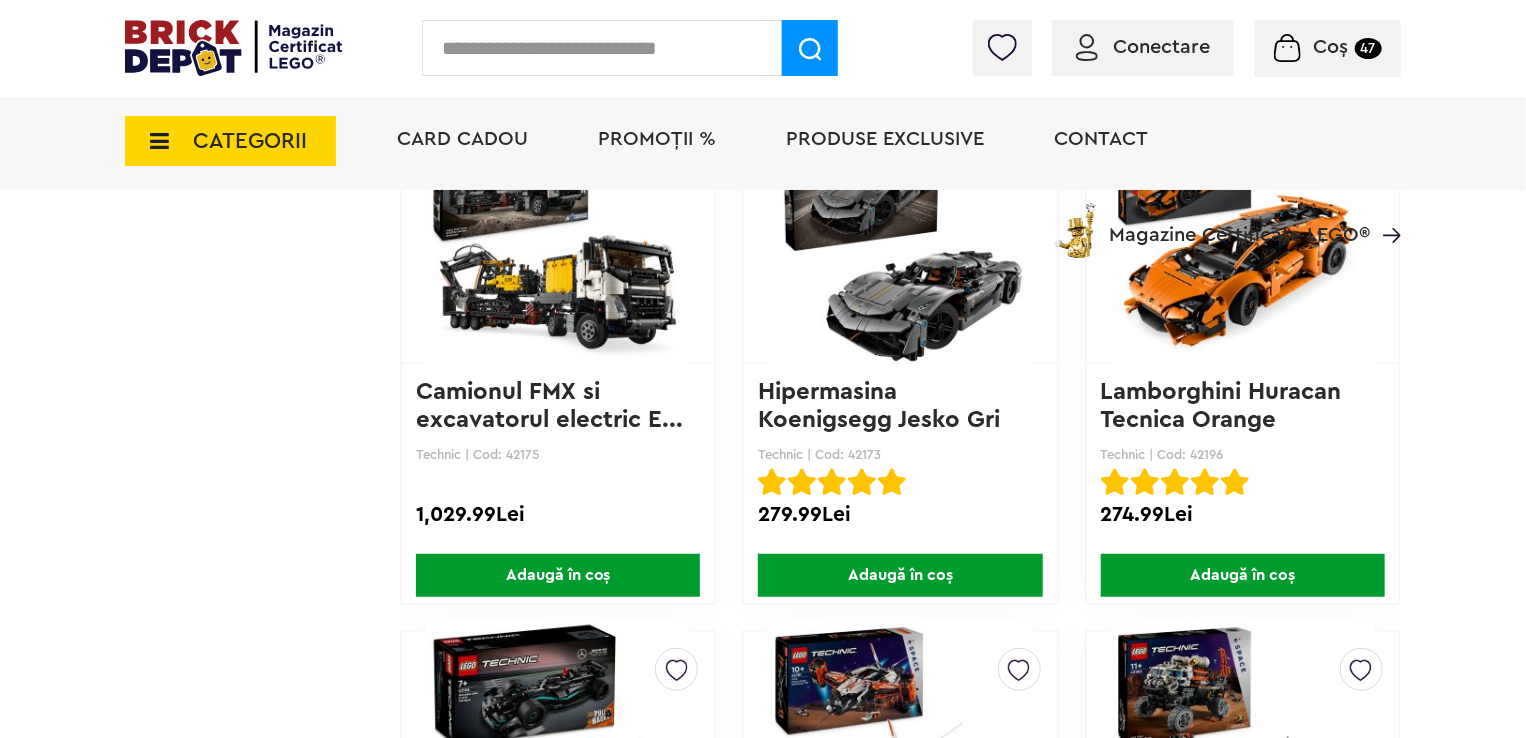 click on "Adaugă în coș" at bounding box center [900, 575] 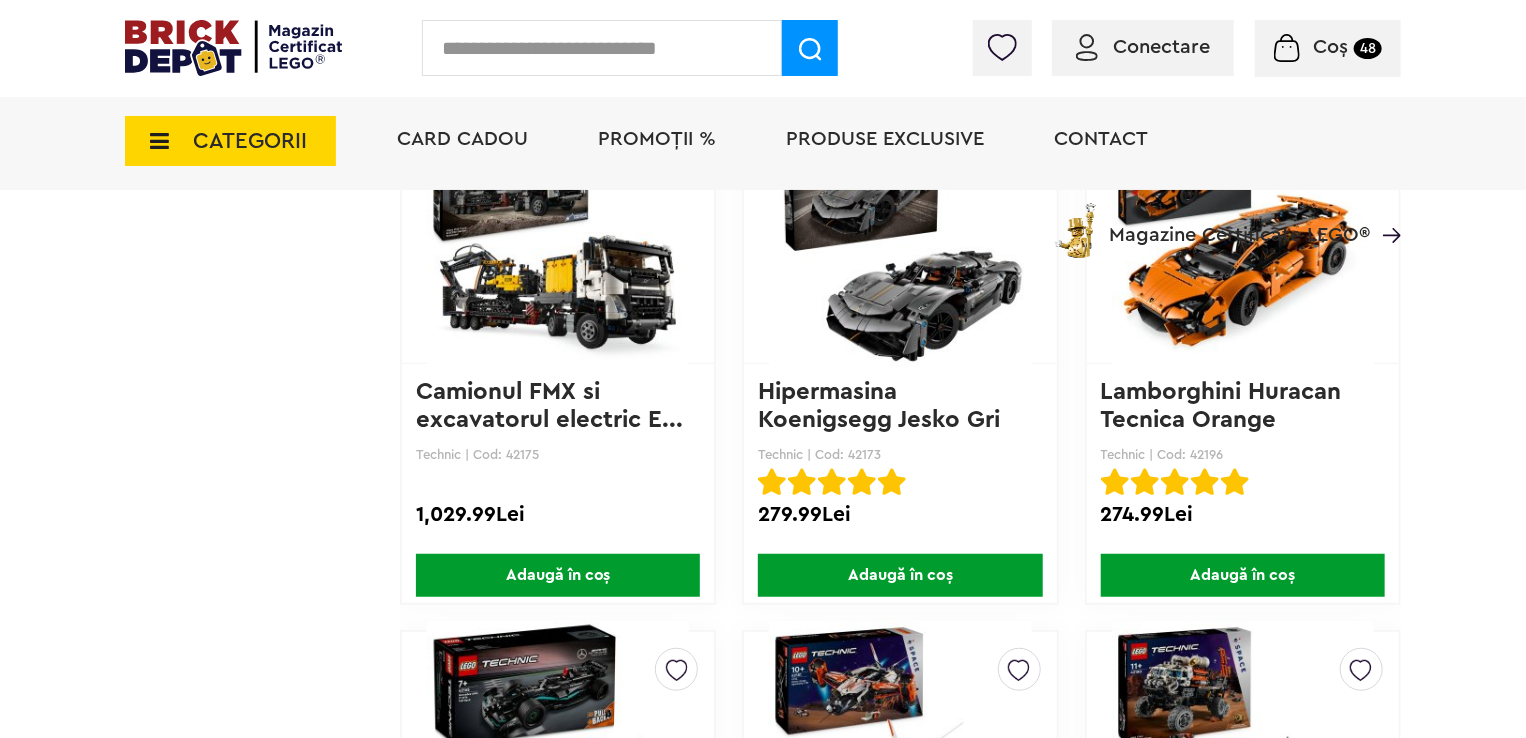 click on "Adaugă în coș" at bounding box center [1243, 575] 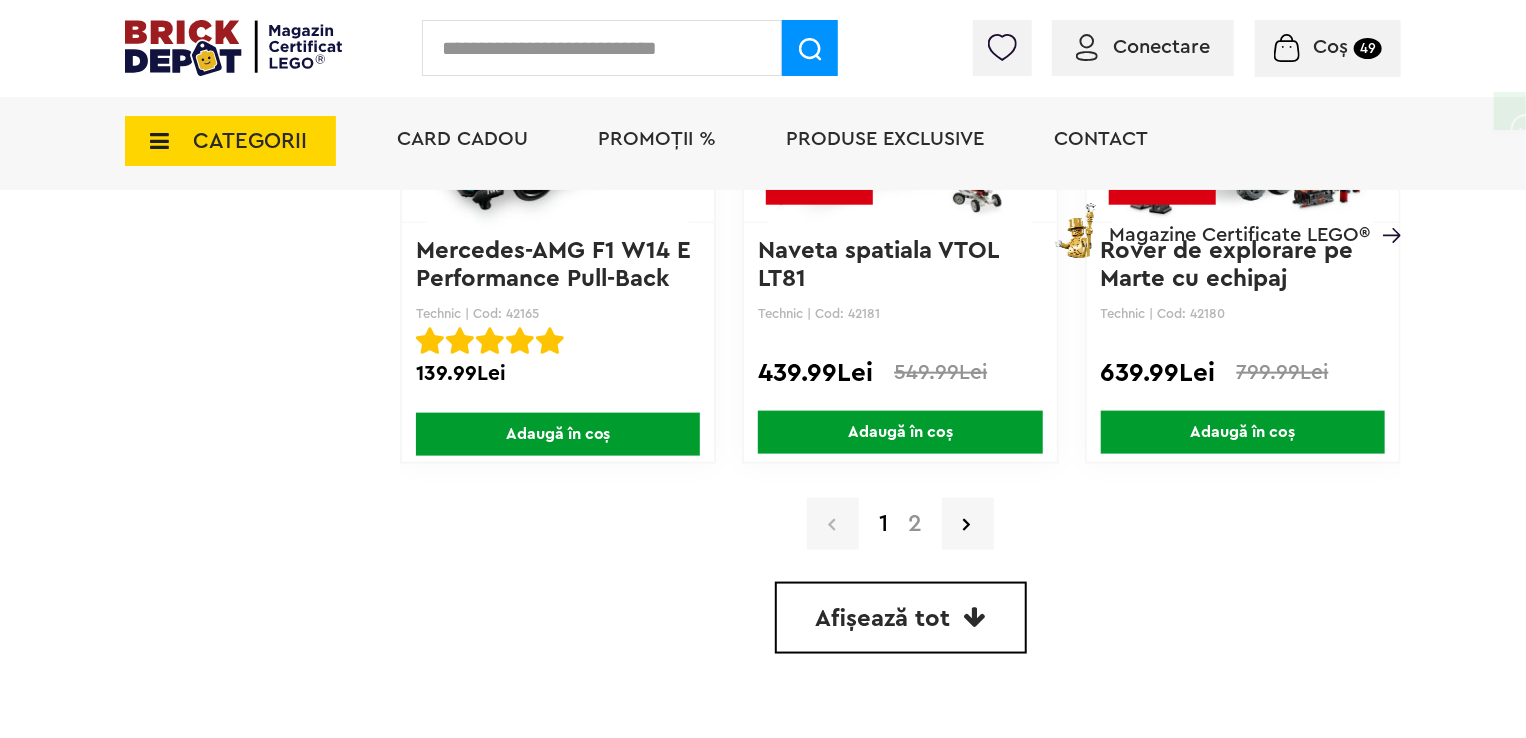scroll, scrollTop: 4900, scrollLeft: 0, axis: vertical 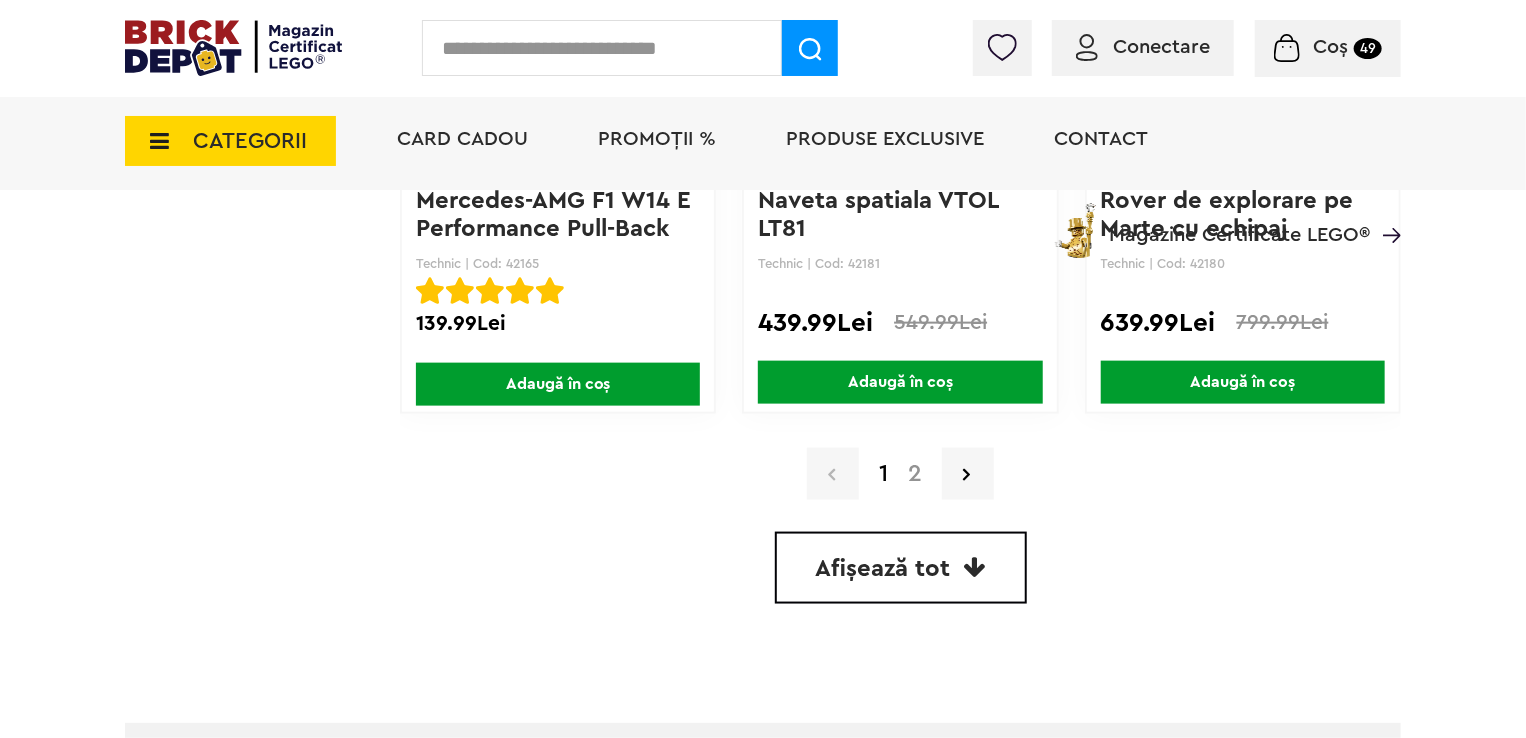 click on "2" at bounding box center (915, 474) 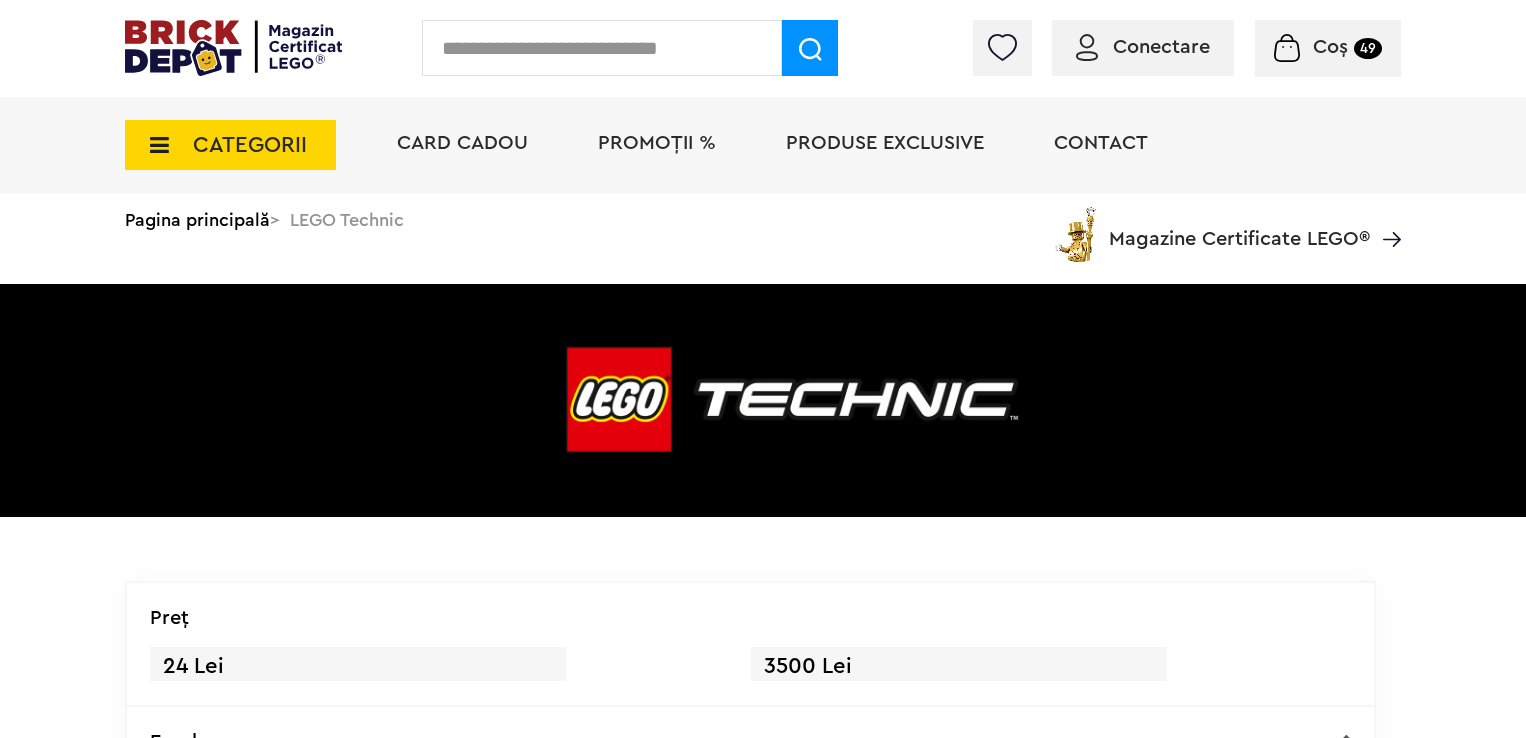 scroll, scrollTop: 0, scrollLeft: 0, axis: both 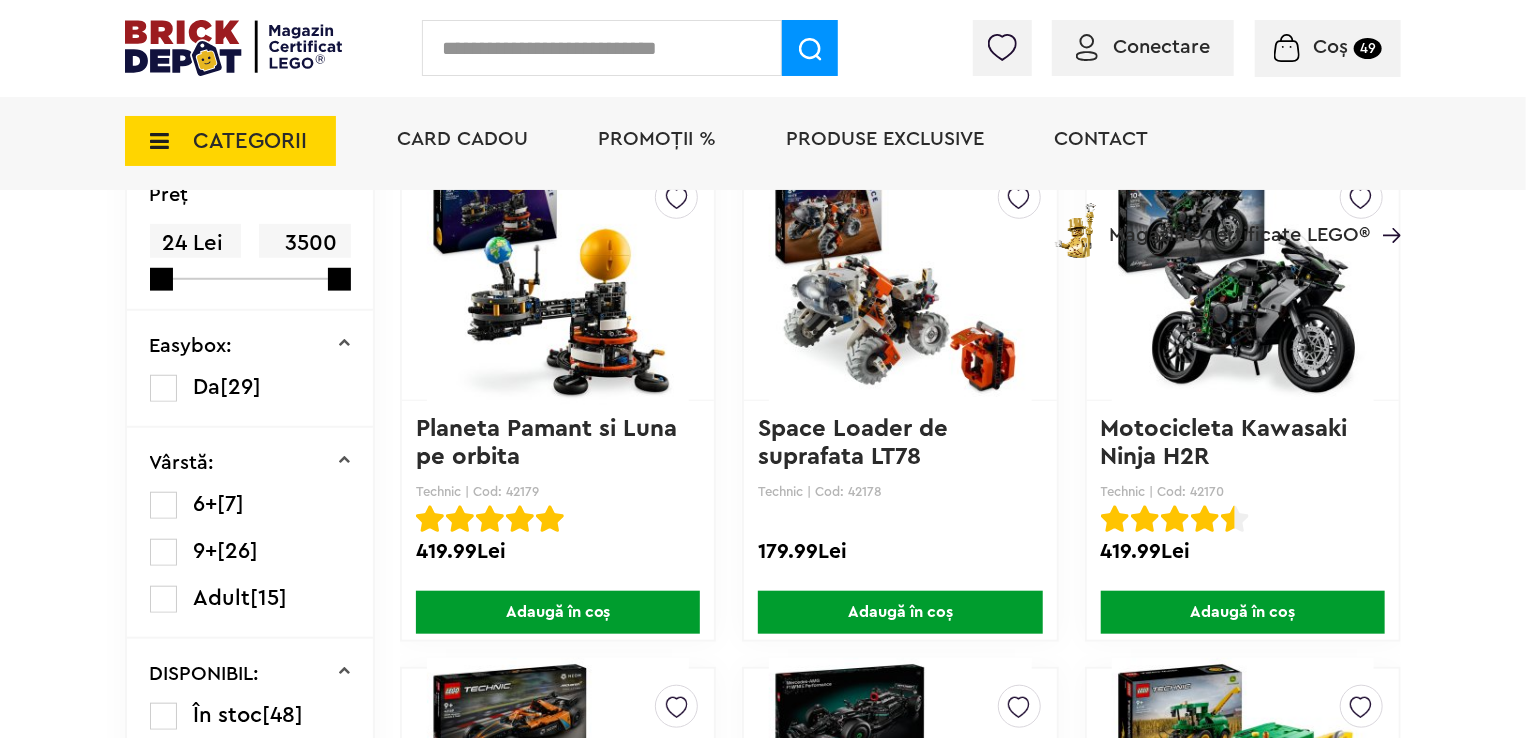 click on "Adaugă în coș" at bounding box center (1243, 612) 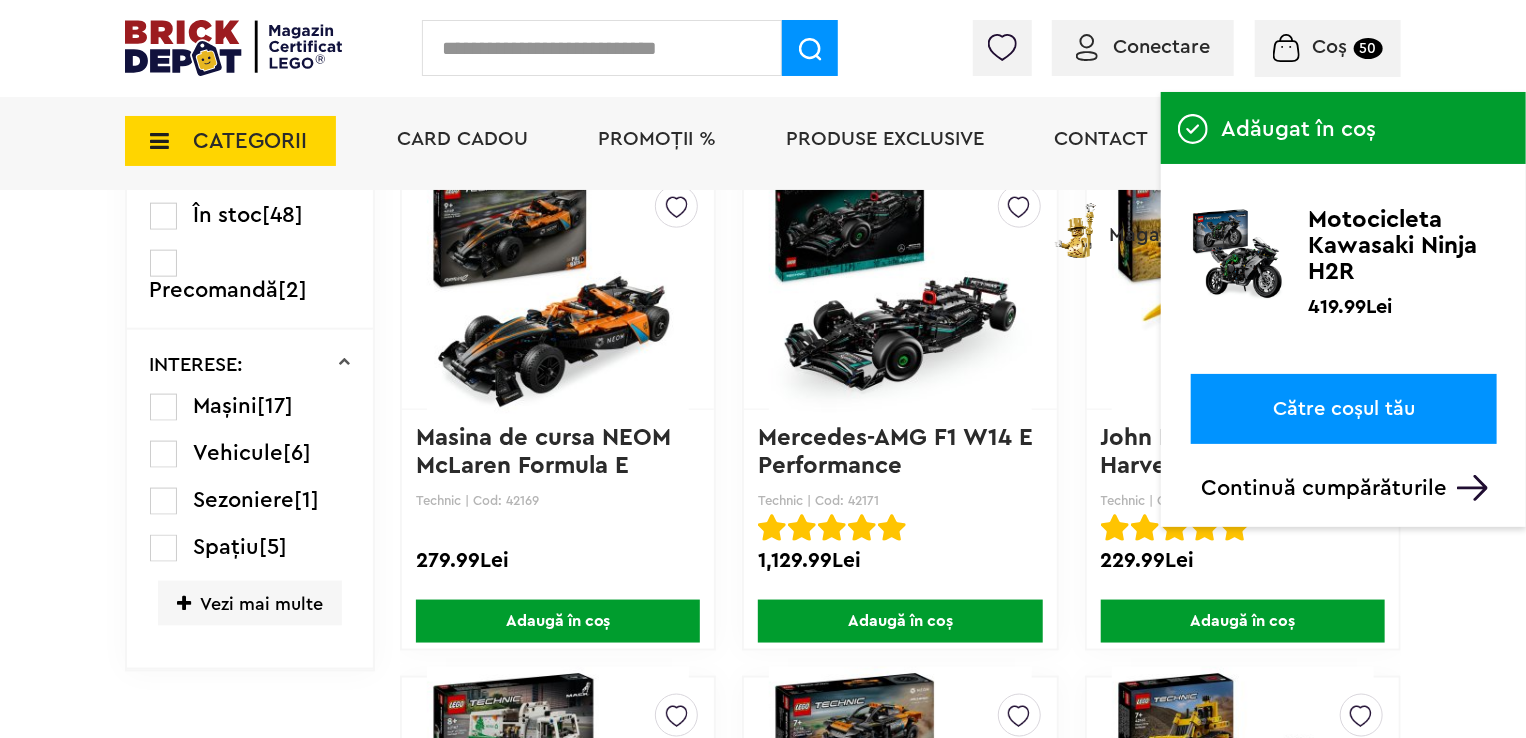 scroll, scrollTop: 1200, scrollLeft: 0, axis: vertical 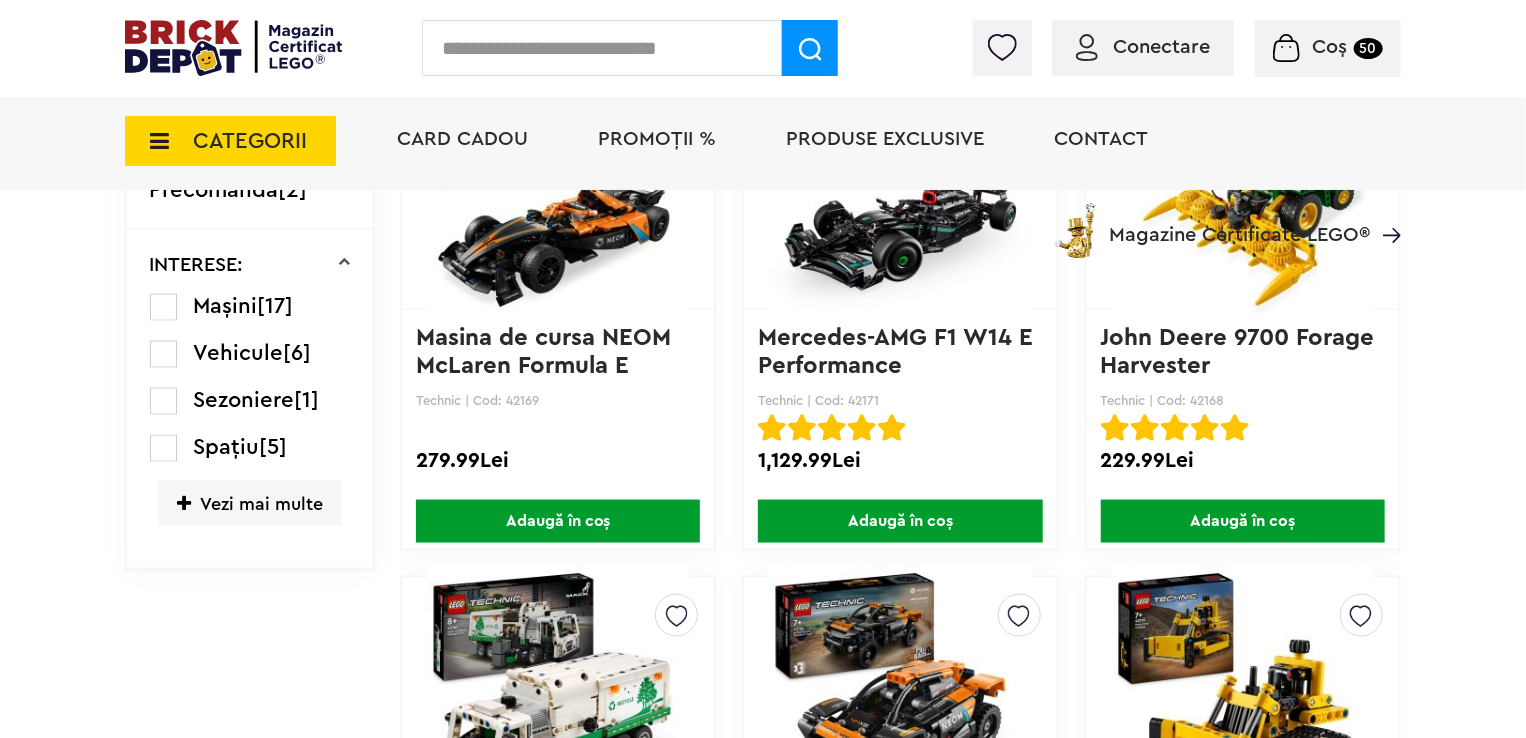 click on "Adaugă în coș" at bounding box center [558, 521] 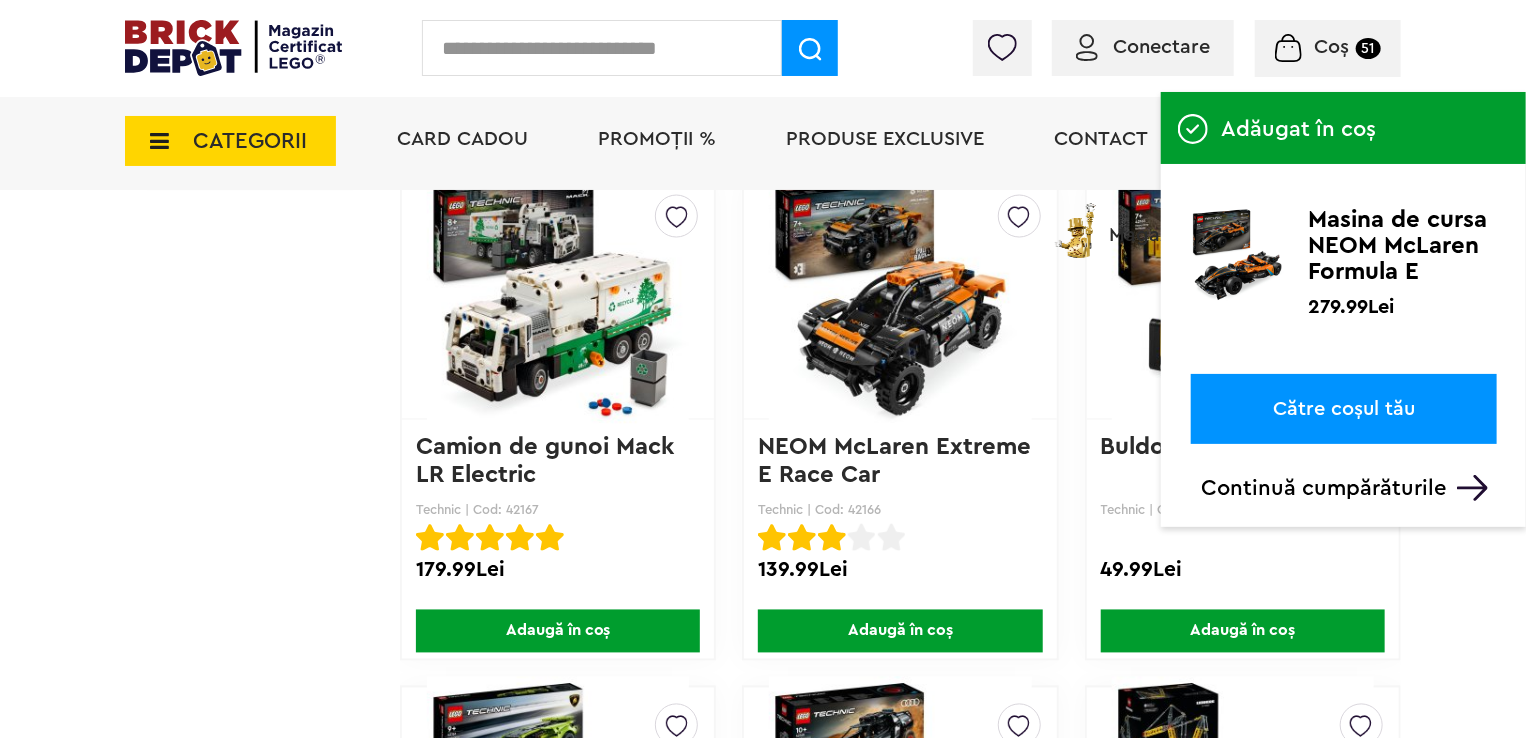 scroll, scrollTop: 1600, scrollLeft: 0, axis: vertical 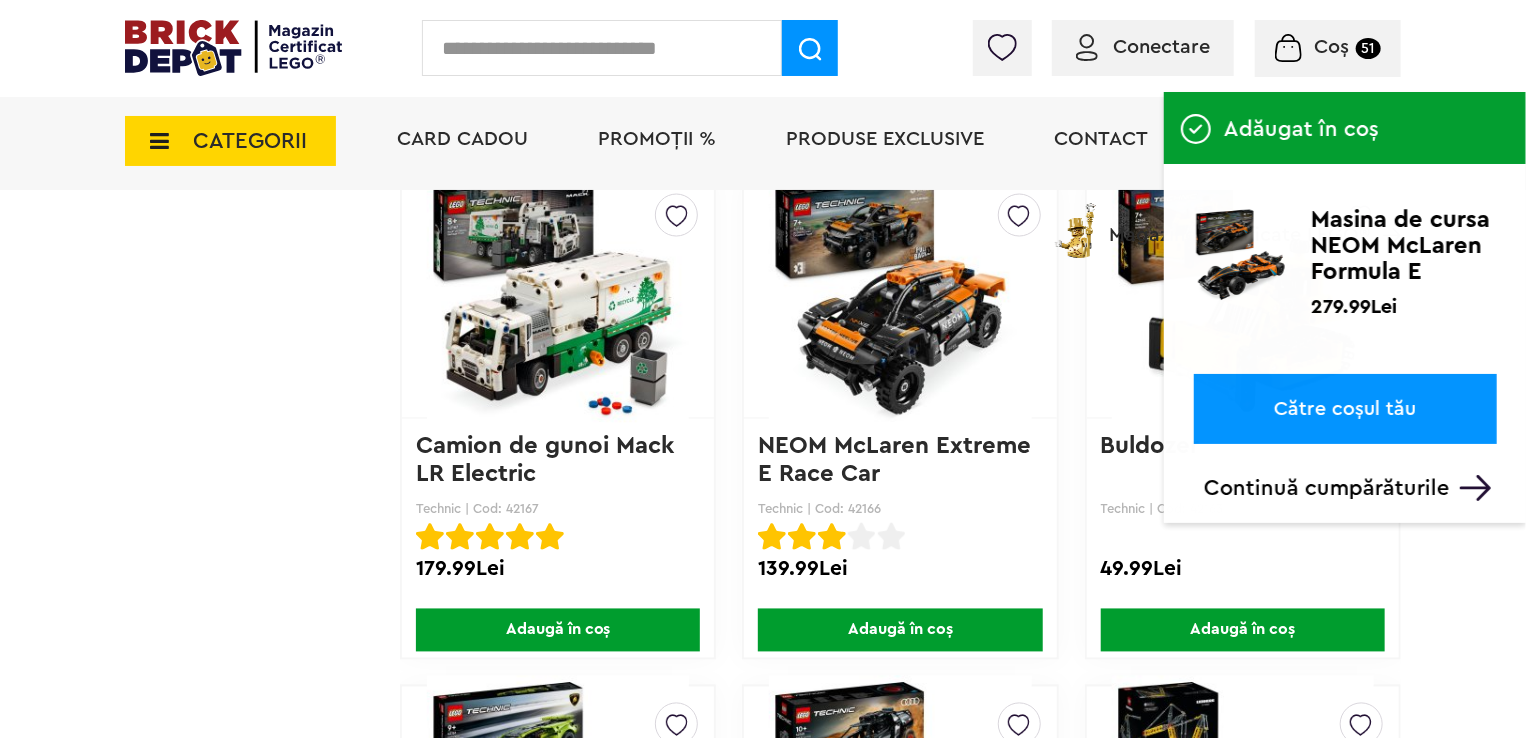 drag, startPoint x: 569, startPoint y: 505, endPoint x: 525, endPoint y: 629, distance: 131.57507 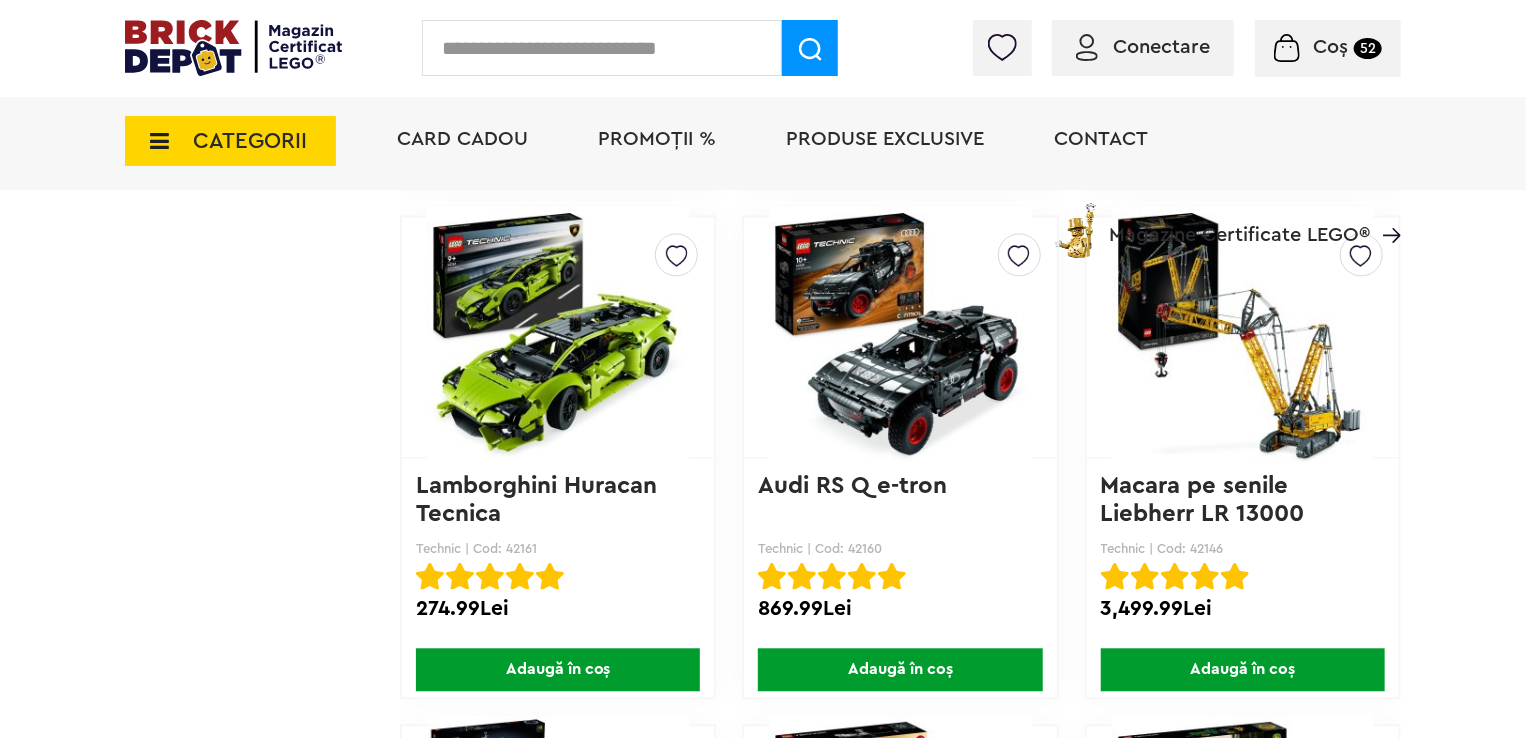 scroll, scrollTop: 2100, scrollLeft: 0, axis: vertical 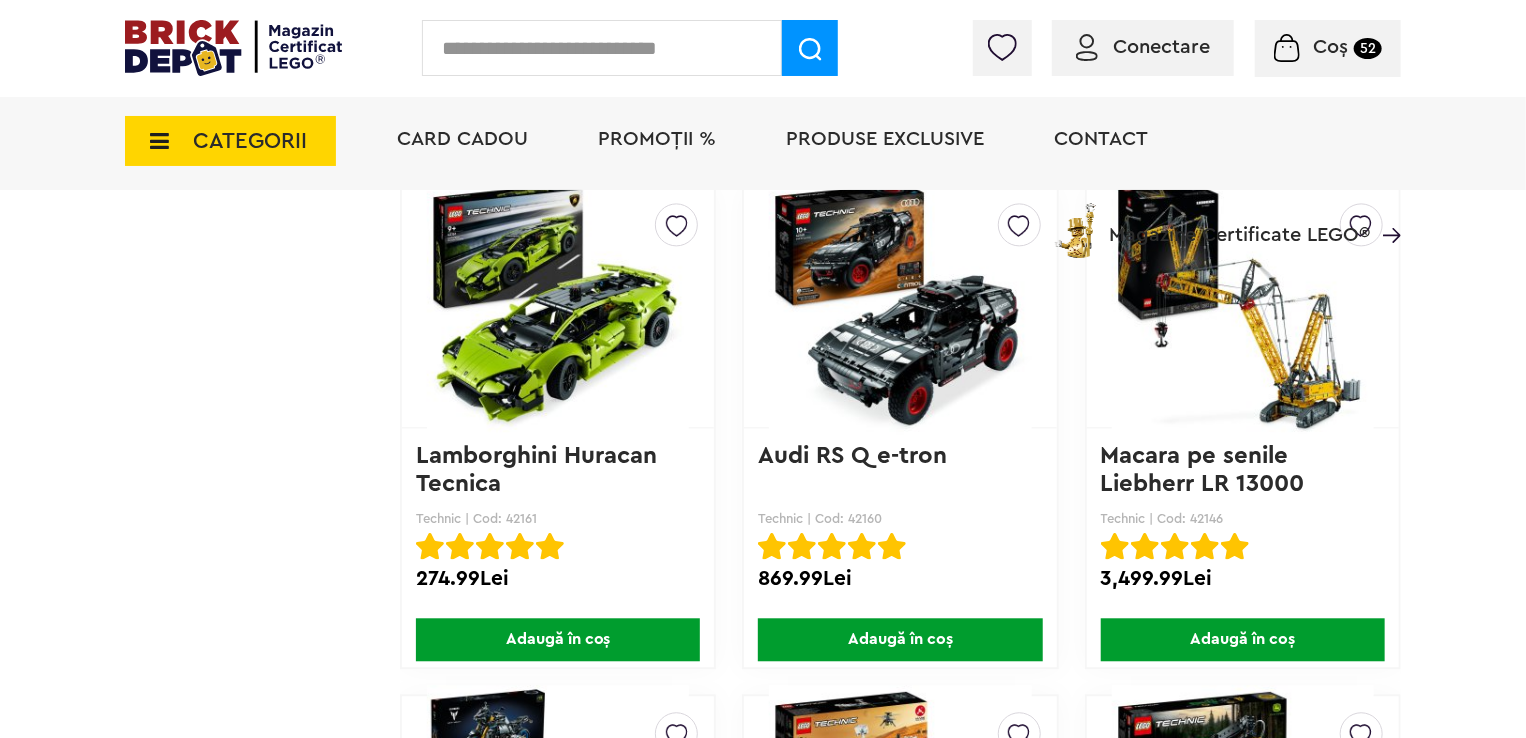 click on "Adaugă în coș" at bounding box center (900, 639) 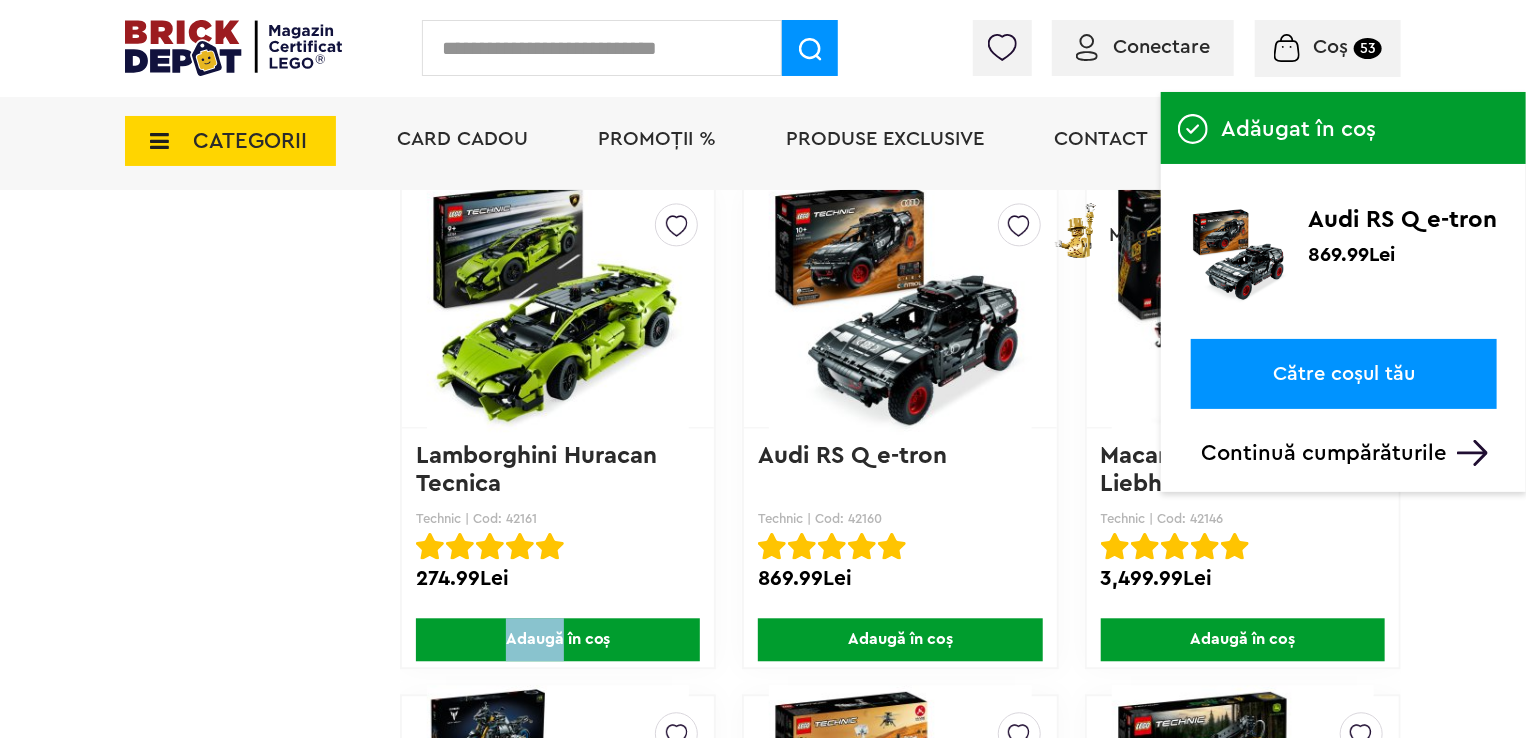 drag, startPoint x: 531, startPoint y: 616, endPoint x: 490, endPoint y: 622, distance: 41.4367 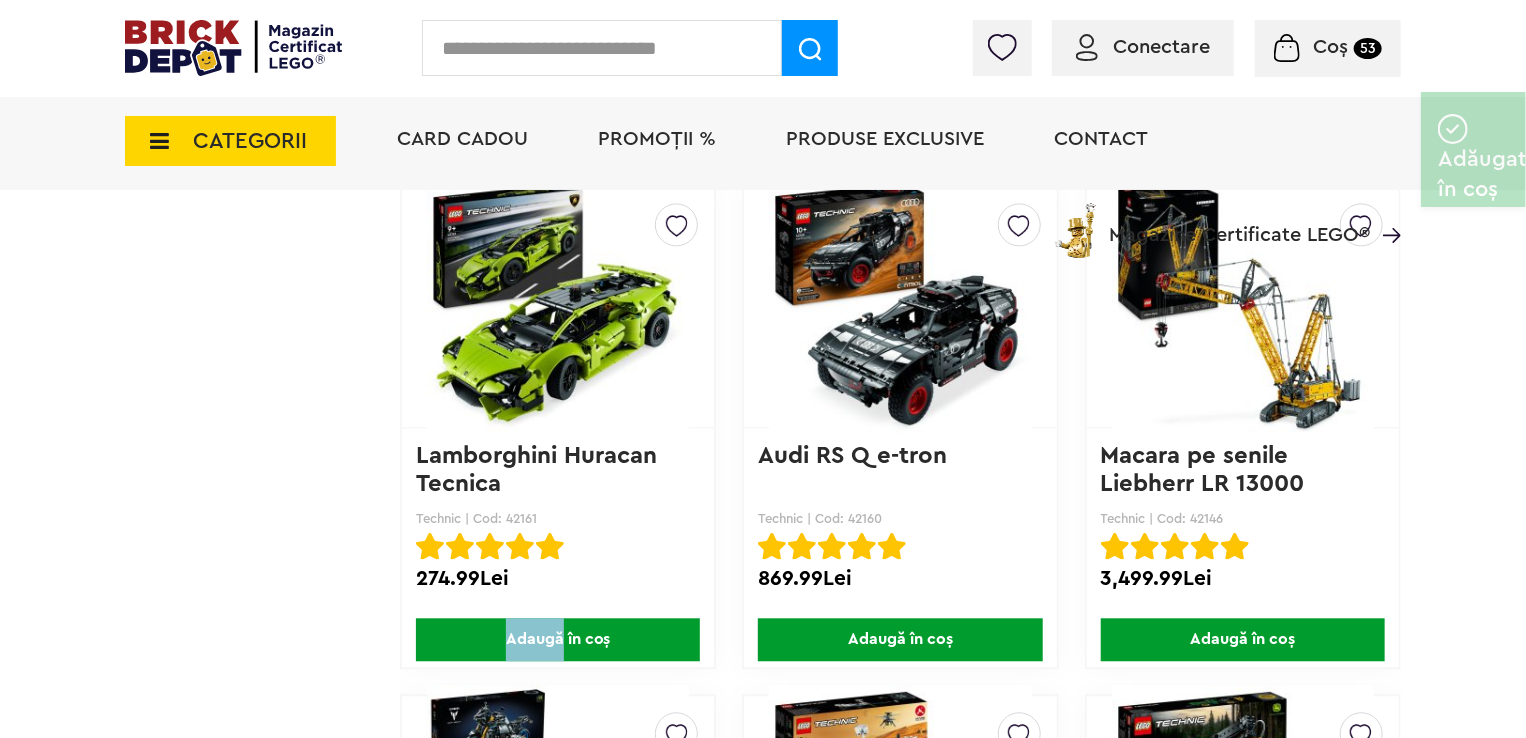 click on "Adaugă în coș" at bounding box center (558, 639) 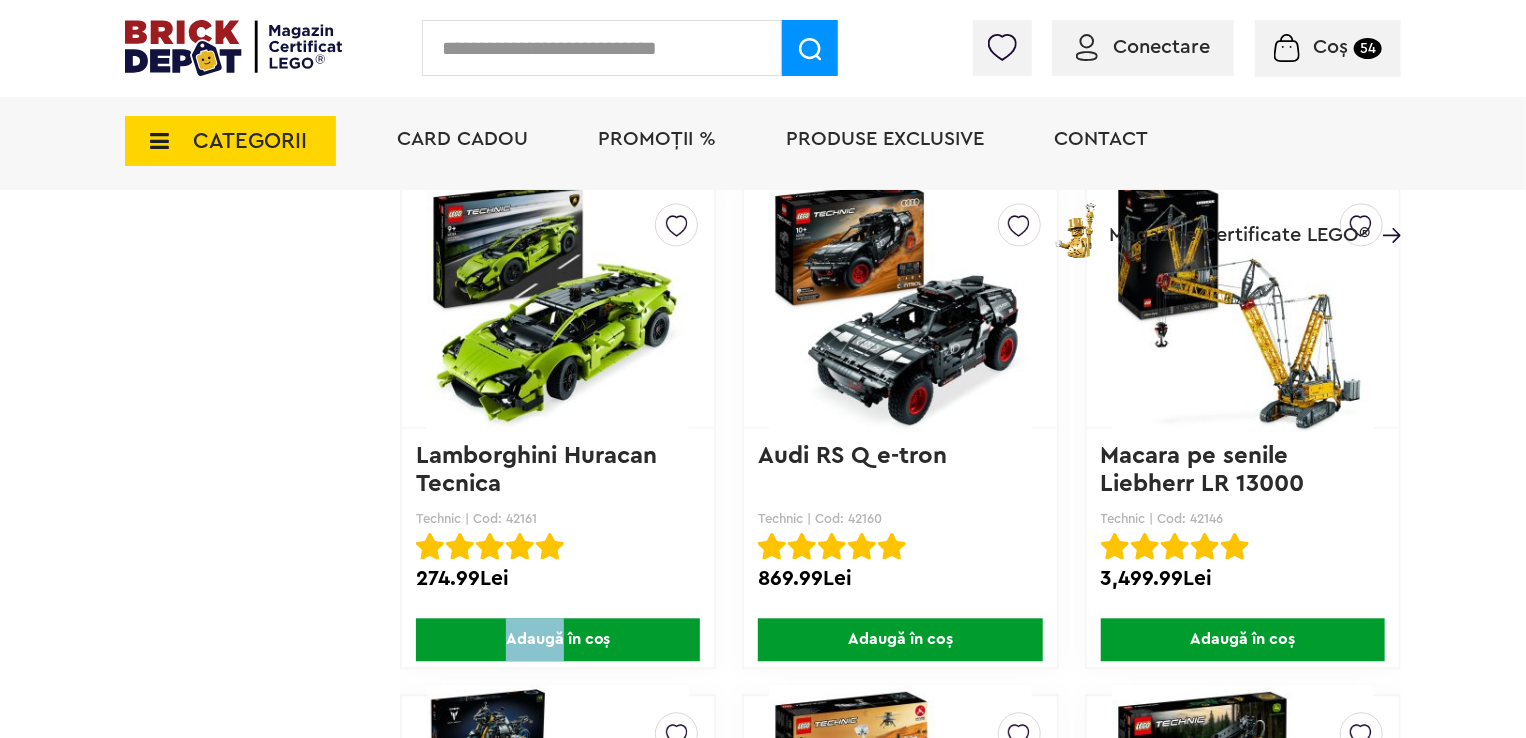 drag, startPoint x: 616, startPoint y: 666, endPoint x: 624, endPoint y: 655, distance: 13.601471 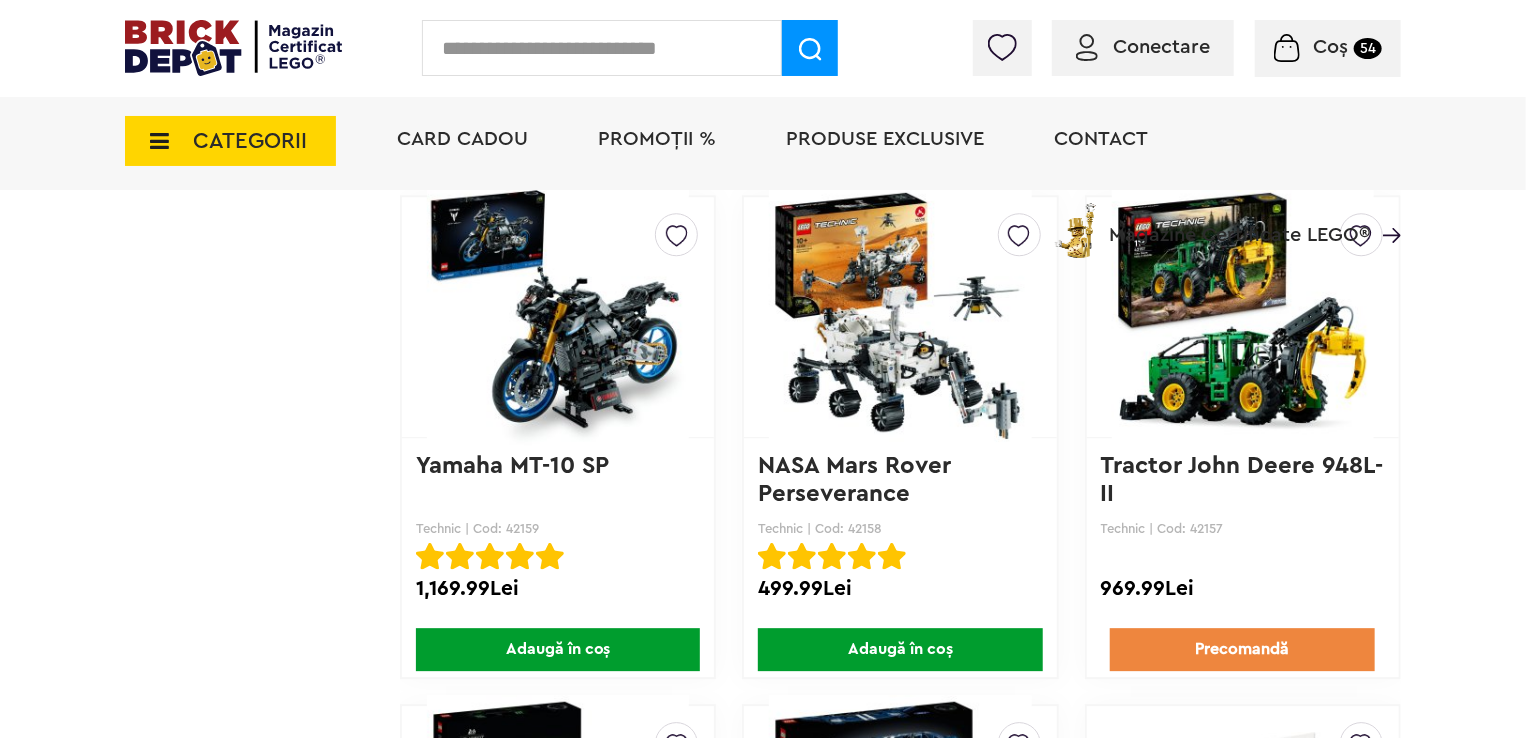 scroll, scrollTop: 2600, scrollLeft: 0, axis: vertical 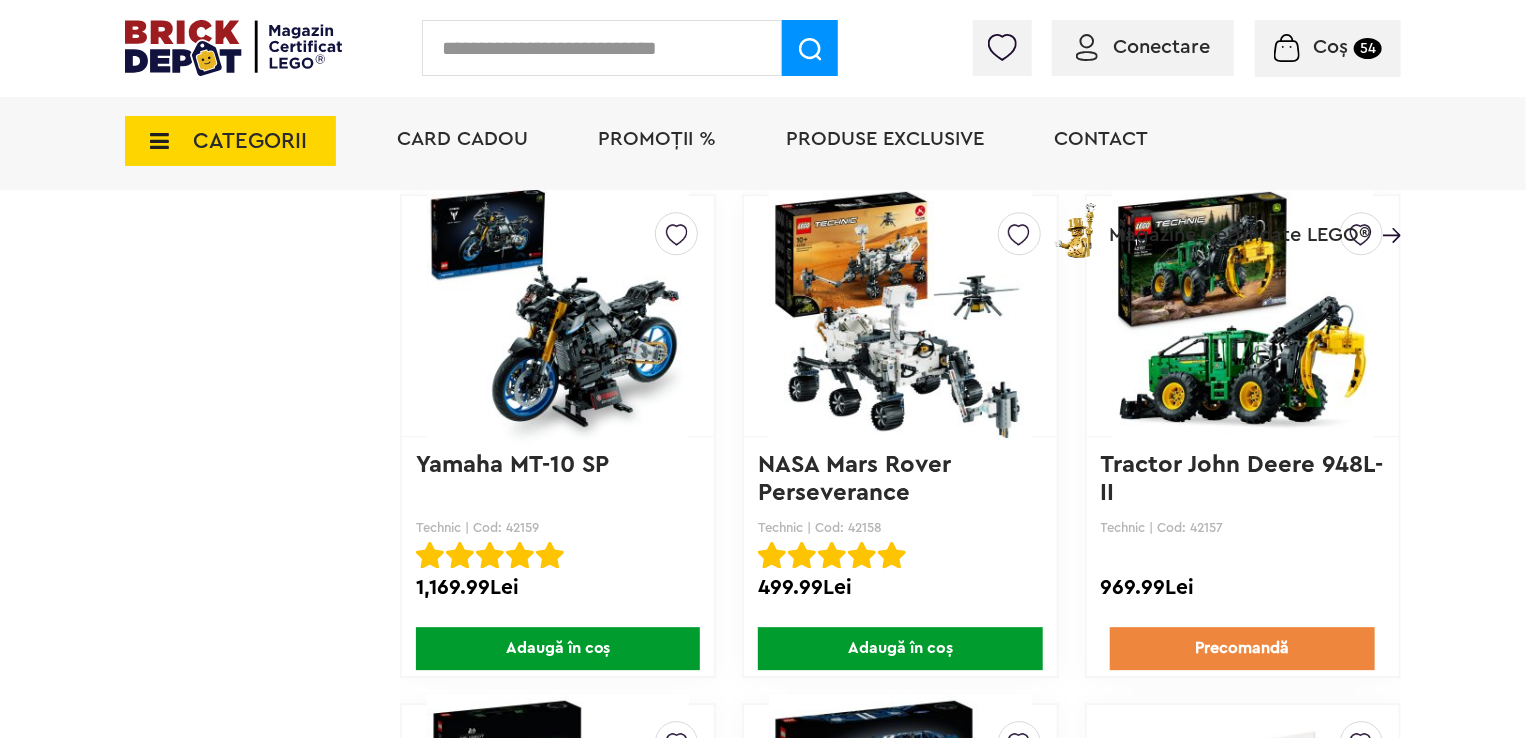 click on "Adaugă în coș" at bounding box center [558, 648] 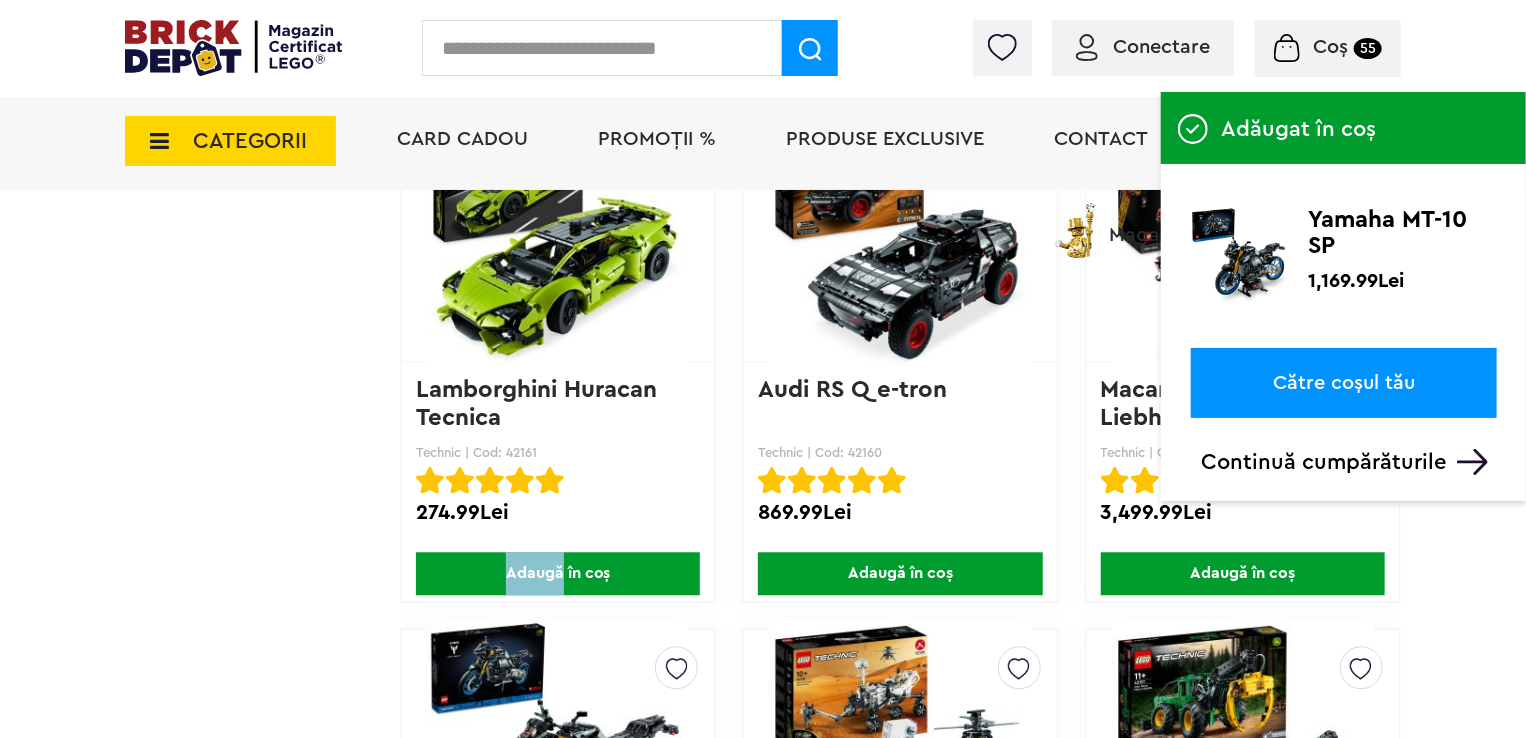 scroll, scrollTop: 2200, scrollLeft: 0, axis: vertical 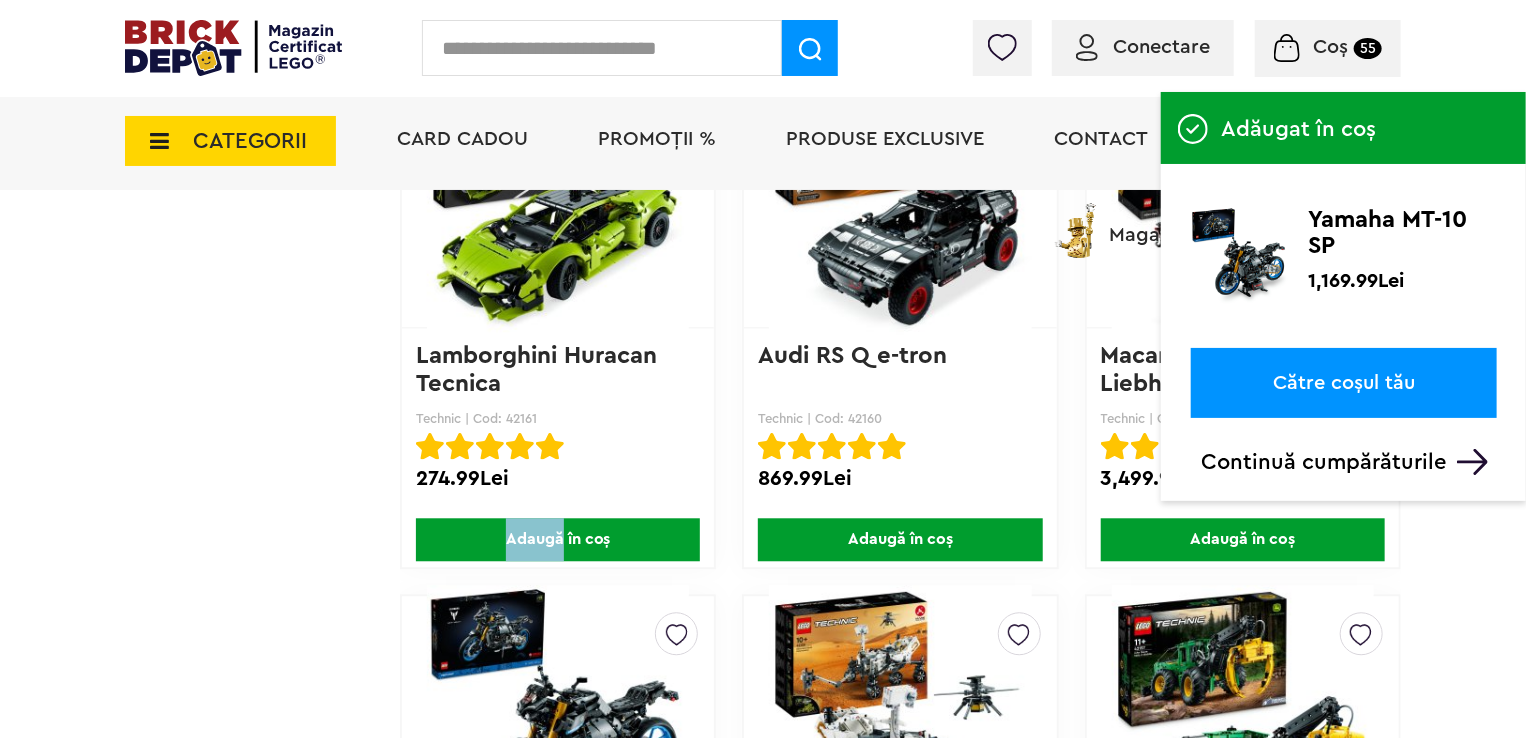click on "274.99Lei" at bounding box center (558, 479) 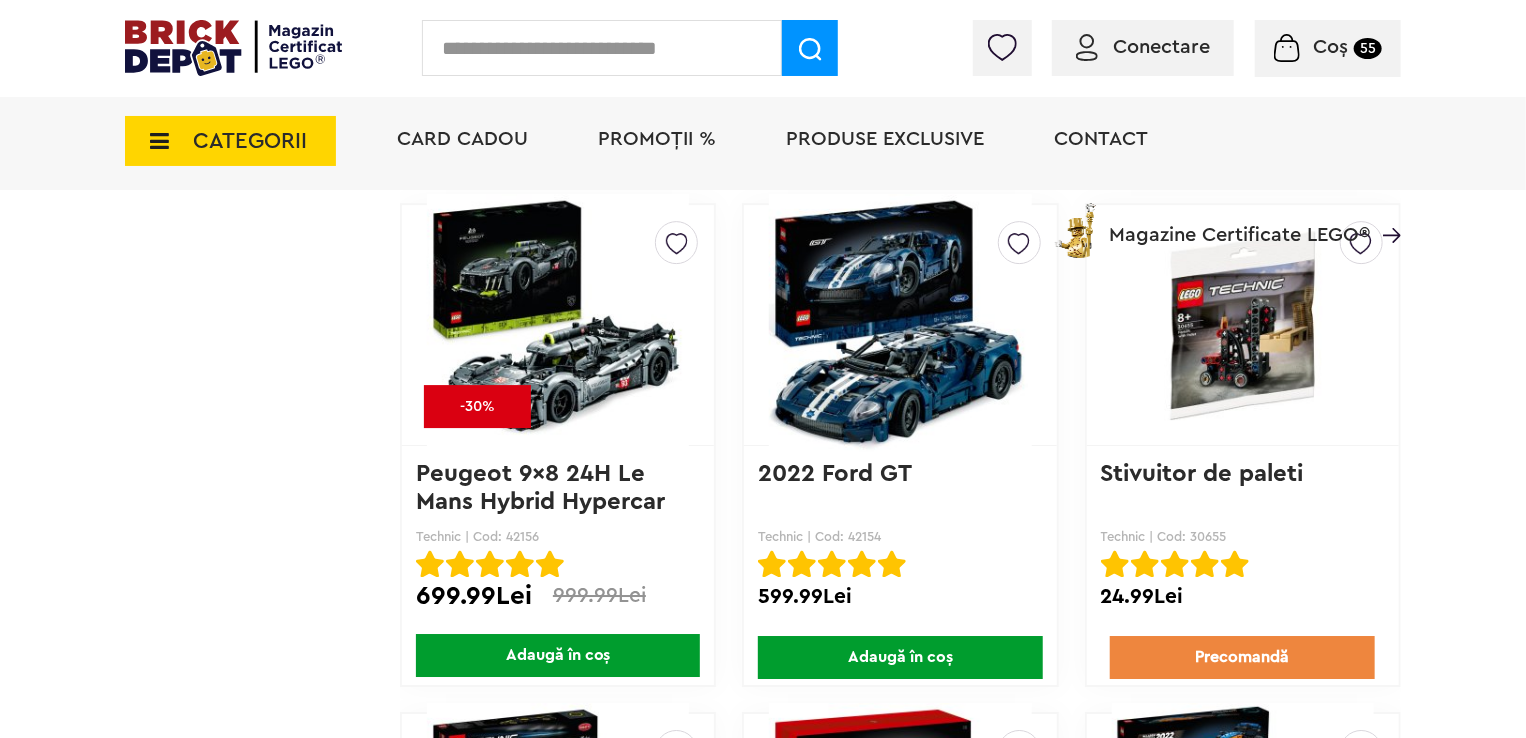 scroll, scrollTop: 3200, scrollLeft: 0, axis: vertical 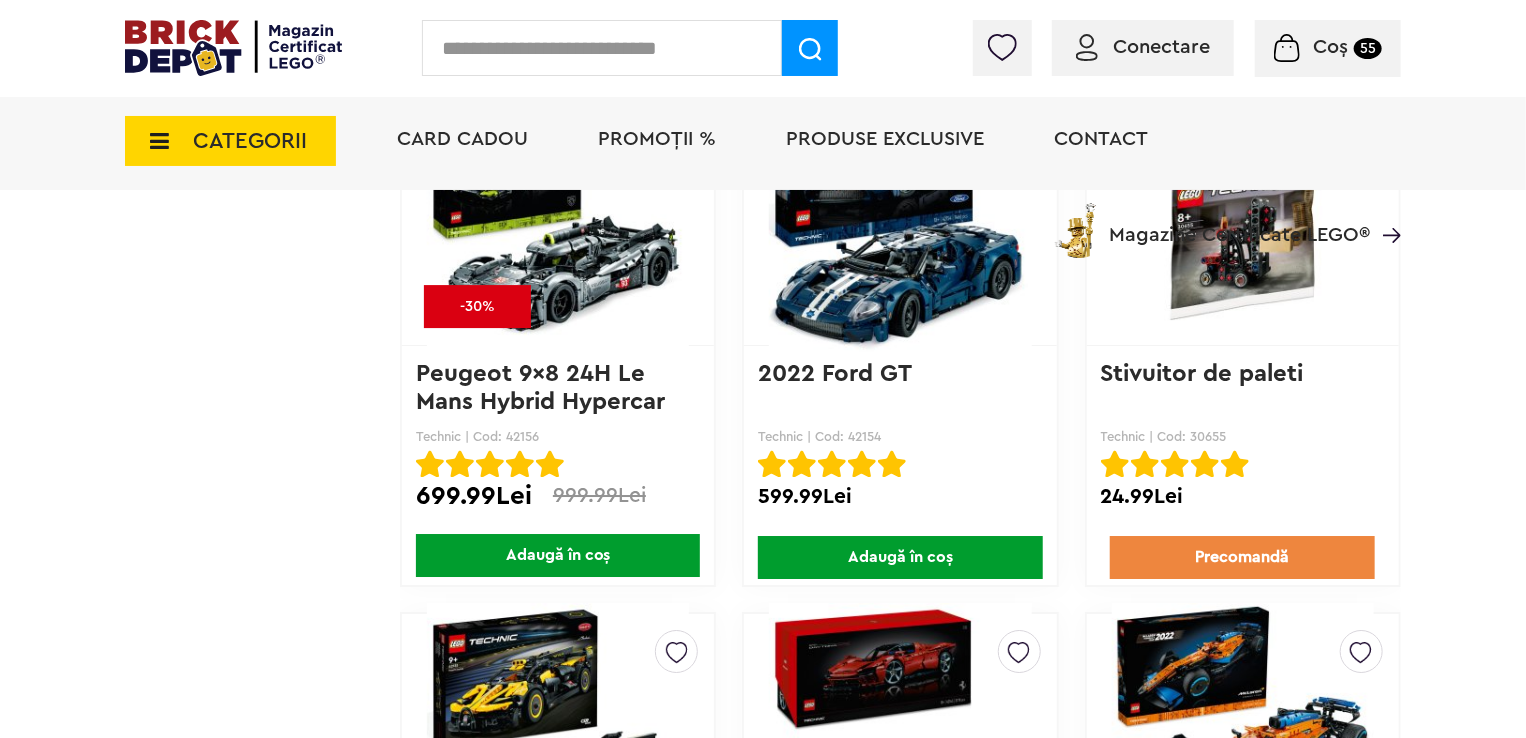 click on "Adaugă în coș" at bounding box center [558, 555] 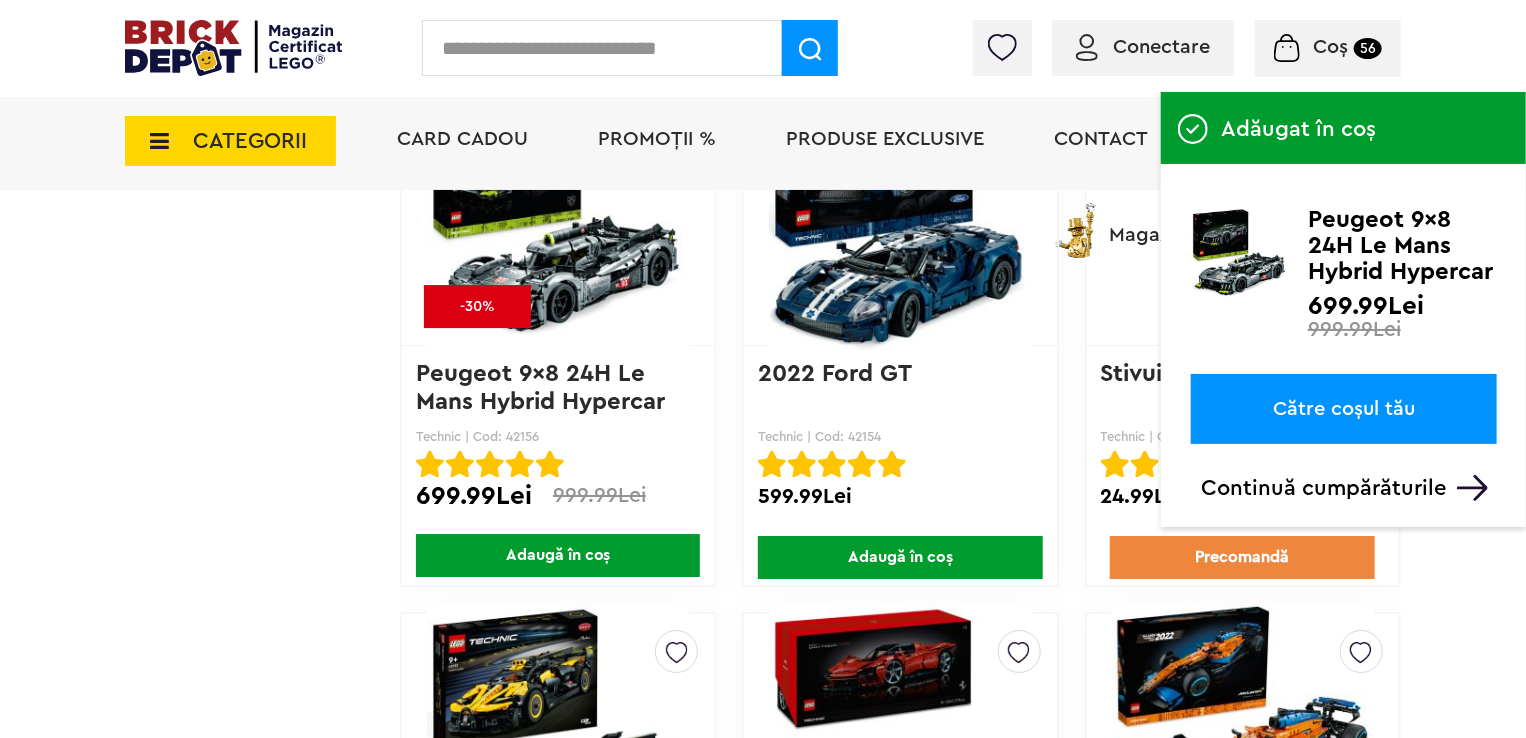 click on "Adaugă în coș" at bounding box center [900, 557] 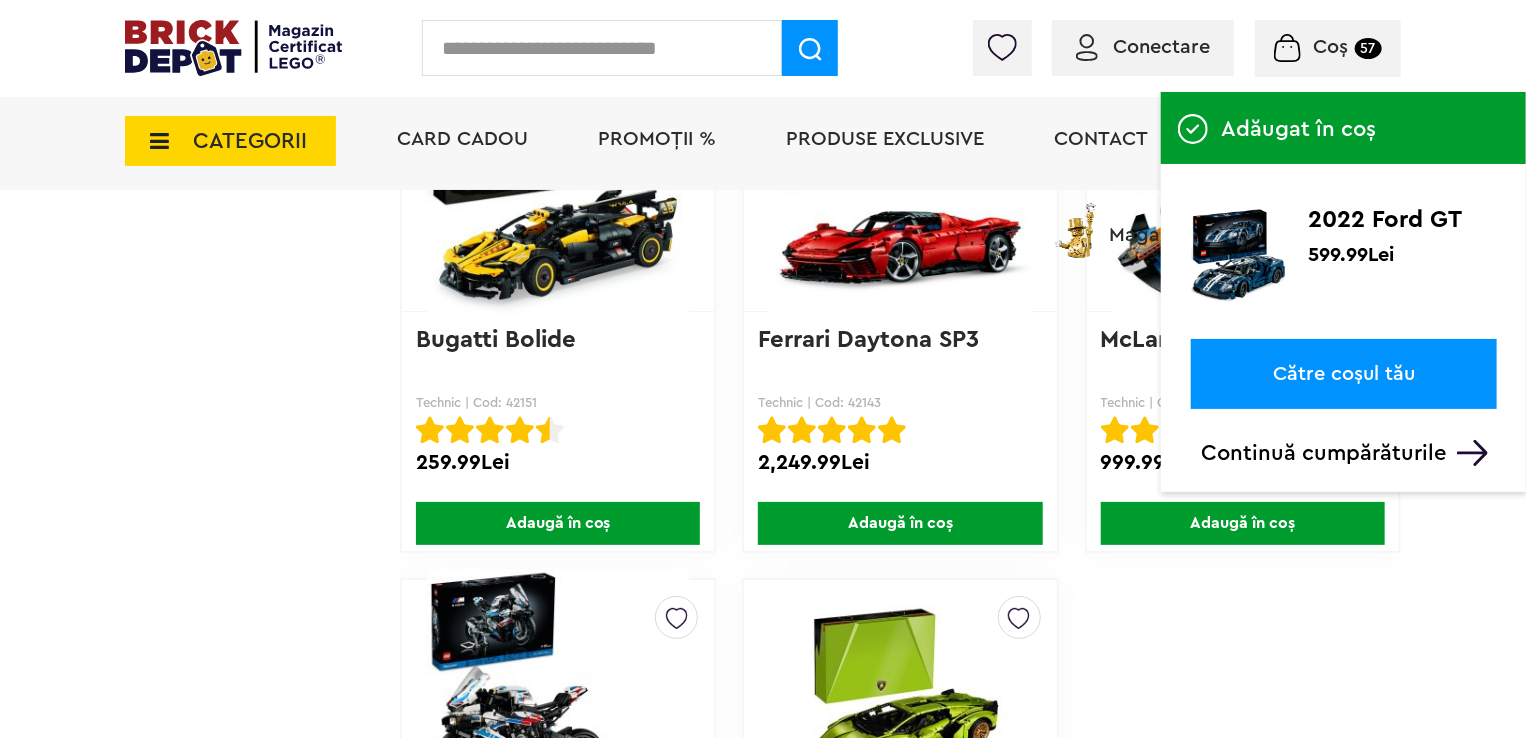 scroll, scrollTop: 3800, scrollLeft: 0, axis: vertical 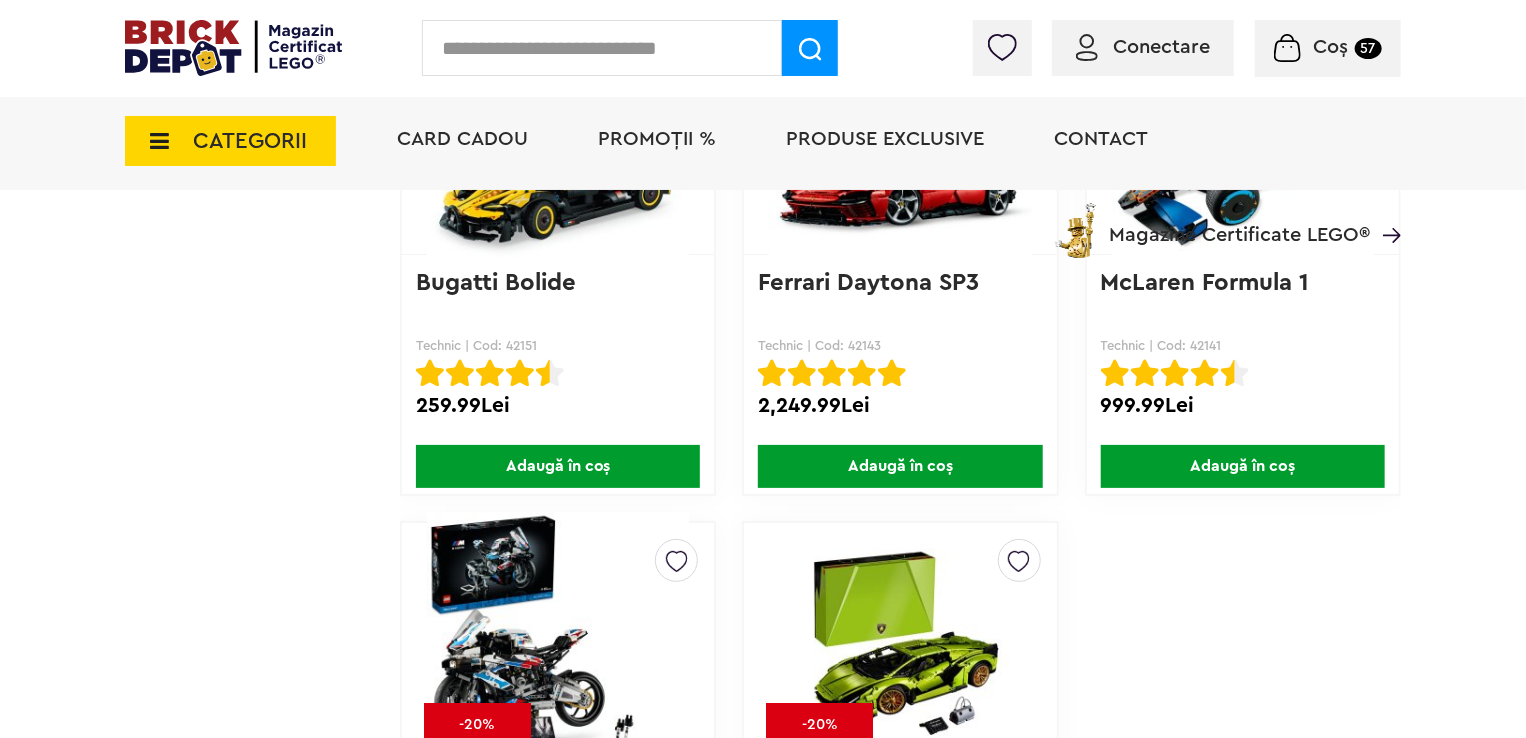 click on "Adaugă în coș" at bounding box center [900, 466] 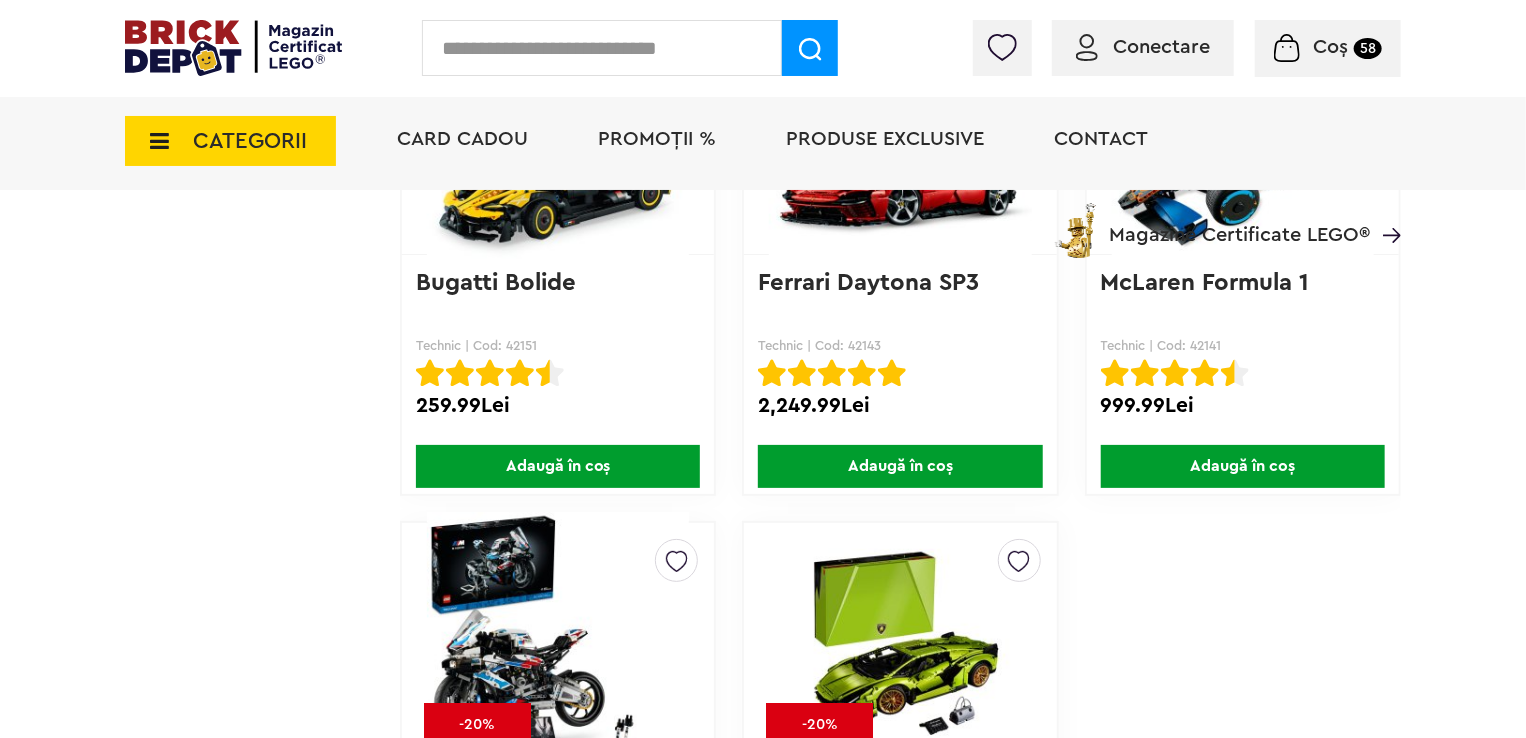 click on "Adaugă în coș" at bounding box center [558, 466] 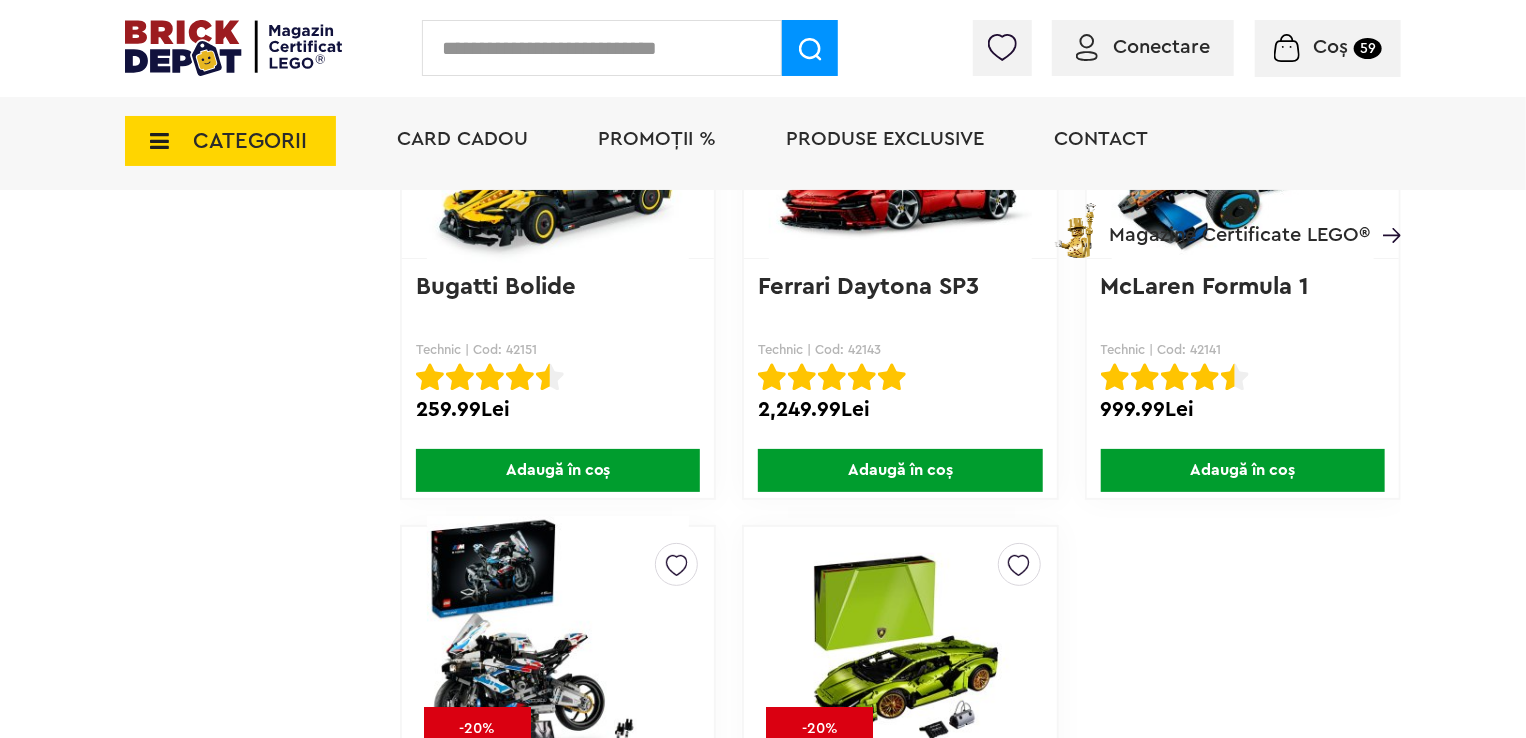 scroll, scrollTop: 3800, scrollLeft: 0, axis: vertical 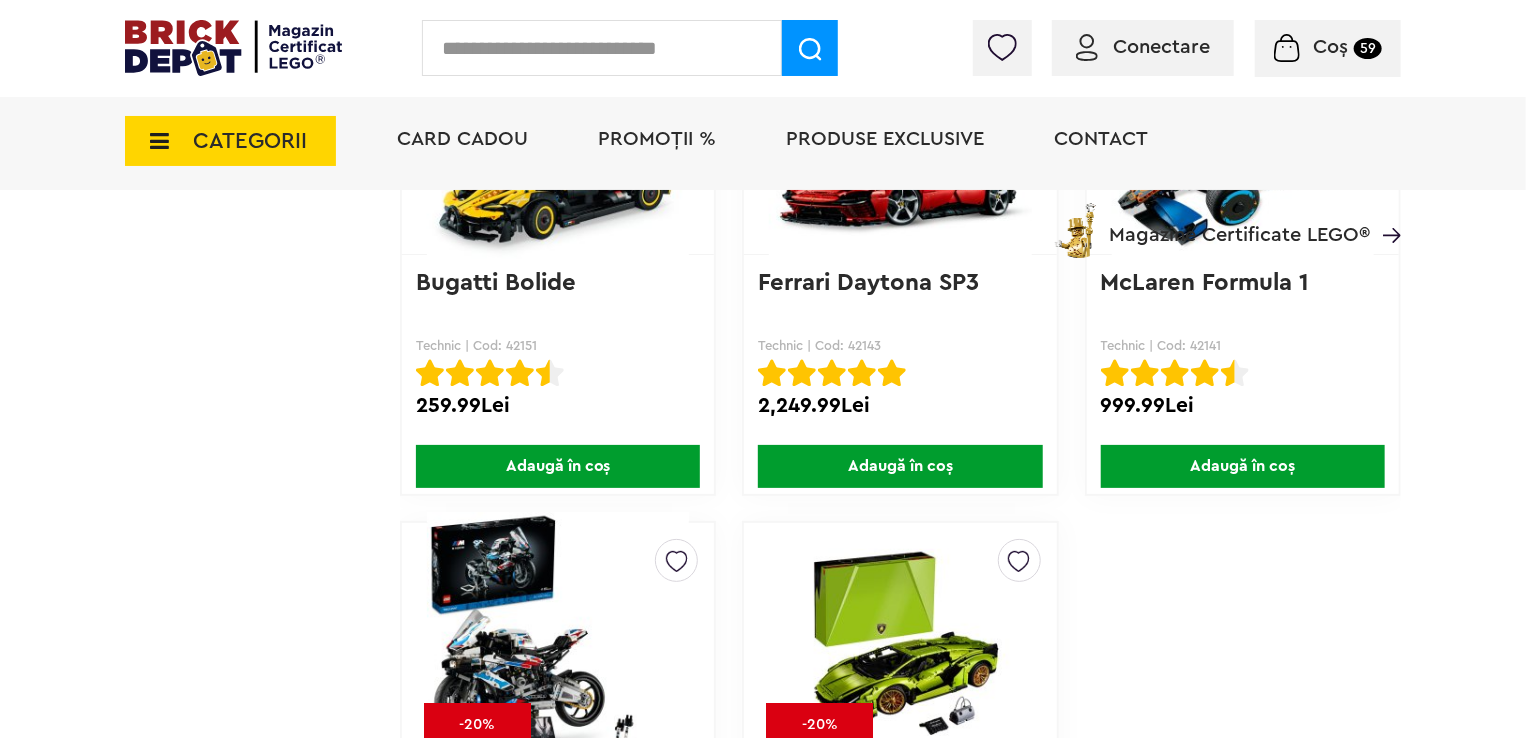 click on "Adaugă în coș" at bounding box center (1243, 466) 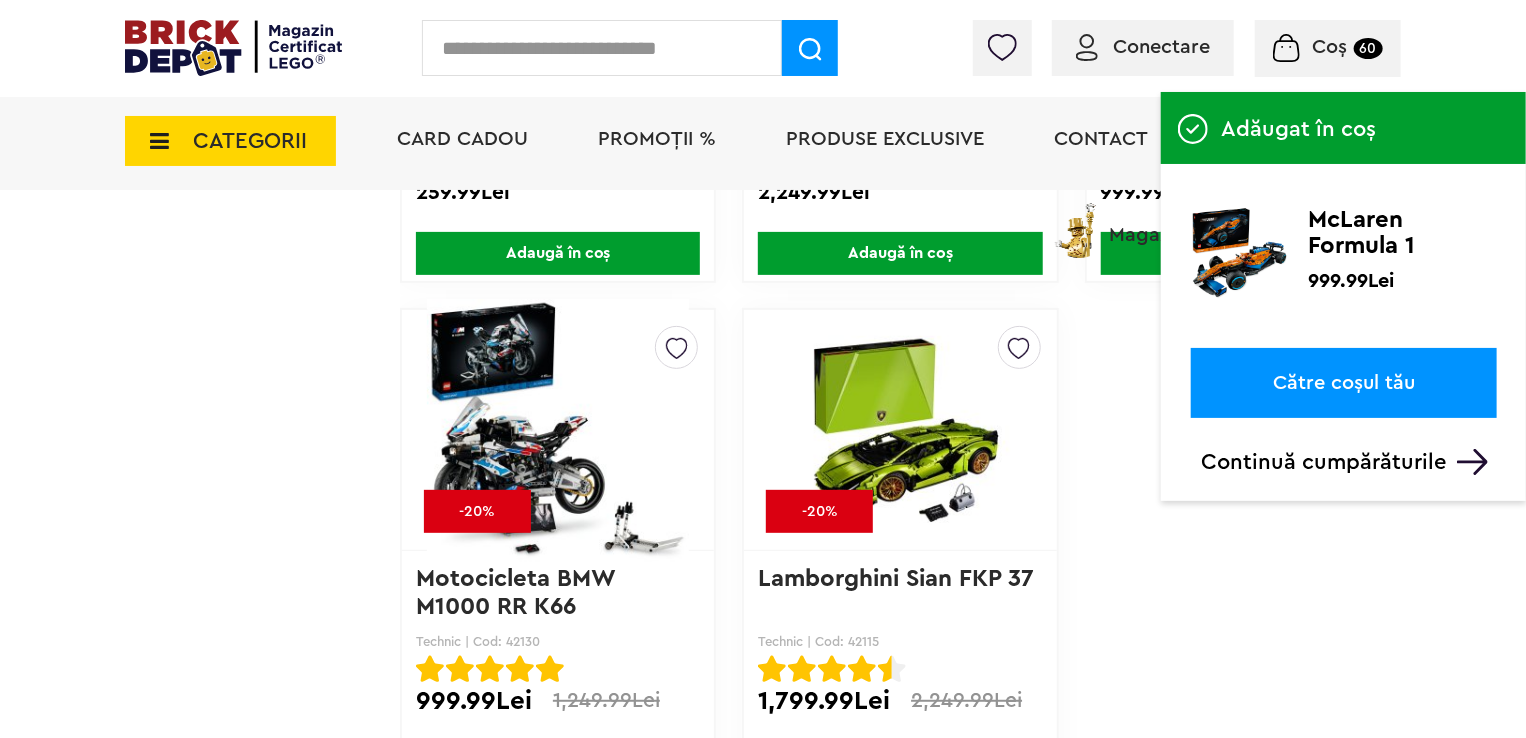 scroll, scrollTop: 4100, scrollLeft: 0, axis: vertical 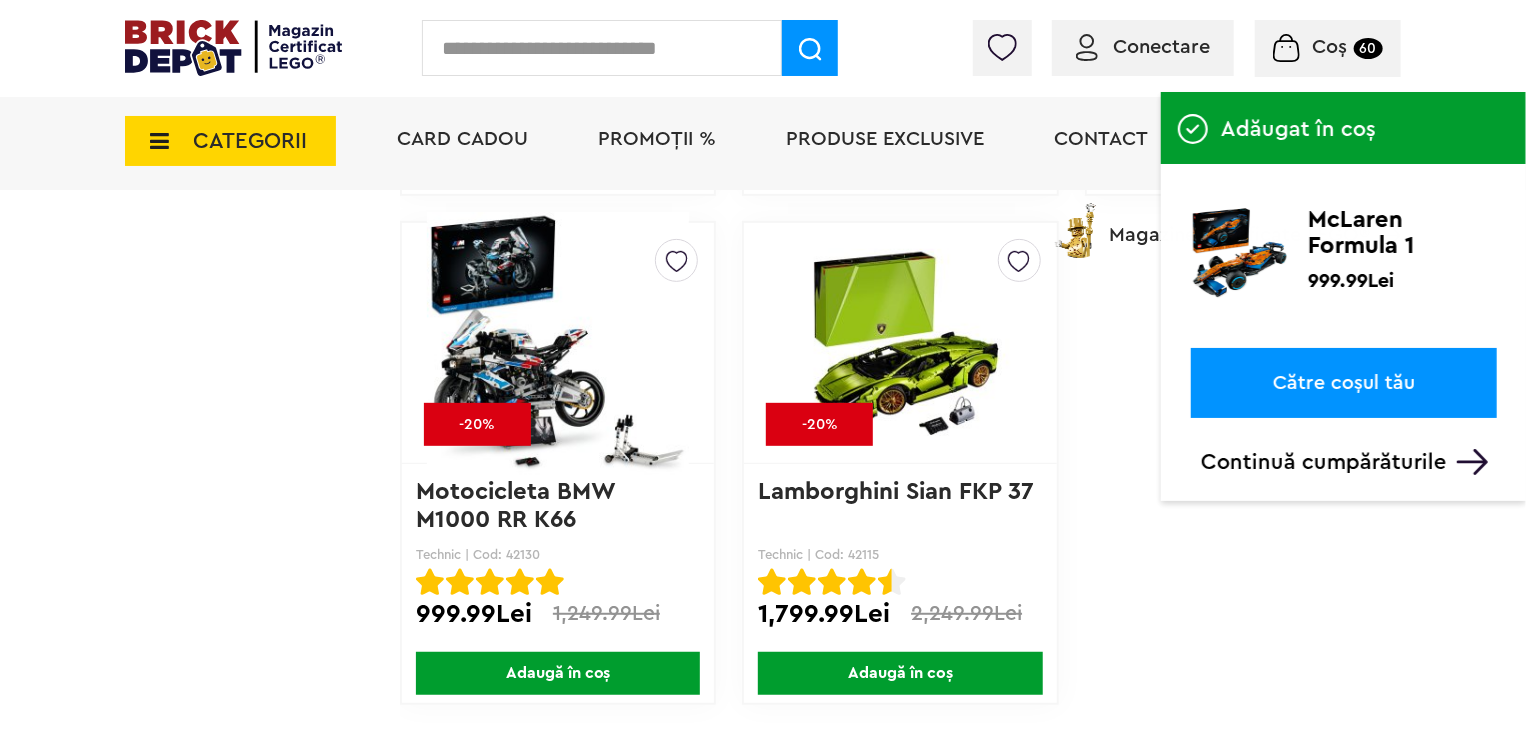 click on "Adaugă în coș" at bounding box center [900, 673] 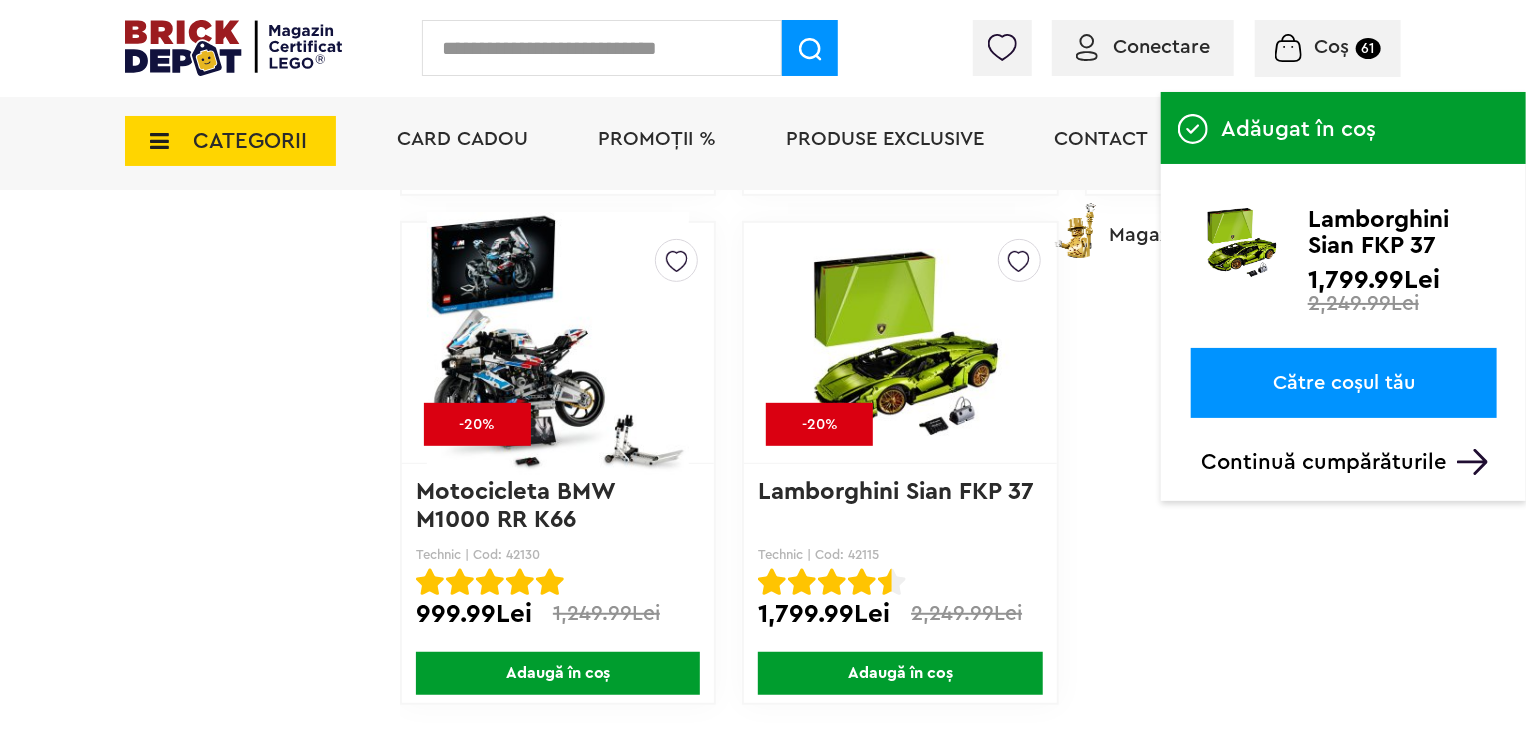 click on "Adaugă în coș" at bounding box center [558, 673] 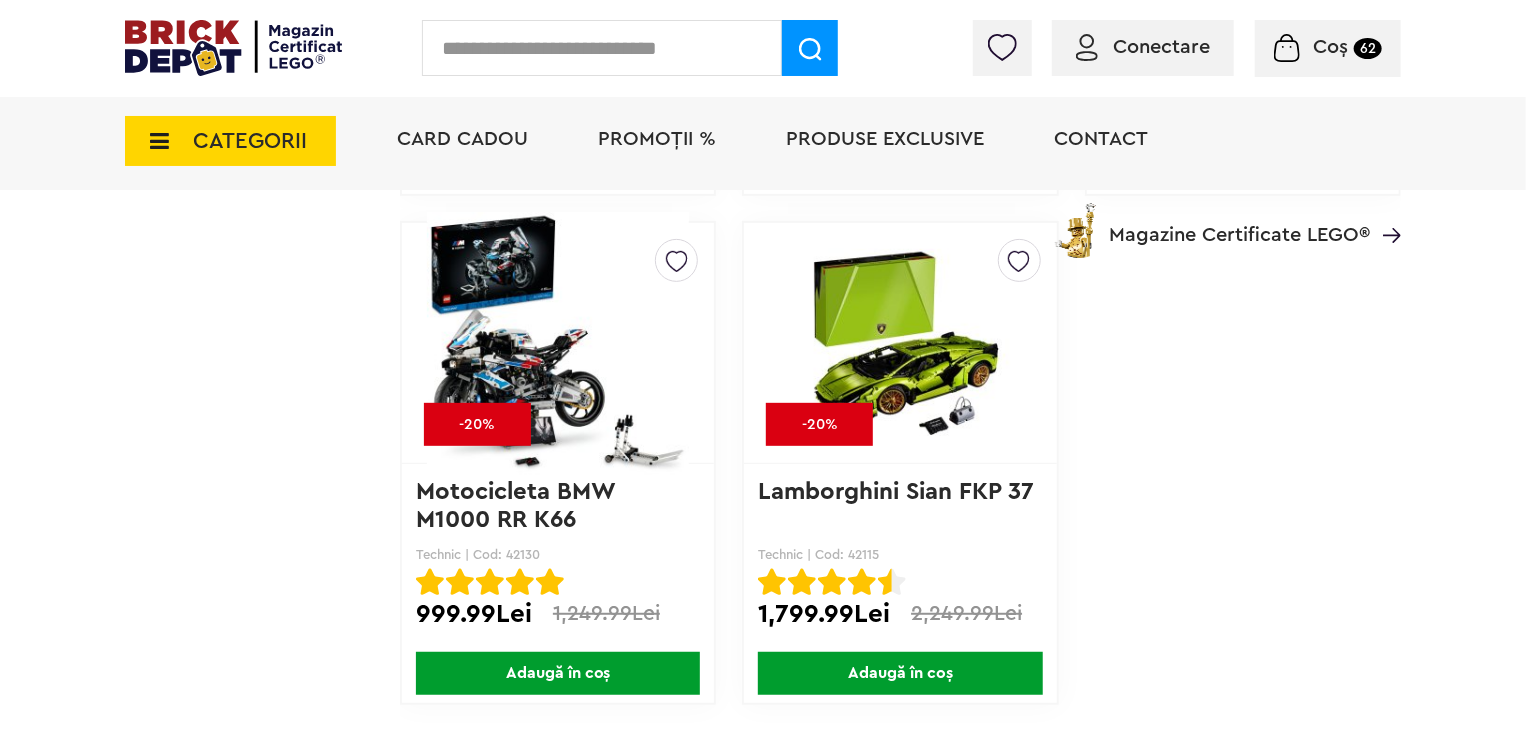 click on "CATEGORII" at bounding box center (230, 141) 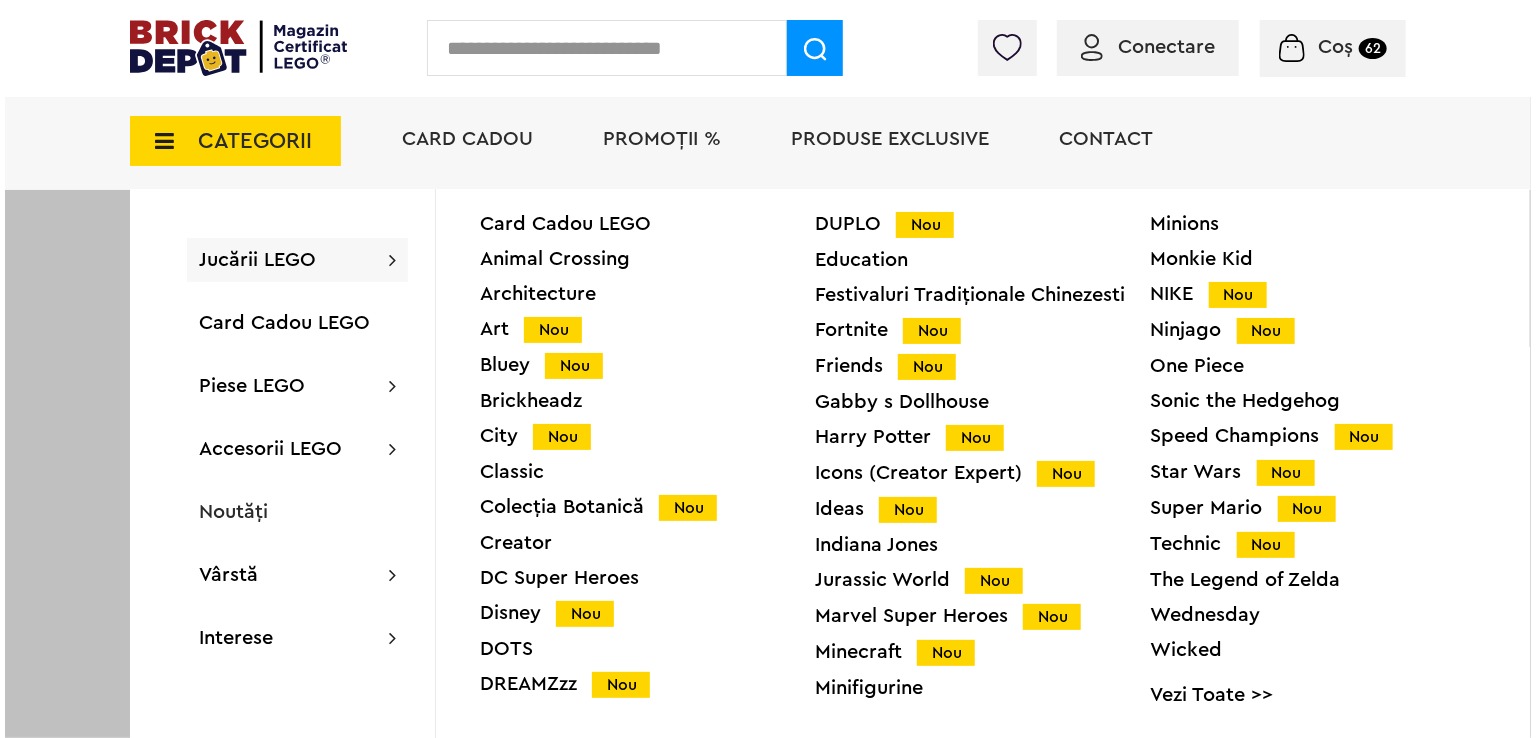scroll, scrollTop: 4101, scrollLeft: 0, axis: vertical 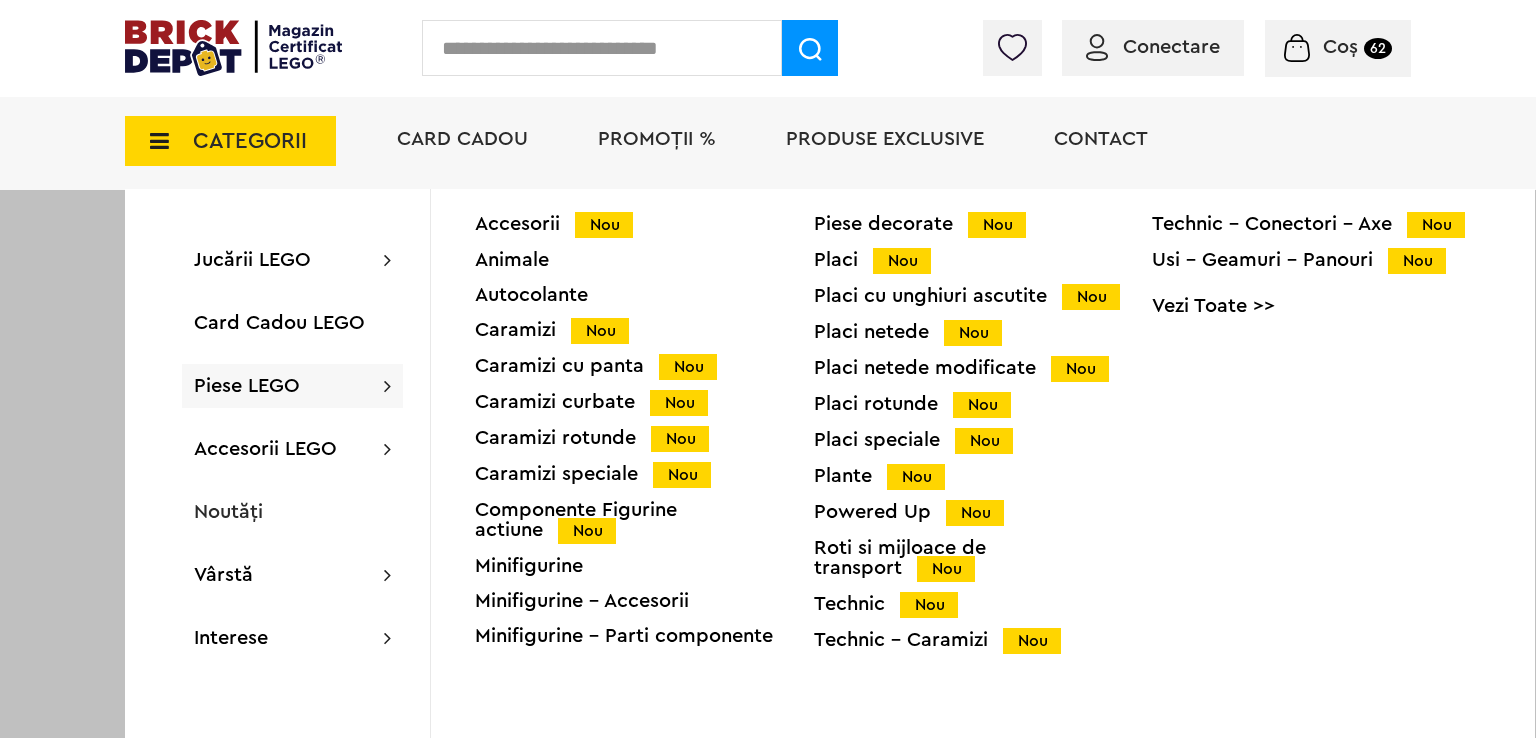 click on "CATEGORII" at bounding box center (250, 141) 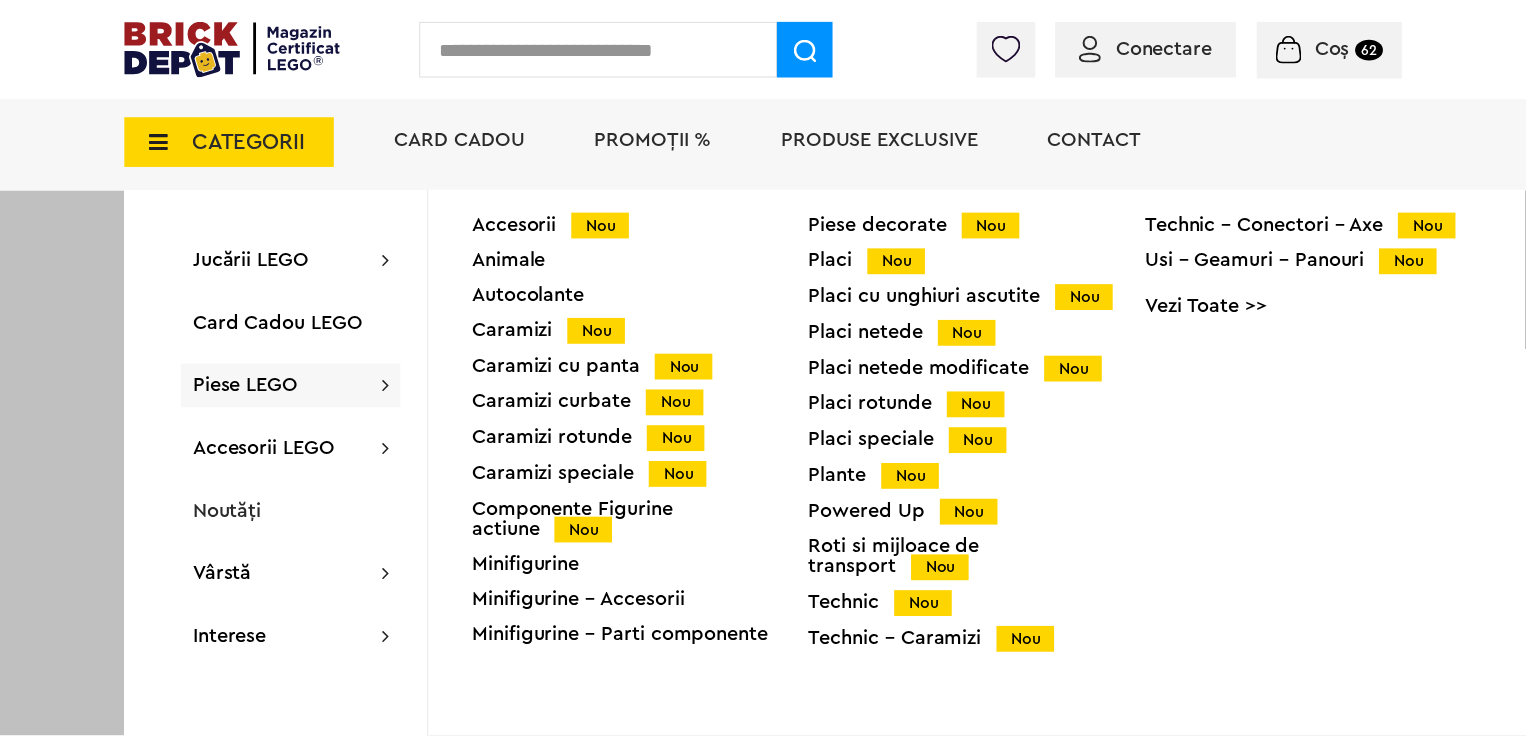 scroll, scrollTop: 4100, scrollLeft: 0, axis: vertical 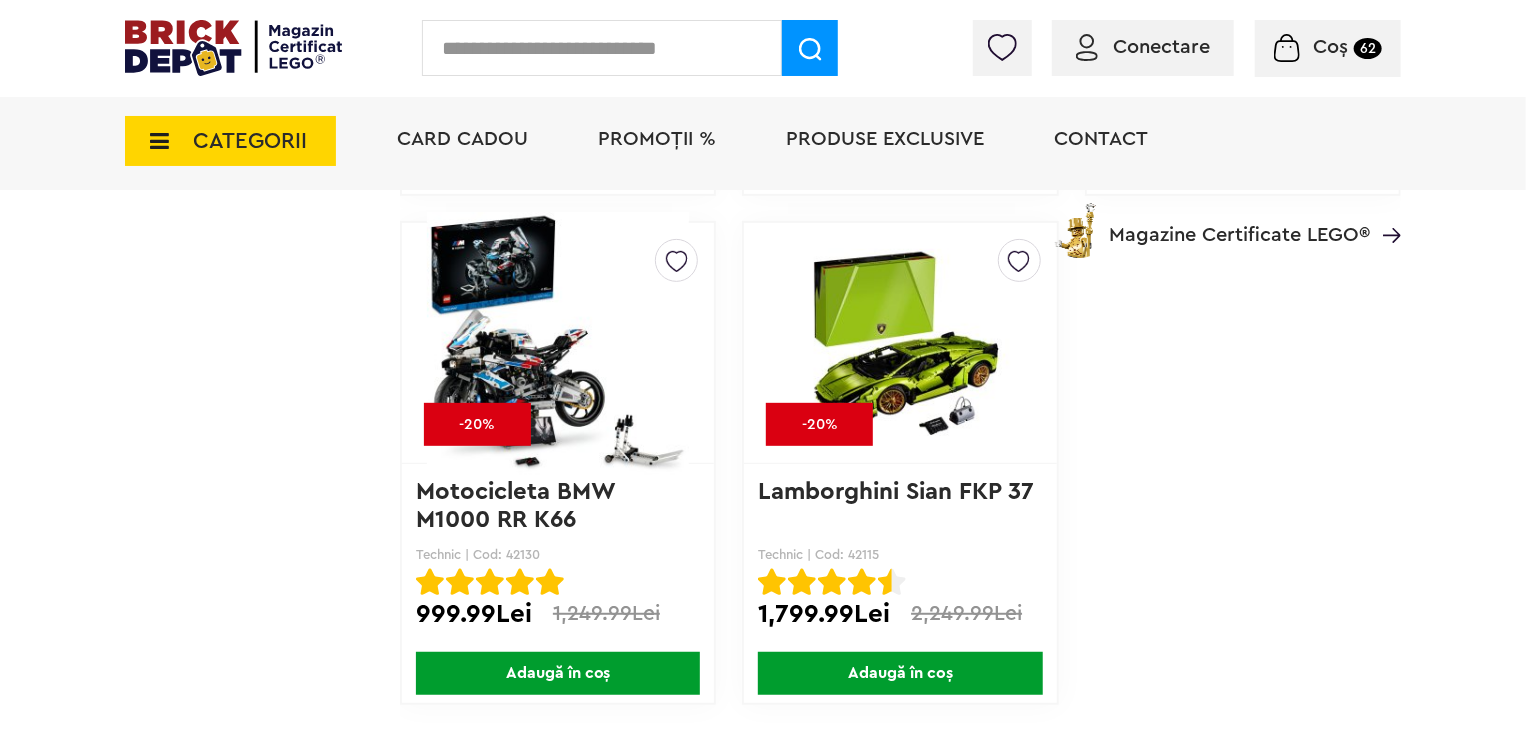 click on "CATEGORII" at bounding box center (250, 141) 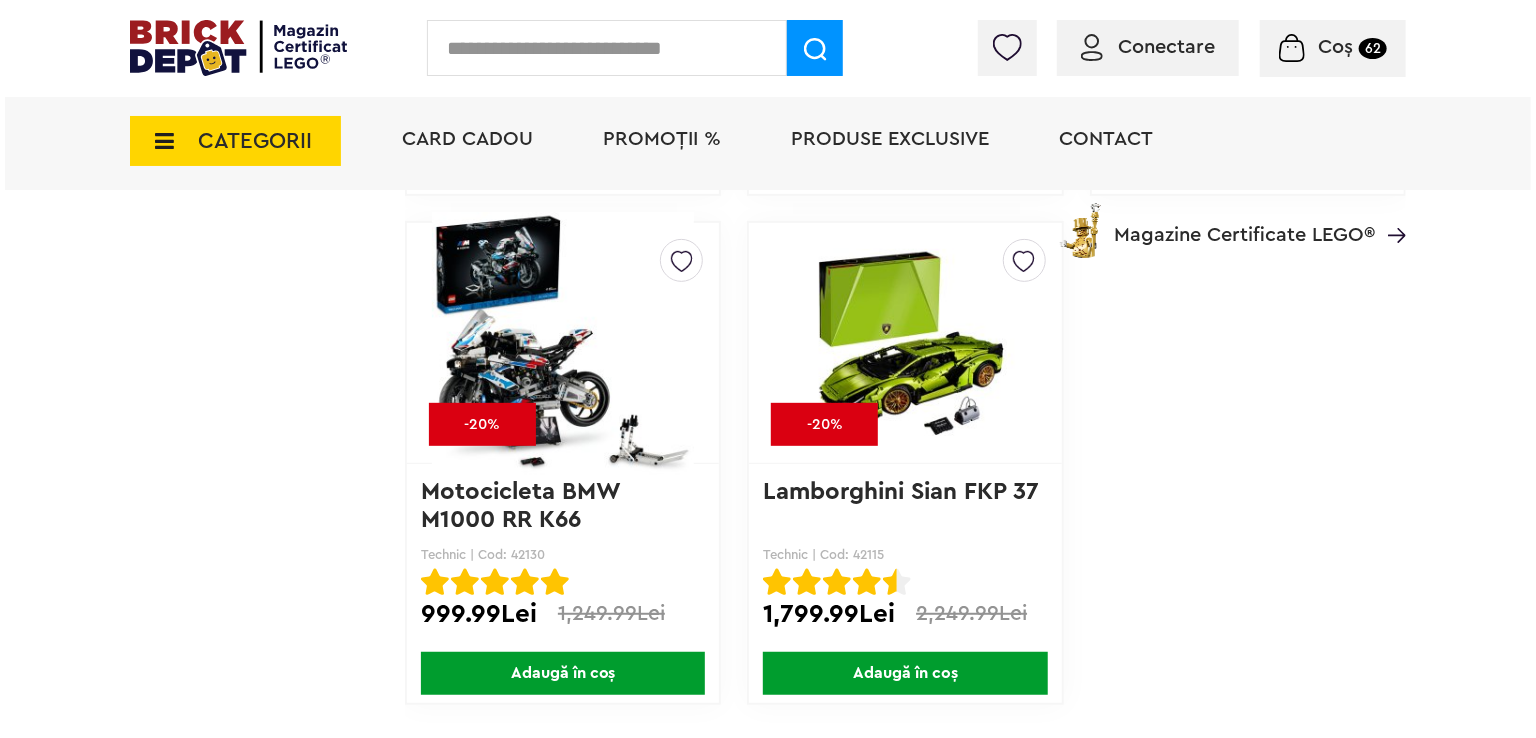 scroll, scrollTop: 4101, scrollLeft: 0, axis: vertical 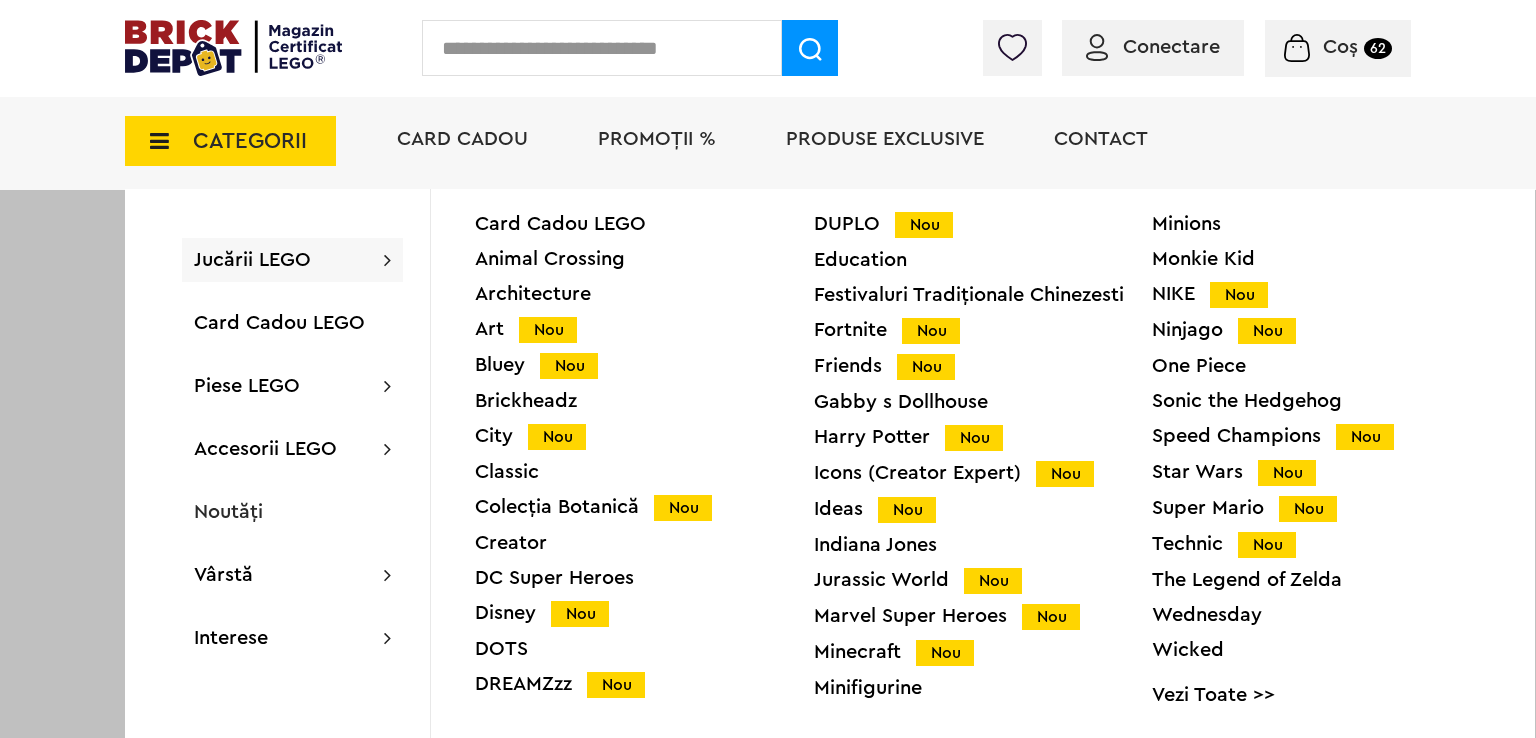 click on "Nou" at bounding box center (945, 653) 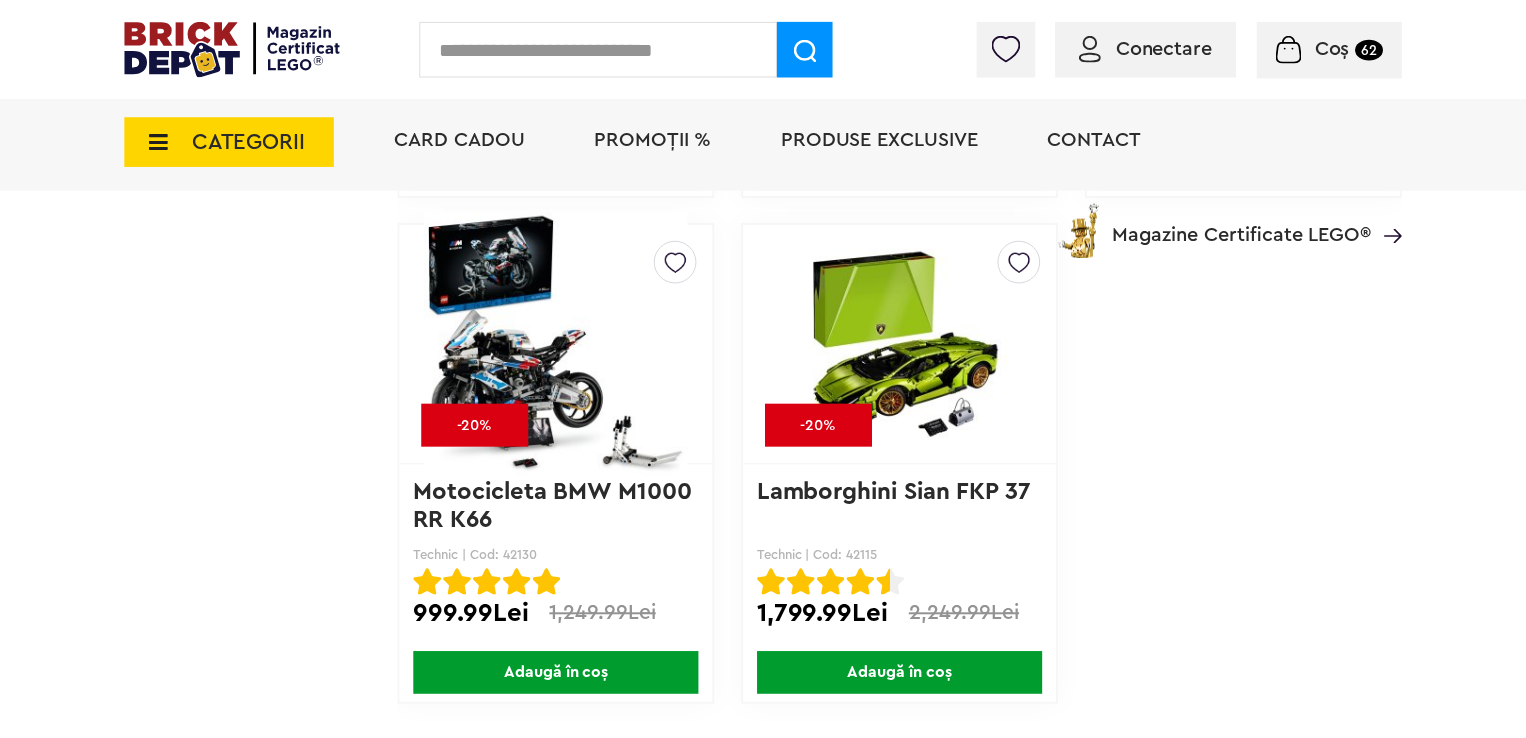 scroll, scrollTop: 4100, scrollLeft: 0, axis: vertical 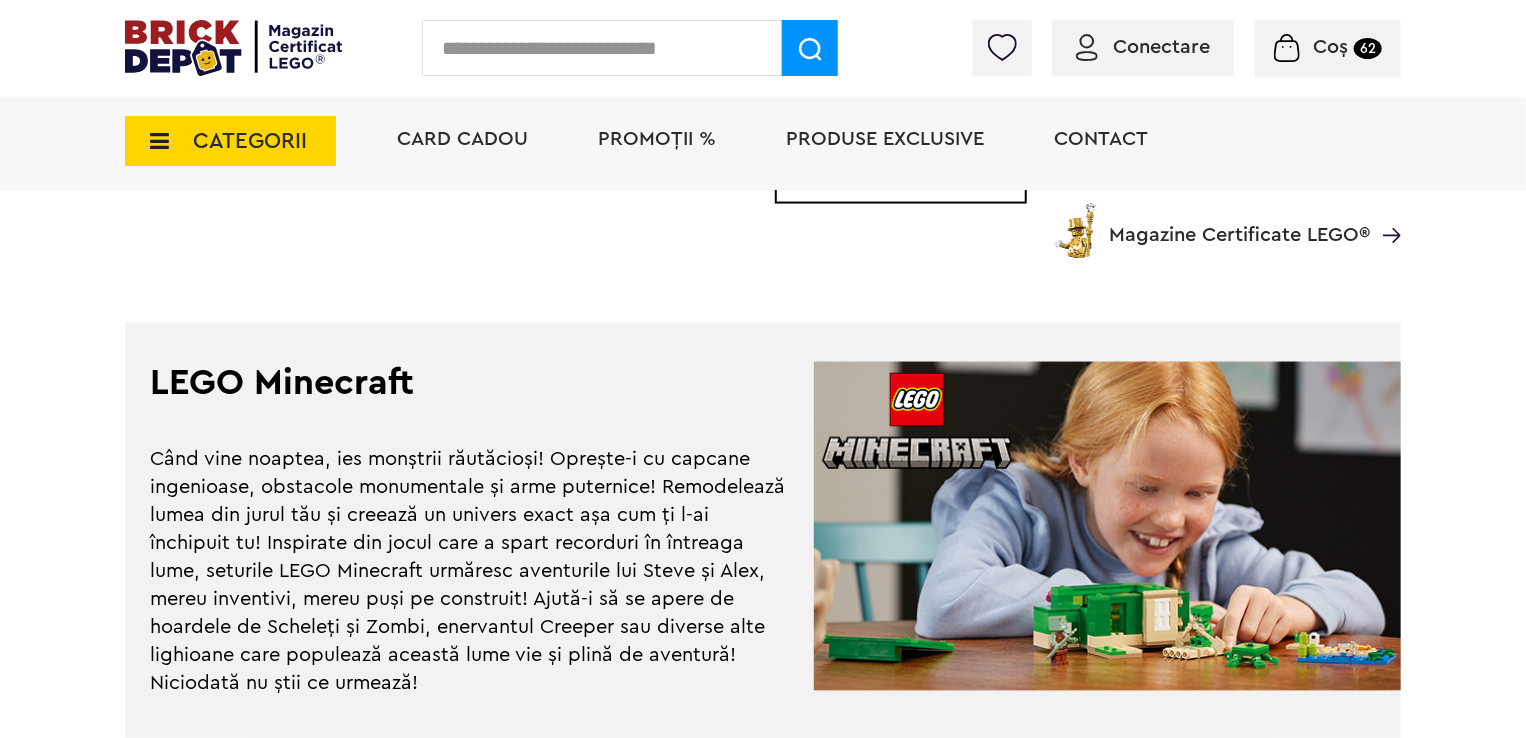 click on "CATEGORII" at bounding box center [230, 141] 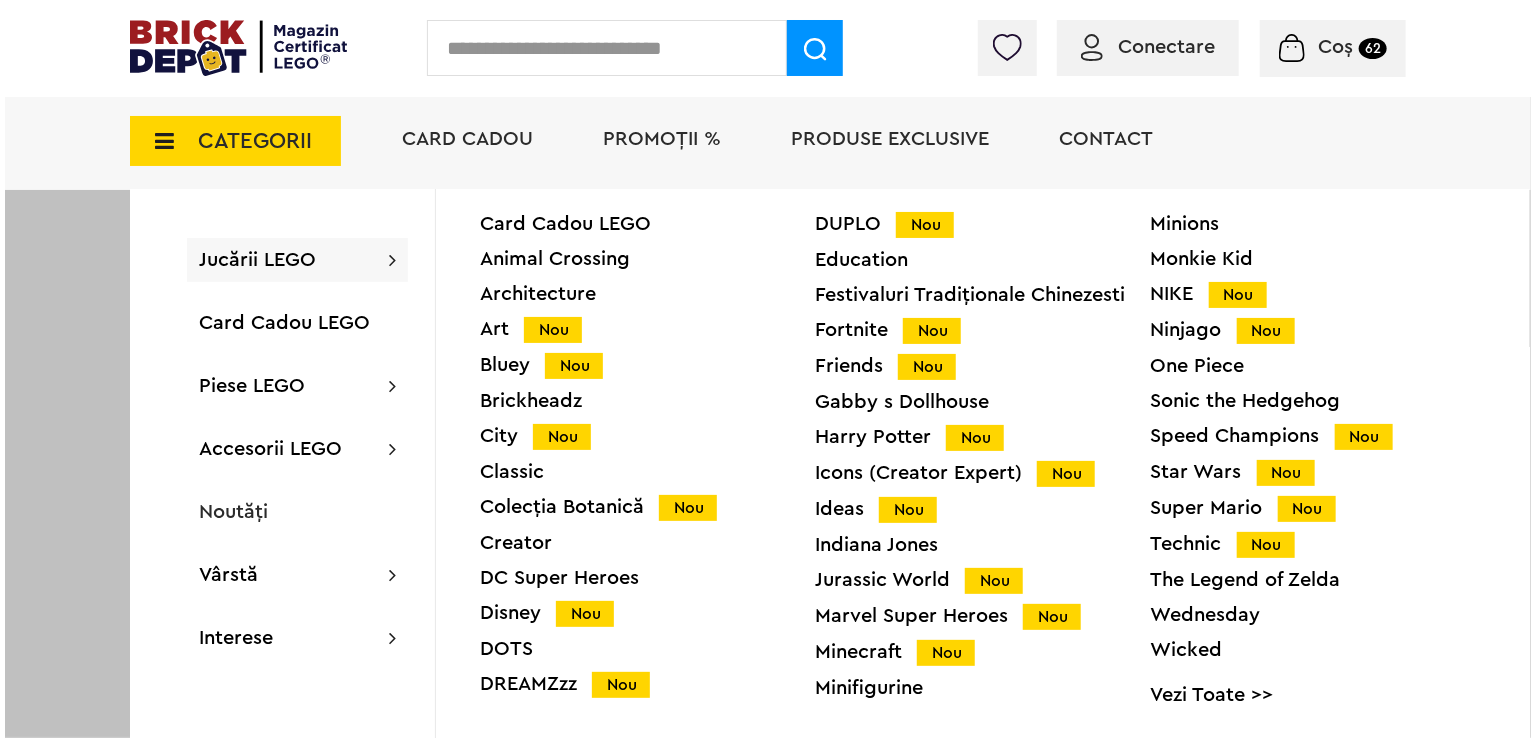 scroll, scrollTop: 5301, scrollLeft: 0, axis: vertical 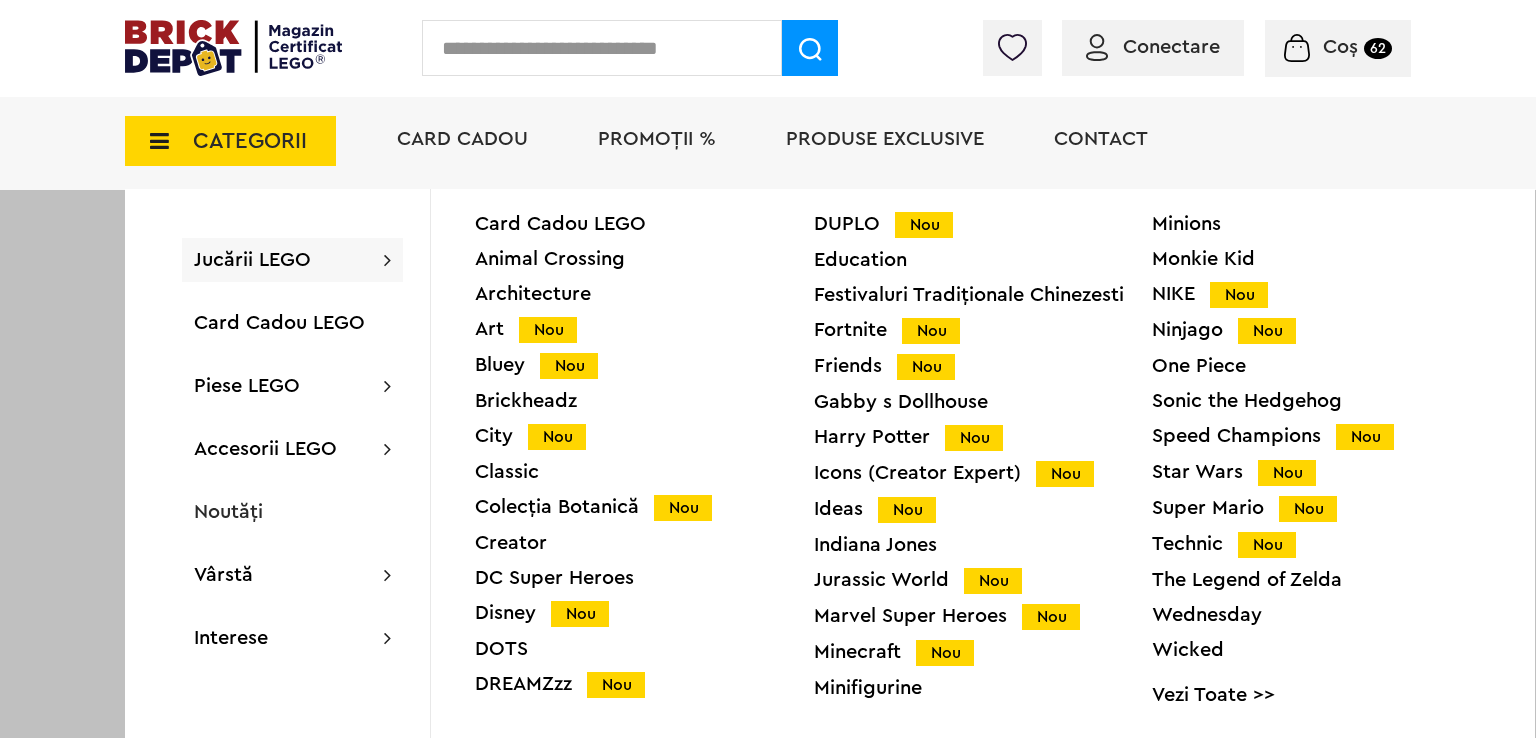 click on "Nou" at bounding box center (1287, 473) 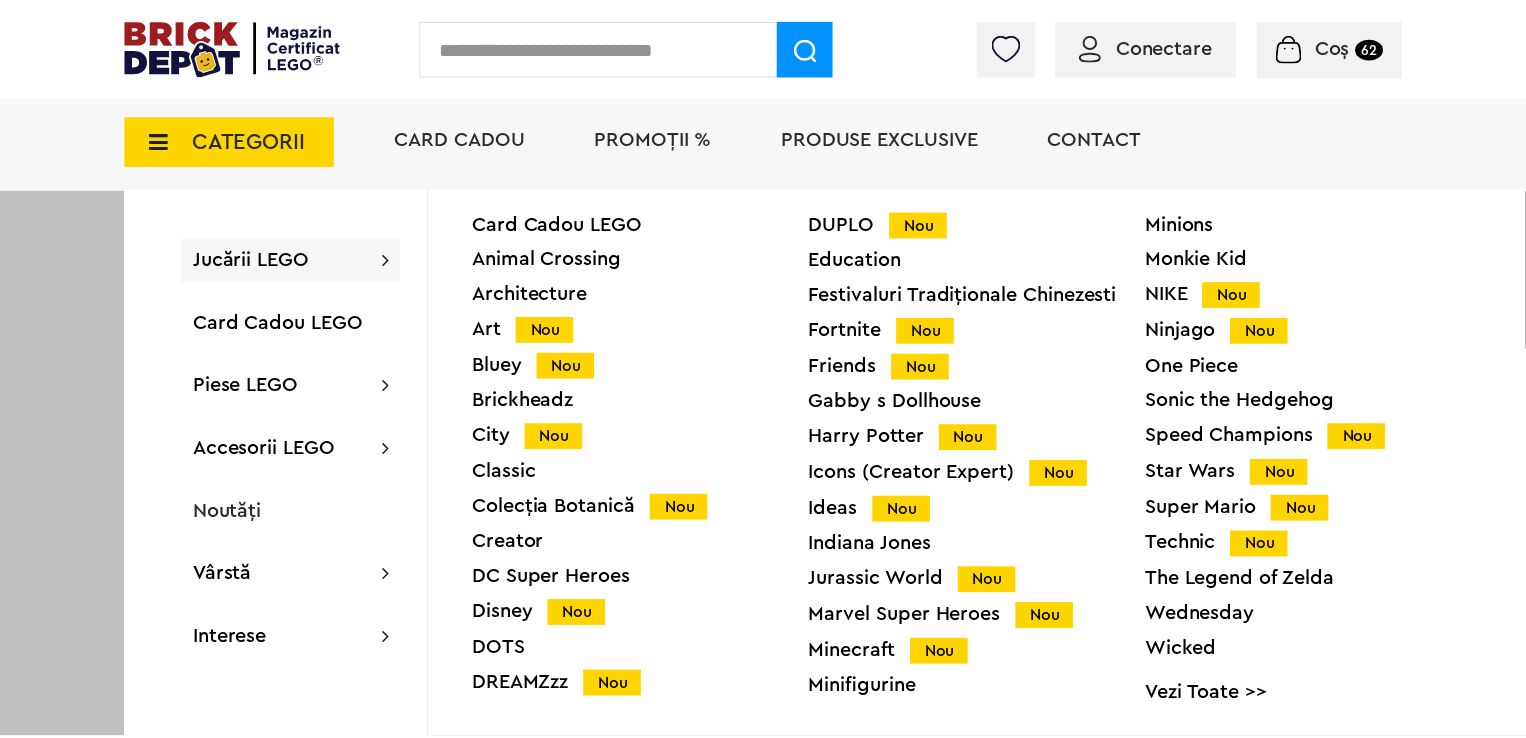scroll, scrollTop: 5300, scrollLeft: 0, axis: vertical 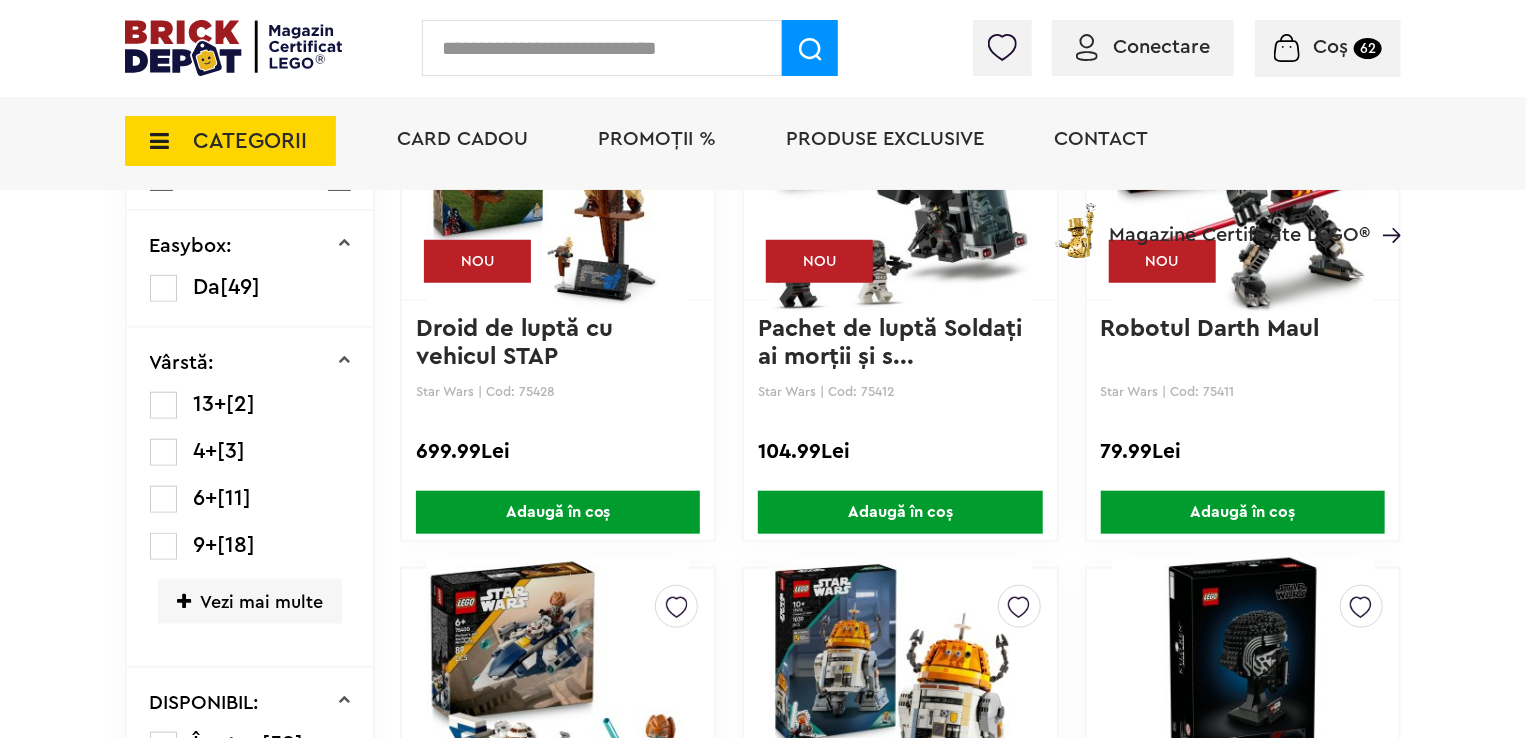 click on "Adaugă în coș" at bounding box center [900, 512] 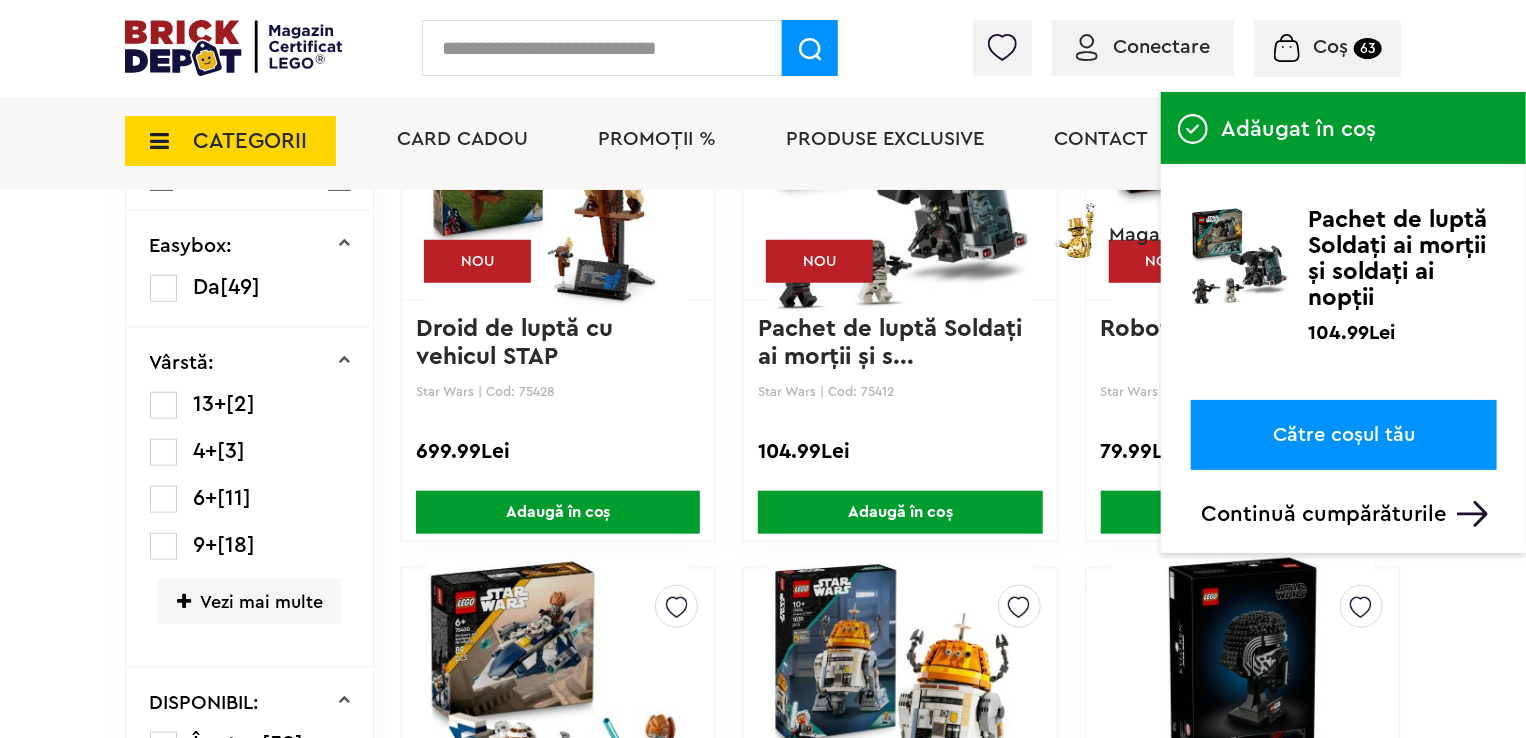 click on "Adaugă în coș" at bounding box center (1243, 512) 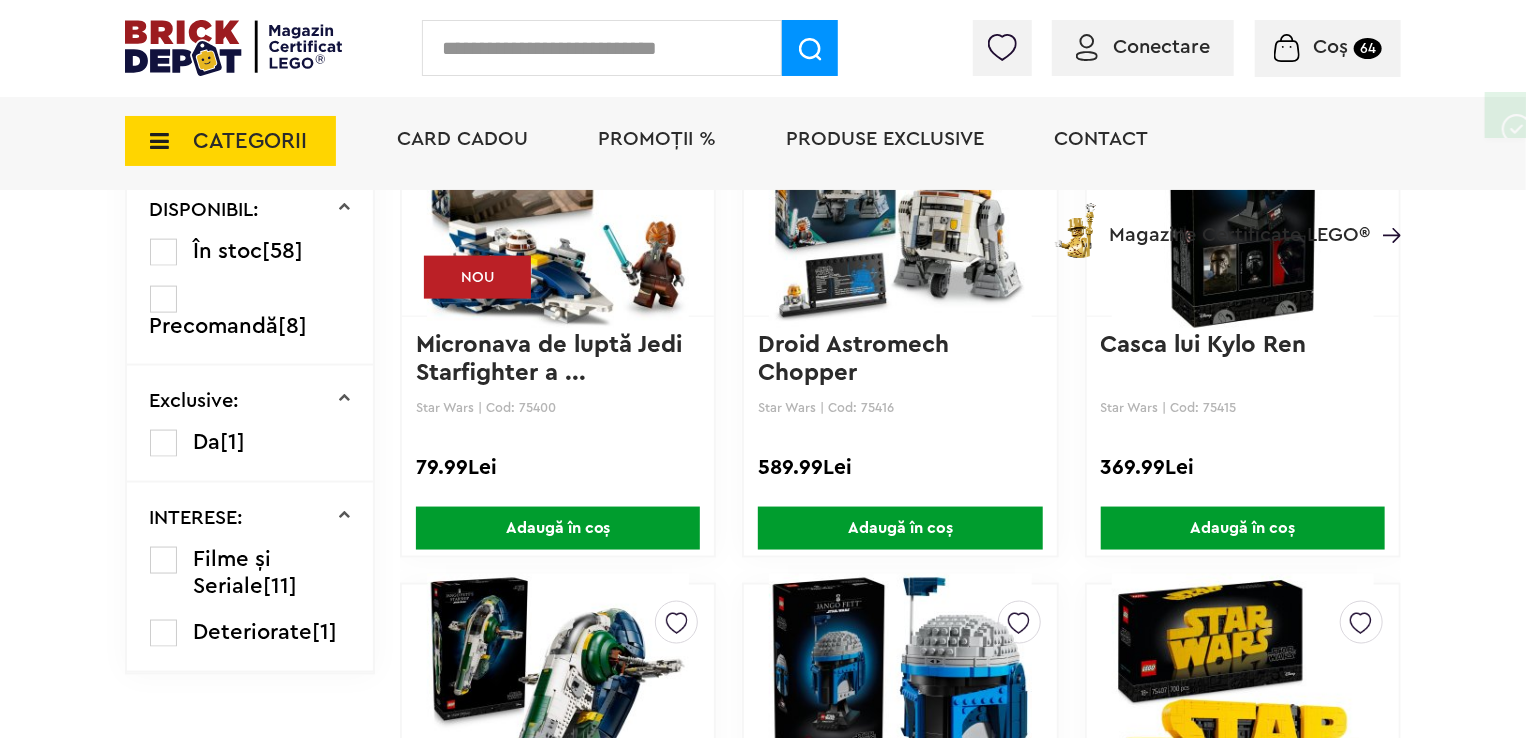 scroll, scrollTop: 1200, scrollLeft: 0, axis: vertical 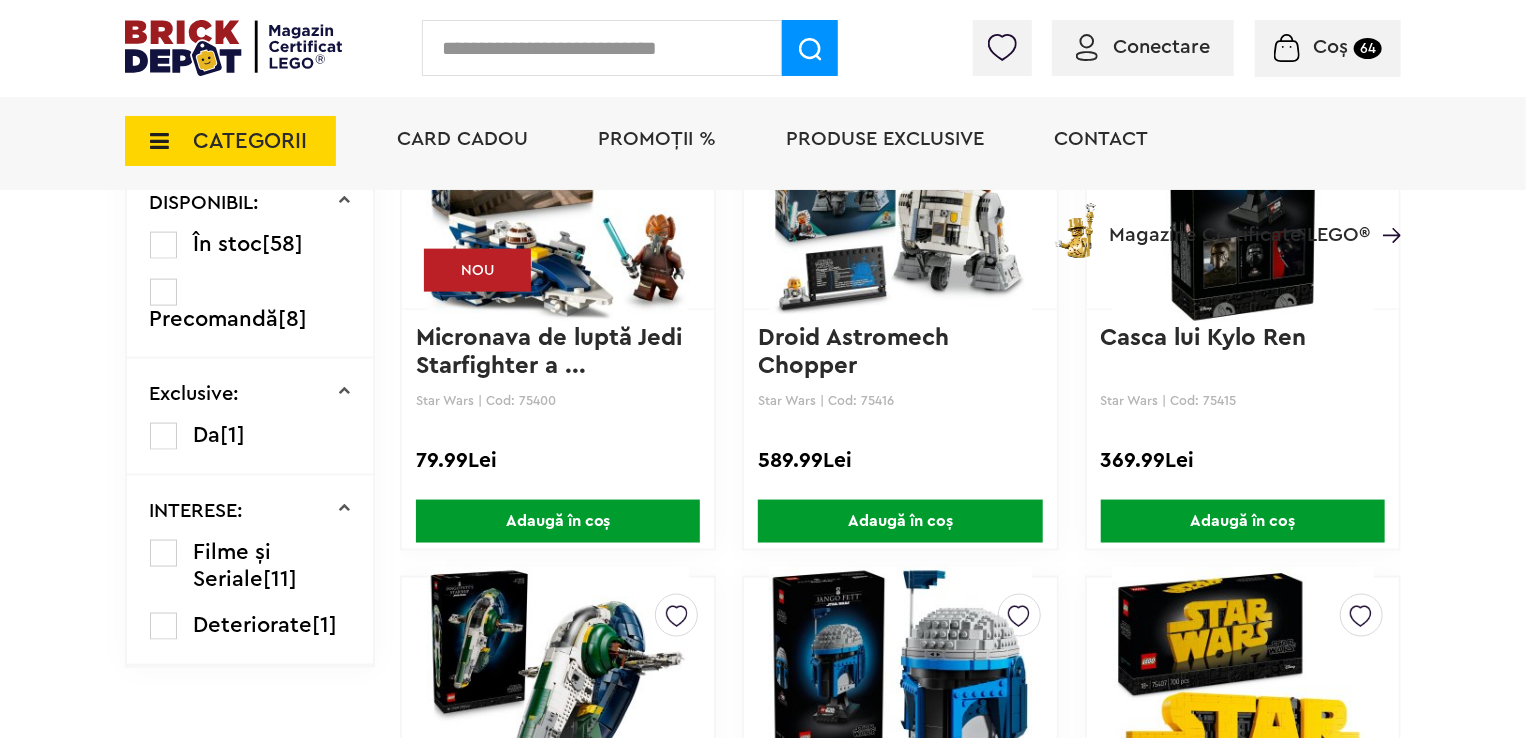 click on "Adaugă în coș" at bounding box center (1243, 521) 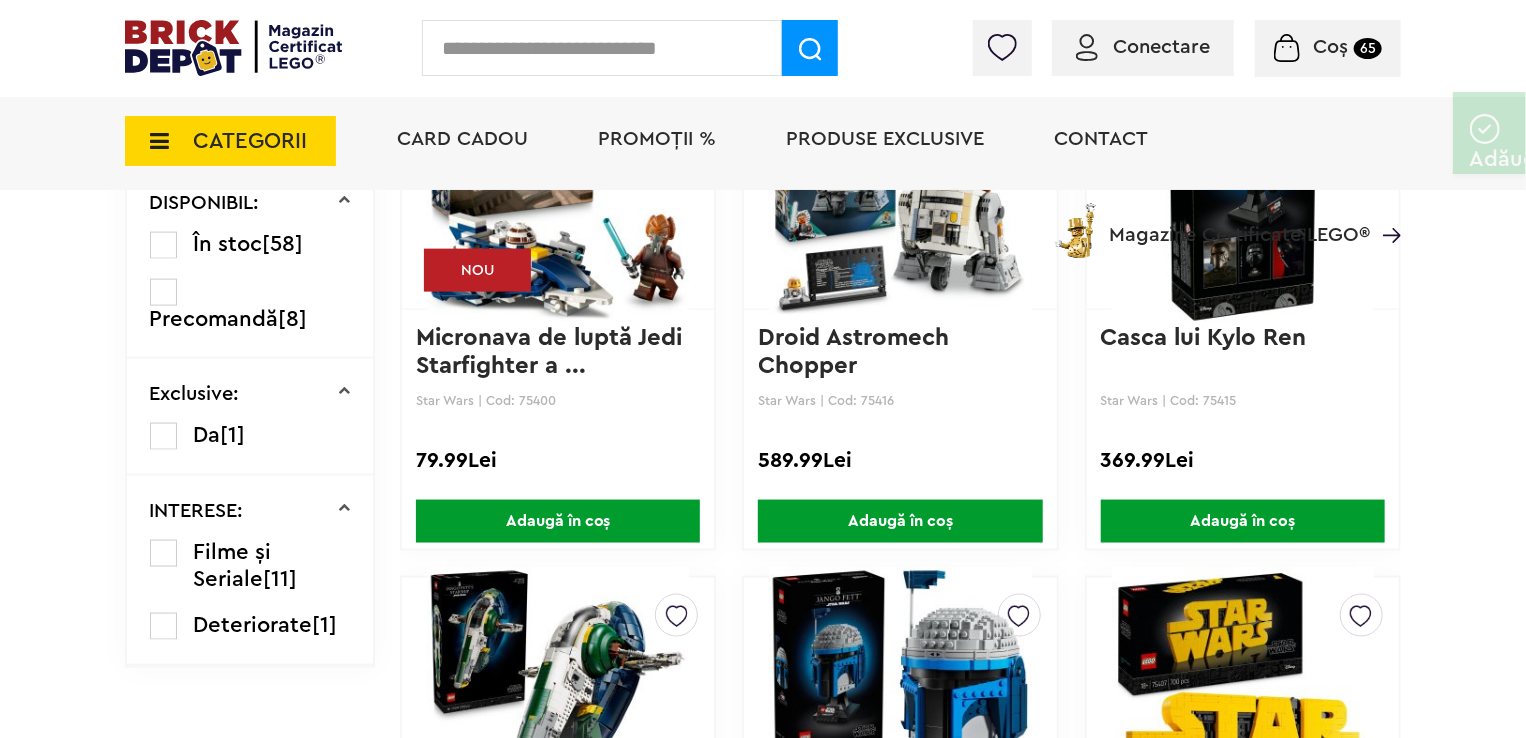 click on "Adaugă în coș" at bounding box center [558, 521] 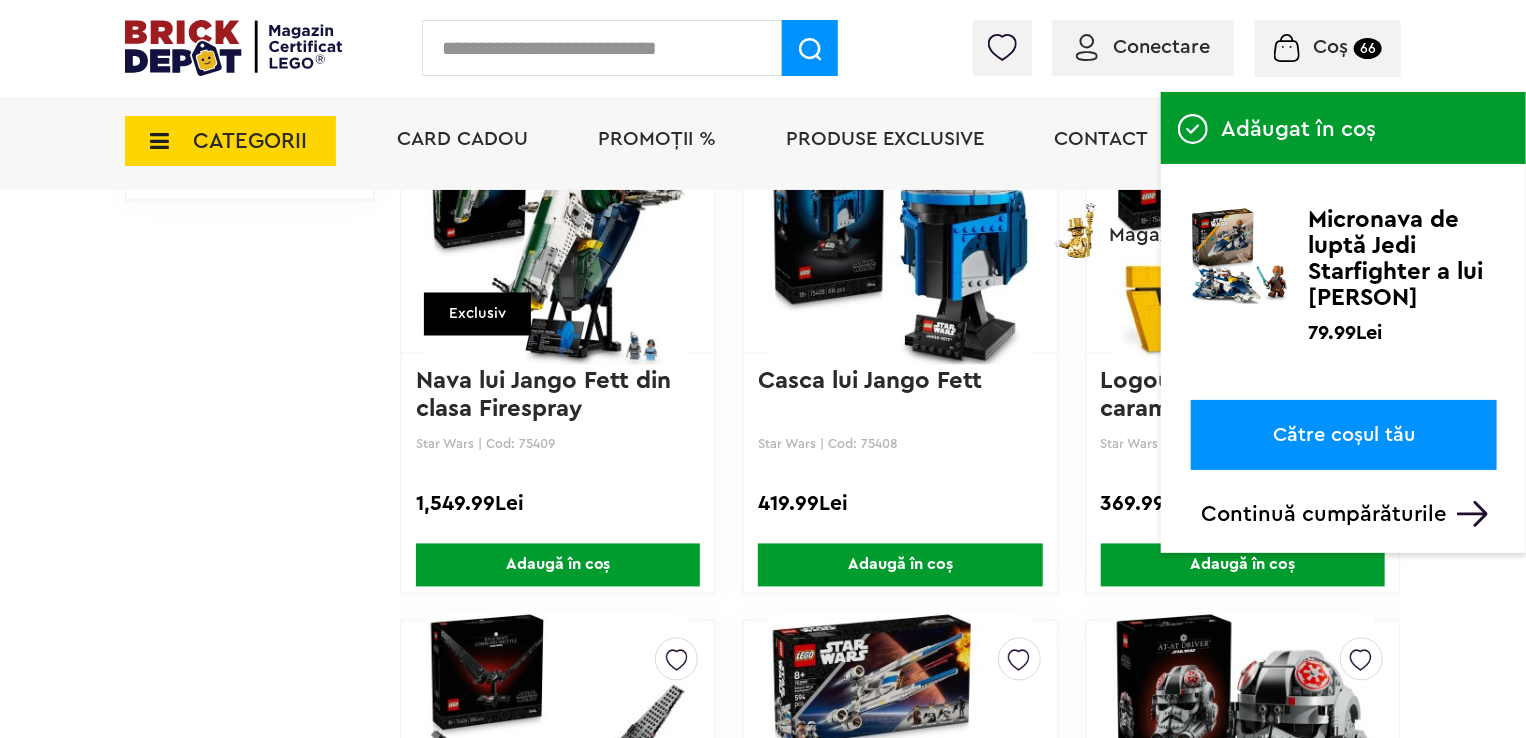 scroll, scrollTop: 1700, scrollLeft: 0, axis: vertical 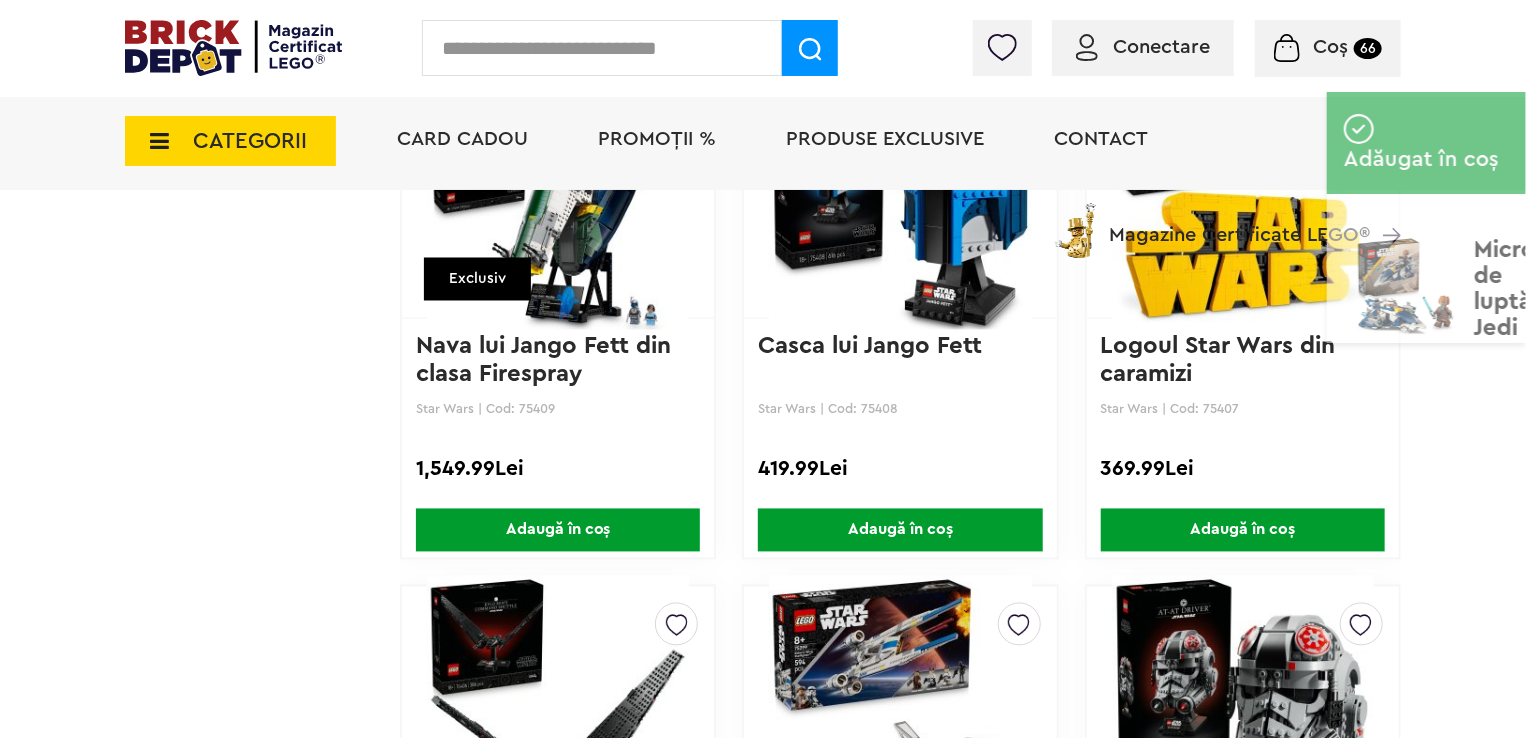 click on "Adaugă în coș" at bounding box center (558, 530) 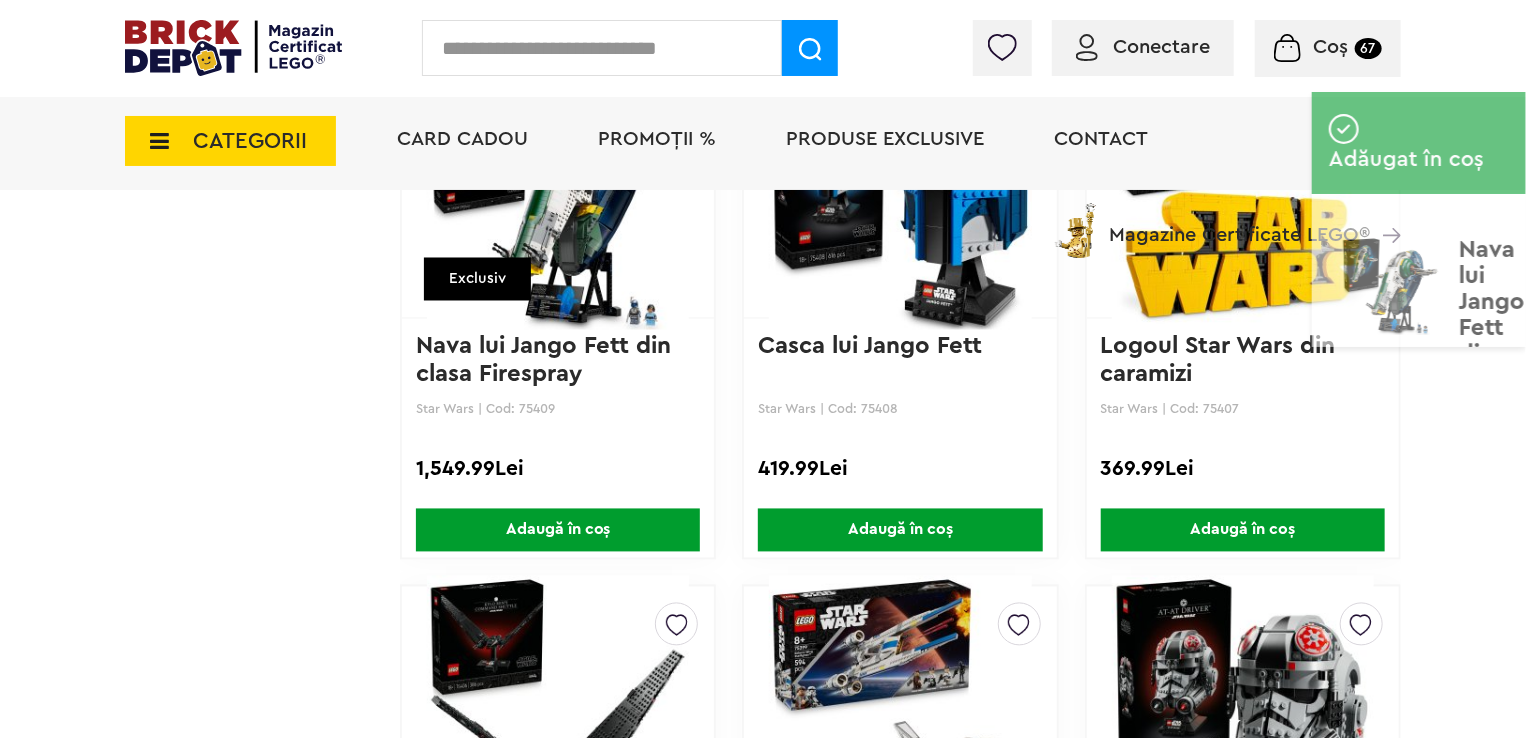 click on "Adaugă în coș" at bounding box center [900, 530] 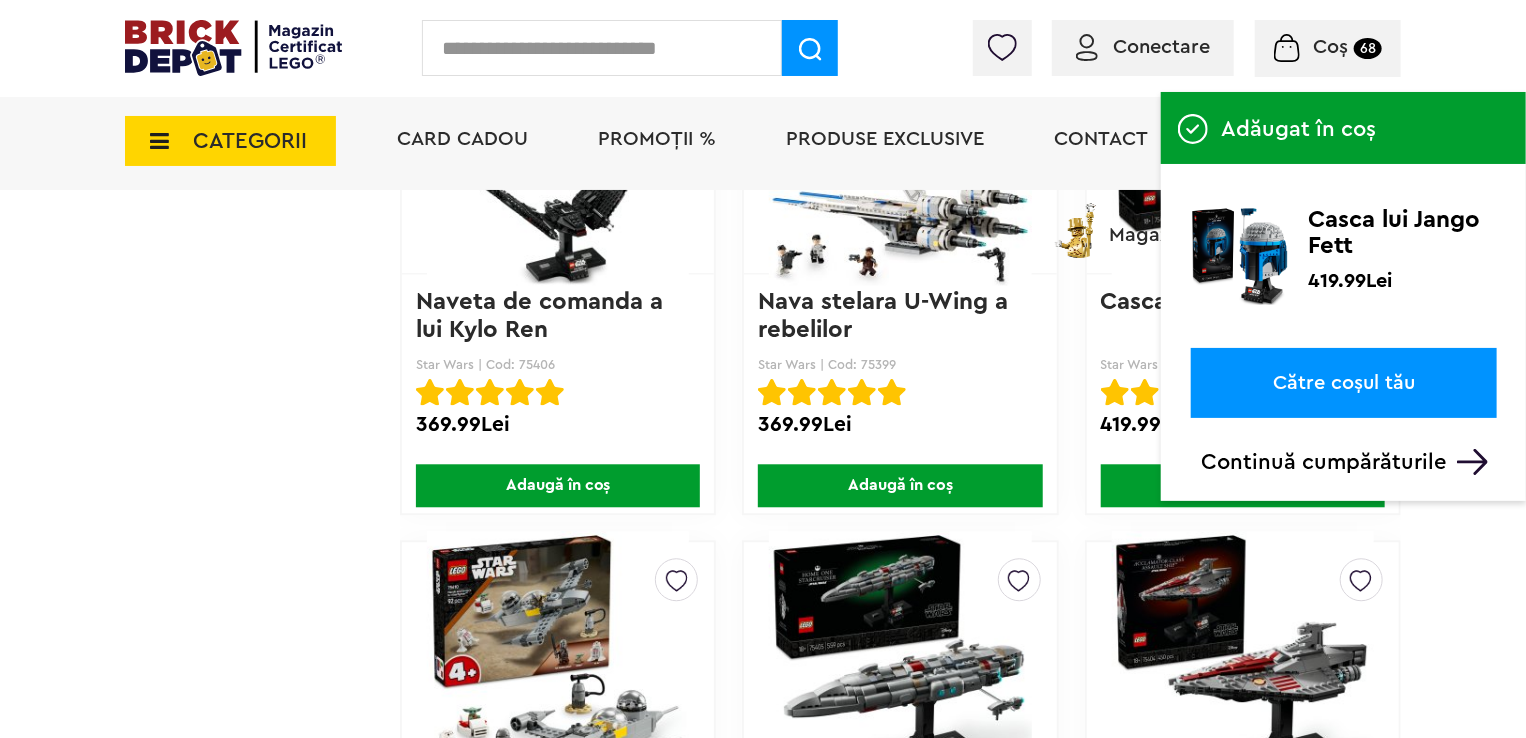 scroll, scrollTop: 2300, scrollLeft: 0, axis: vertical 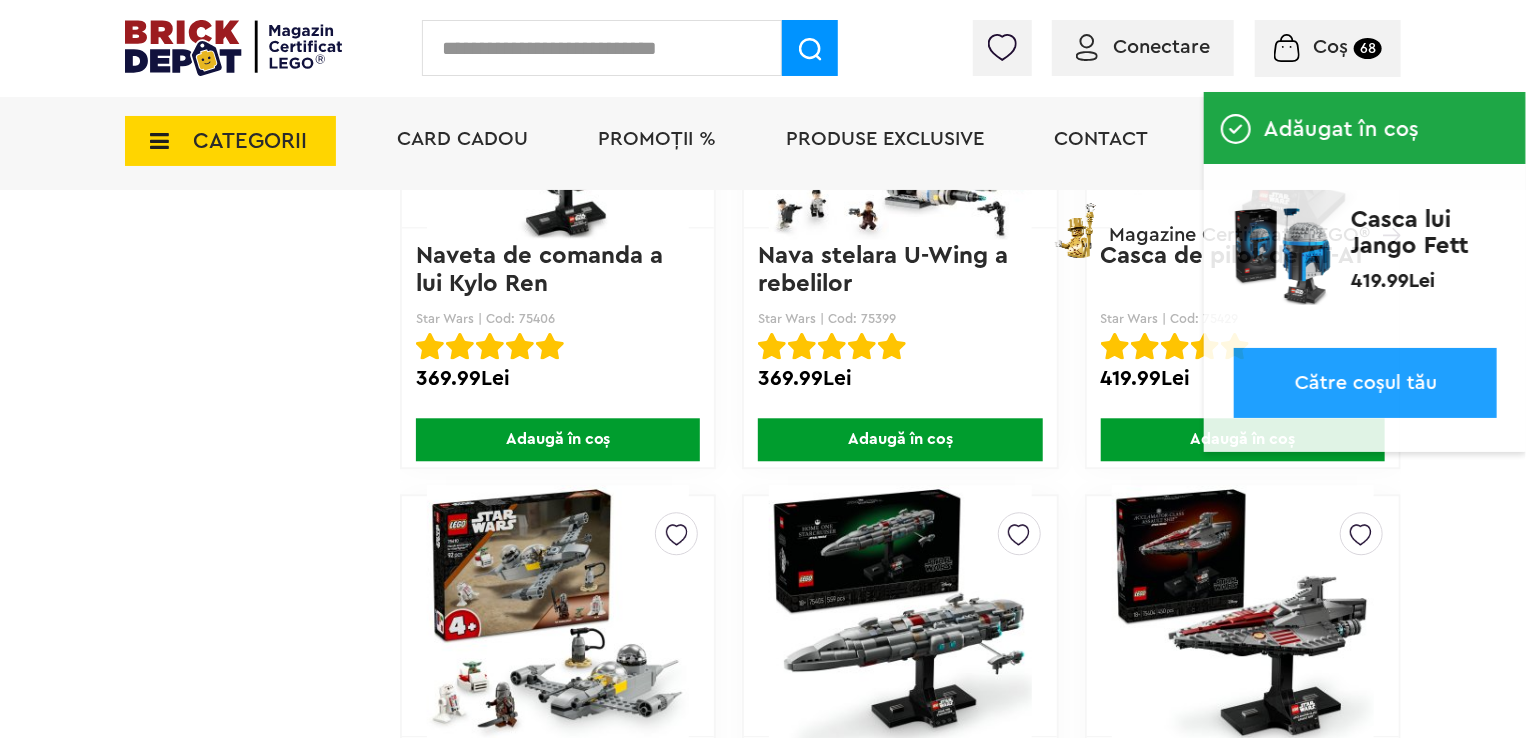 click on "Adaugă în coș" at bounding box center [900, 439] 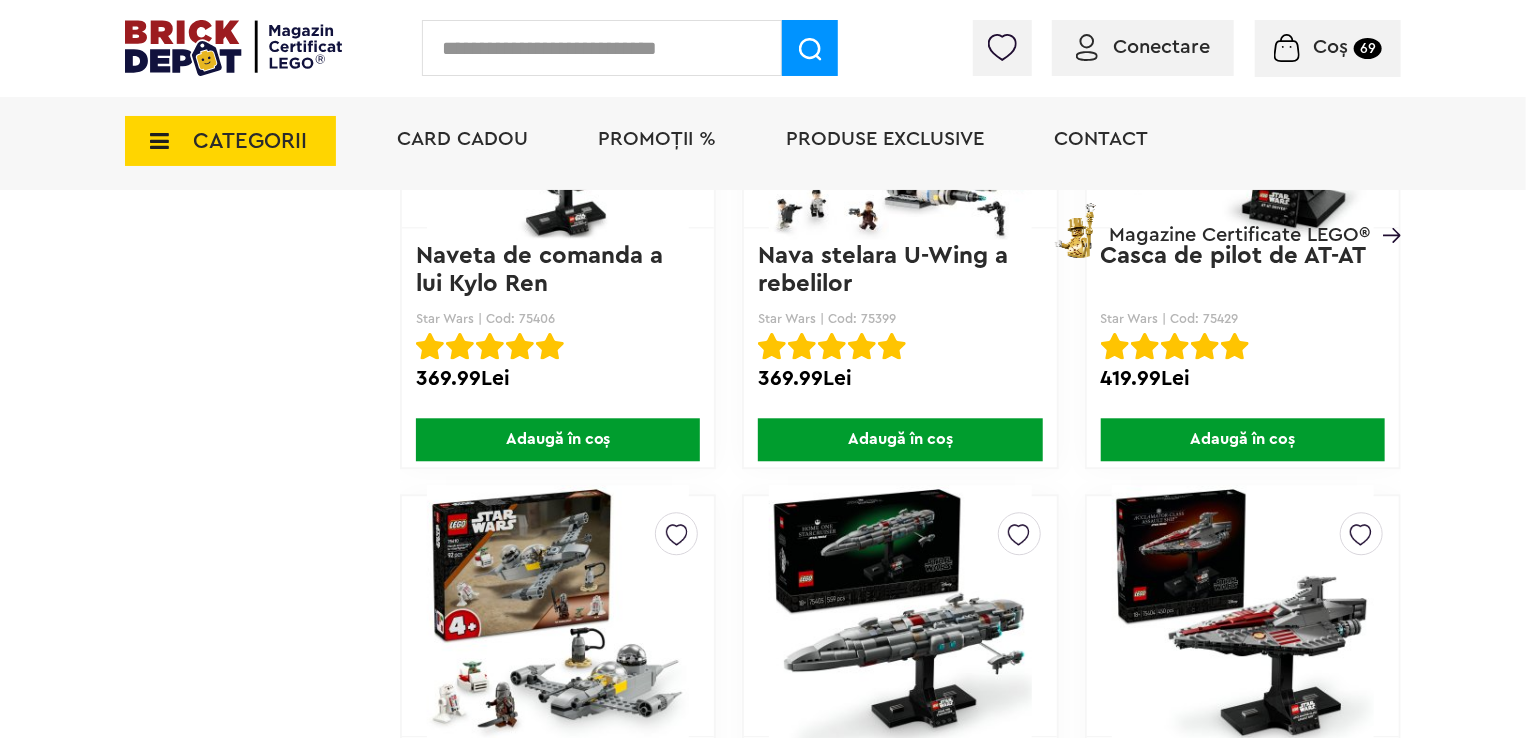 click on "Adaugă în coș" at bounding box center [558, 439] 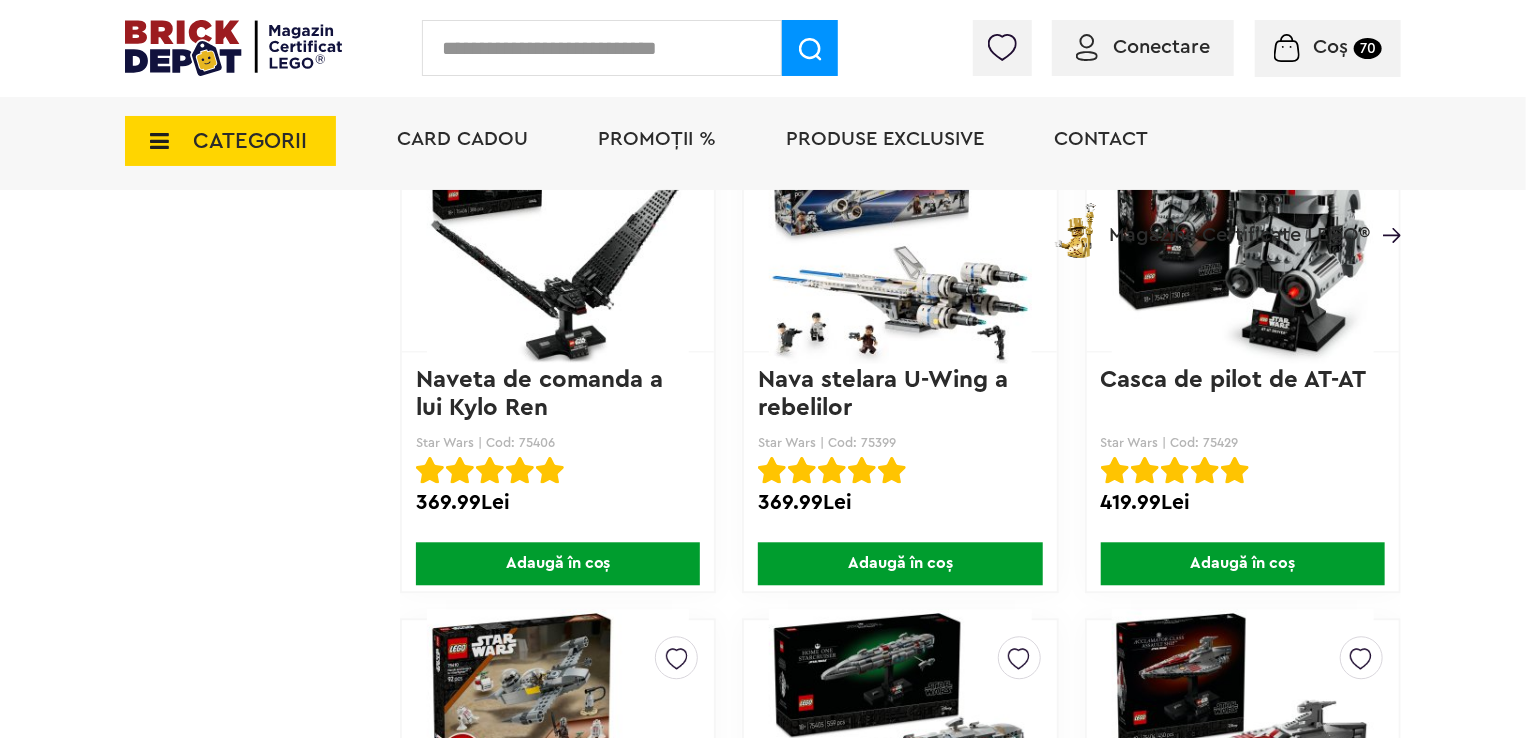 scroll, scrollTop: 2200, scrollLeft: 0, axis: vertical 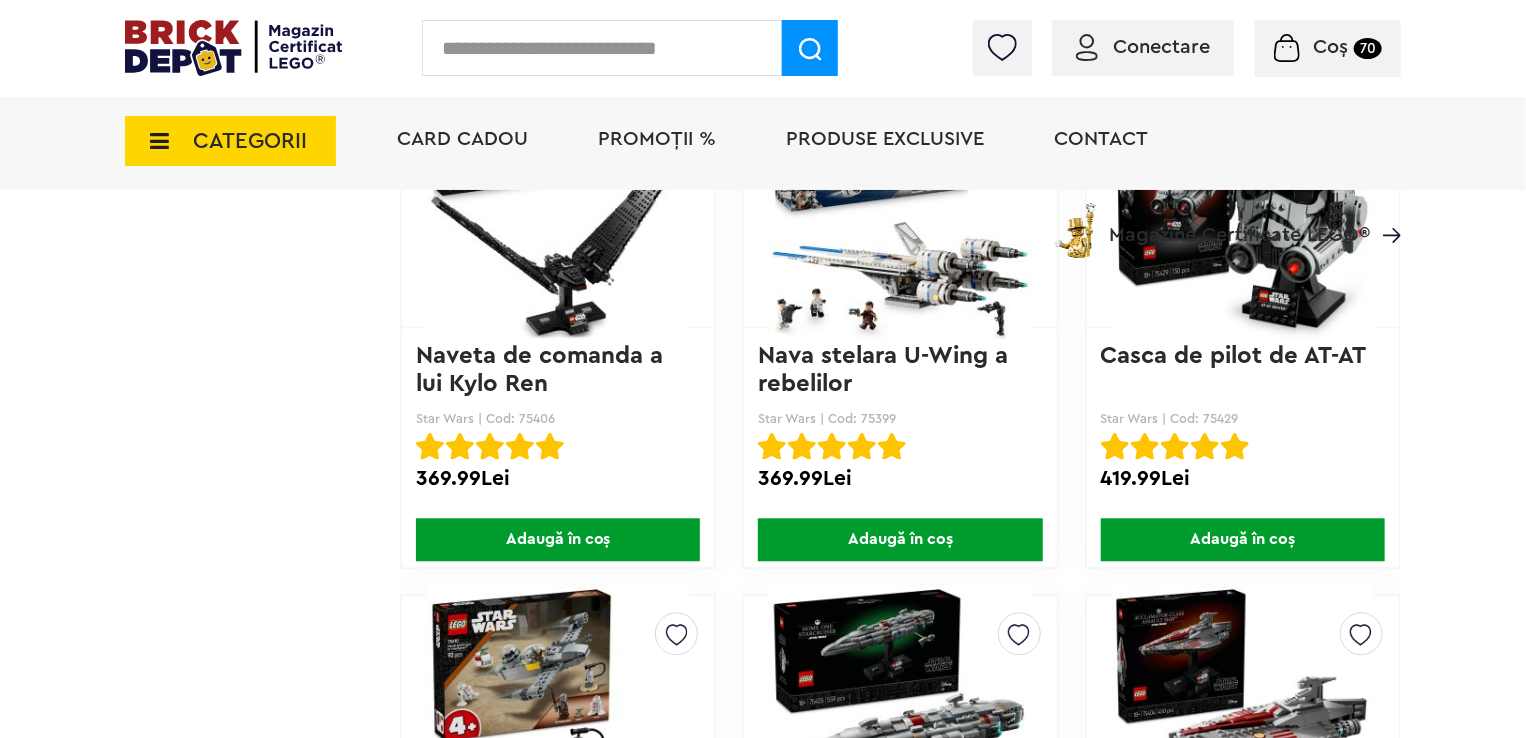 click on "Adaugă în coș" at bounding box center [1243, 539] 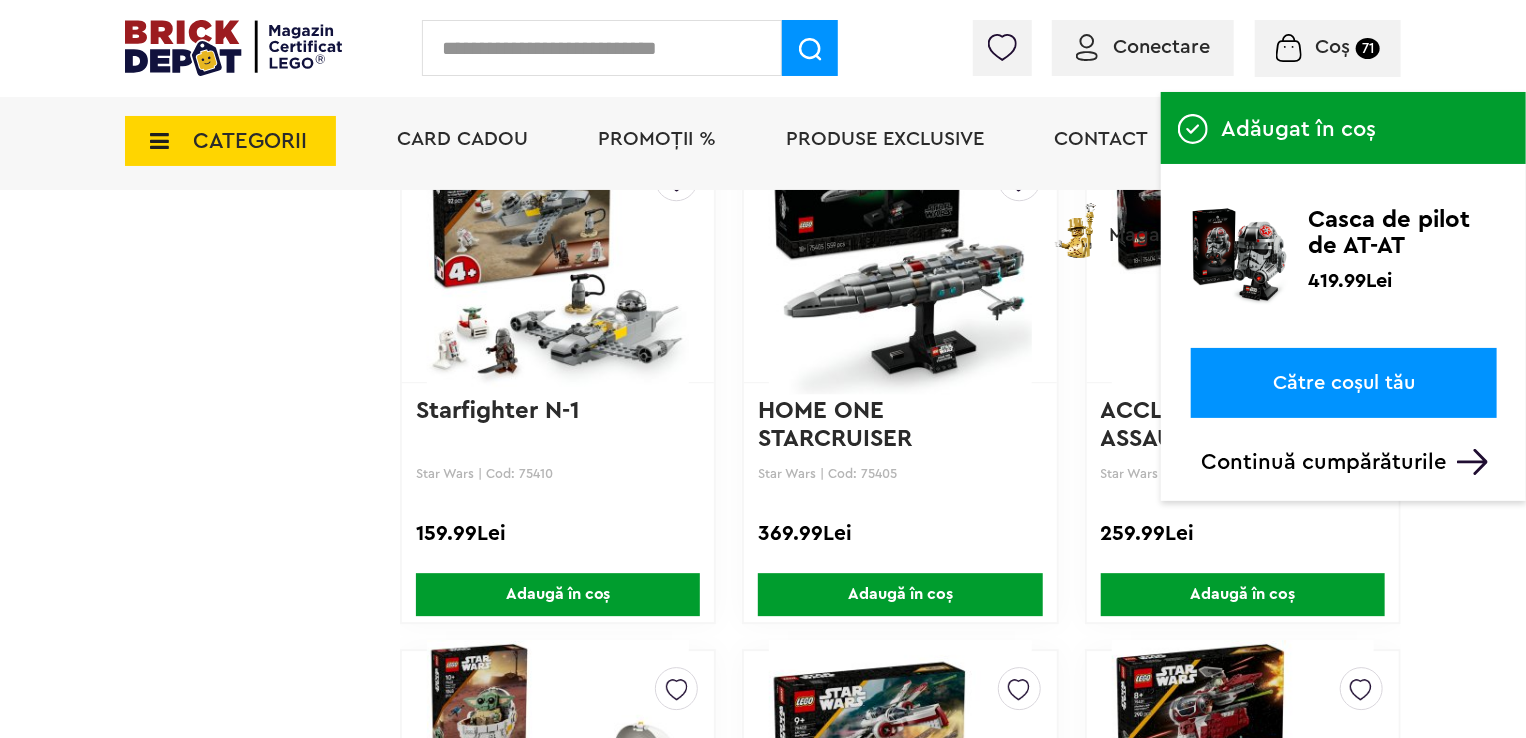 scroll, scrollTop: 2700, scrollLeft: 0, axis: vertical 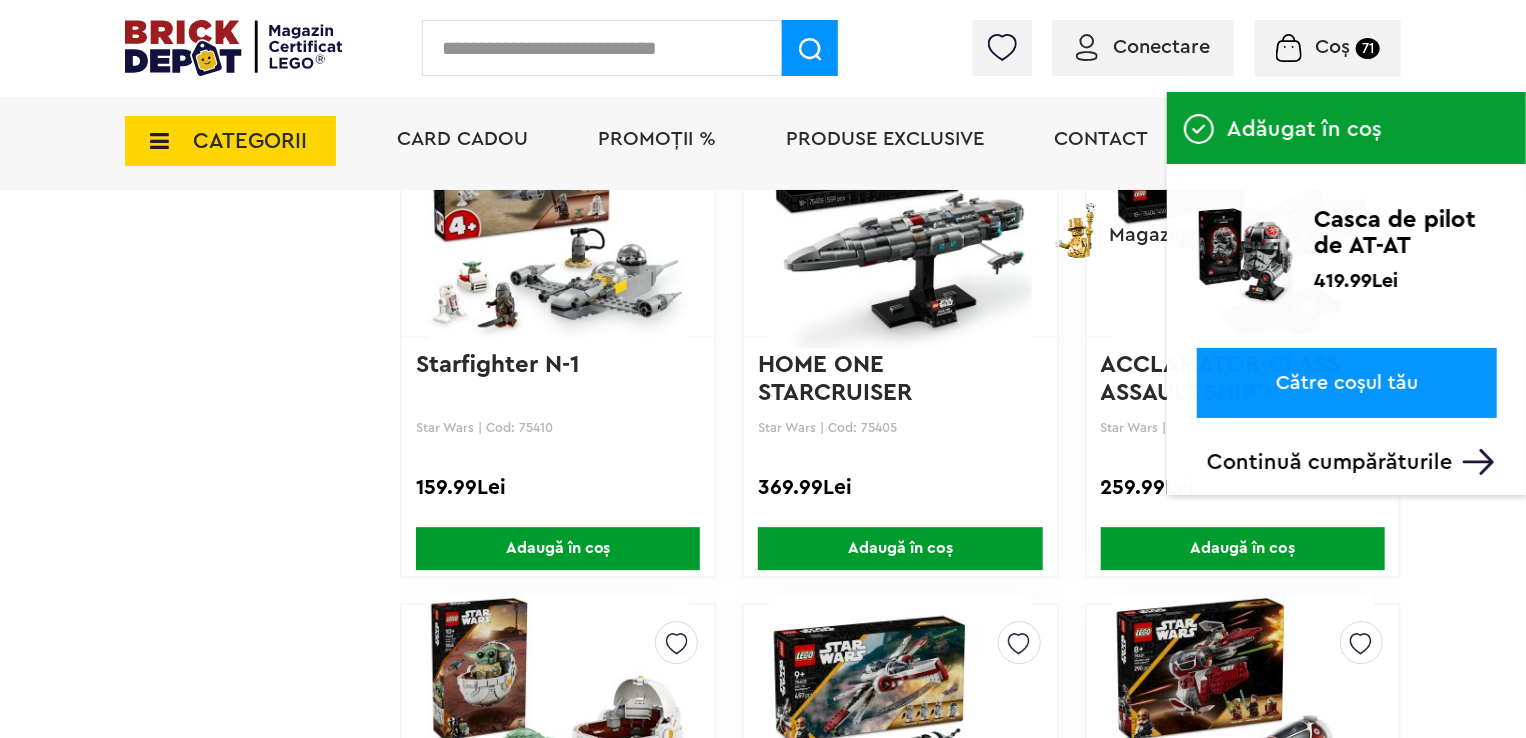 click on "Adaugă în coș" at bounding box center [1243, 548] 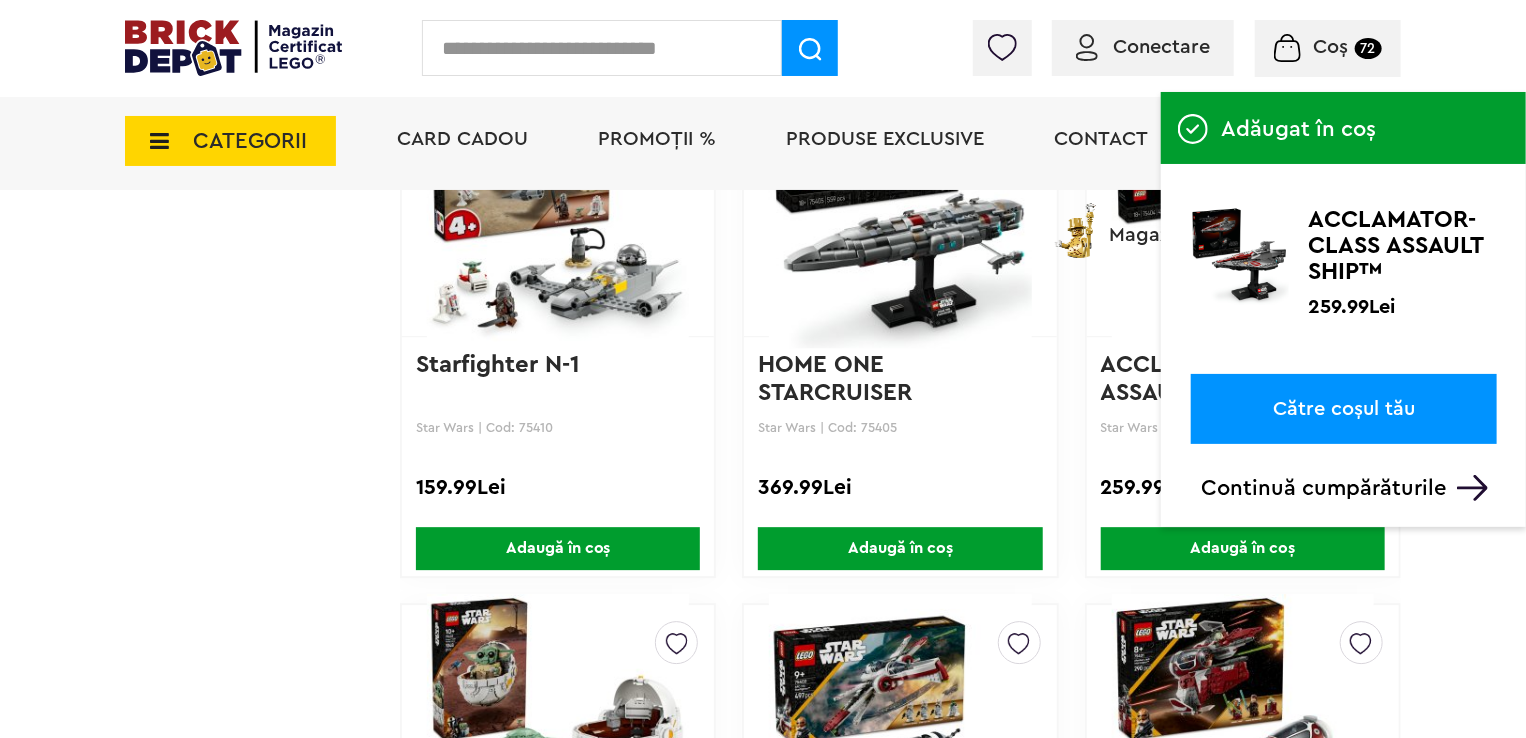 click on "Adaugă în coș" at bounding box center (900, 548) 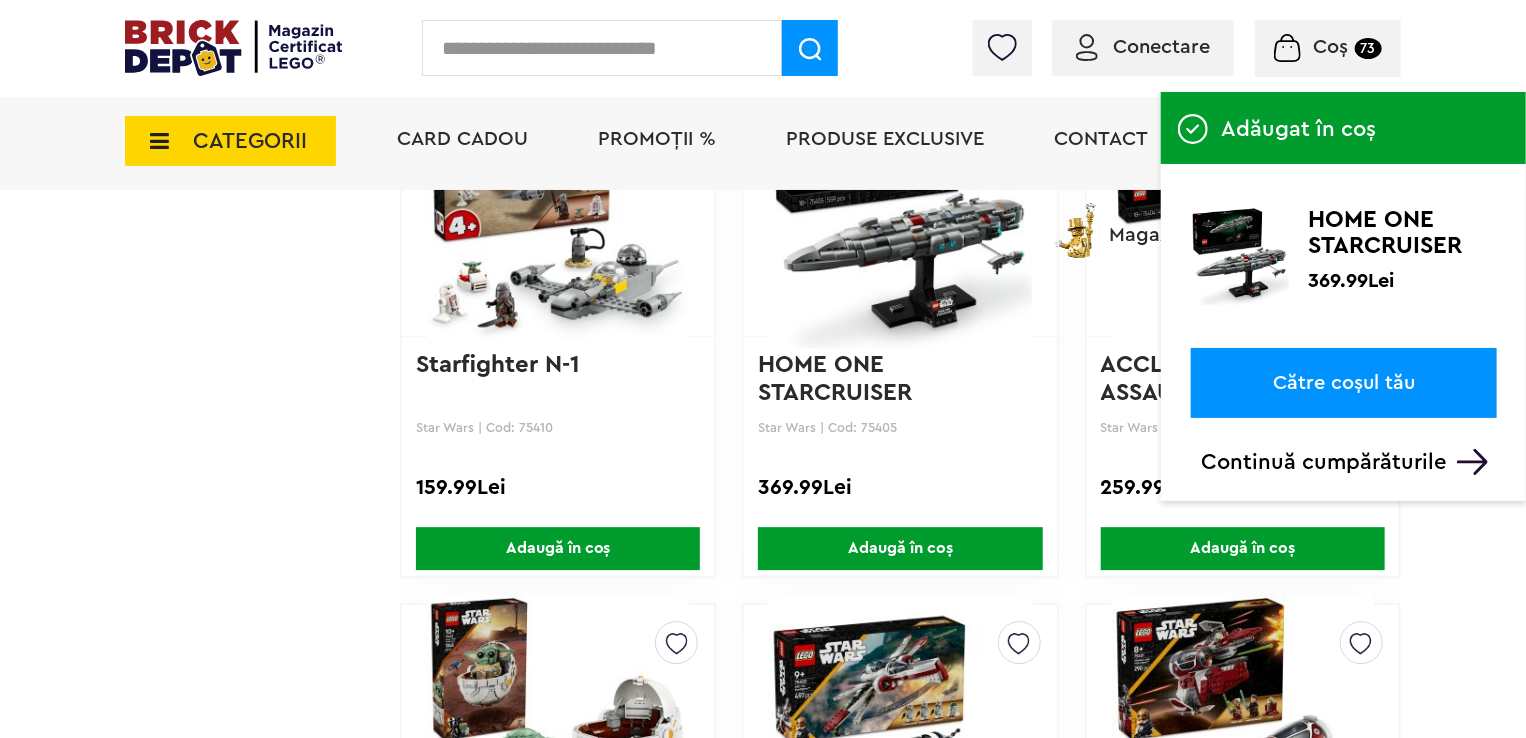 click on "Adaugă în coș" at bounding box center [558, 548] 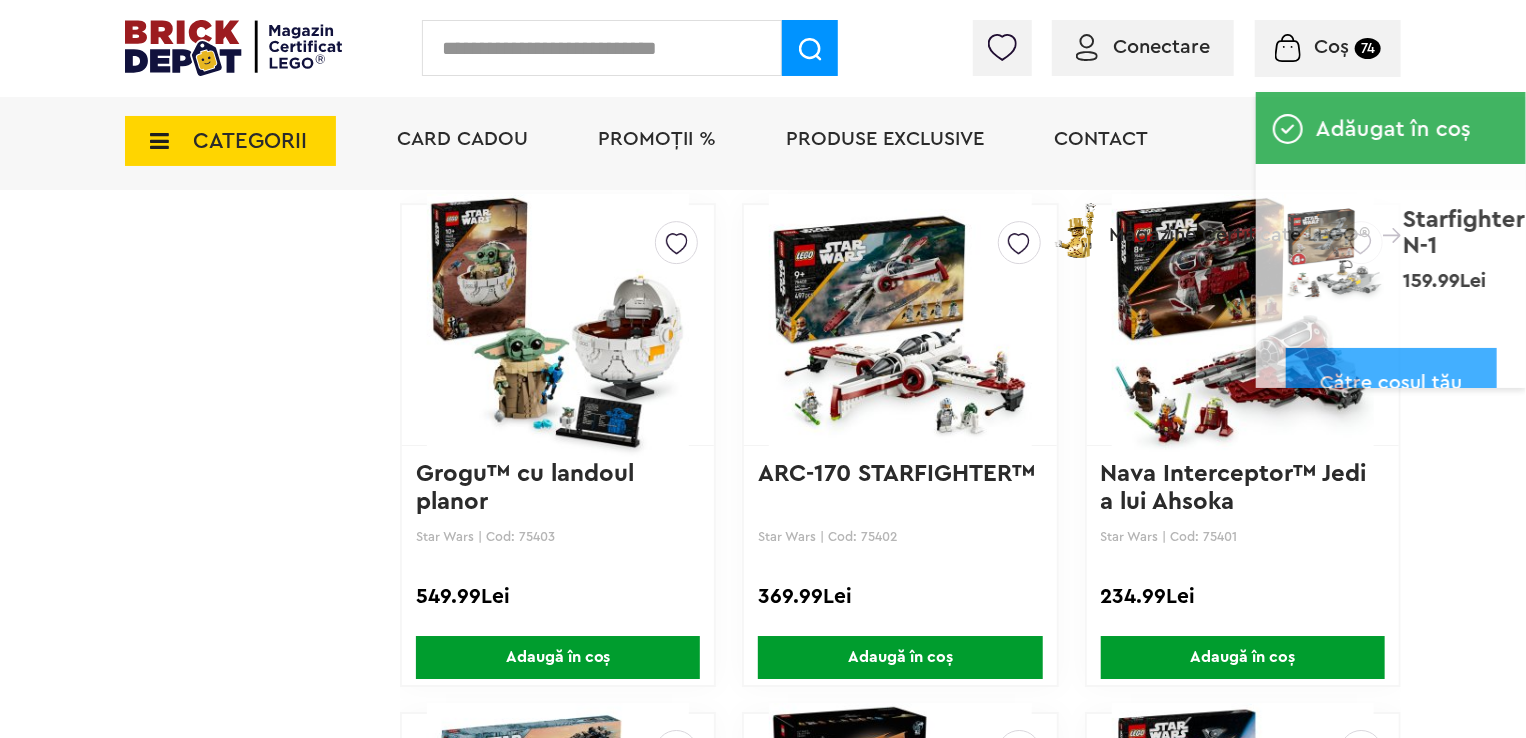 scroll, scrollTop: 3200, scrollLeft: 0, axis: vertical 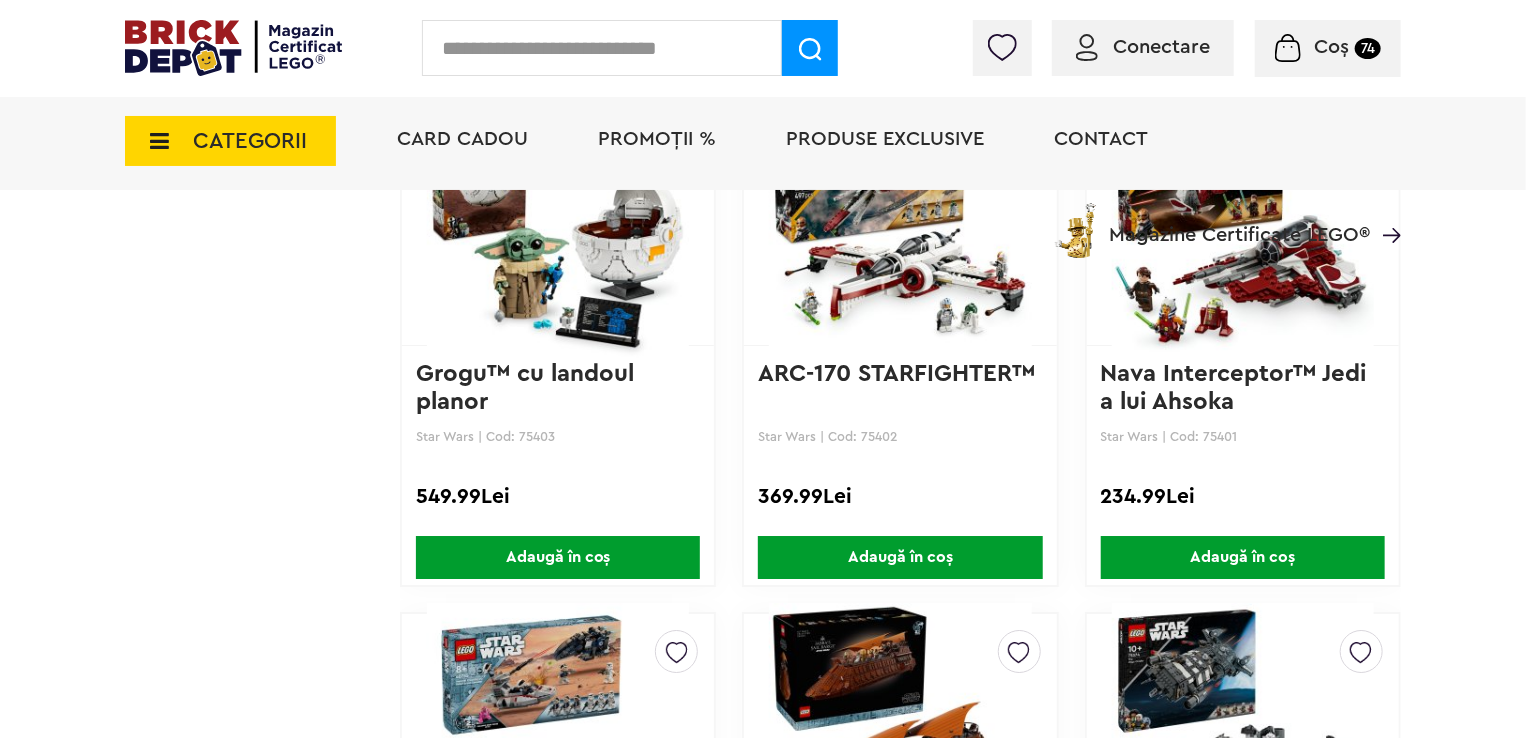 click on "Adaugă în coș" at bounding box center (900, 557) 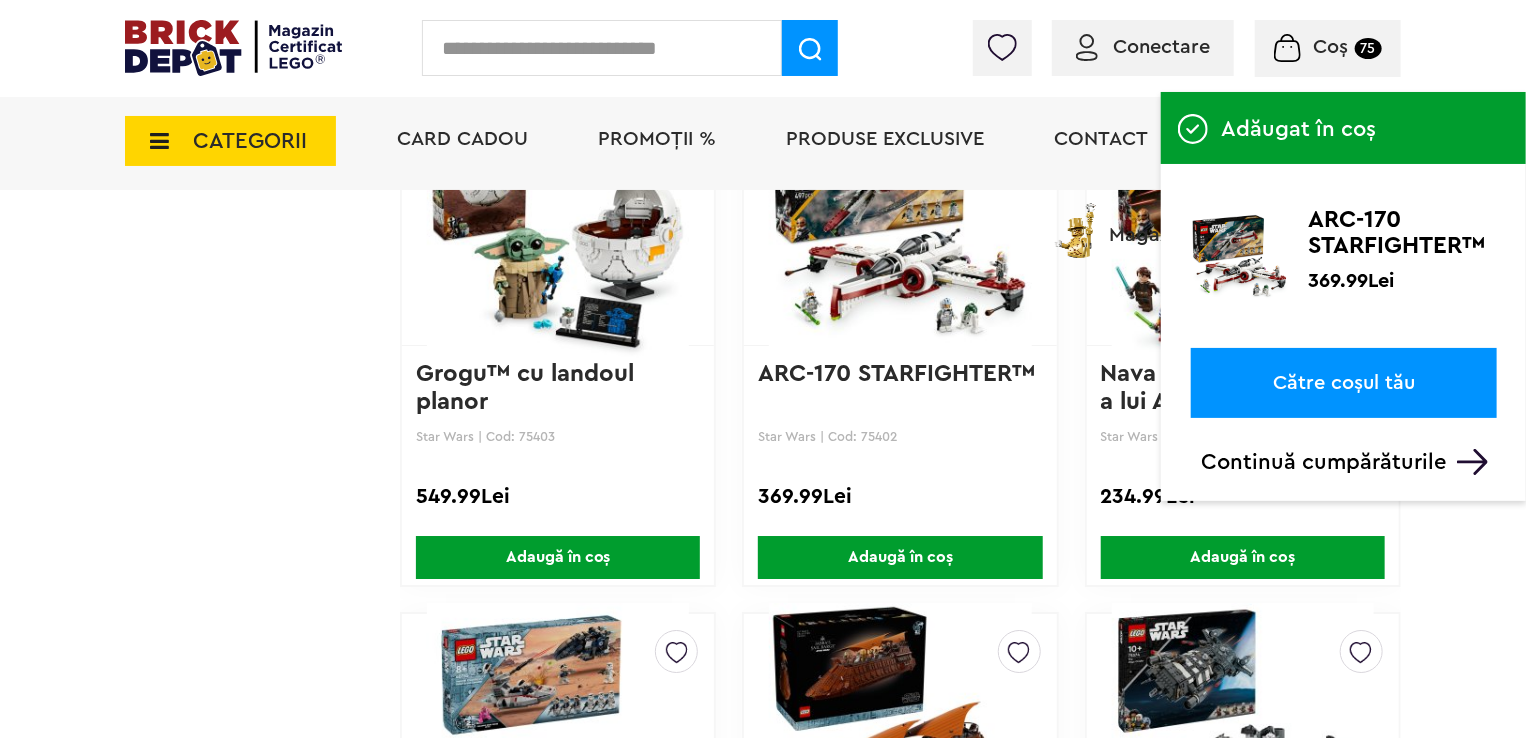 click on "Adaugă în coș" at bounding box center [1243, 557] 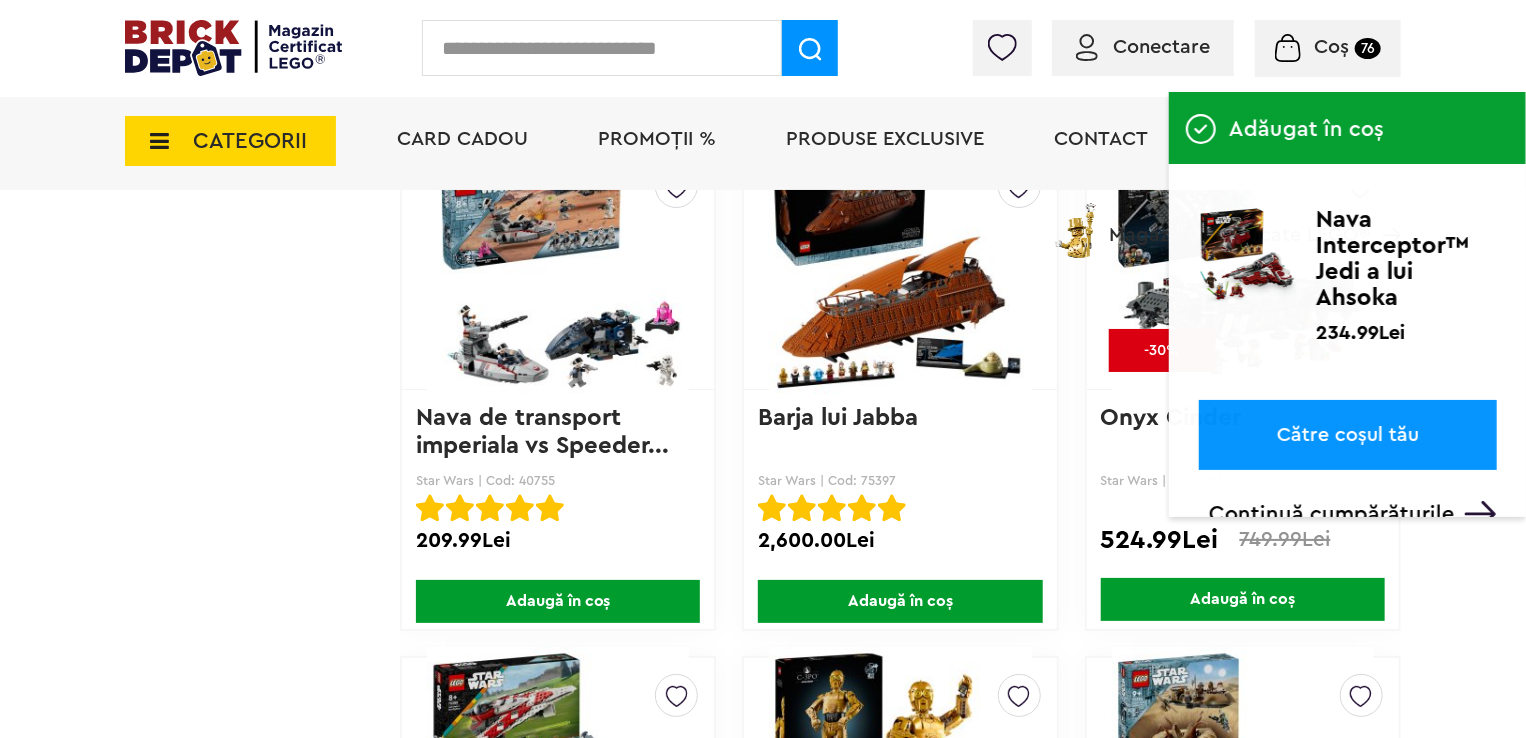 scroll, scrollTop: 3700, scrollLeft: 0, axis: vertical 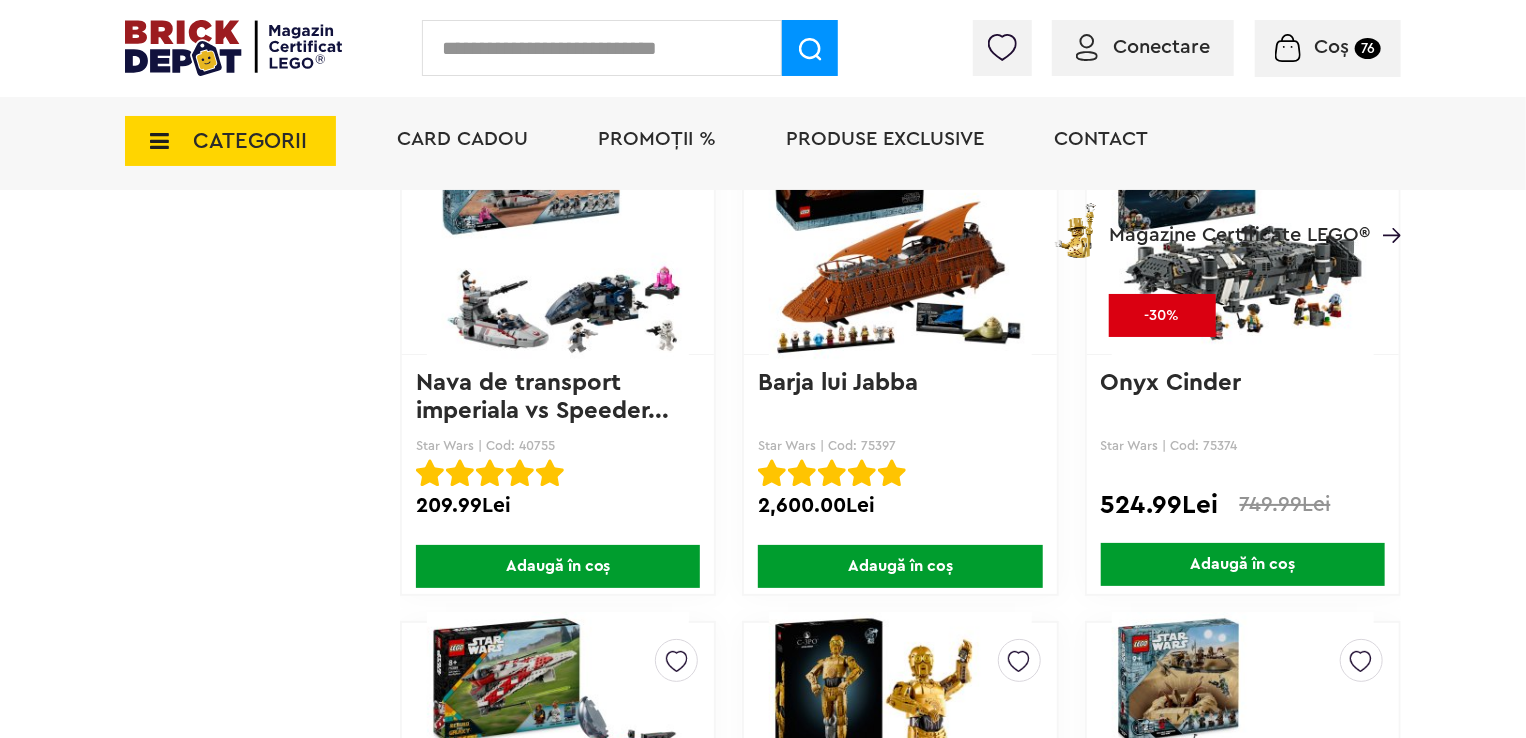 click on "Adaugă în coș" at bounding box center [1243, 564] 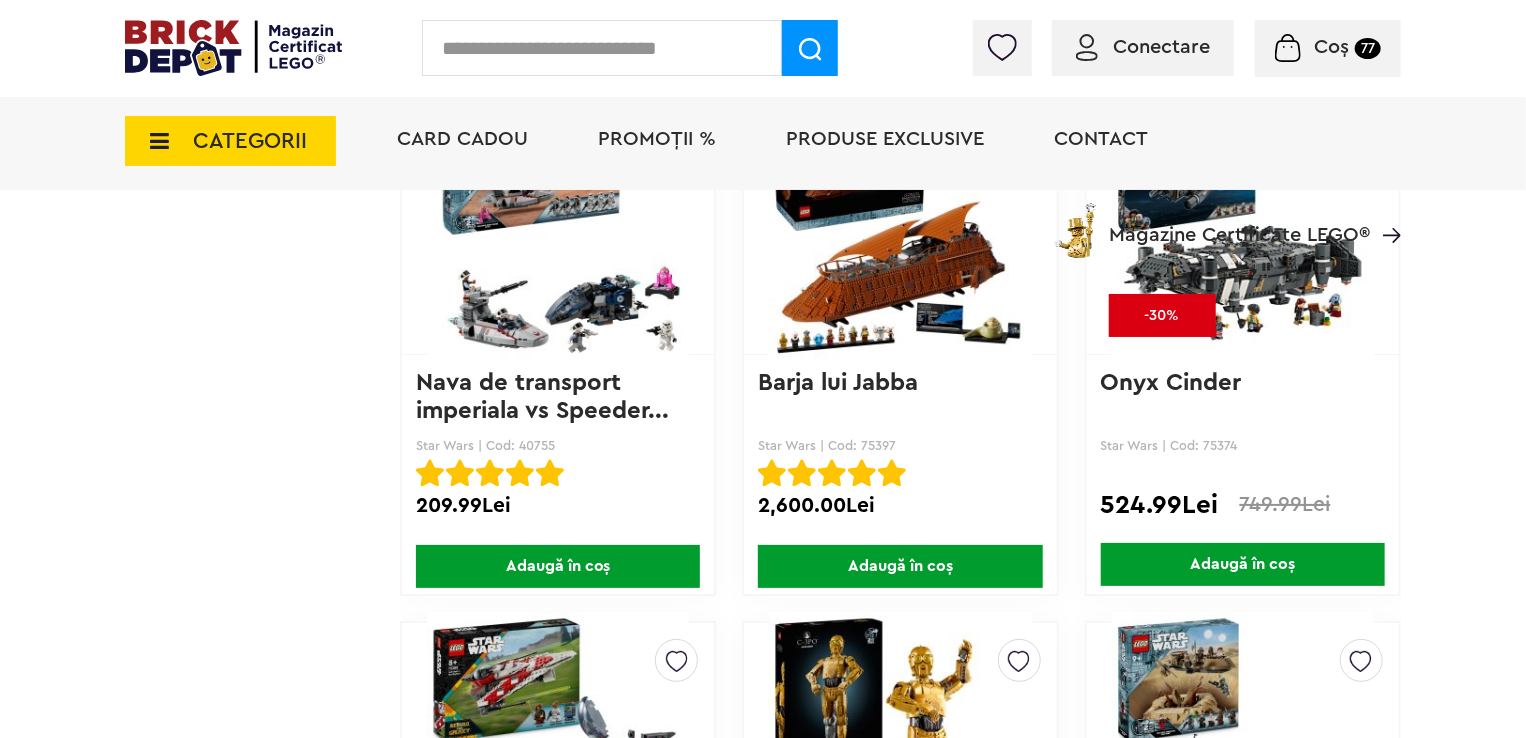 click on "Adaugă în coș" at bounding box center (900, 566) 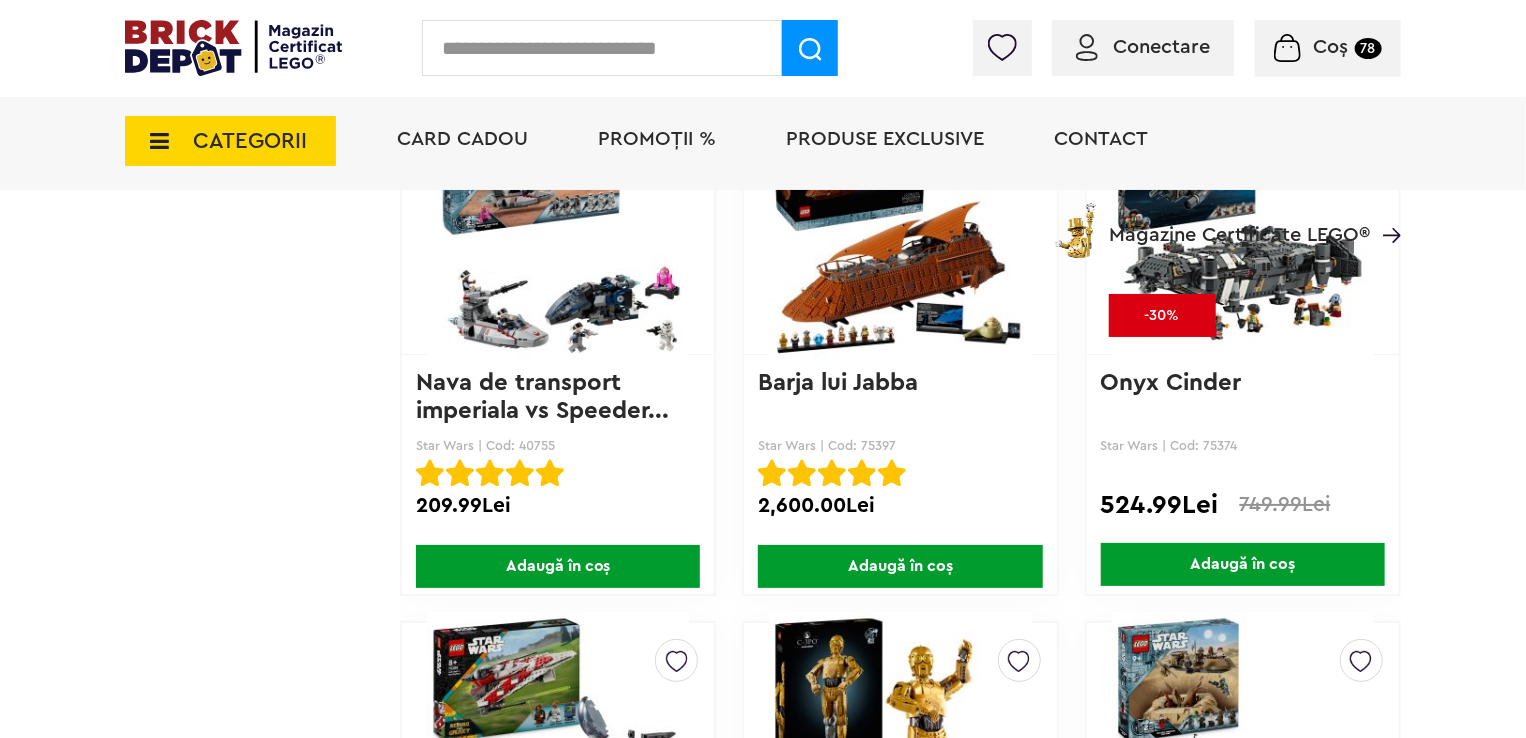 click on "Adaugă în coș" at bounding box center [558, 566] 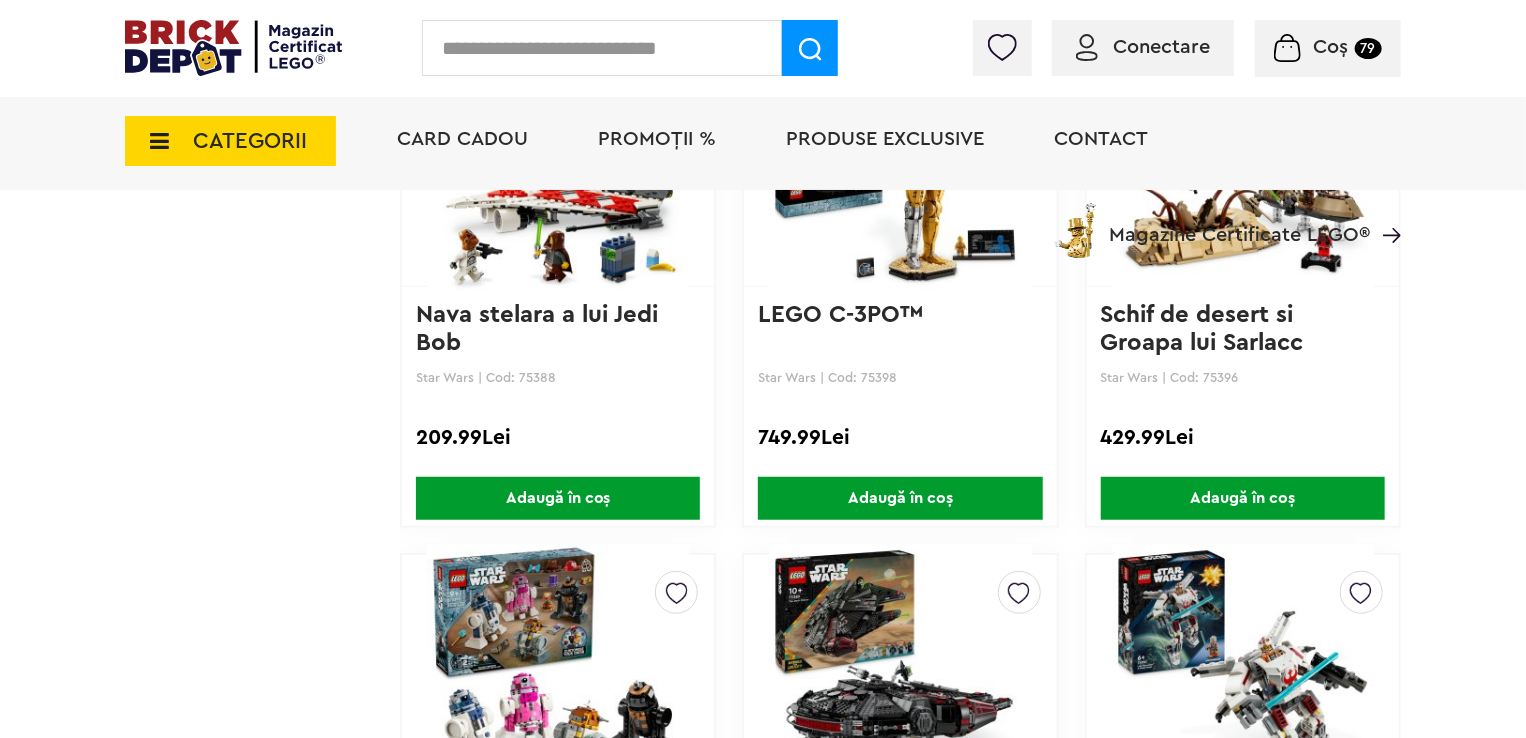 scroll, scrollTop: 4300, scrollLeft: 0, axis: vertical 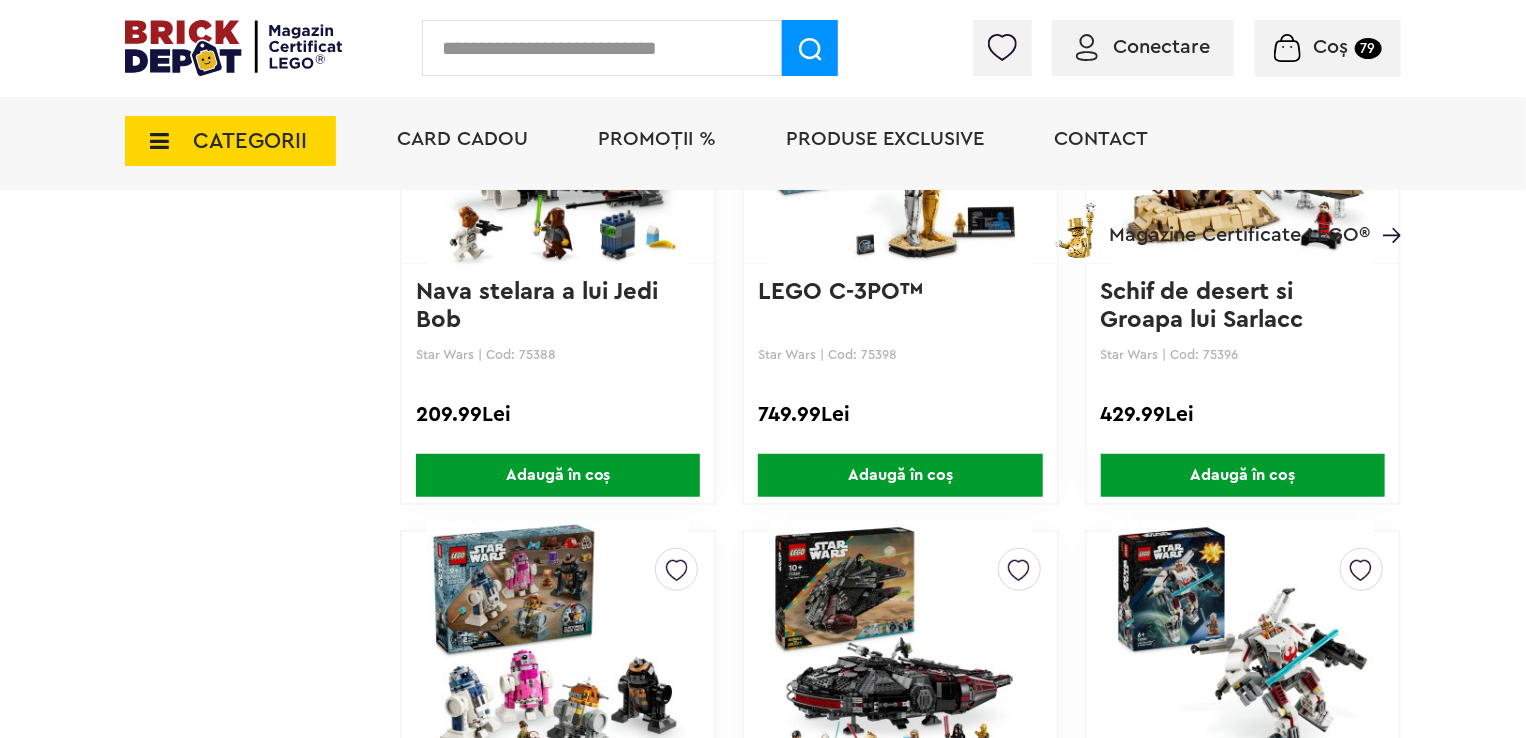 click on "Adaugă în coș" at bounding box center (558, 475) 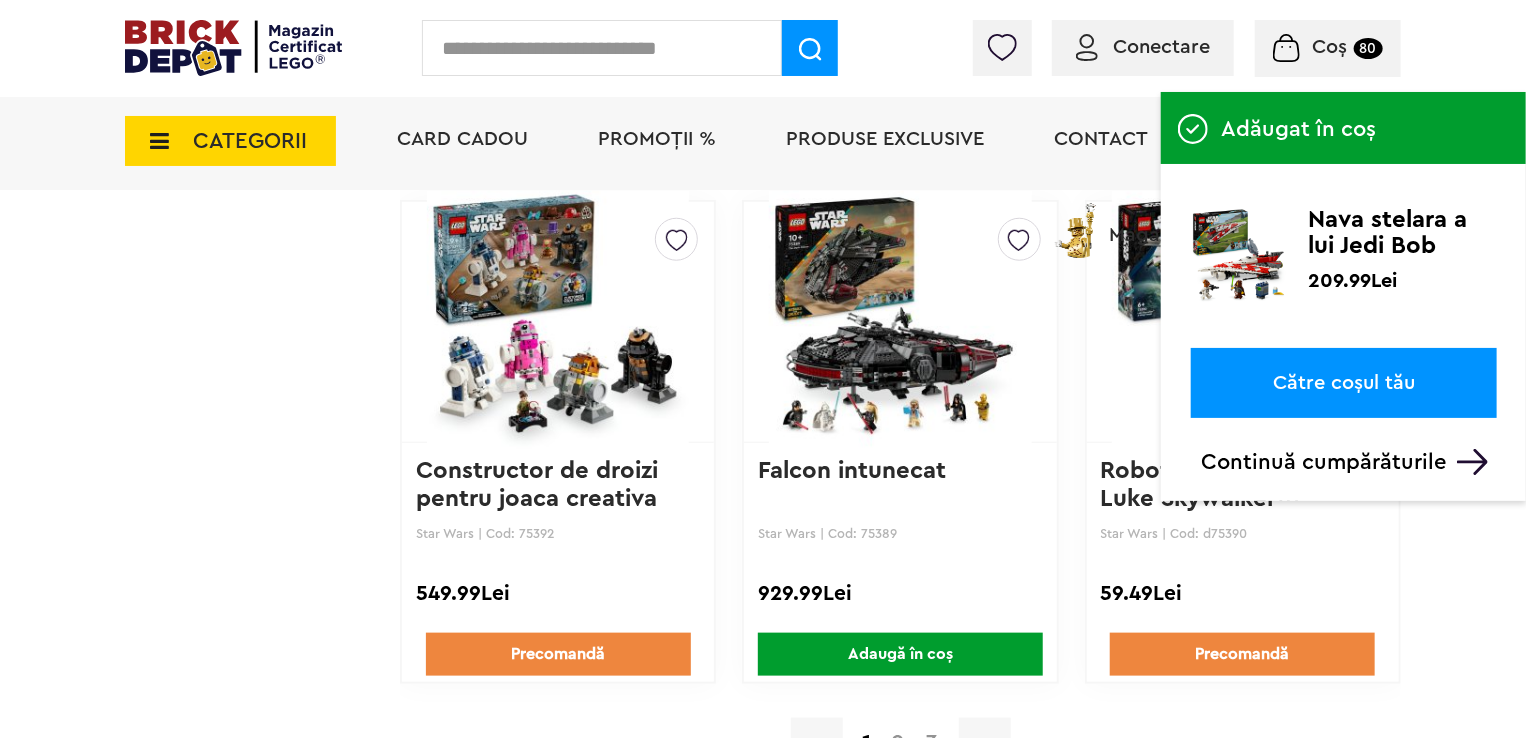 scroll, scrollTop: 4700, scrollLeft: 0, axis: vertical 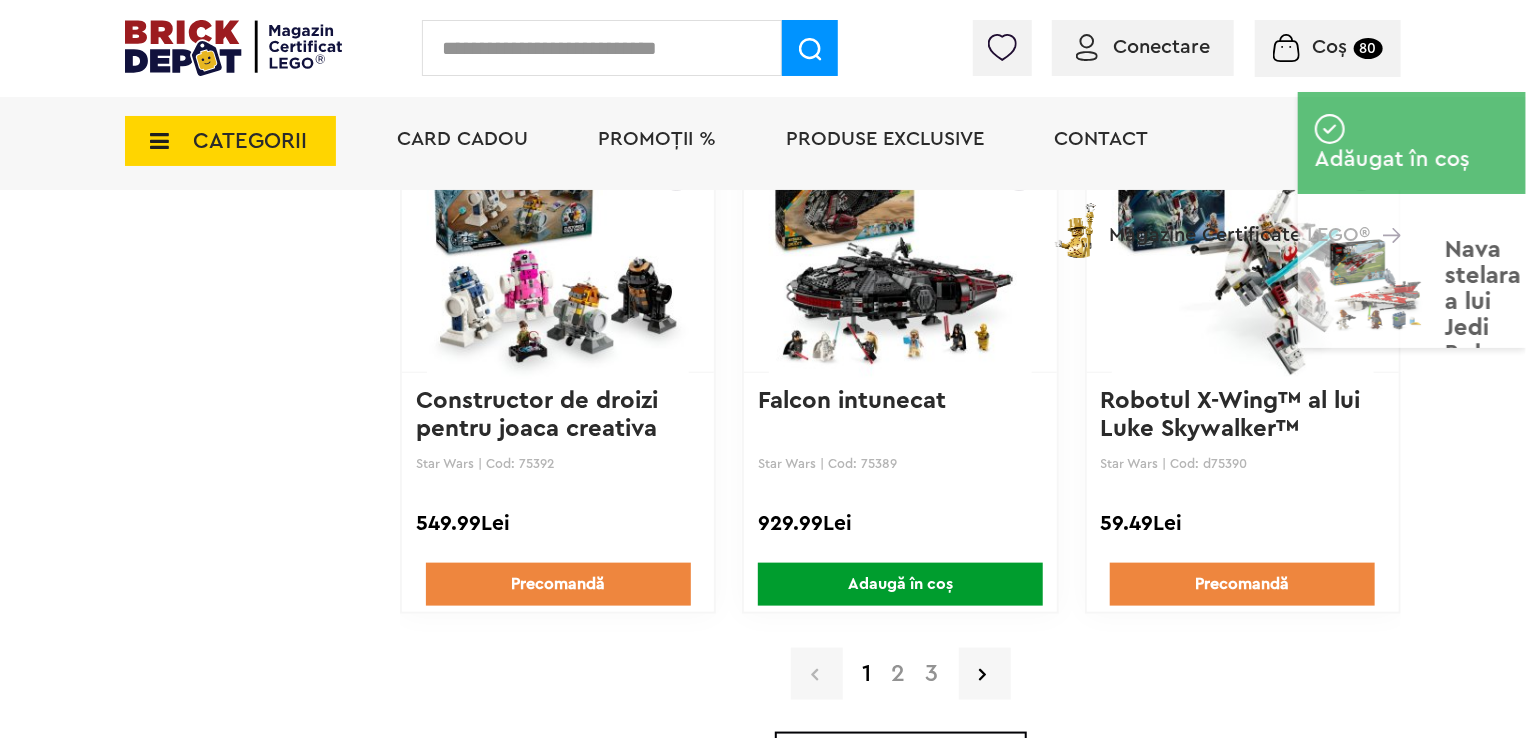 click on "Adaugă în coș" at bounding box center (900, 584) 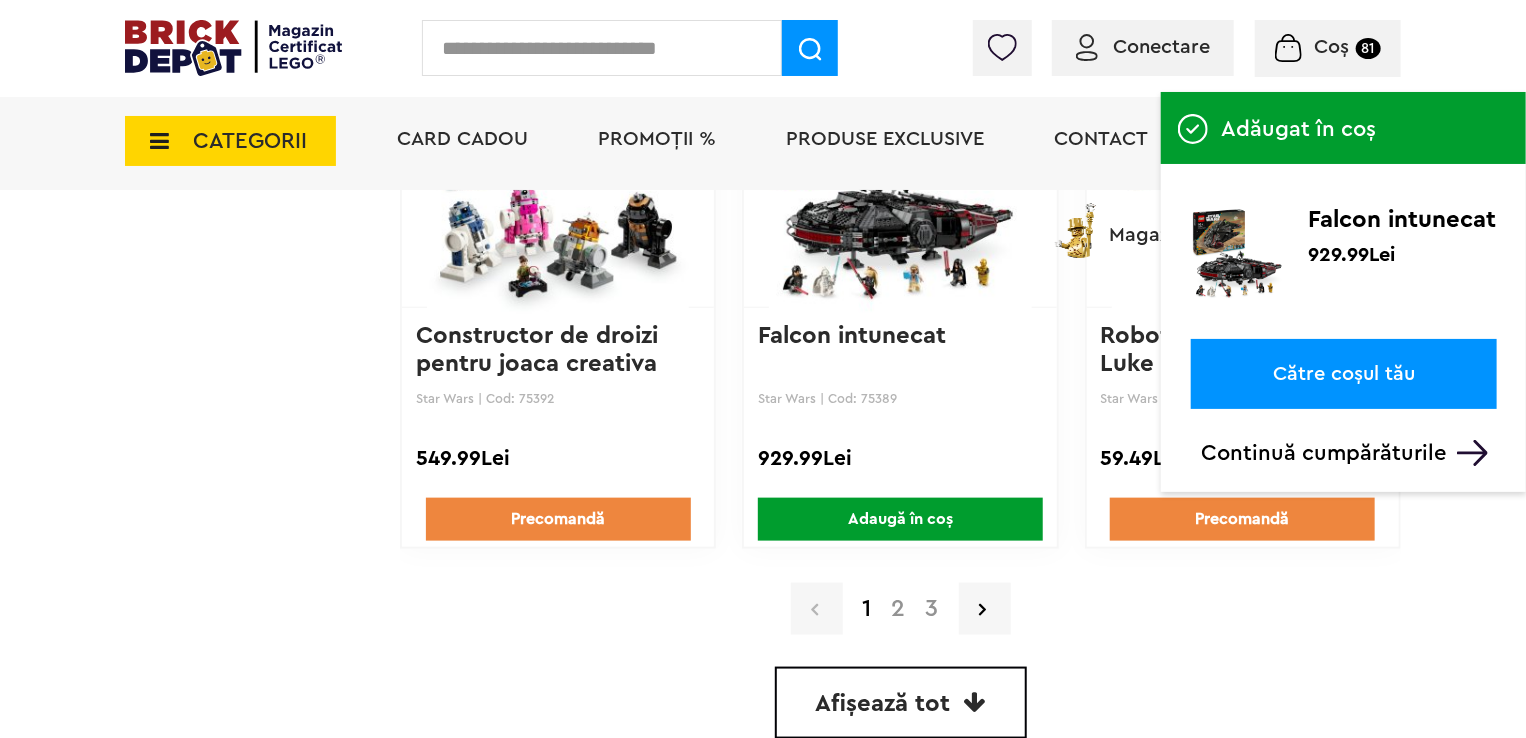 scroll, scrollTop: 4800, scrollLeft: 0, axis: vertical 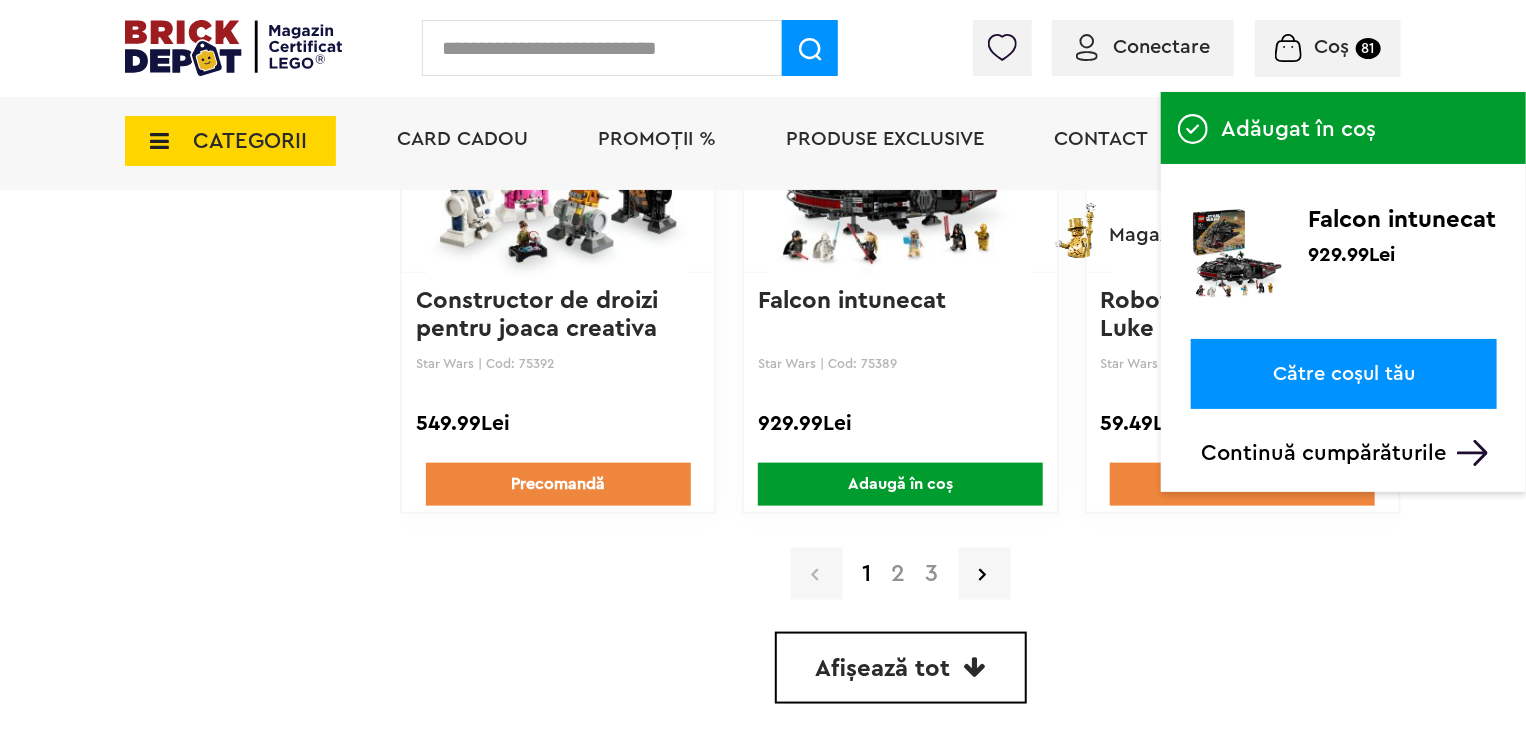 click on "2" at bounding box center (899, 574) 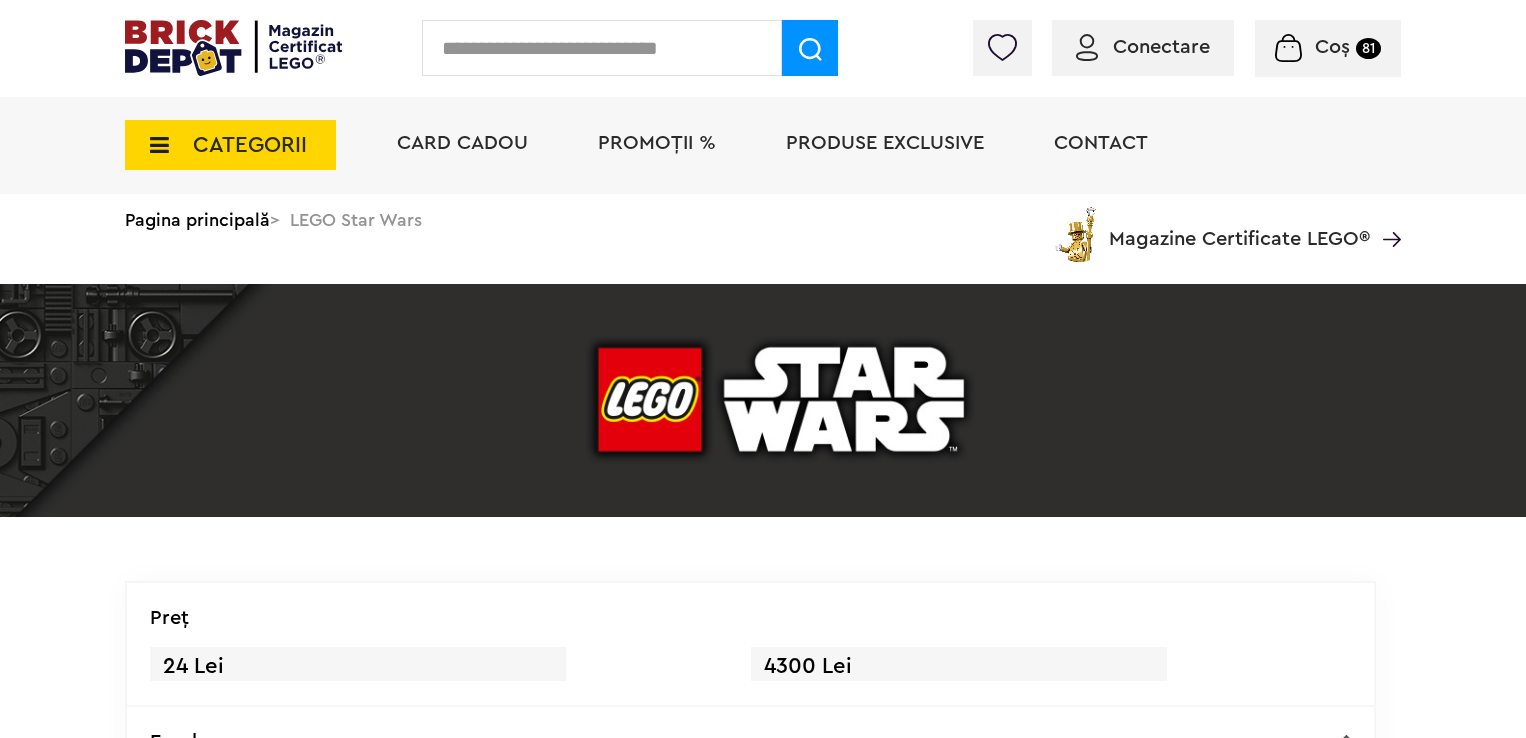 scroll, scrollTop: 0, scrollLeft: 0, axis: both 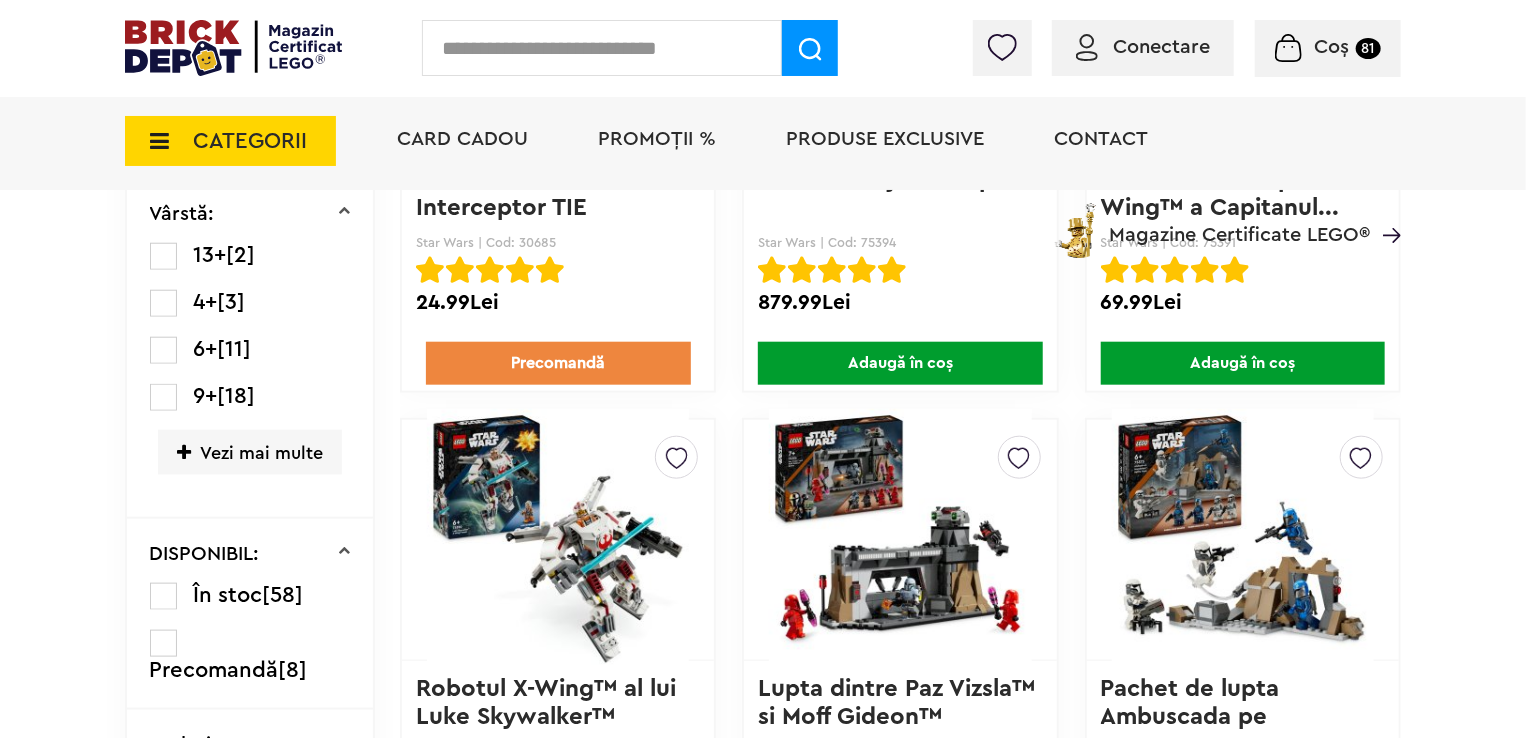drag, startPoint x: 874, startPoint y: 562, endPoint x: 855, endPoint y: 561, distance: 19.026299 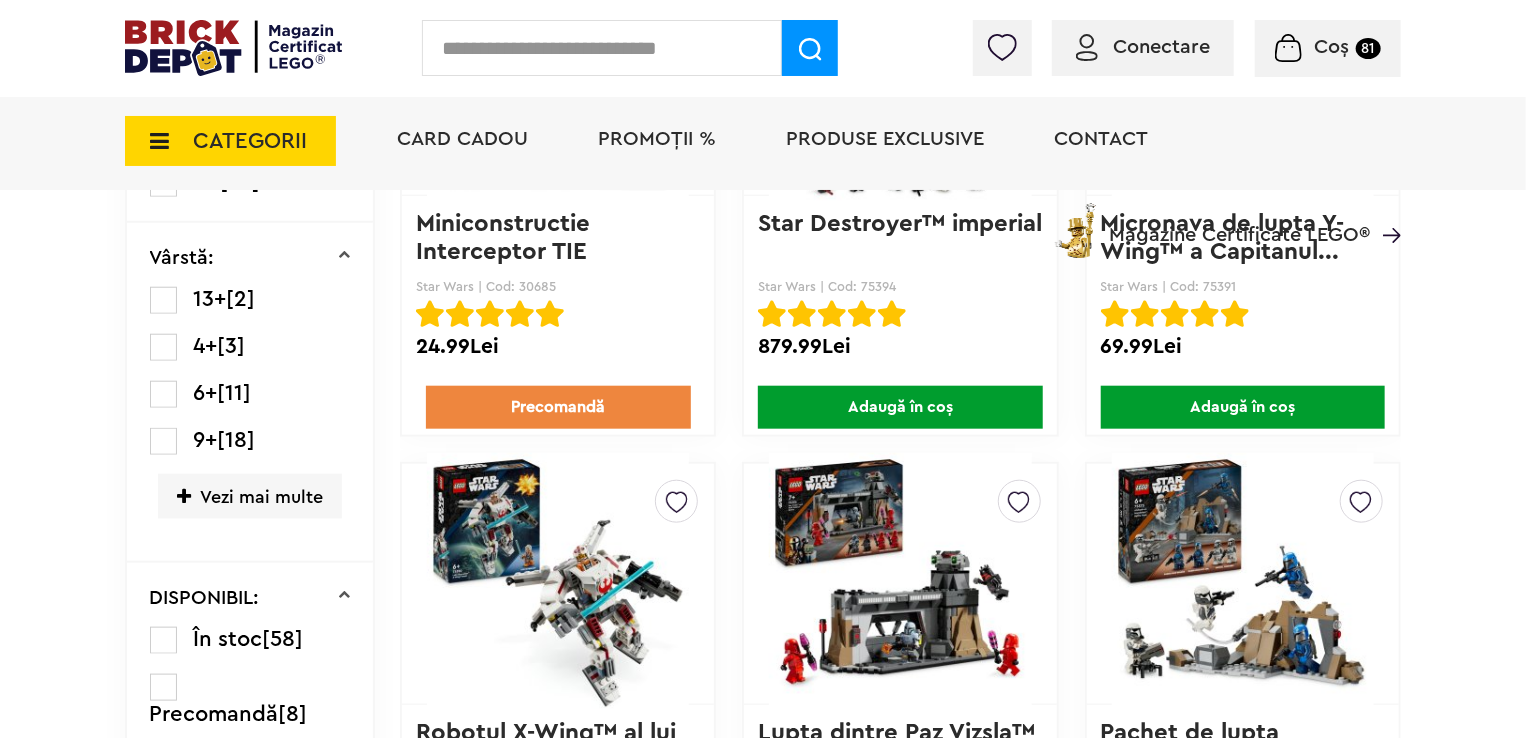 scroll, scrollTop: 849, scrollLeft: 0, axis: vertical 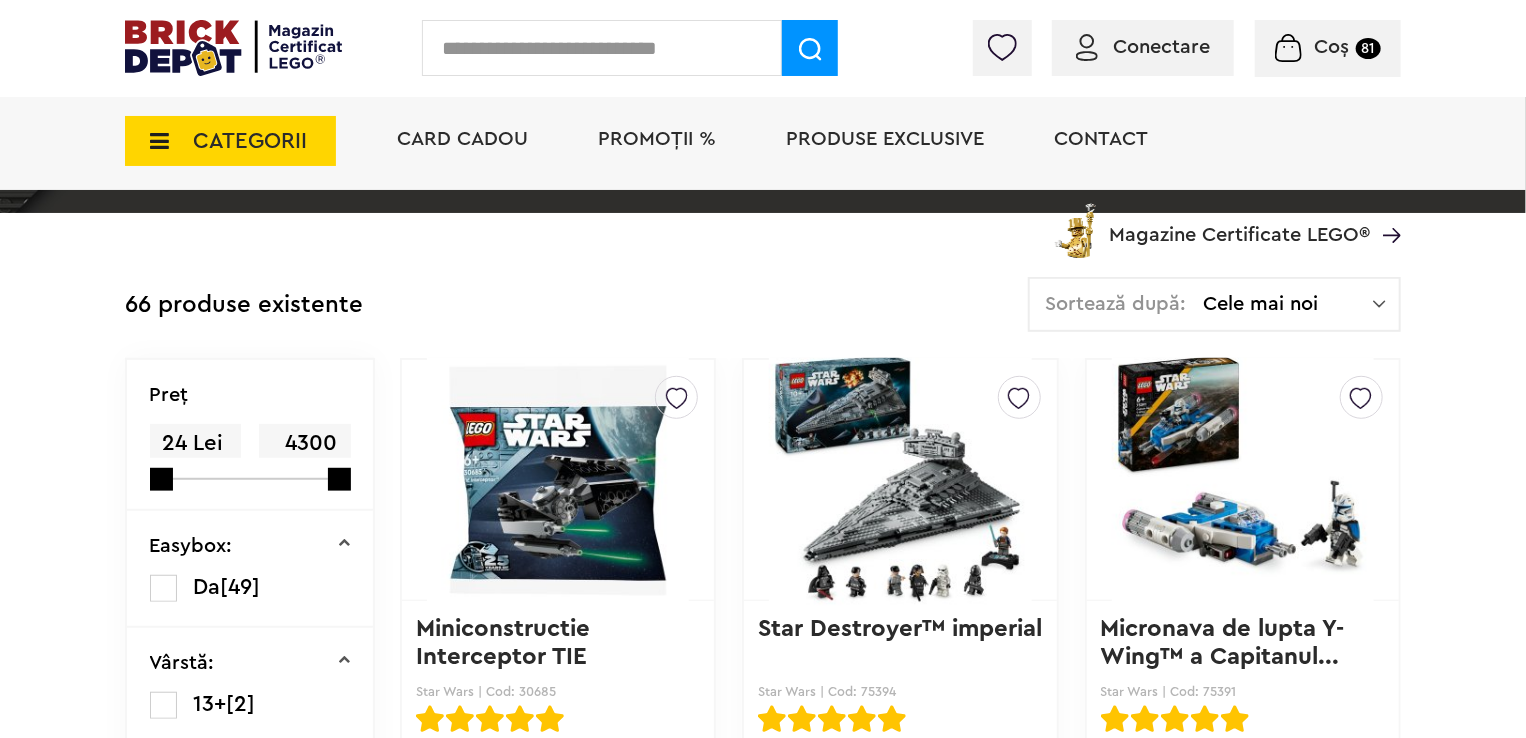 click on "Card Cadou    PROMOȚII %    Produse exclusive    Contact    Magazine Certificate LEGO®" at bounding box center [889, 175] 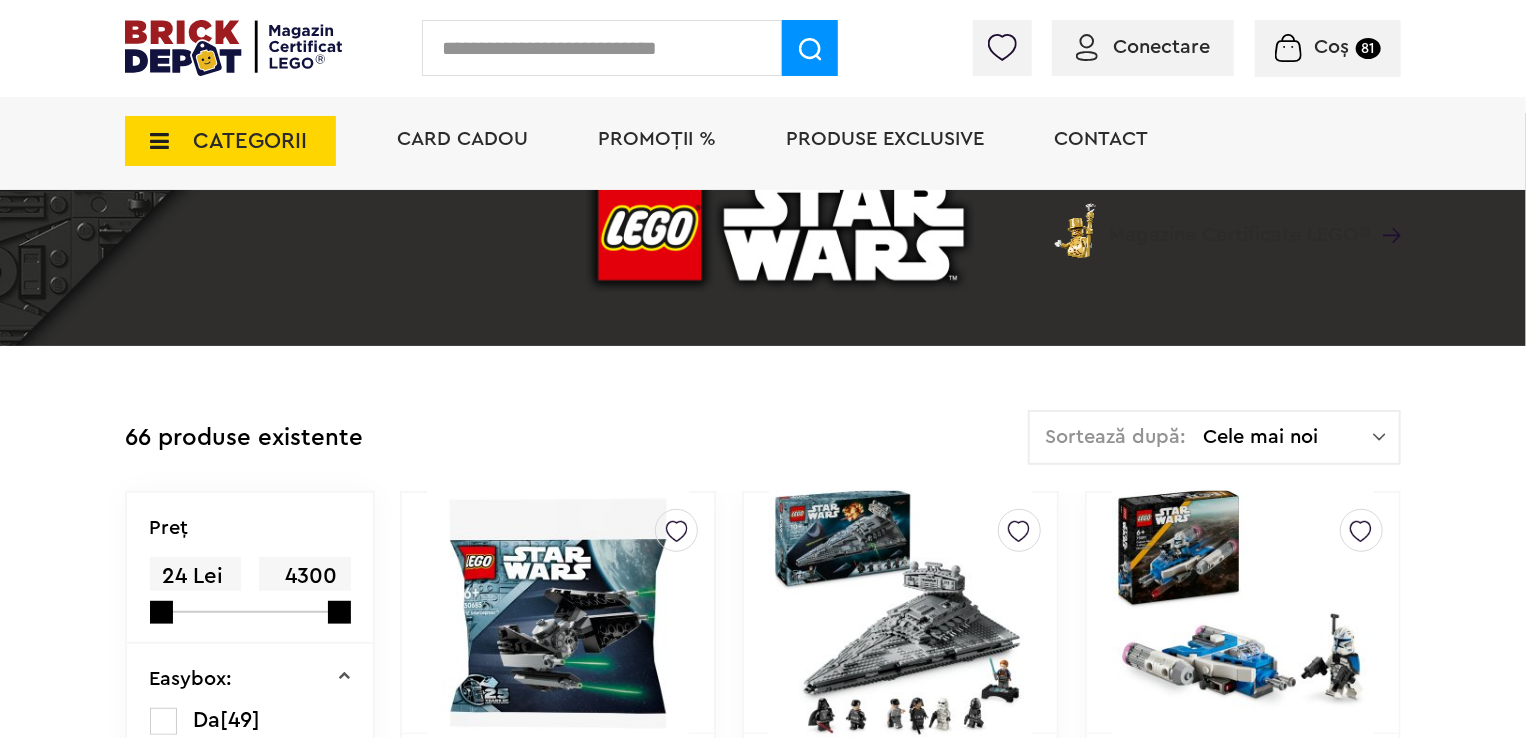 scroll, scrollTop: 200, scrollLeft: 0, axis: vertical 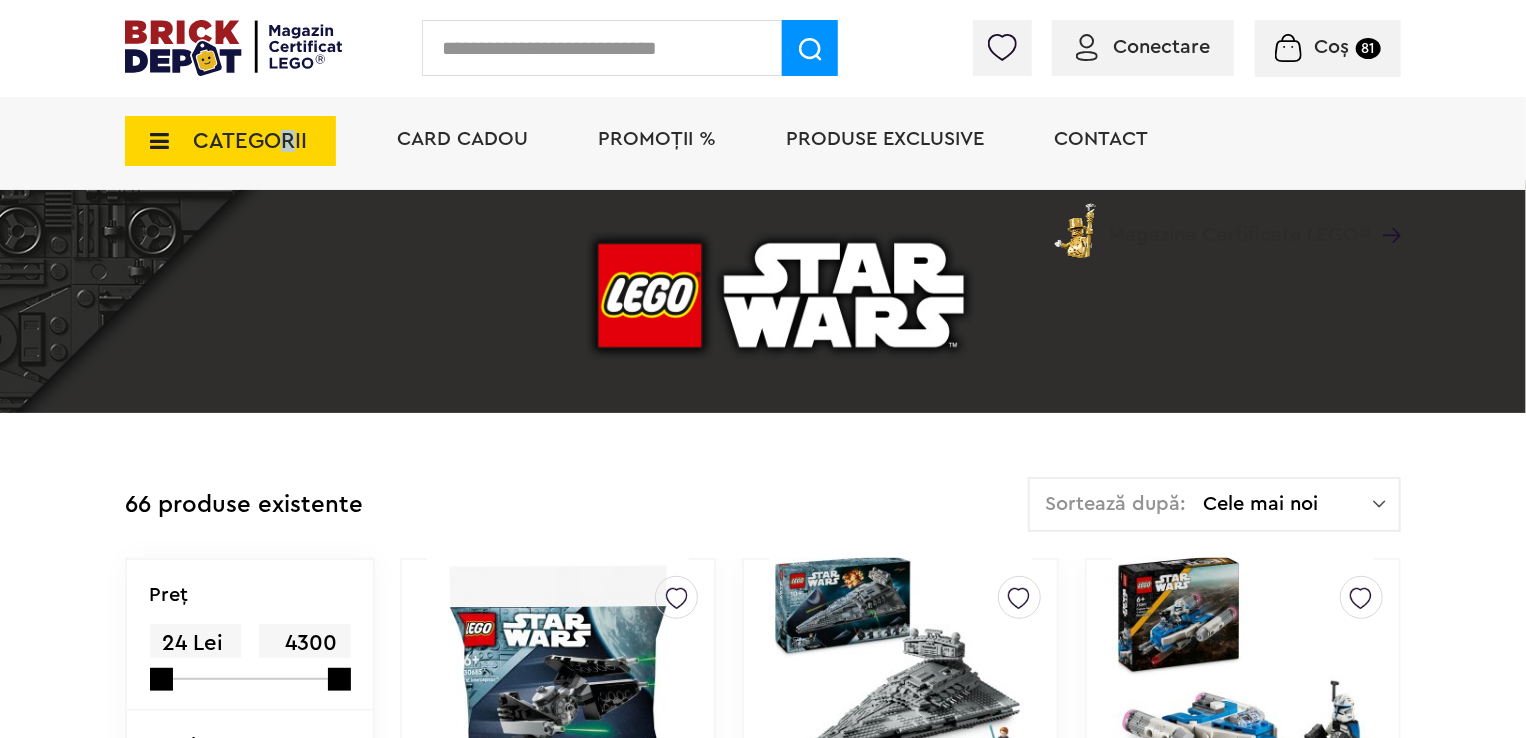 click on "CATEGORII" at bounding box center [230, 141] 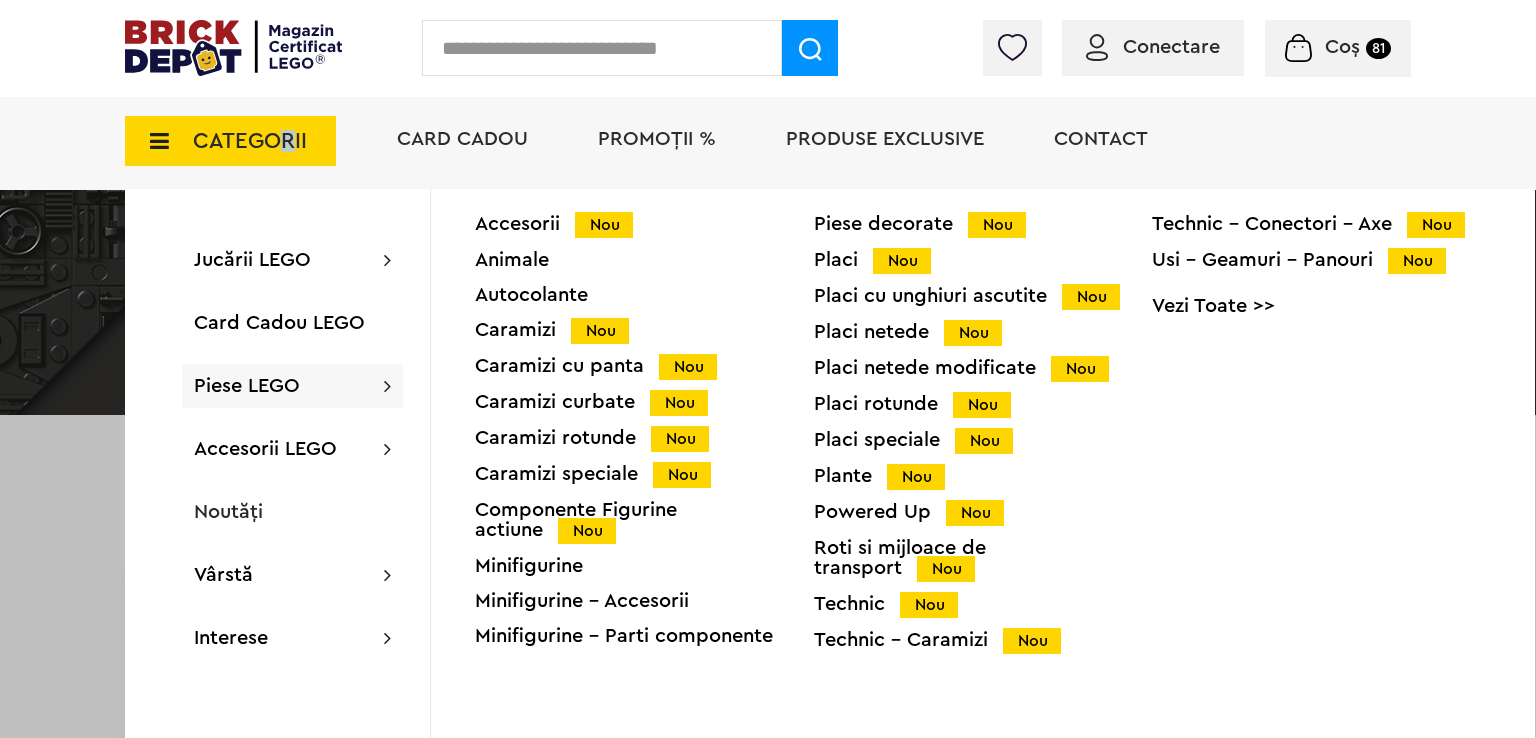 click on "Nou" at bounding box center [997, 225] 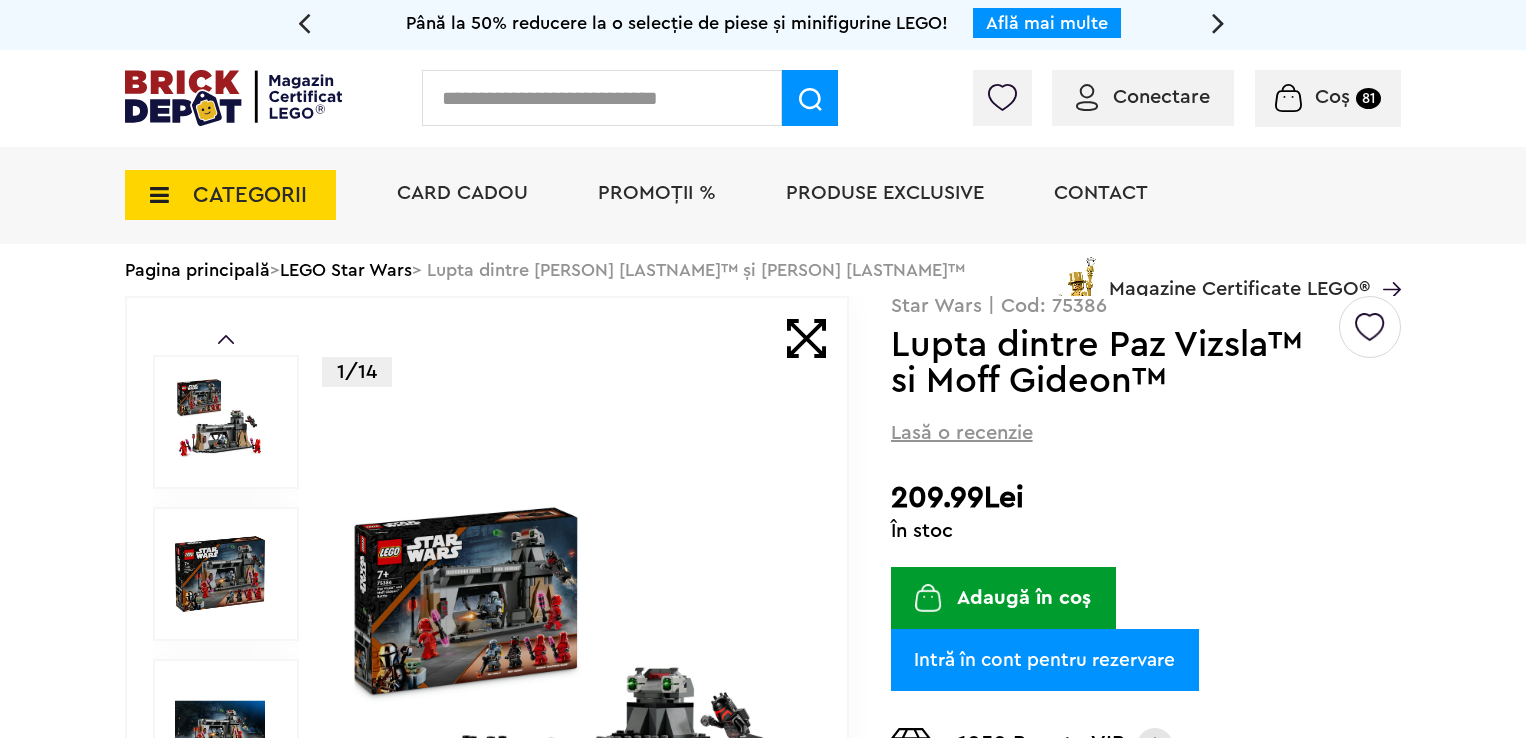 scroll, scrollTop: 0, scrollLeft: 0, axis: both 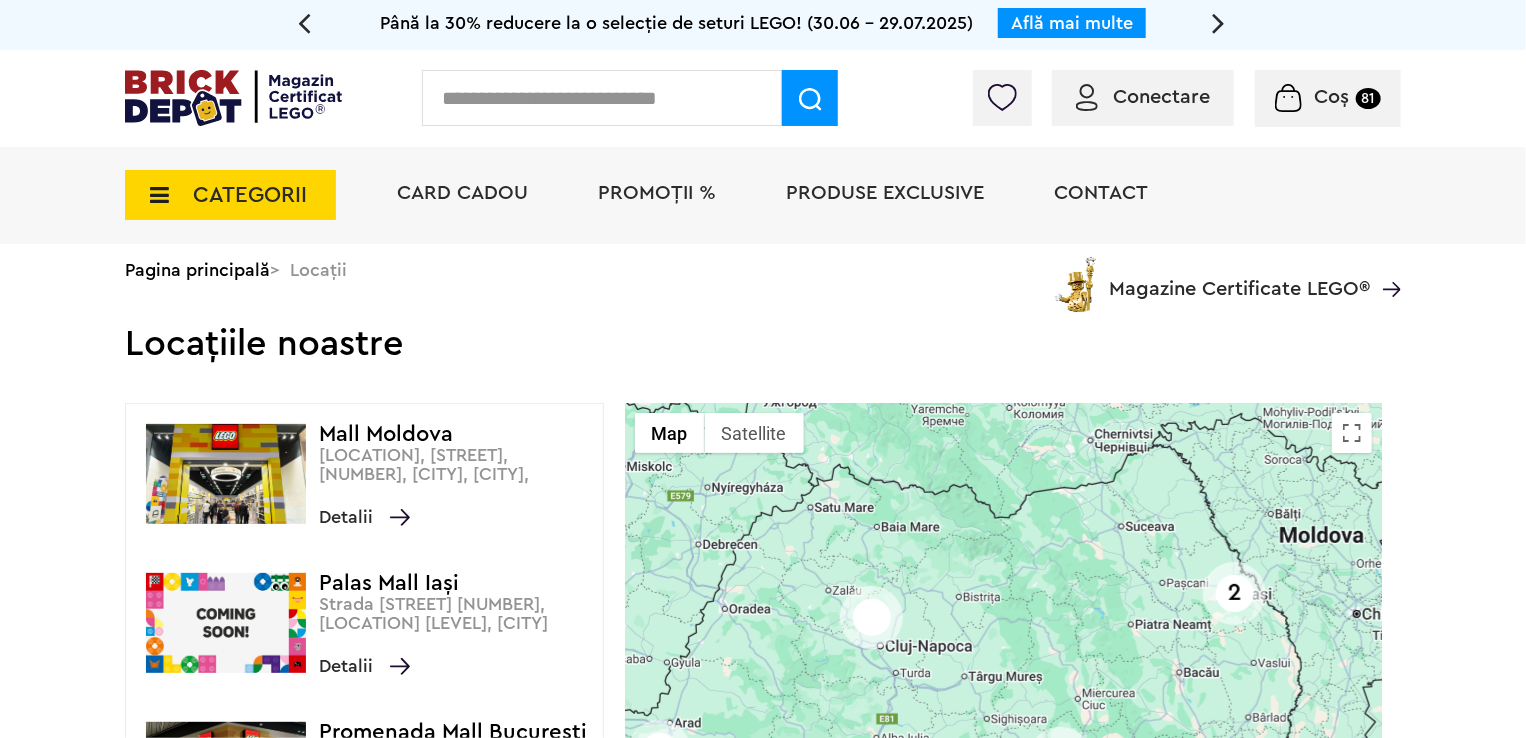 click on "CATEGORII" at bounding box center (250, 195) 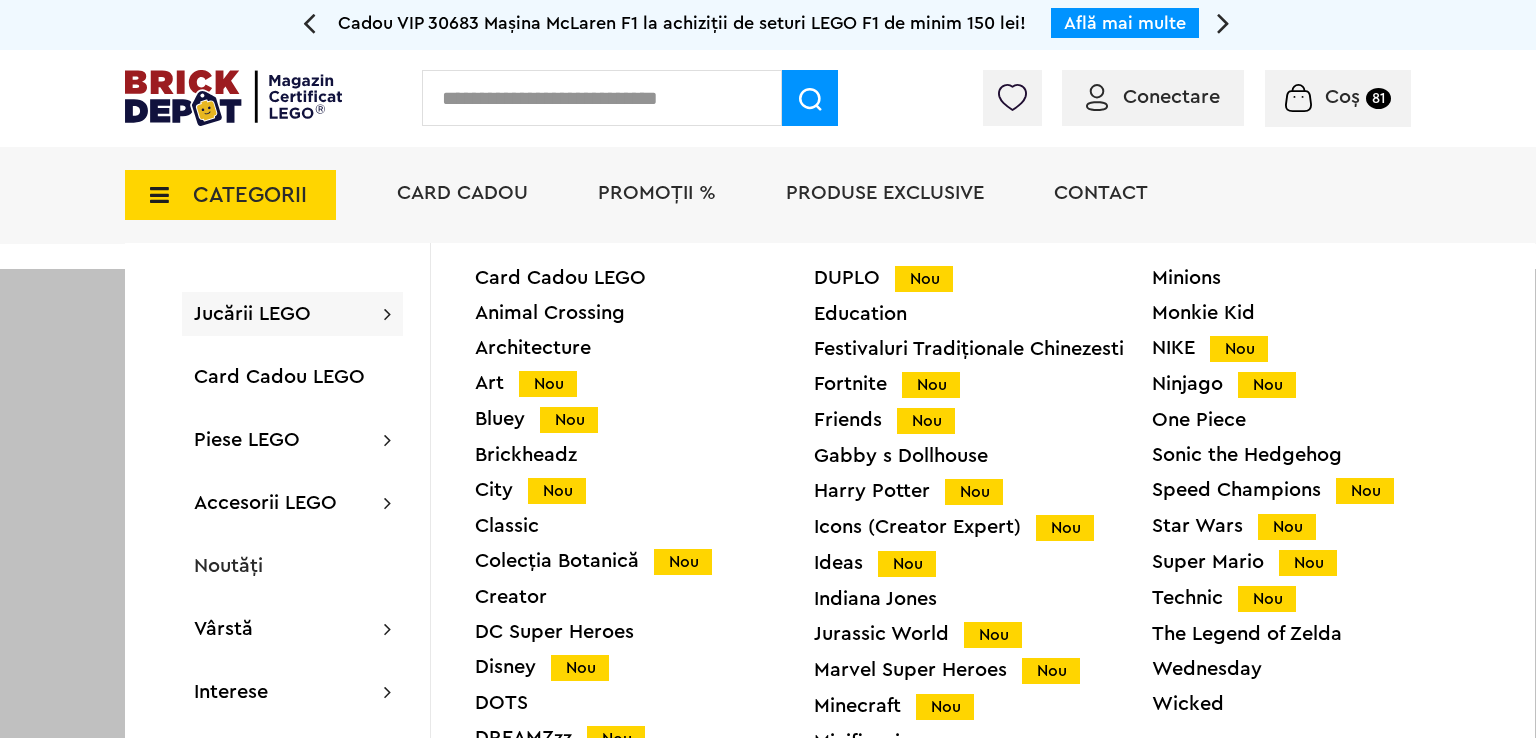 click on "Nou" at bounding box center [1239, 349] 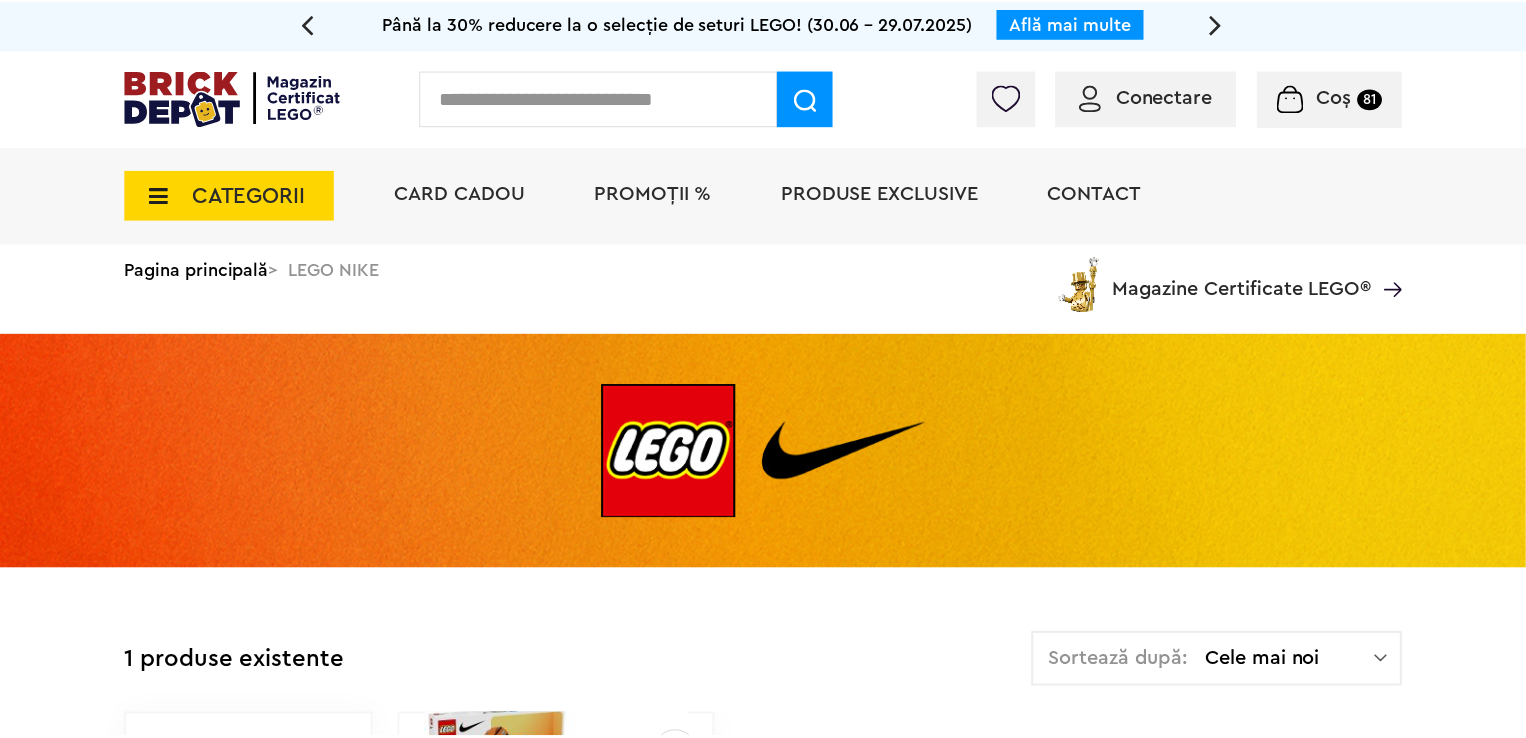 scroll, scrollTop: 0, scrollLeft: 0, axis: both 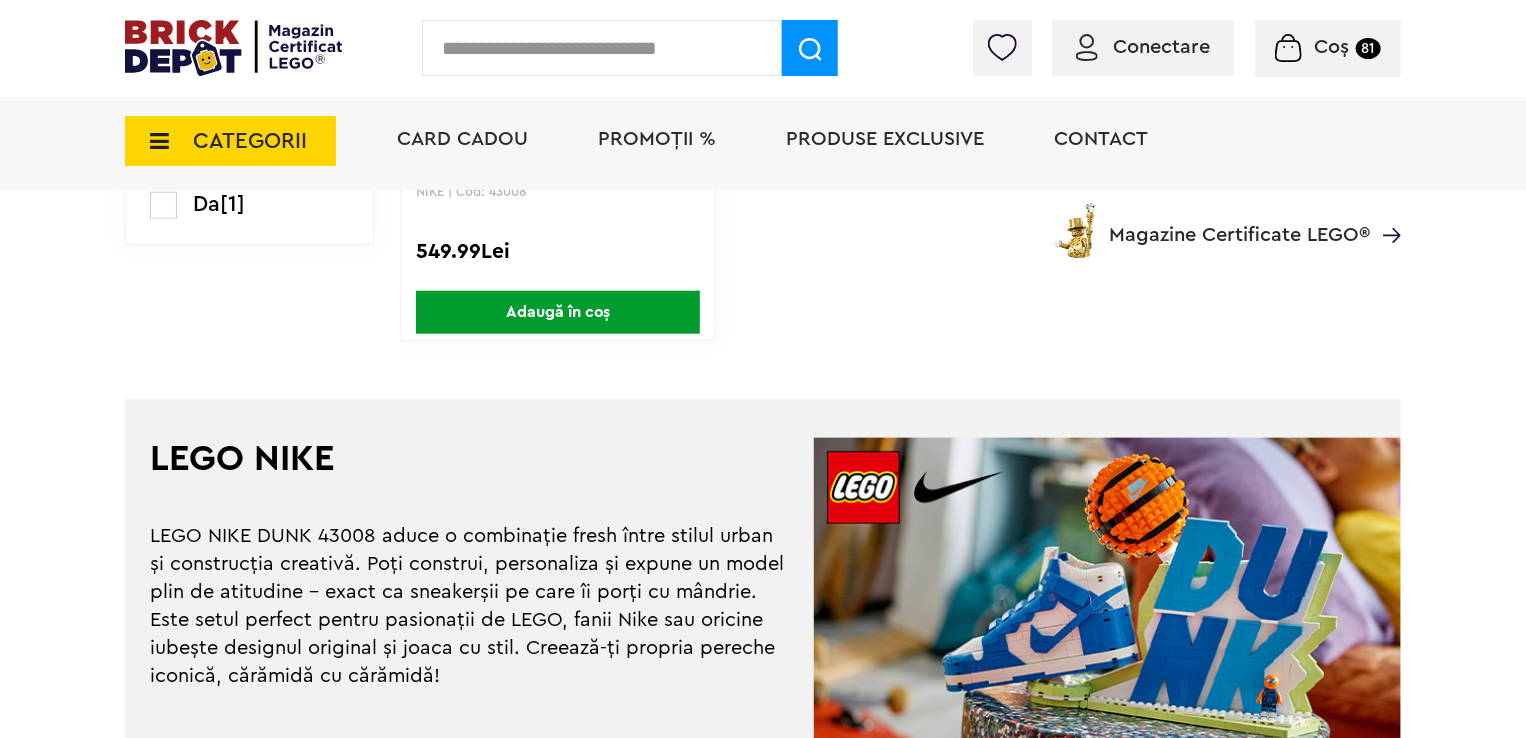 click on "Adaugă în coș" at bounding box center (558, 312) 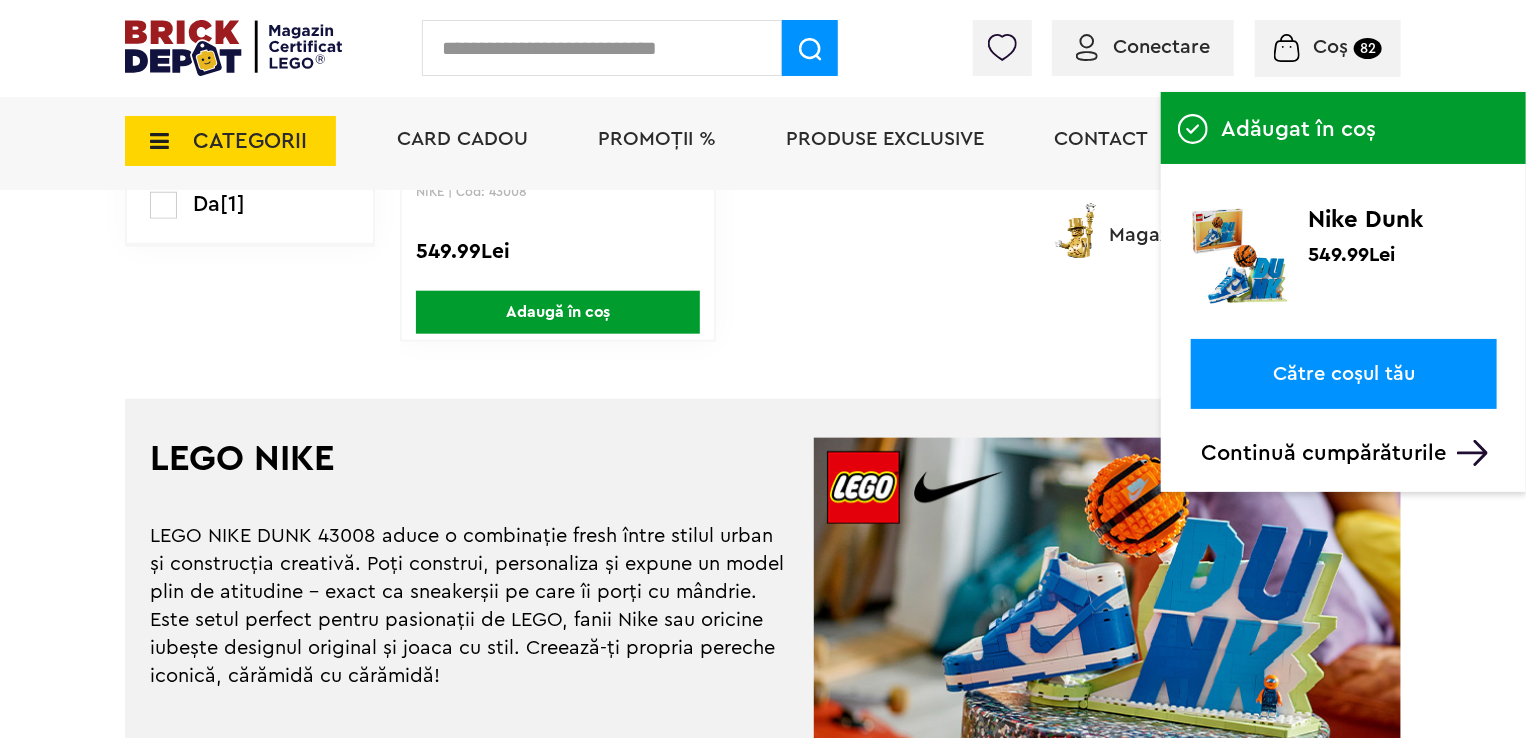 click on "CATEGORII" at bounding box center (230, 141) 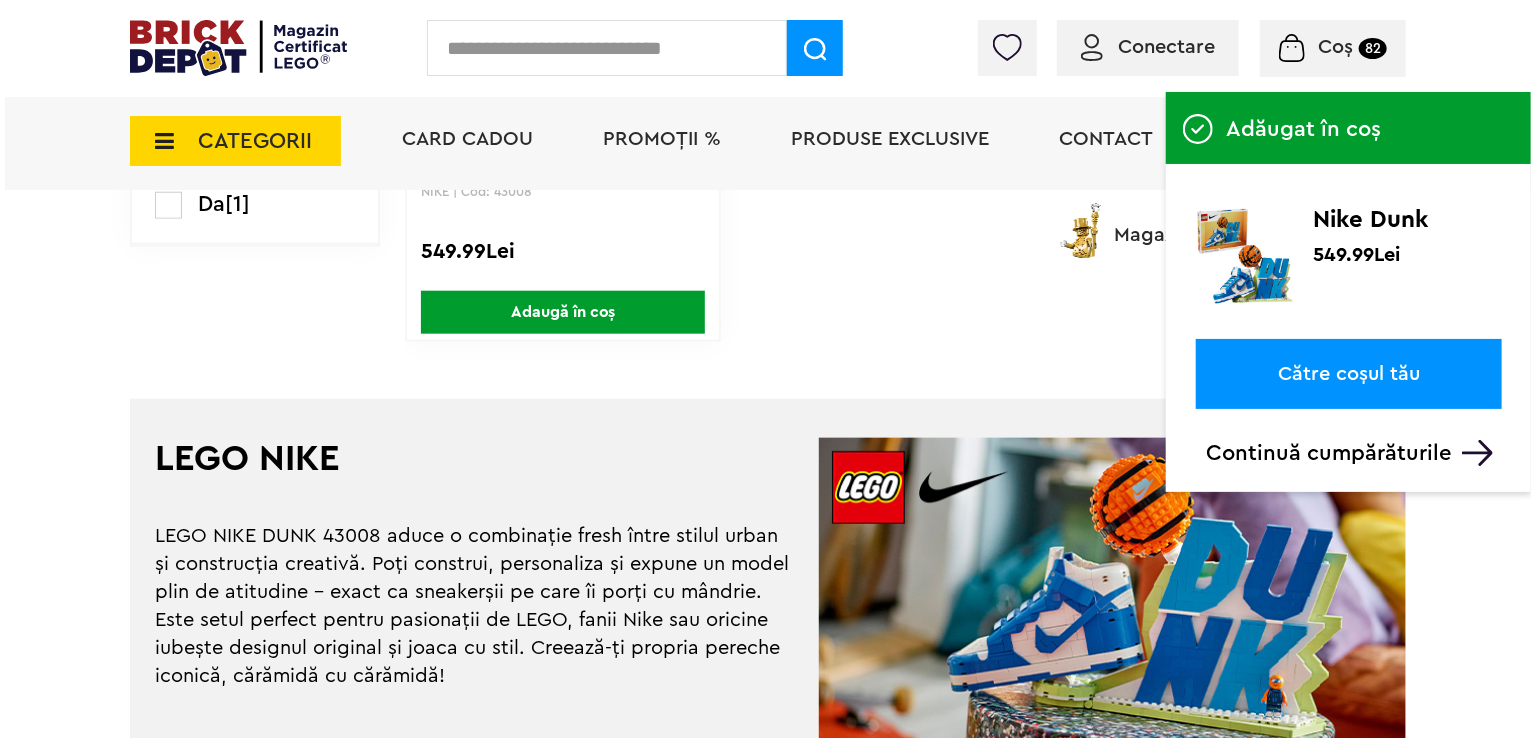 scroll, scrollTop: 901, scrollLeft: 0, axis: vertical 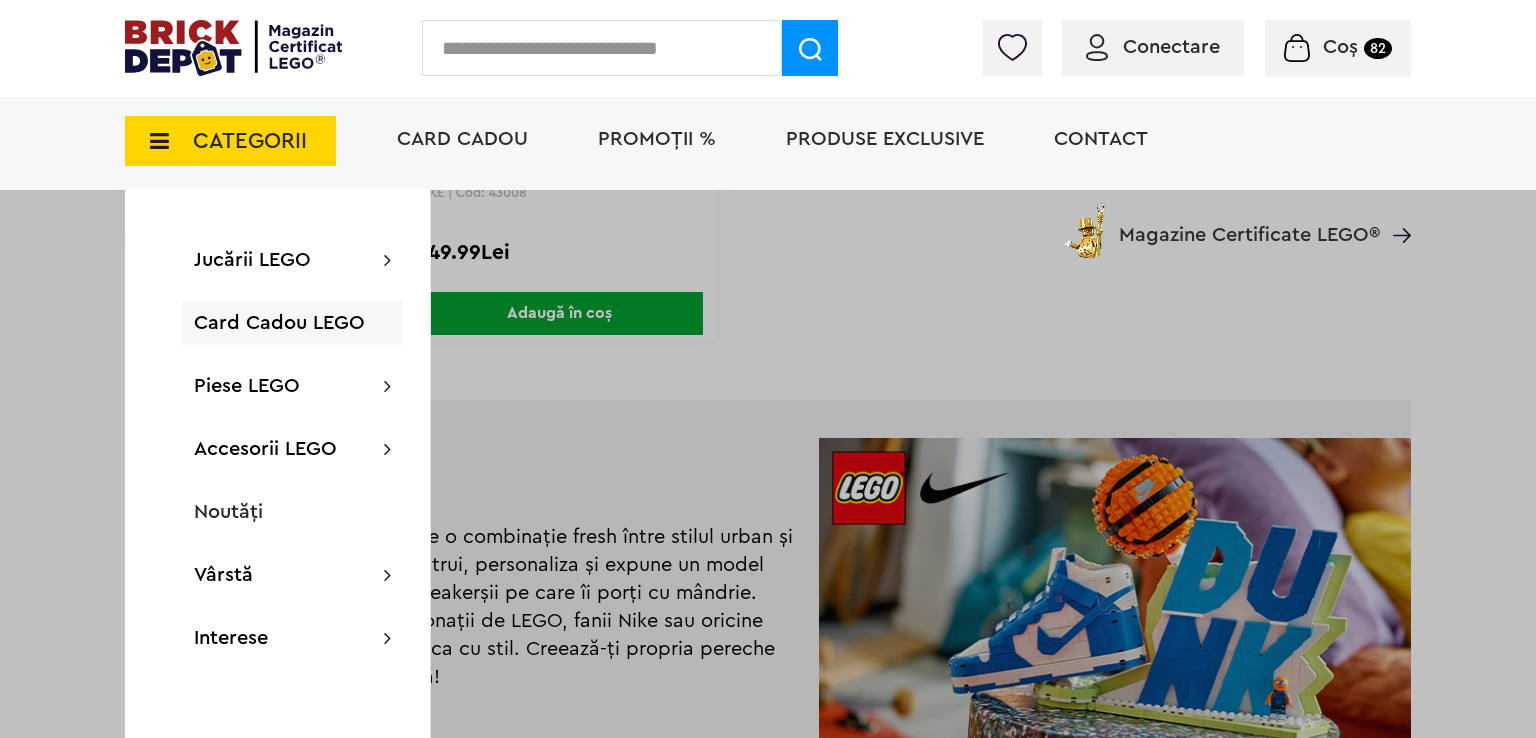 click on "CATEGORII" at bounding box center [230, 141] 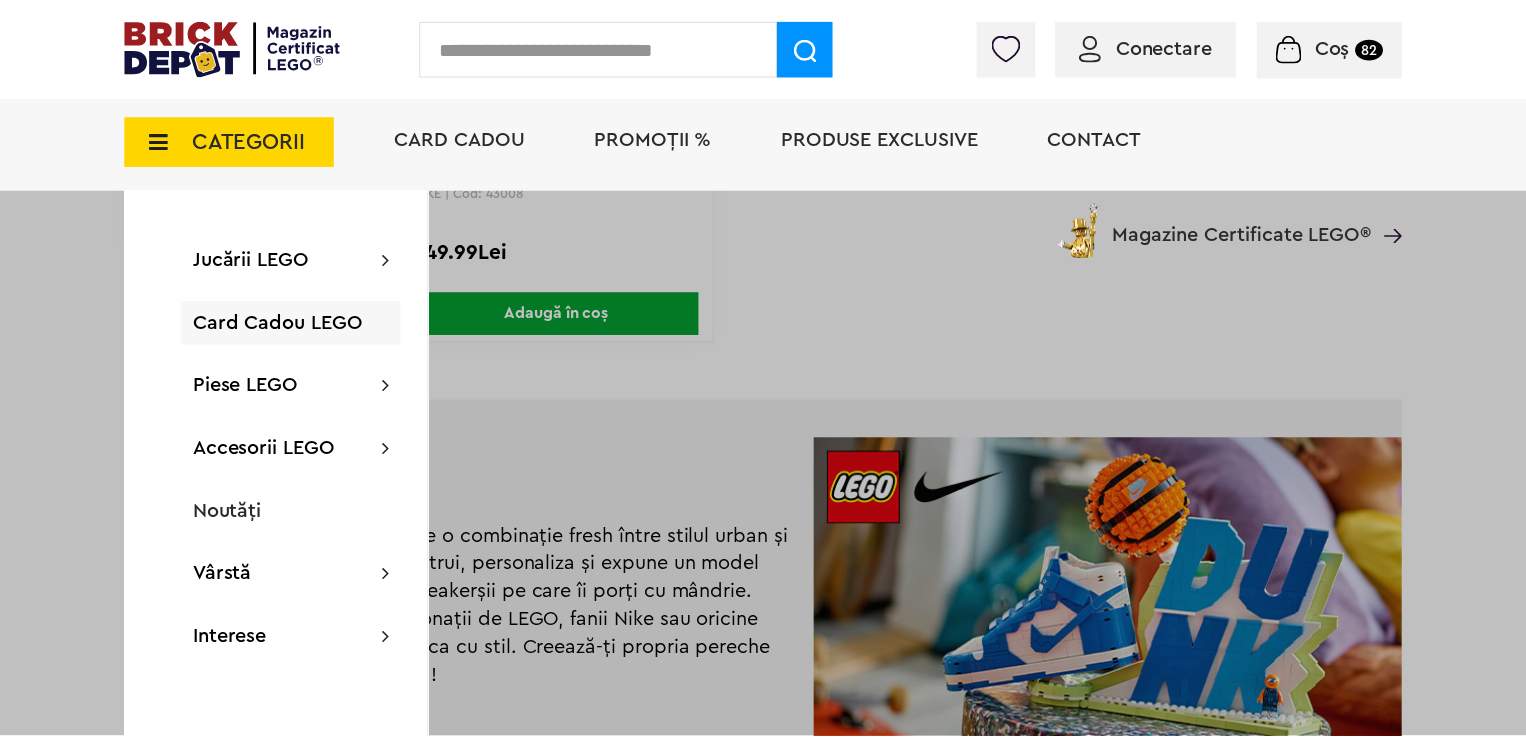 scroll, scrollTop: 900, scrollLeft: 0, axis: vertical 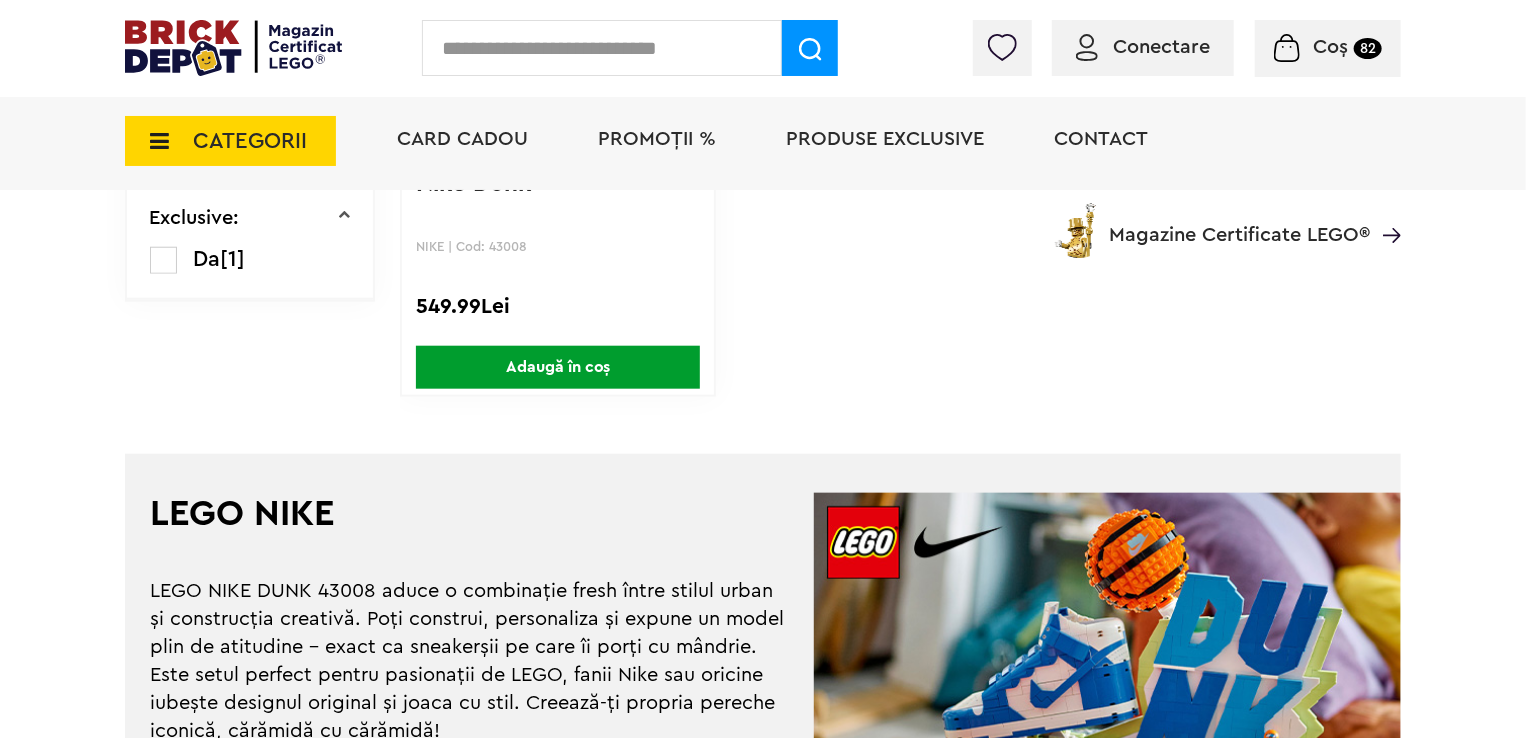 click on "CATEGORII" at bounding box center [230, 141] 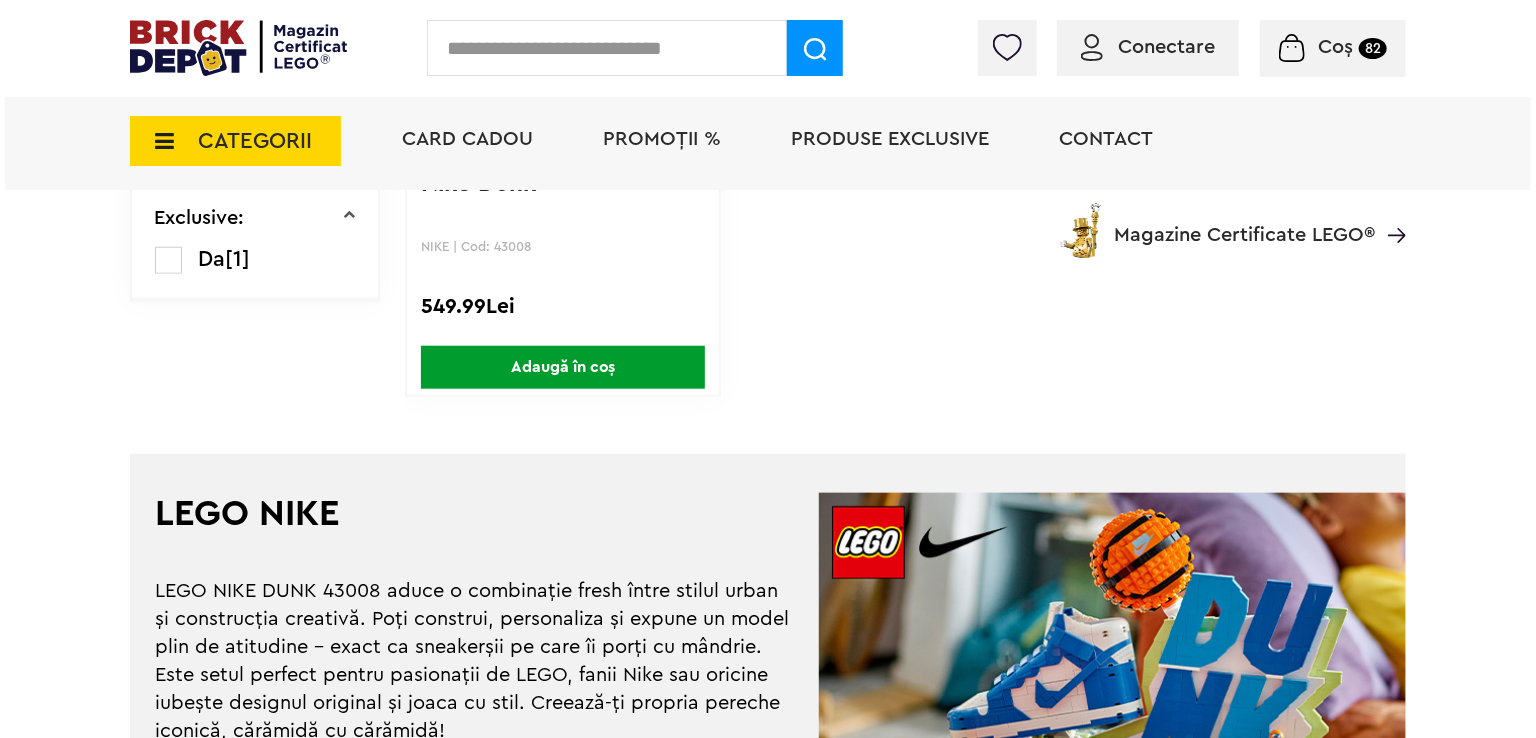 scroll, scrollTop: 801, scrollLeft: 0, axis: vertical 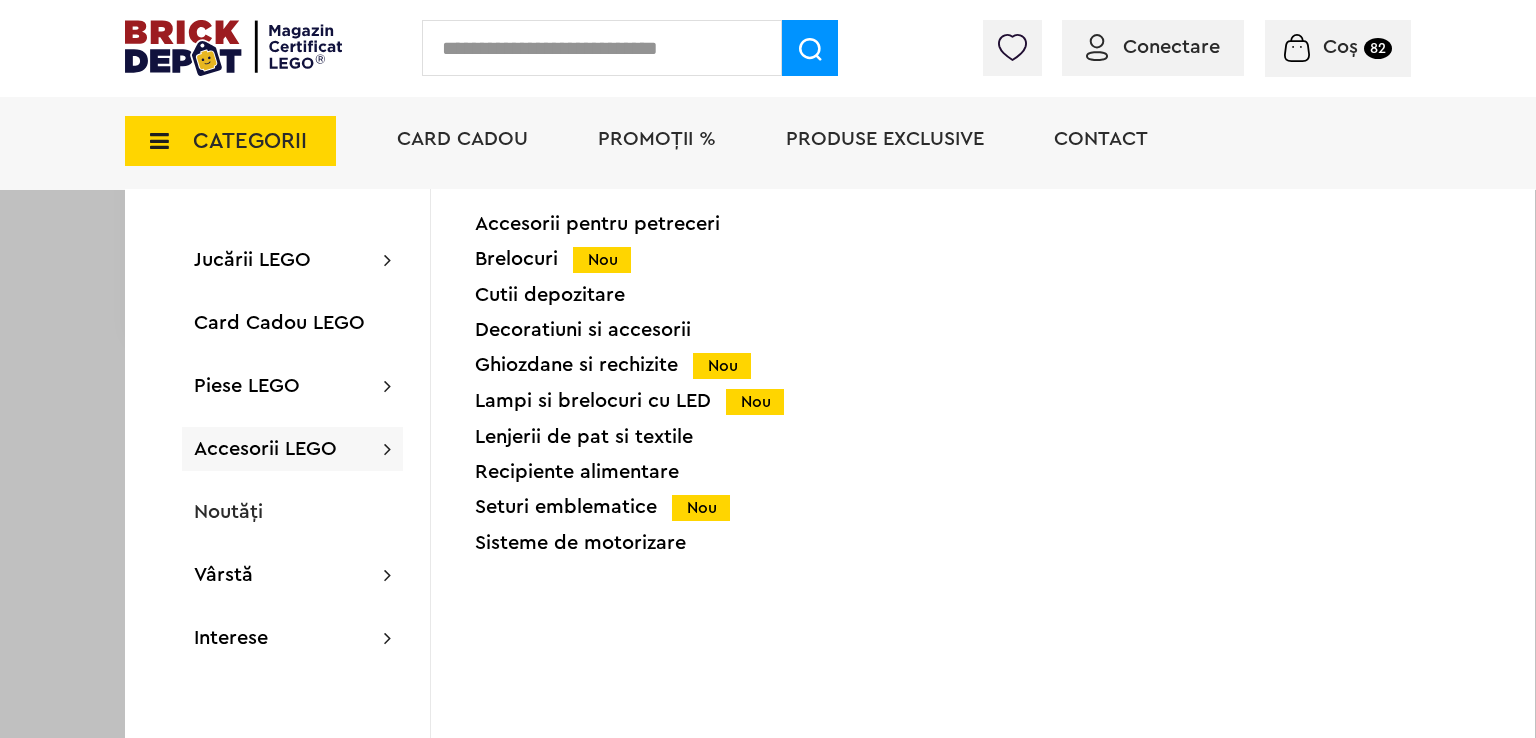 click on "Accesorii pentru petreceri Brelocuri Nou Cutii depozitare Decoratiuni si accesorii Ghiozdane si rechizite Nou Lampi si brelocuri cu LED Nou Lenjerii de pat si textile Recipiente alimentare Seturi emblematice Nou Sisteme de motorizare" at bounding box center [644, 391] 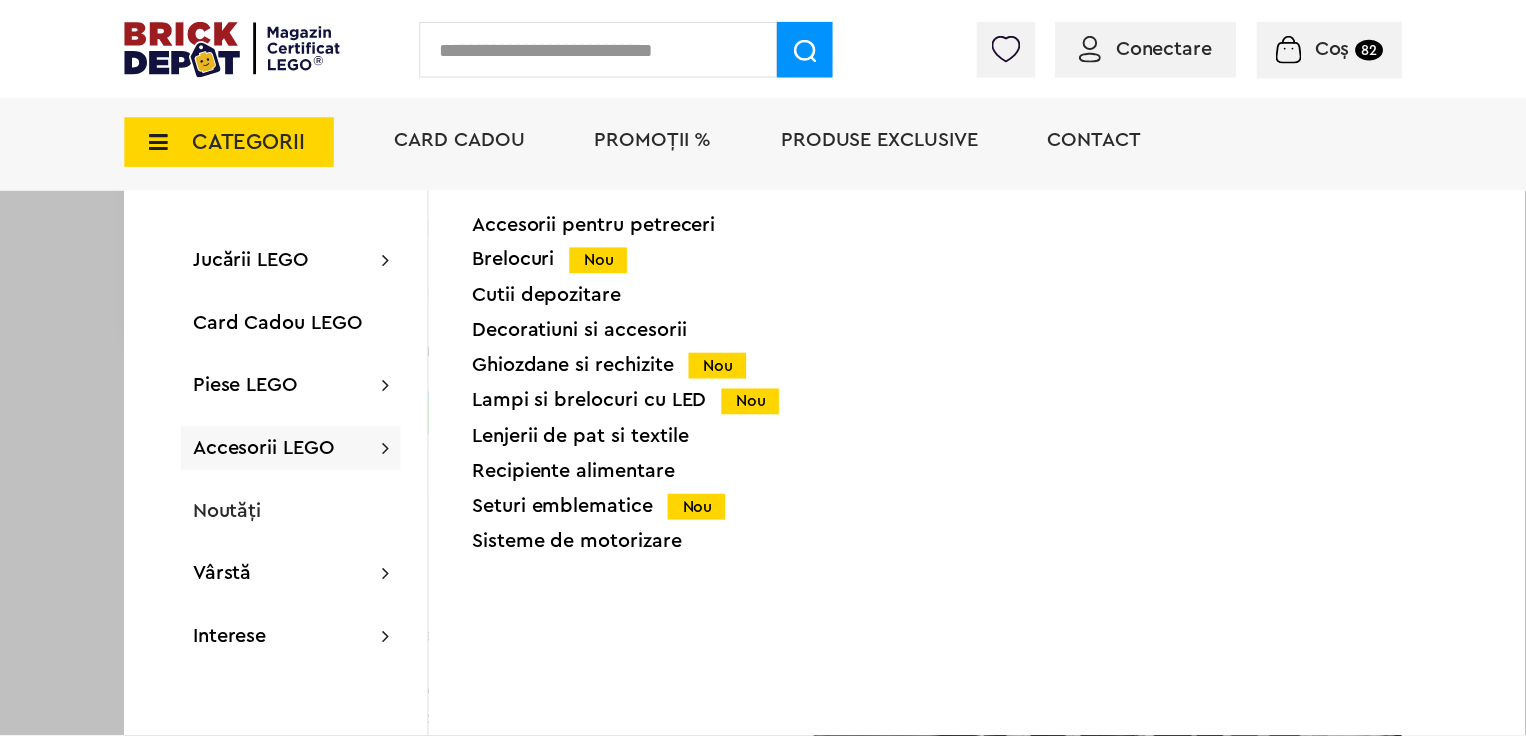 scroll, scrollTop: 800, scrollLeft: 0, axis: vertical 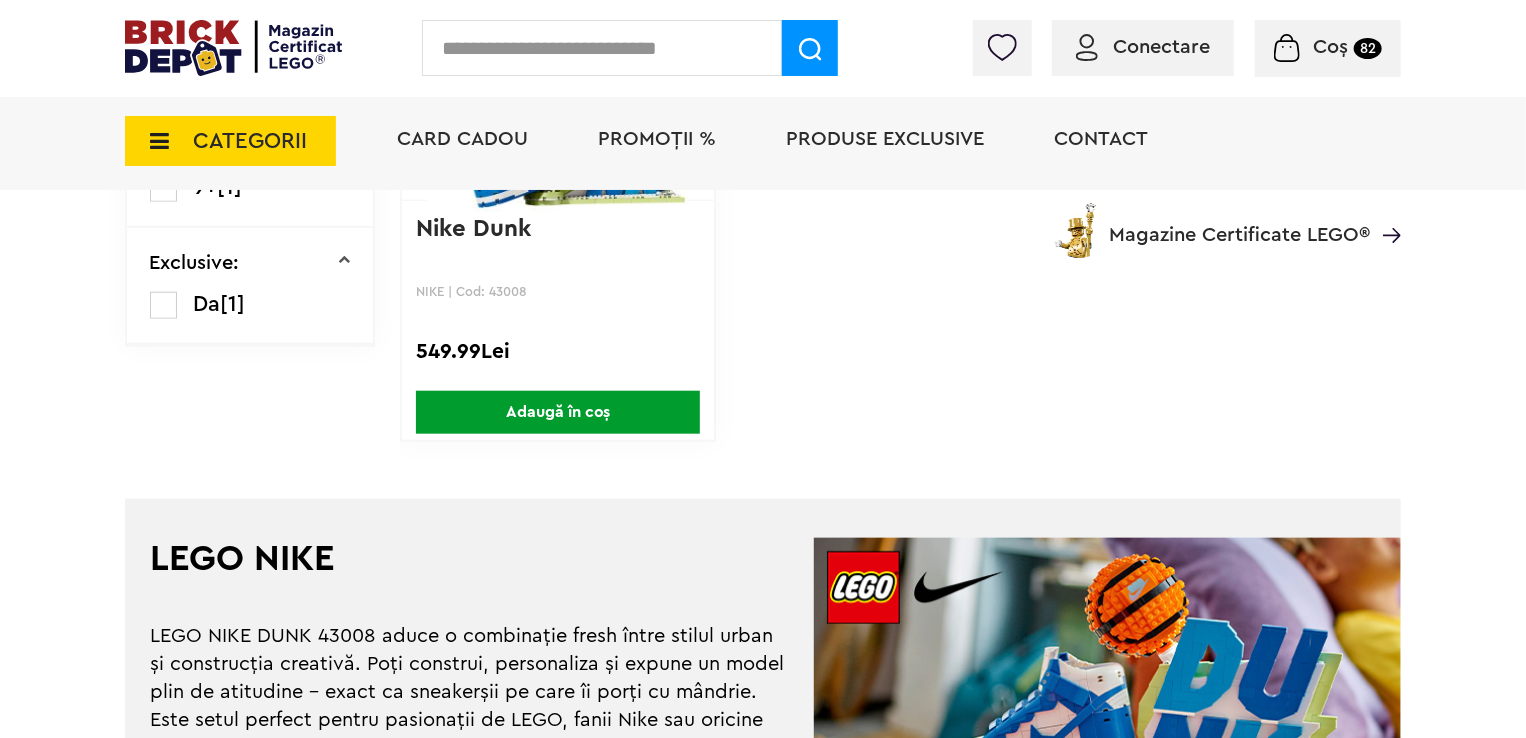 click on "CATEGORII
Jucării LEGO
Card Cadou LEGO Animal Crossing Architecture Art Nou Bluey Nou Brickheadz City Nou Classic Colecția Botanică Nou Creator DC Super Heroes Disney Nou DOTS DREAMZzz Nou DUPLO Nou Education Festivaluri Tradiţionale Chinezesti Fortnite Nou Friends Nou Gabby s Dollhouse Harry Potter Nou Icons (Creator Expert) Nou Ideas Nou Indiana Jones Jurassic World Nou Marvel Super Heroes Nou Minecraft Nou Minifigurine Minions Monkie Kid NIKE Nou Ninjago Nou One Piece Sonic the Hedgehog Speed Champions Nou Star Wars Nou Super Mario Nou Technic Nou The Legend of Zelda Wednesday Wicked Vezi Toate >> Card Cadou LEGO
Piese LEGO
Accesorii Nou Animale Autocolante Caramizi Nou Caramizi cu panta Nou Caramizi curbate Nou Caramizi rotunde Nou Caramizi speciale Nou Componente Figurine actiune Nou Minifigurine Minifigurine - Accesorii Minifigurine - Parti componente Piese decorate Nou Placi Nou Placi cu unghiuri ascutite Nou Placi netede Nou Placi netede modificate Nou Placi rotunde" at bounding box center [230, 129] 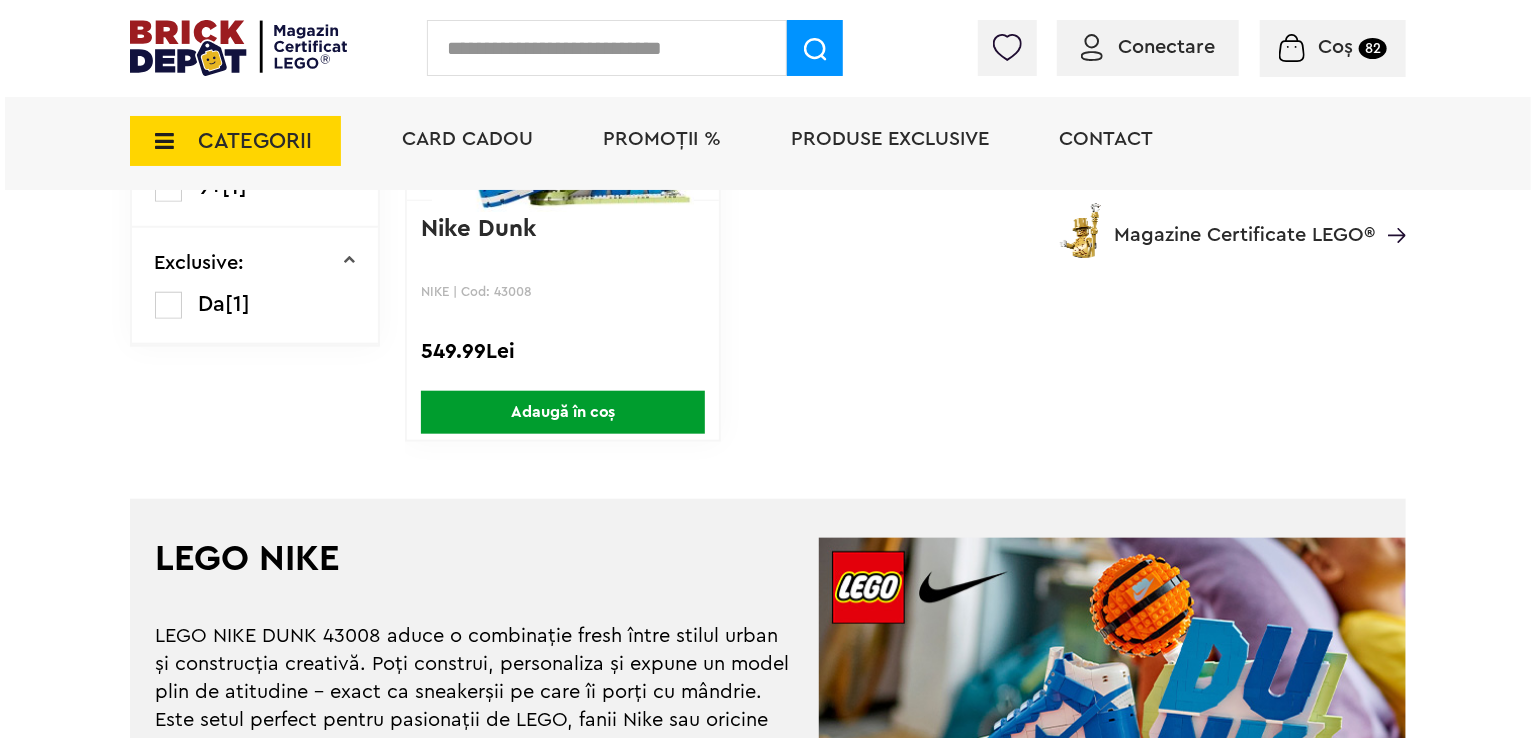 scroll, scrollTop: 801, scrollLeft: 0, axis: vertical 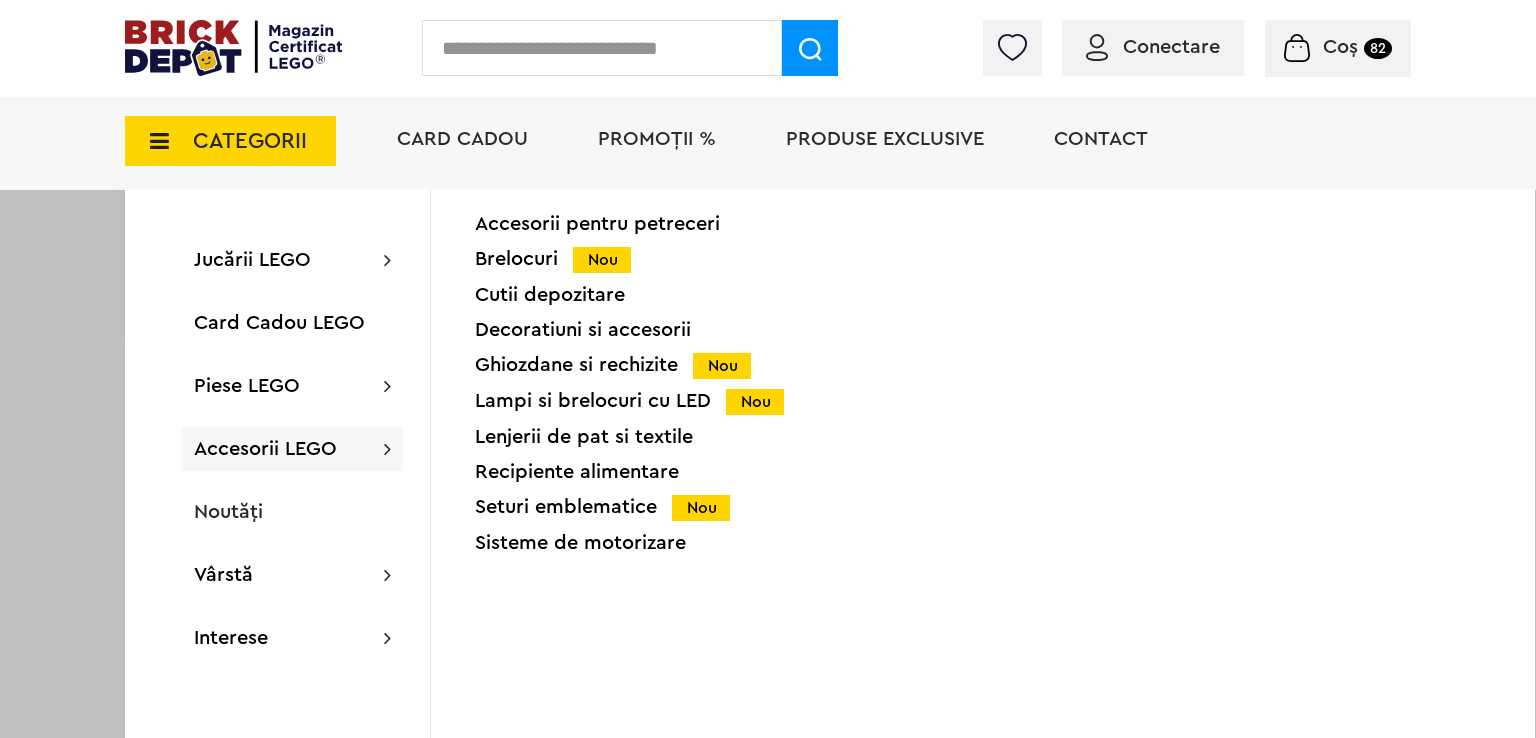 click on "Nou" at bounding box center (722, 366) 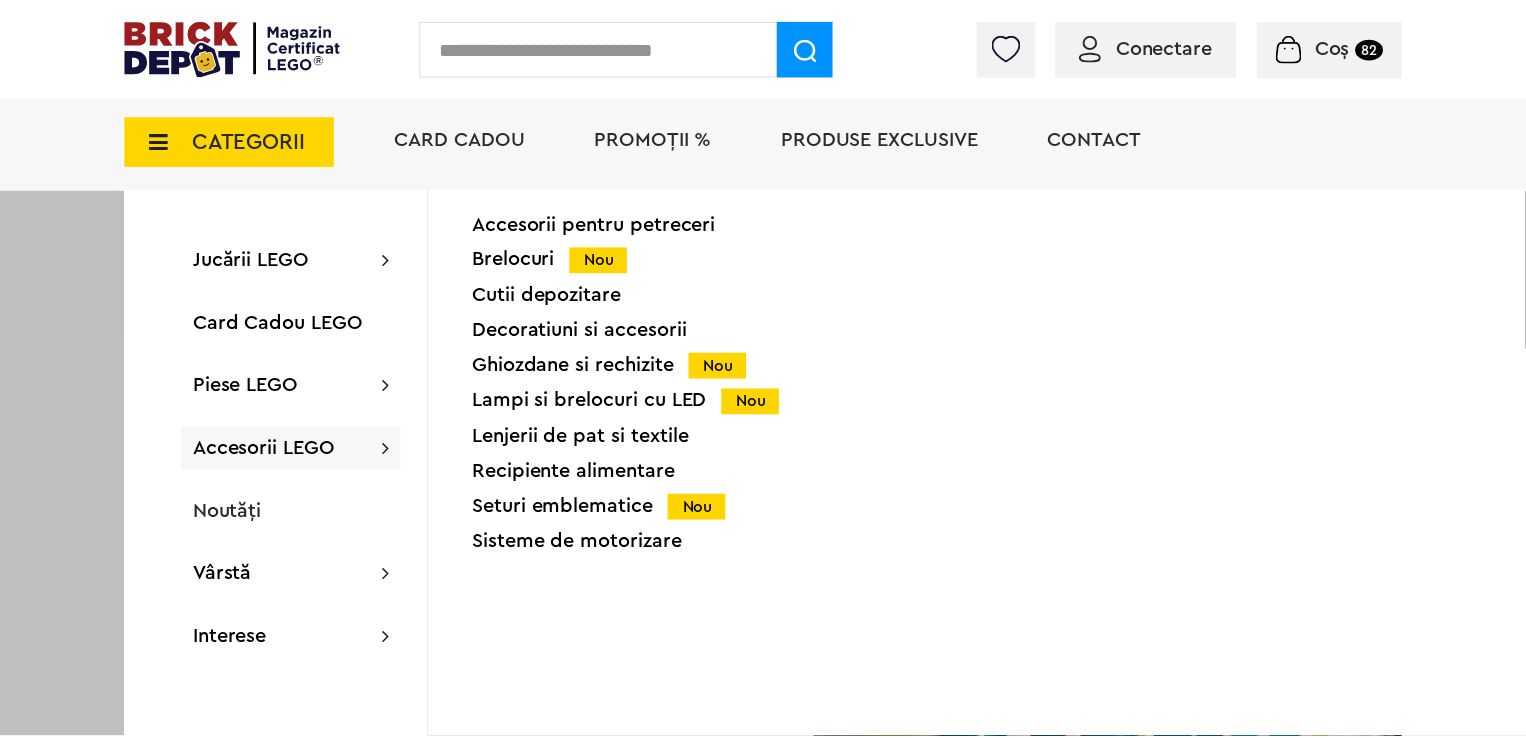 scroll, scrollTop: 800, scrollLeft: 0, axis: vertical 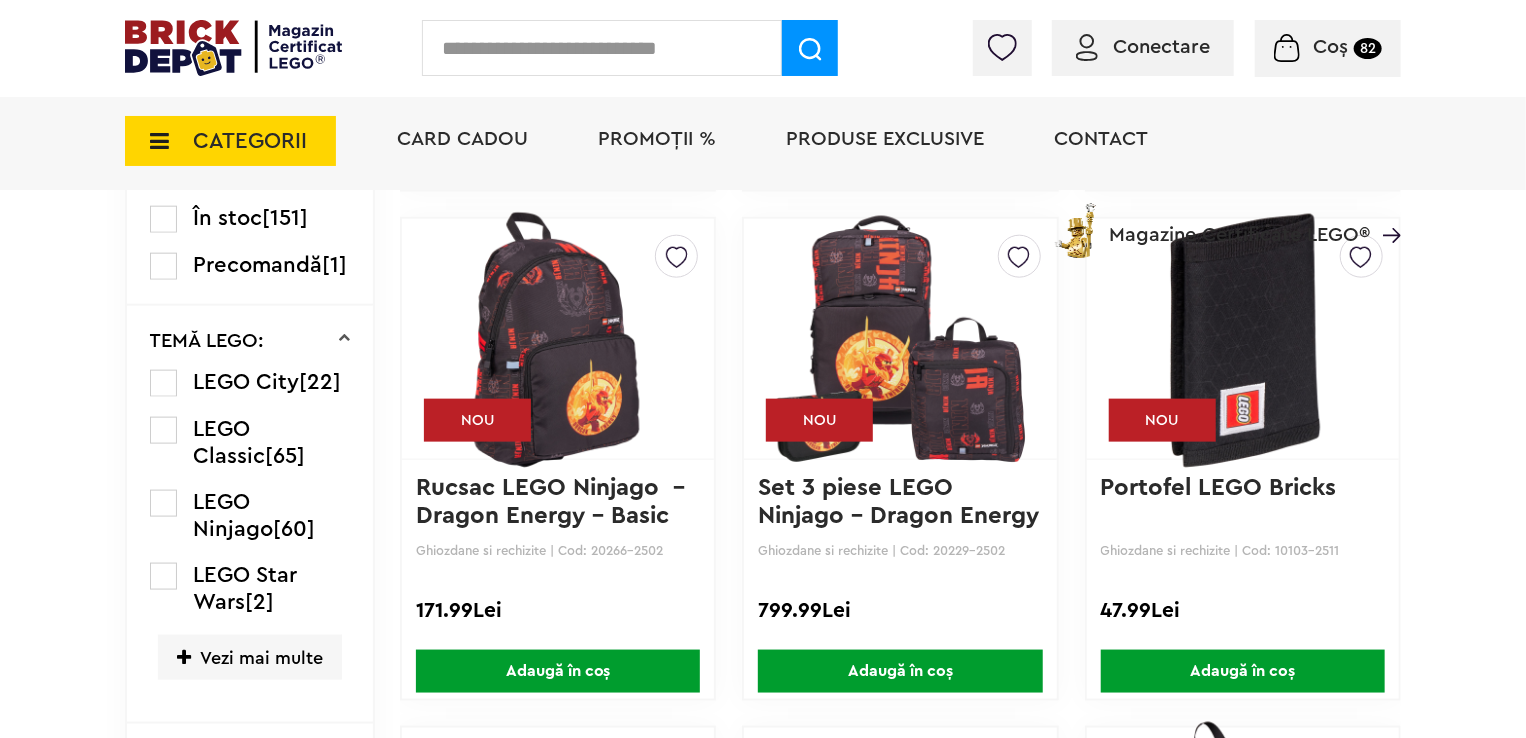 click on "CATEGORII" at bounding box center (250, 141) 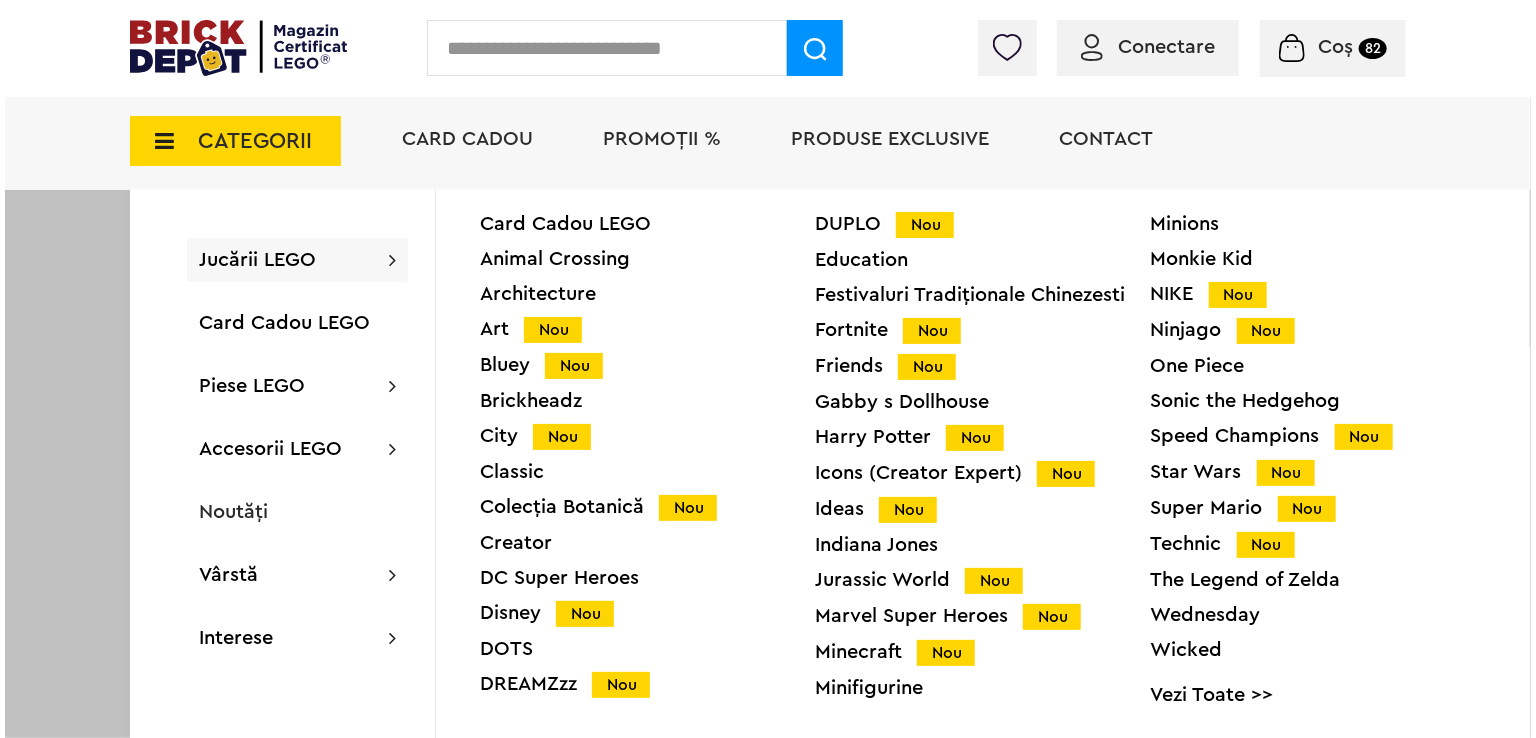 scroll, scrollTop: 1052, scrollLeft: 0, axis: vertical 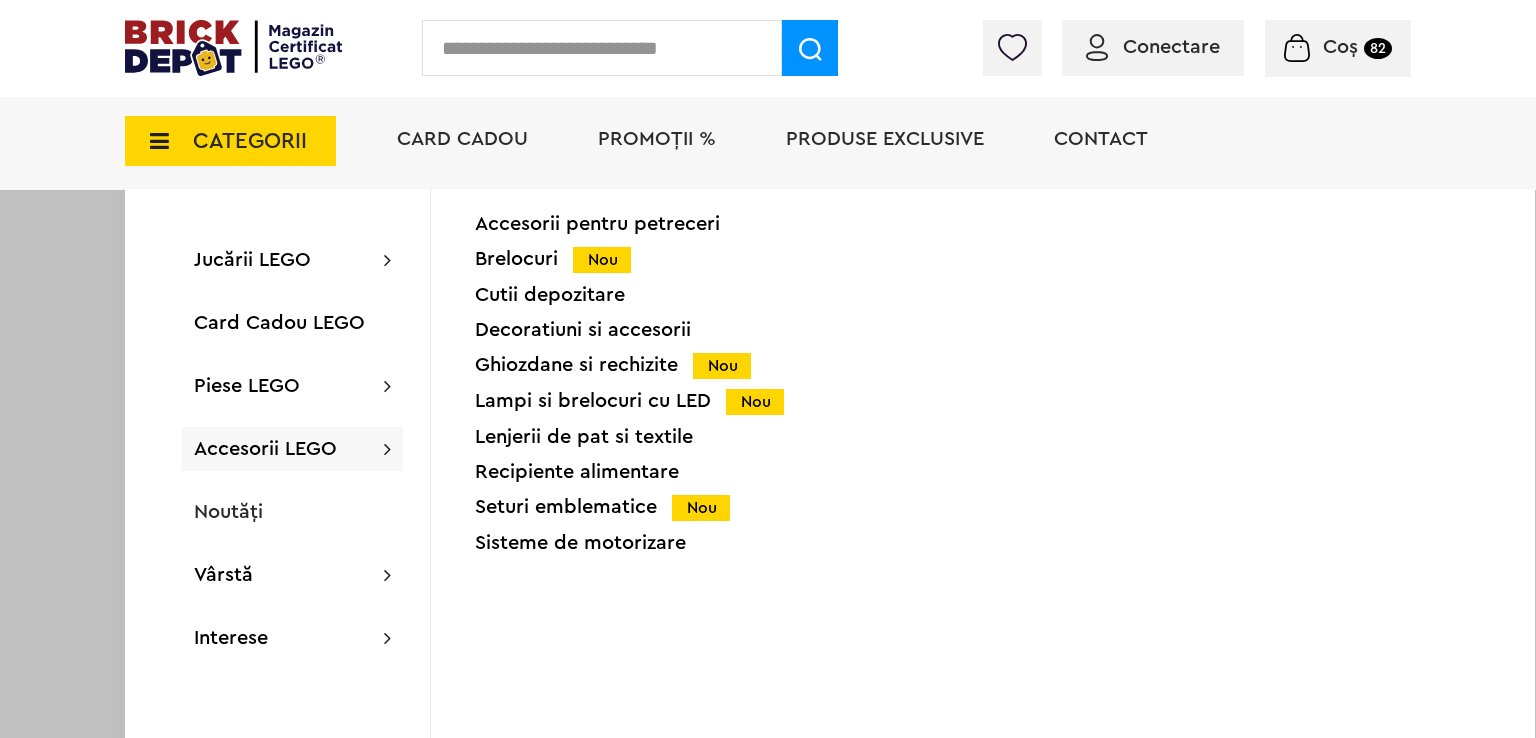 click on "Nou" at bounding box center (755, 402) 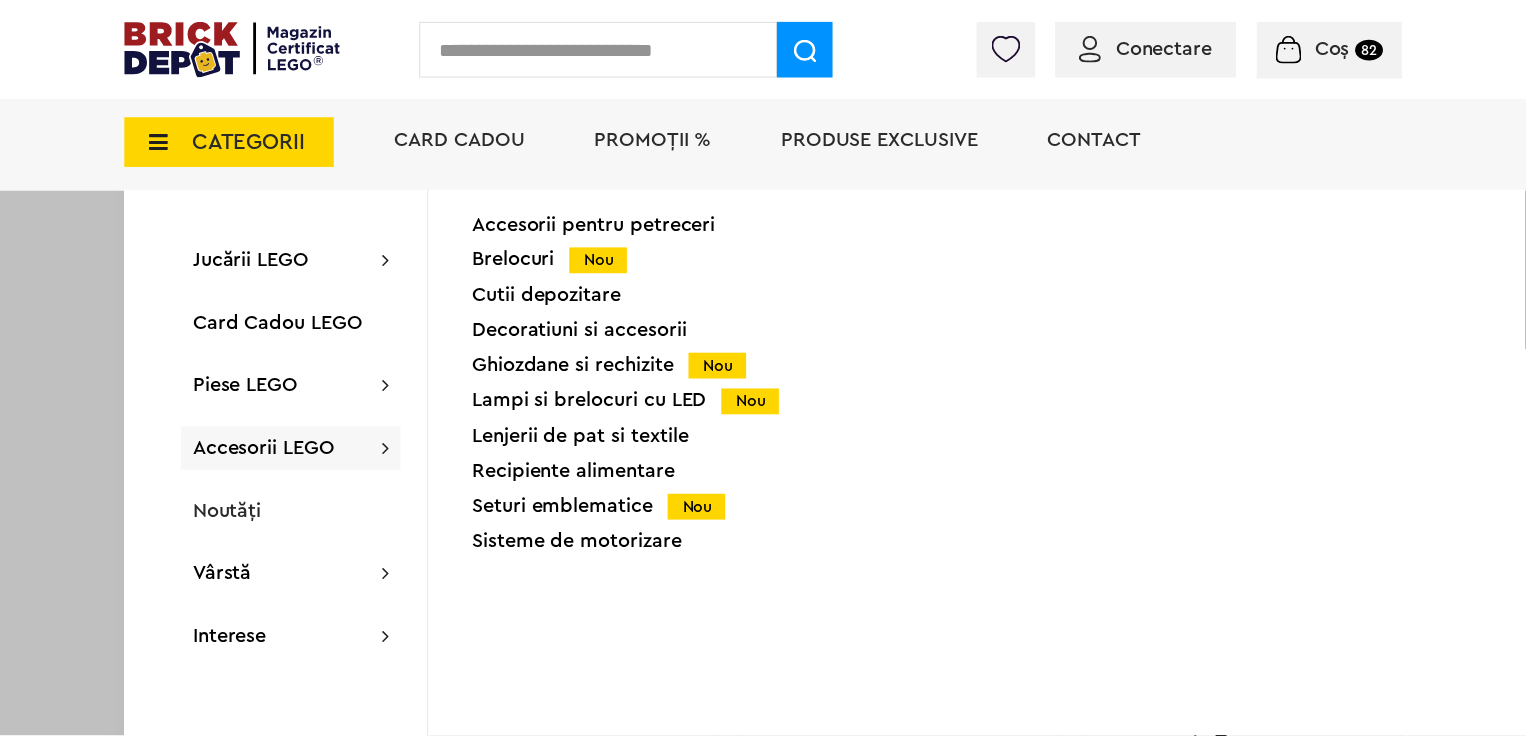 scroll, scrollTop: 1050, scrollLeft: 0, axis: vertical 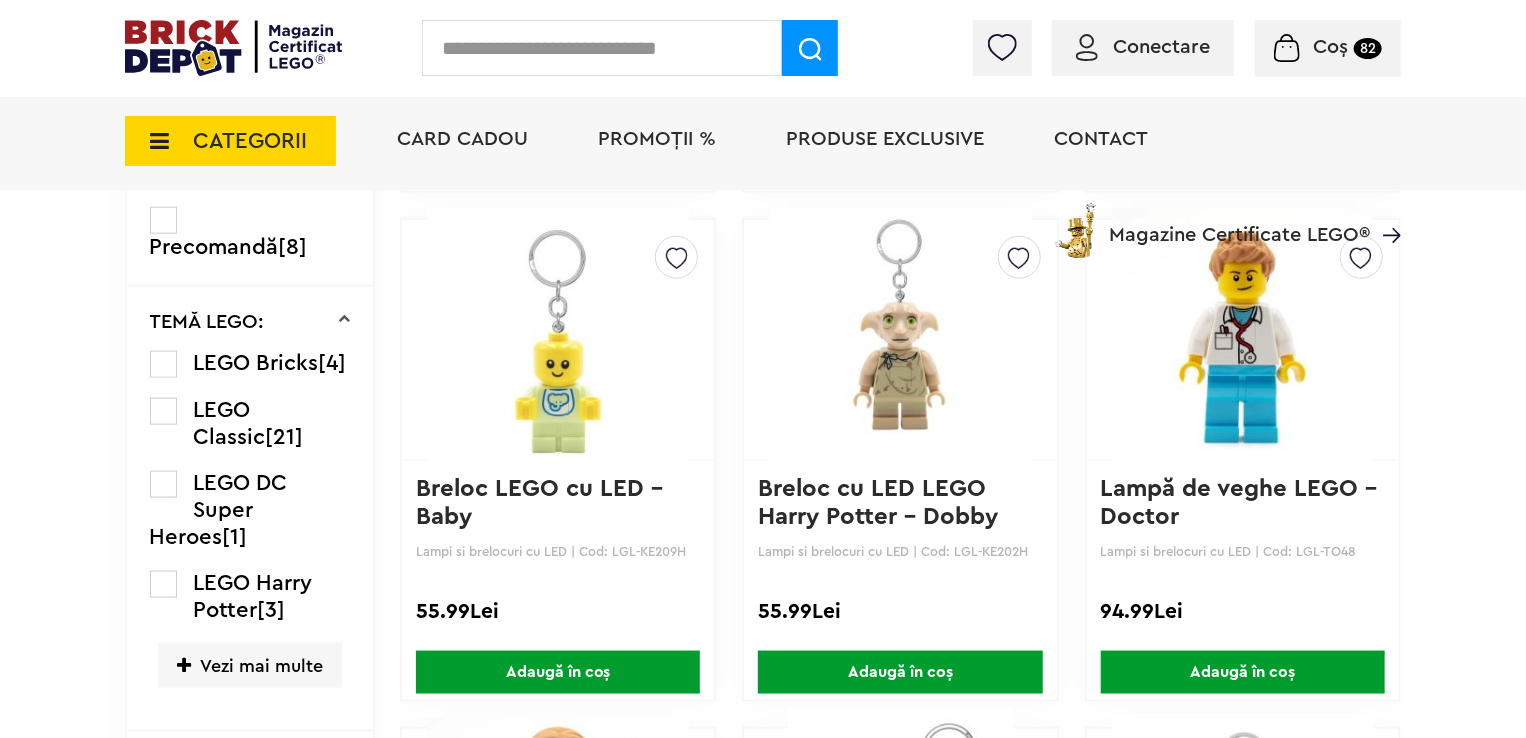 click on "Adaugă în coș" at bounding box center (558, 672) 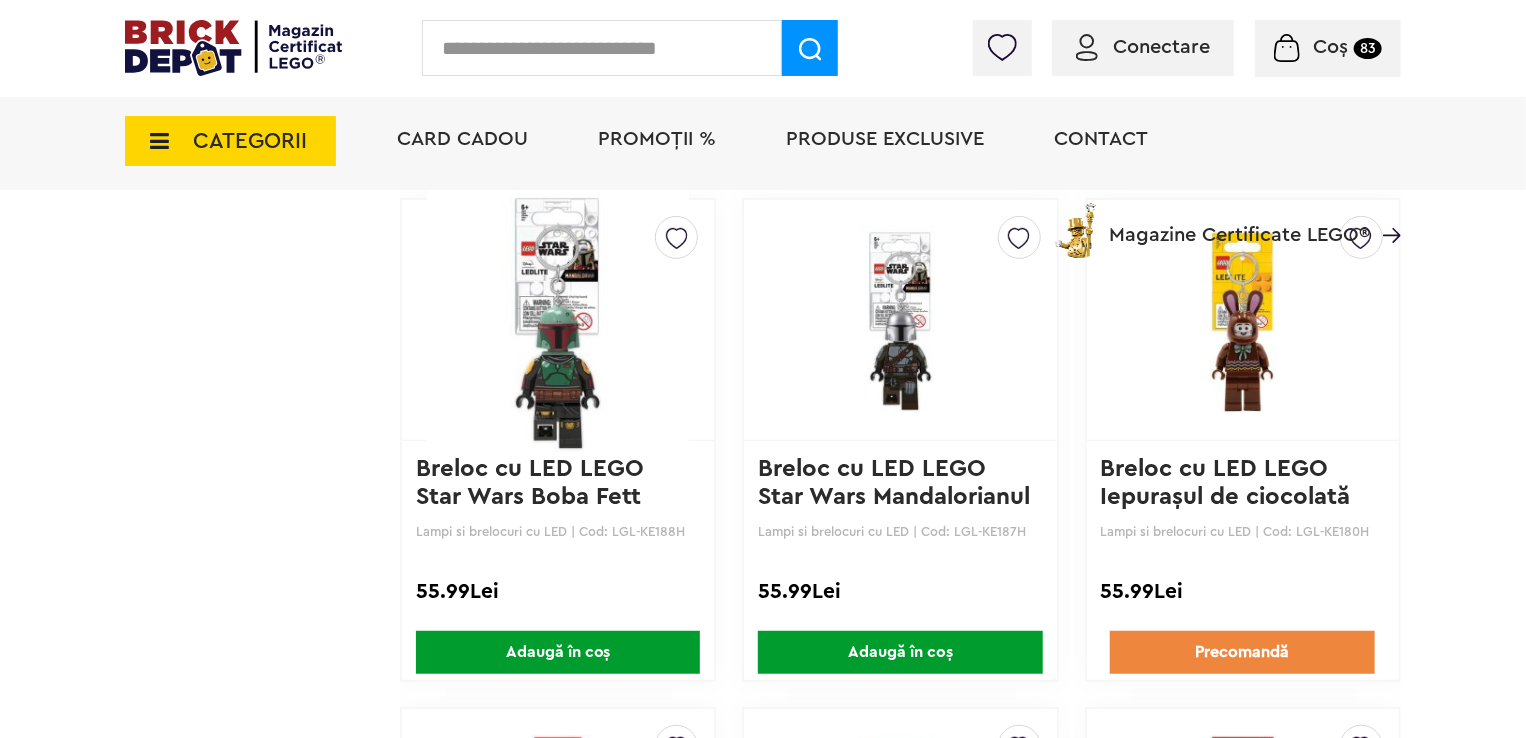 scroll, scrollTop: 4149, scrollLeft: 0, axis: vertical 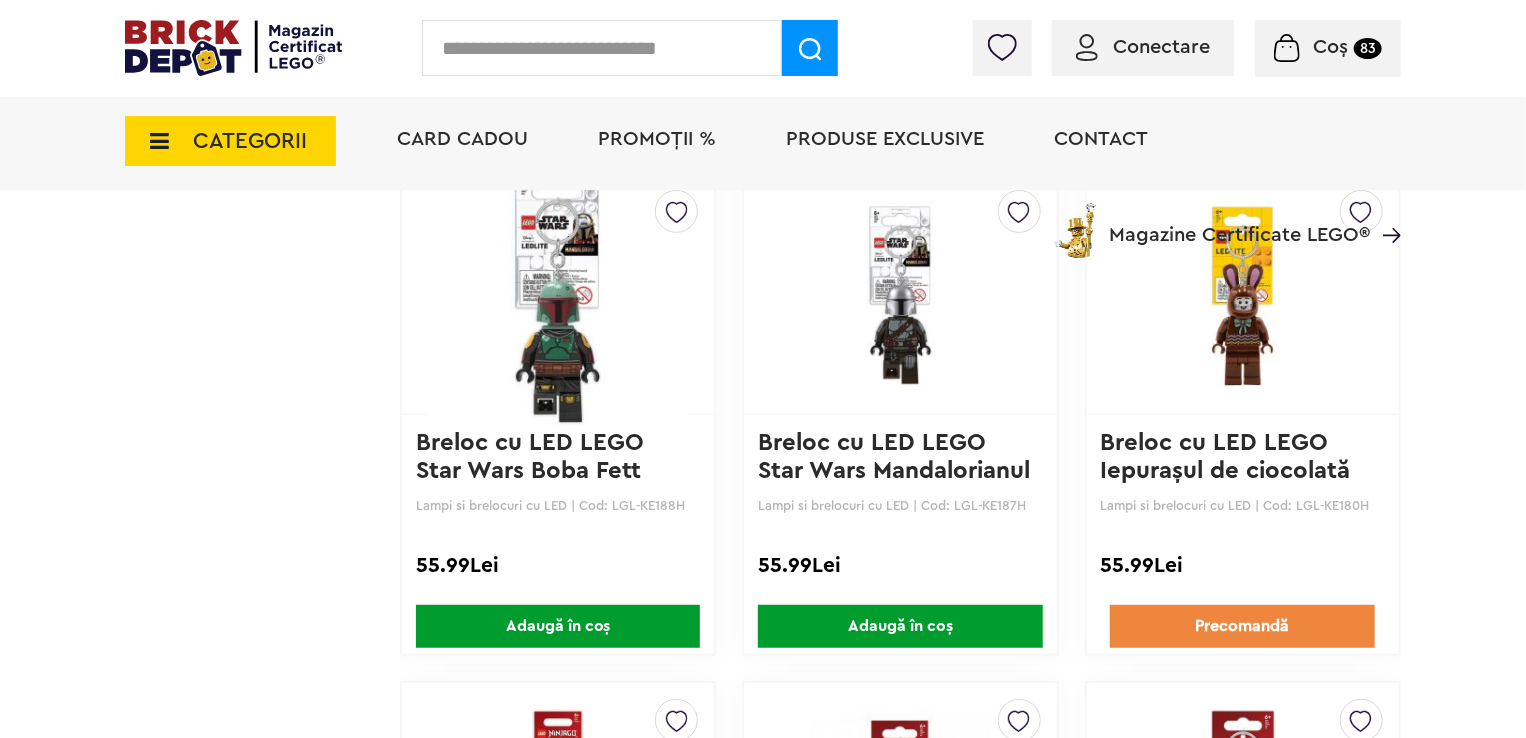 click on "Adaugă în coș" at bounding box center [900, 626] 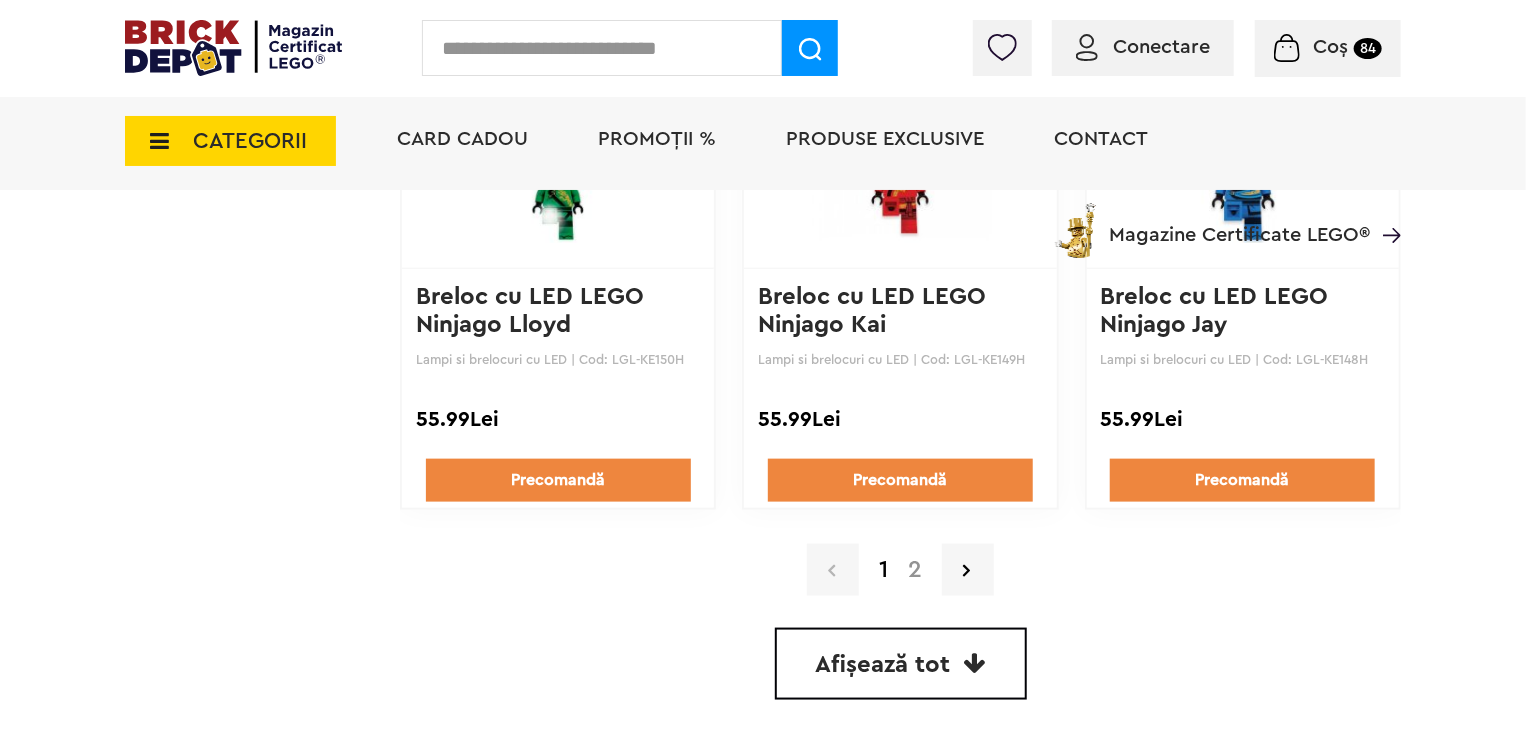 scroll, scrollTop: 4849, scrollLeft: 0, axis: vertical 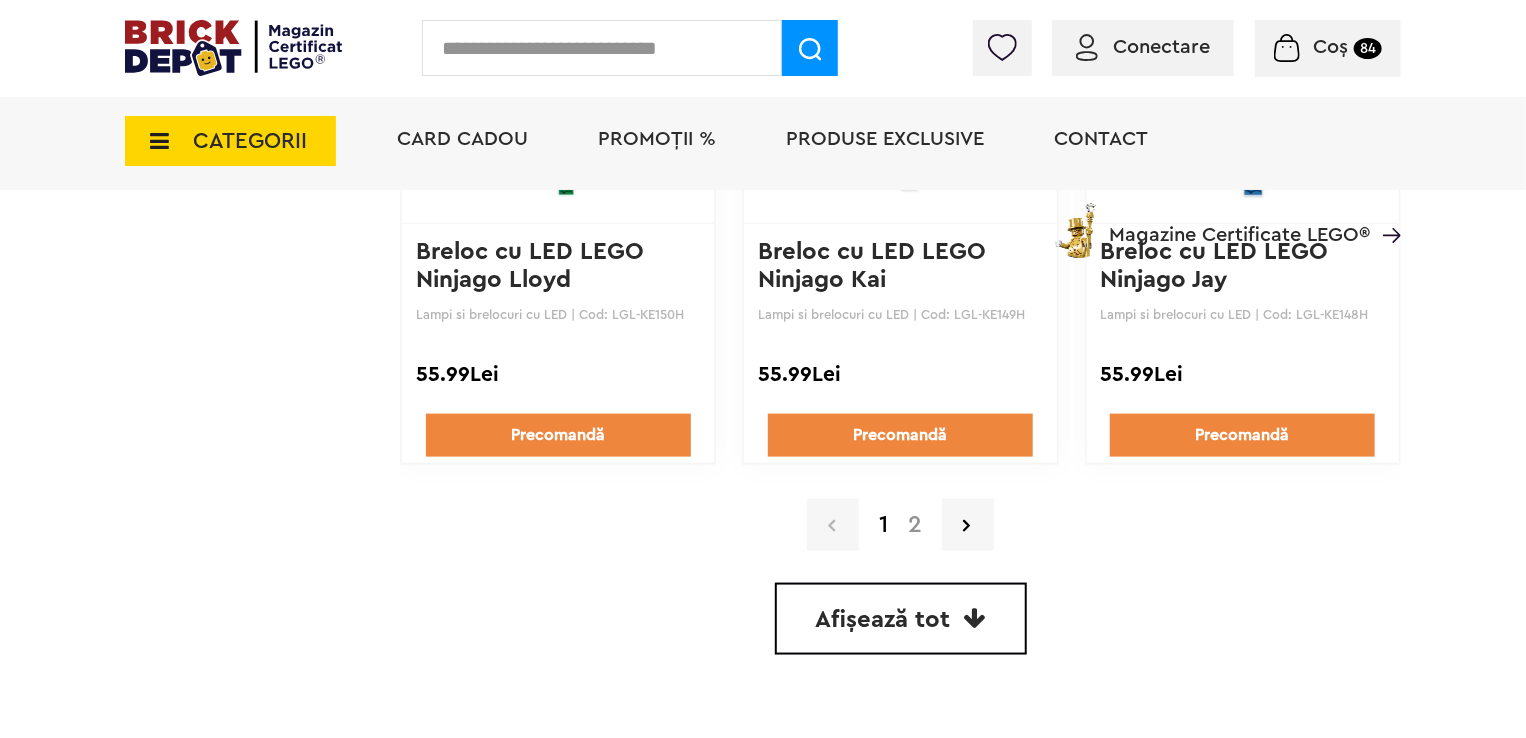 click on "Precomandă" at bounding box center [558, 435] 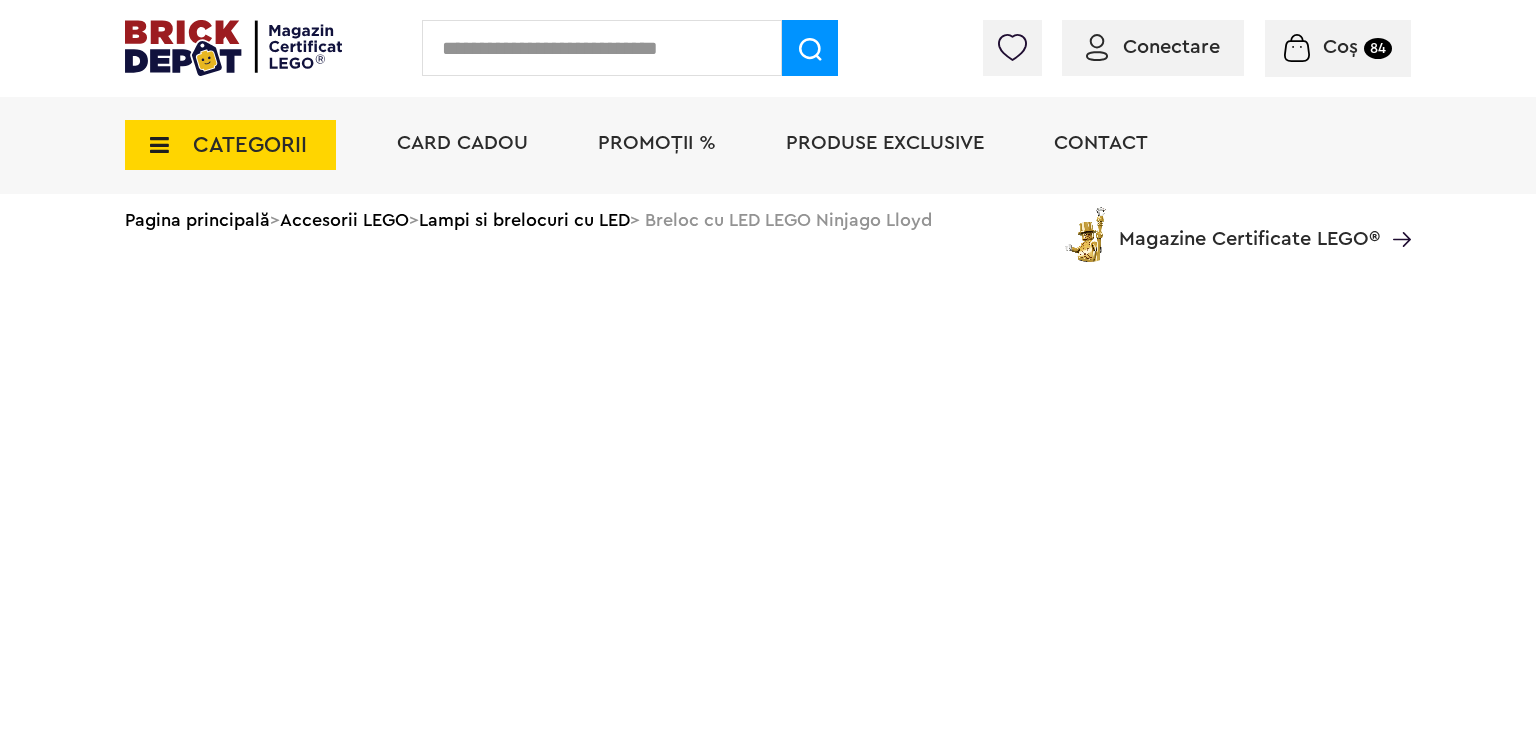 scroll, scrollTop: 0, scrollLeft: 0, axis: both 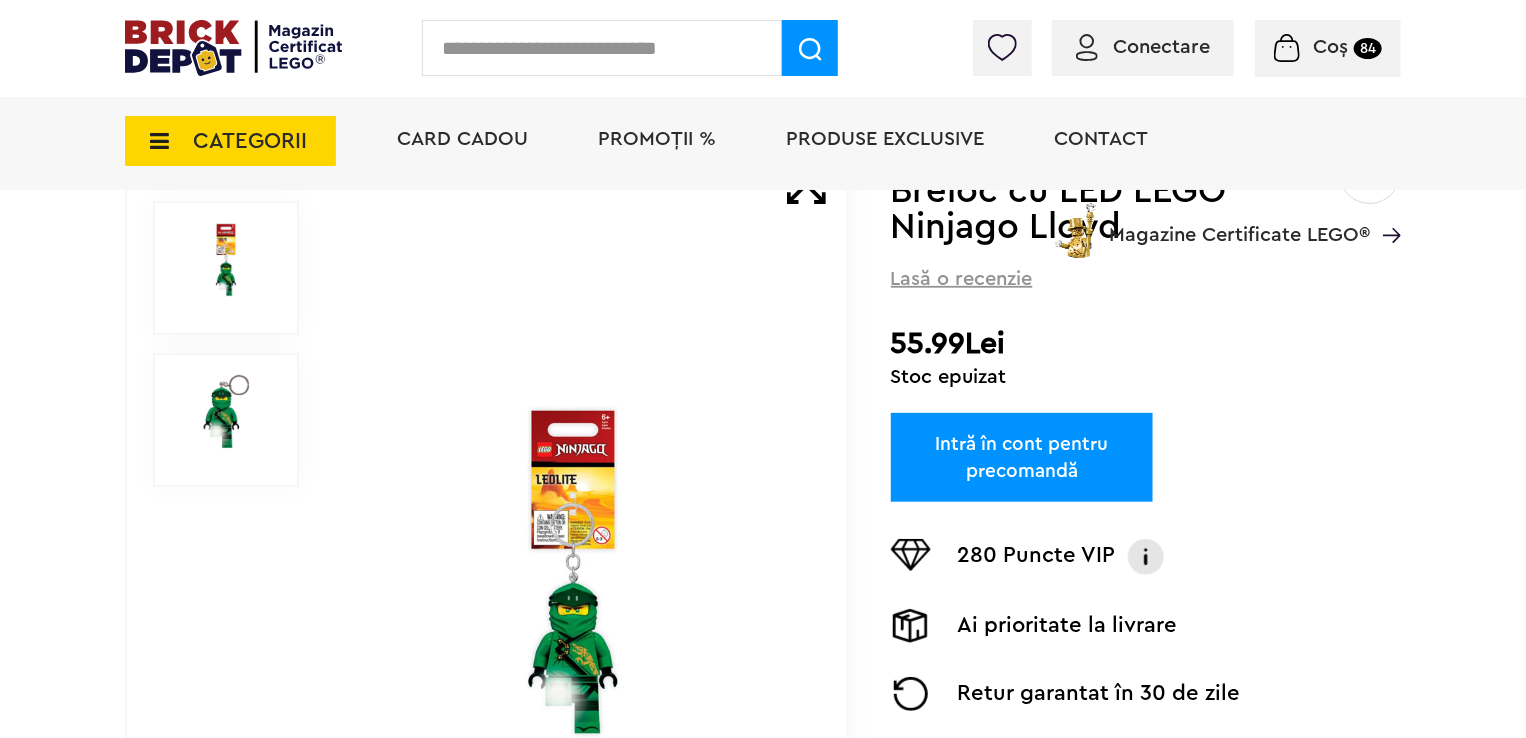 click on "CATEGORII" at bounding box center (230, 141) 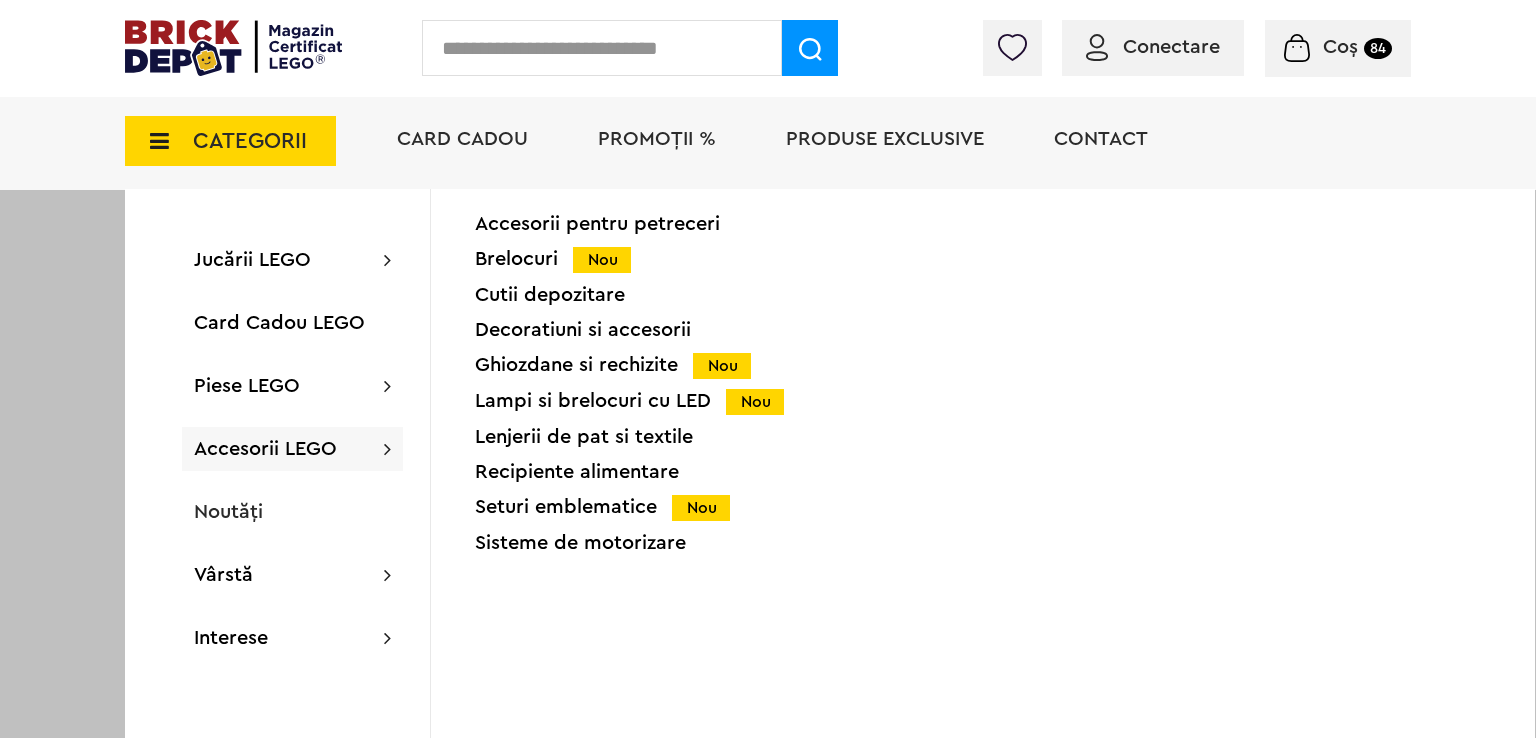 click on "Nou" at bounding box center [755, 402] 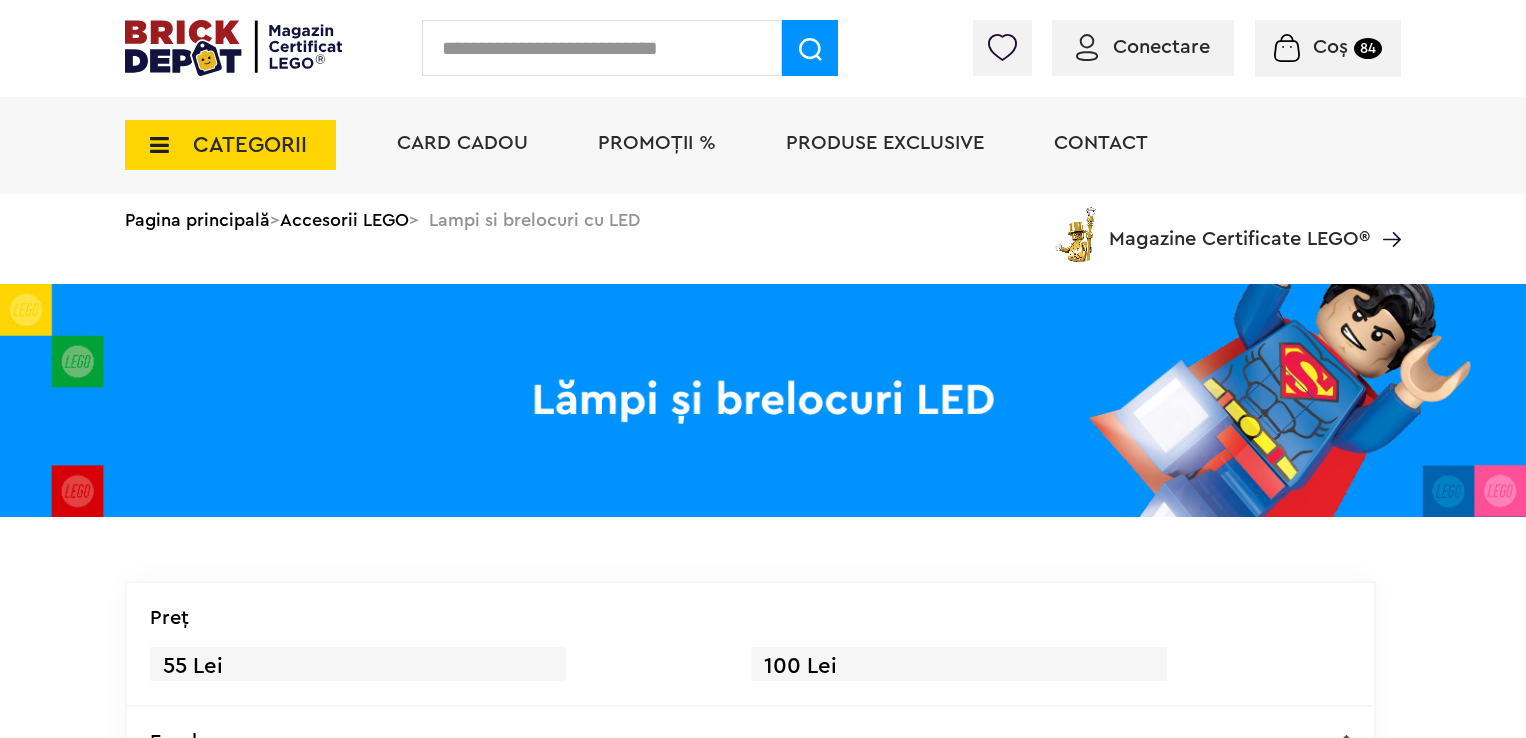 scroll, scrollTop: 0, scrollLeft: 0, axis: both 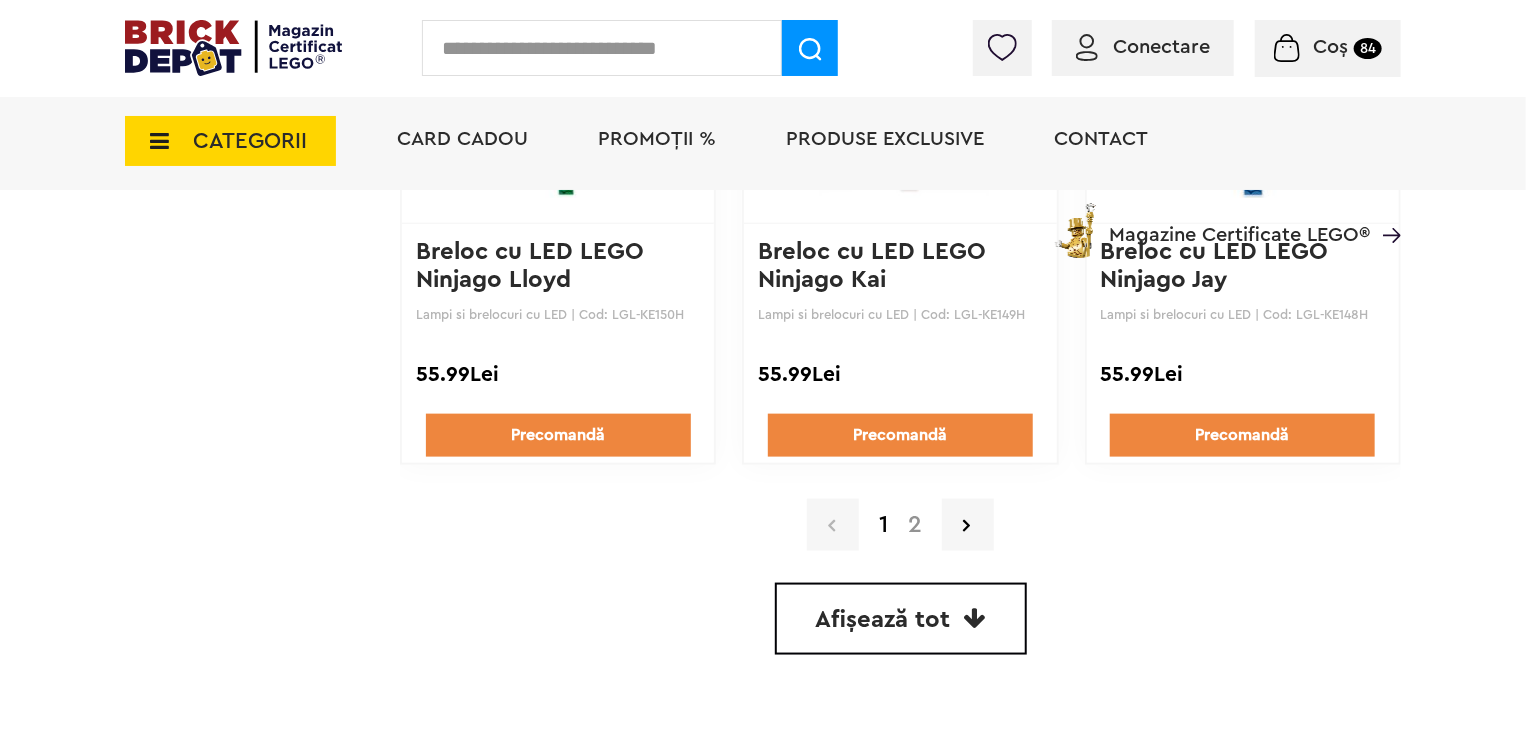 click on "2" at bounding box center [915, 525] 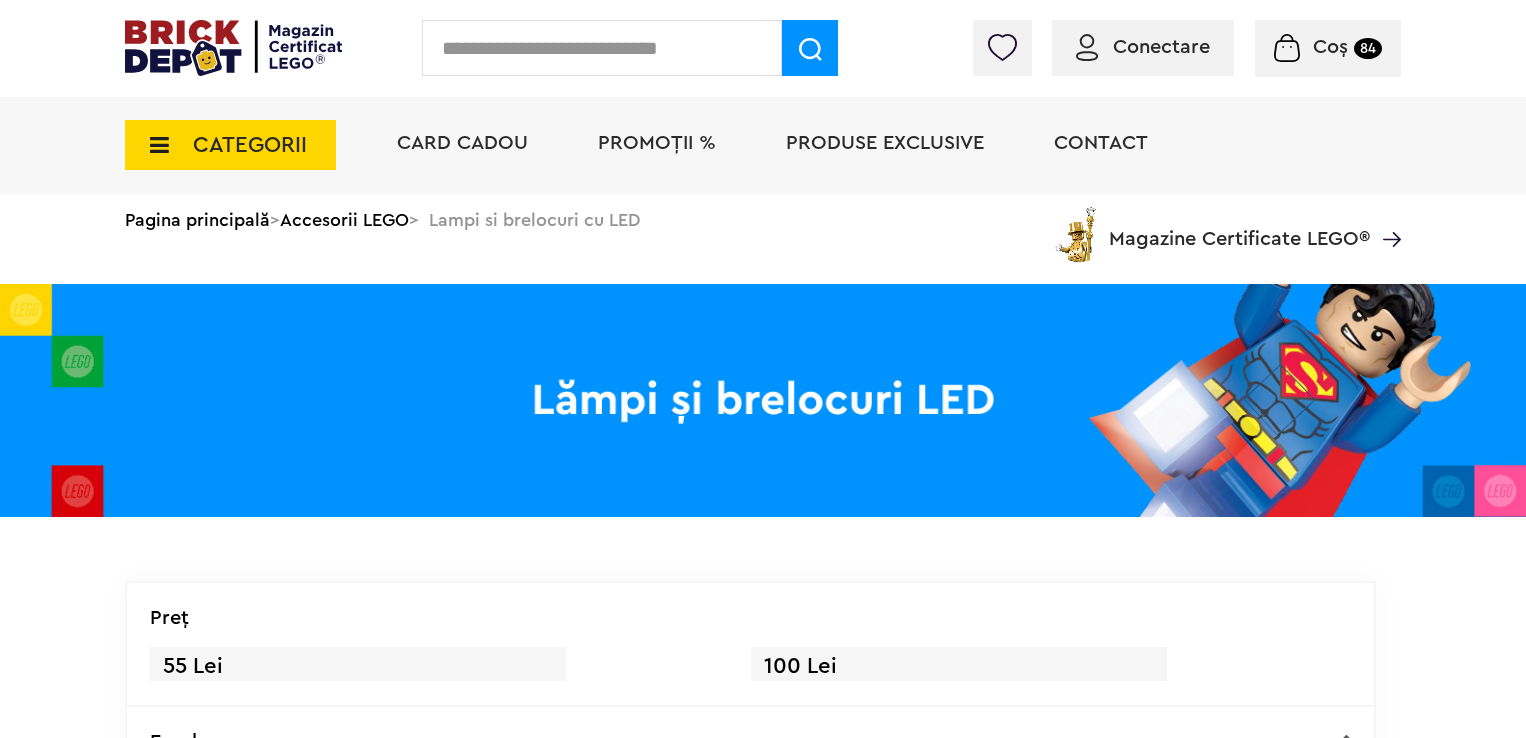 scroll, scrollTop: 0, scrollLeft: 0, axis: both 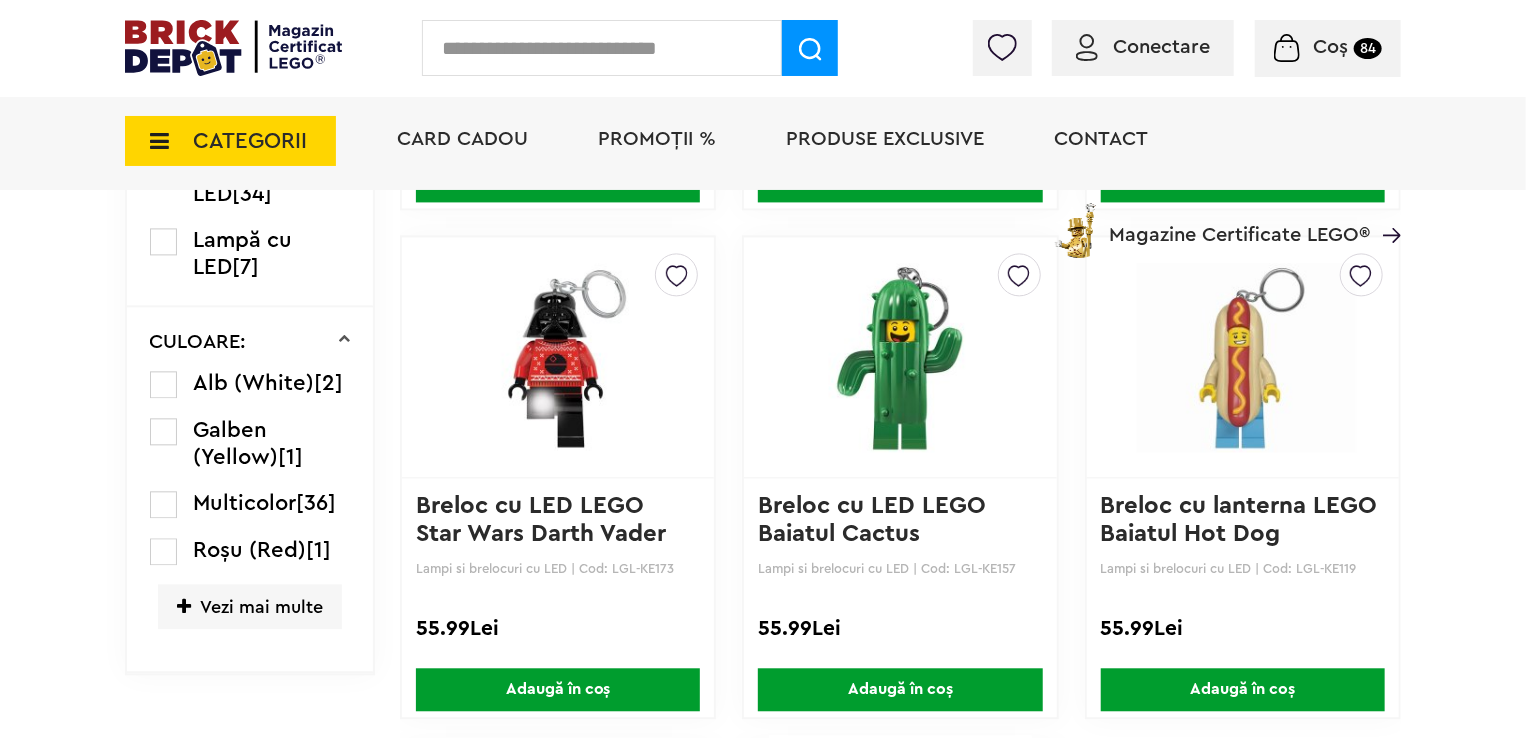 click on "Creează o listă nouă Breloc cu LED LEGO Star Wars Darth Vader Lampi si brelocuri cu LED | Cod: LGL-KE173 55.99Lei  Adaugă în coș" at bounding box center [558, 477] 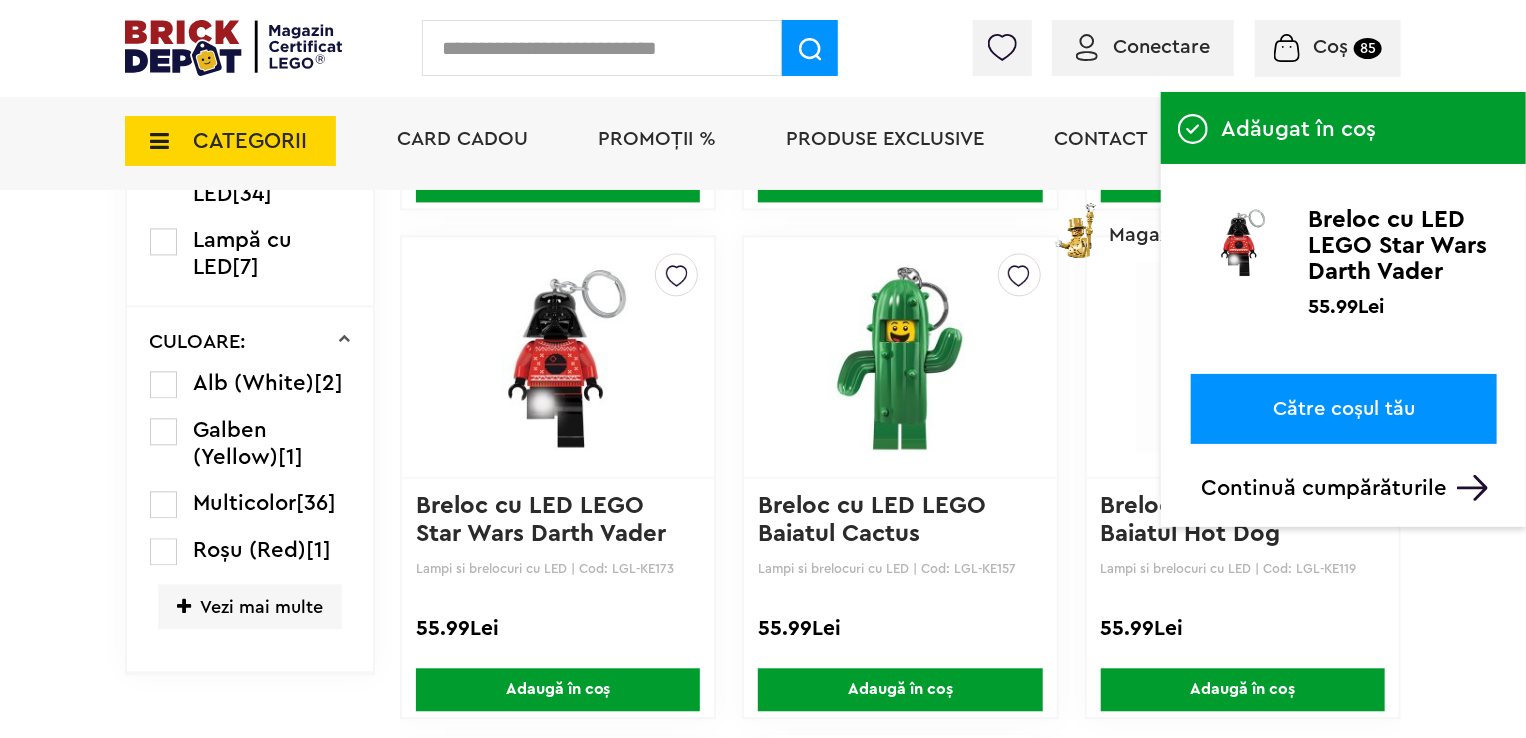 drag, startPoint x: 228, startPoint y: 106, endPoint x: 268, endPoint y: 194, distance: 96.66437 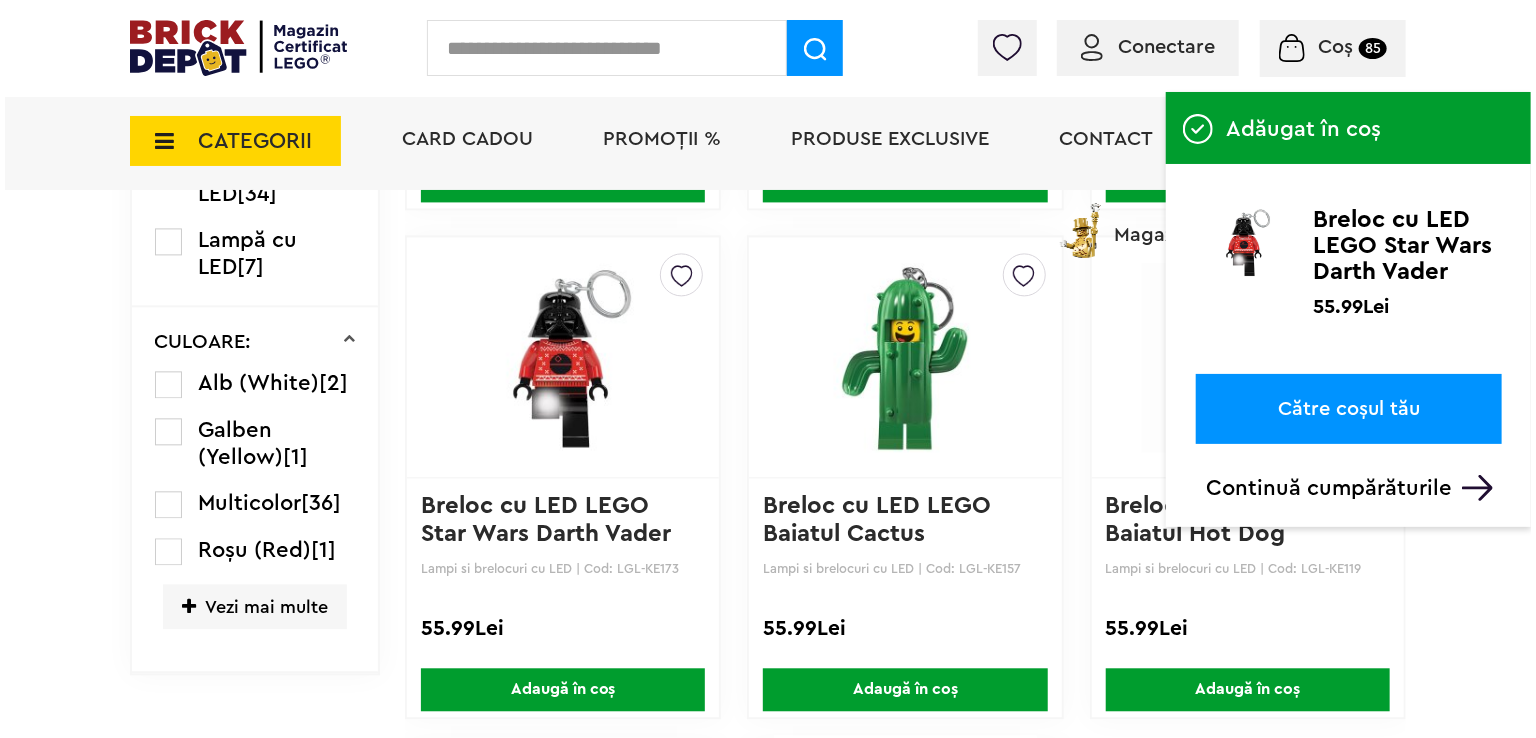 scroll, scrollTop: 2052, scrollLeft: 0, axis: vertical 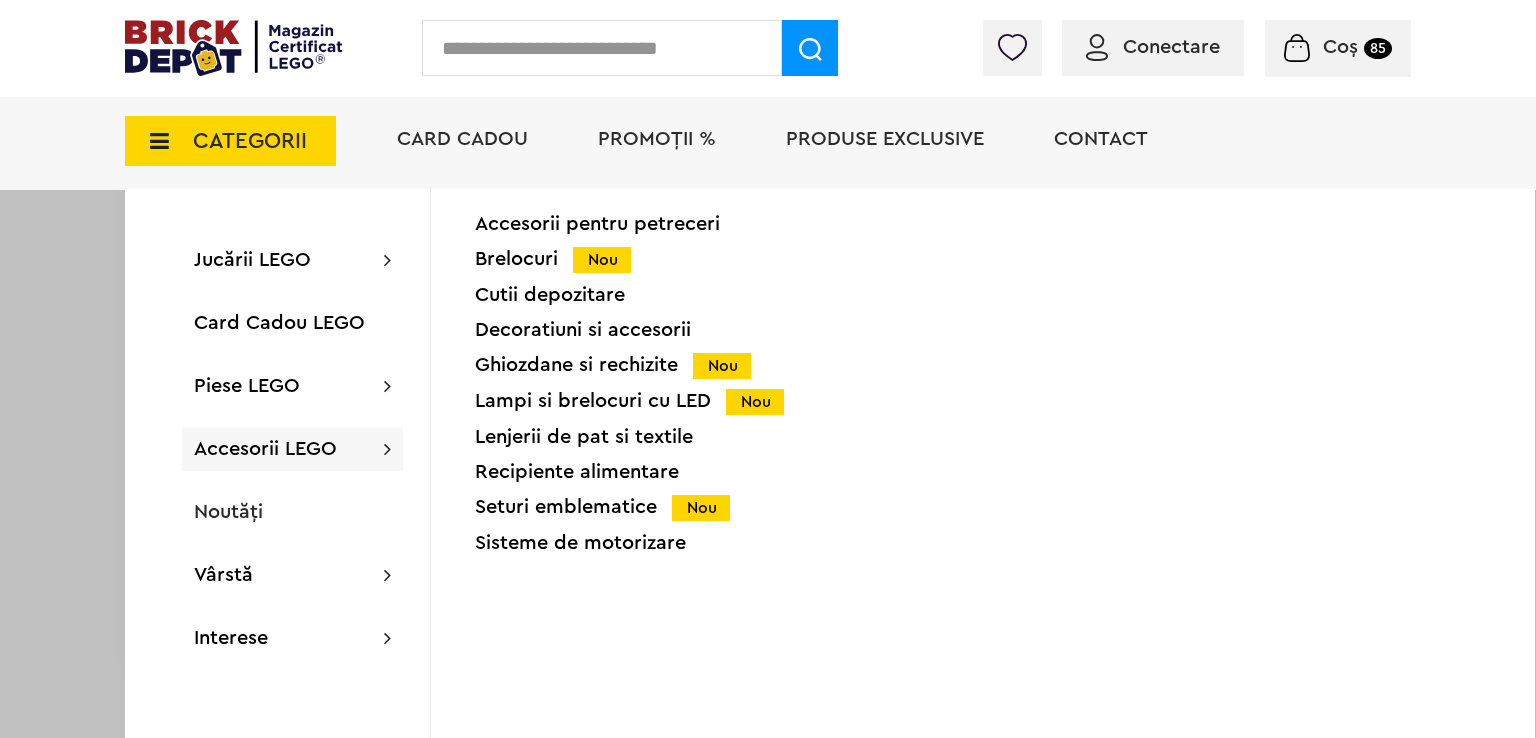 click on "Nou" at bounding box center (701, 508) 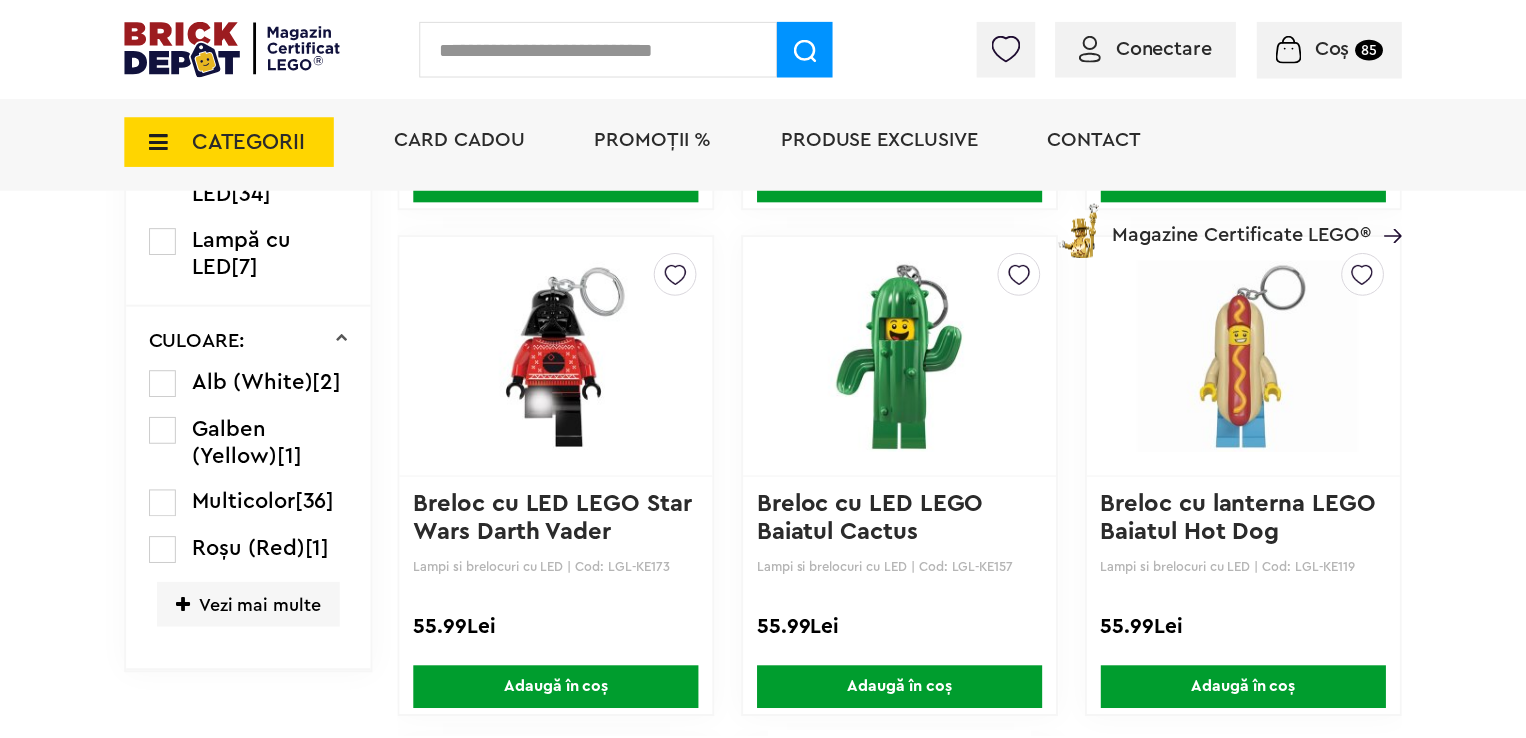 scroll, scrollTop: 2050, scrollLeft: 0, axis: vertical 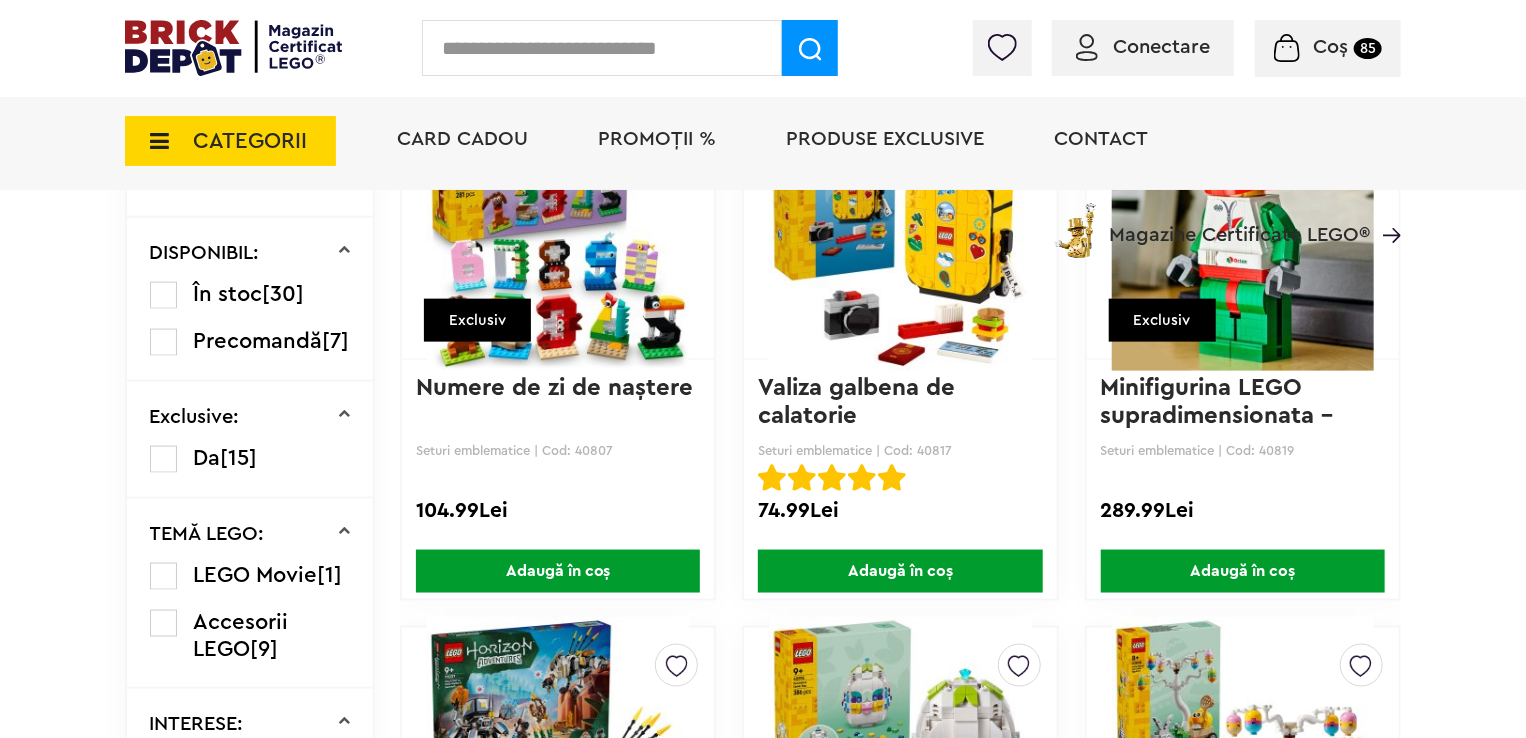 click on "Adaugă în coș" at bounding box center [900, 571] 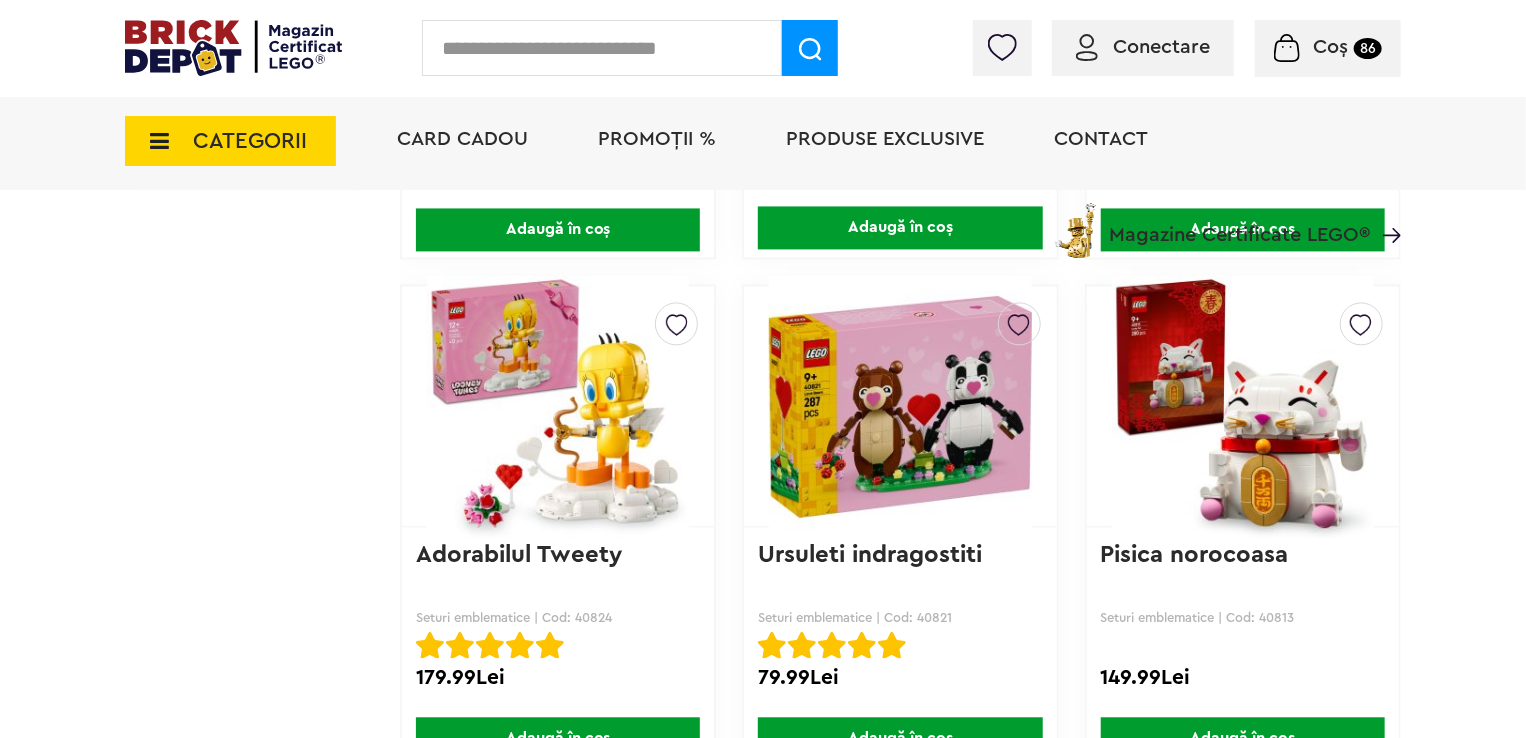scroll, scrollTop: 2050, scrollLeft: 0, axis: vertical 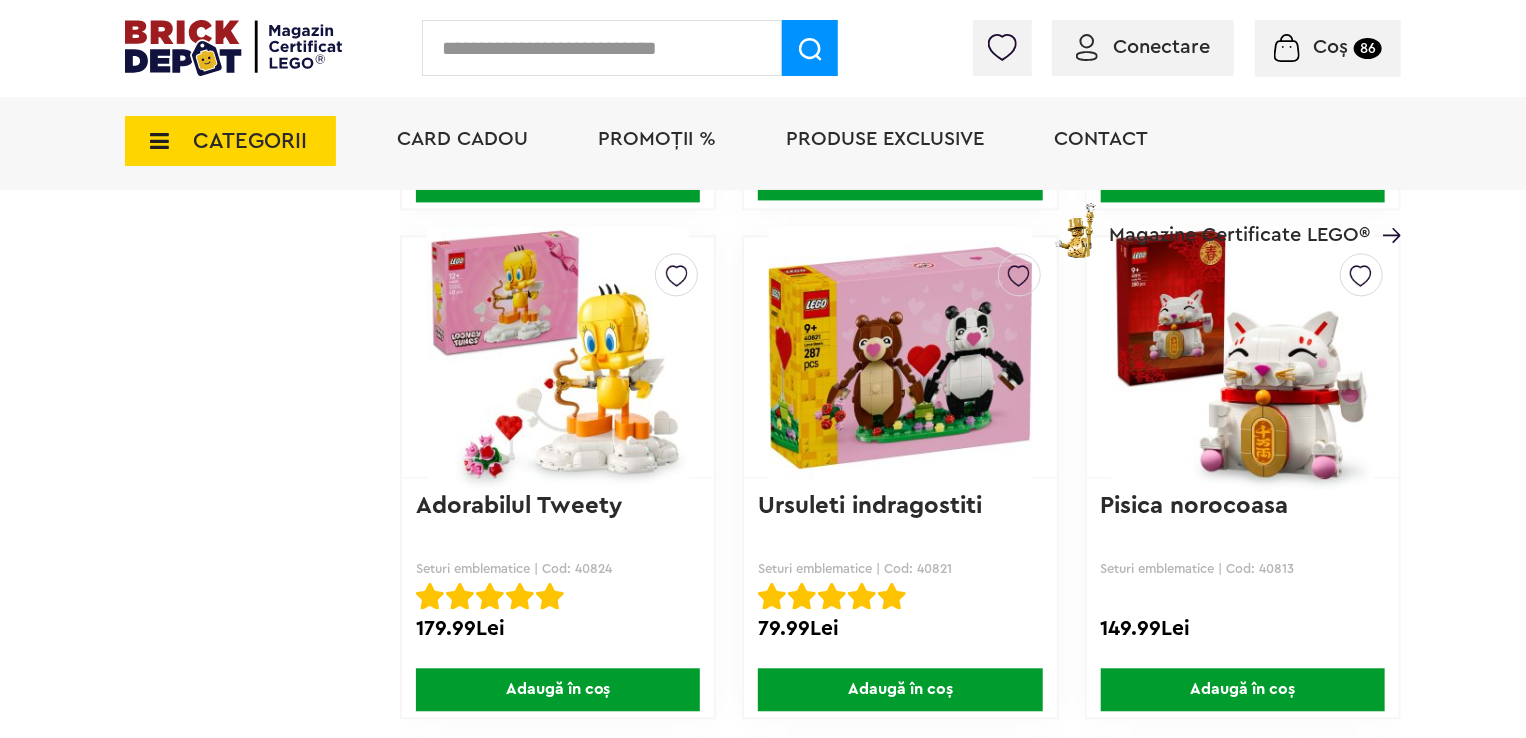 click on "Adaugă în coș" at bounding box center [558, 689] 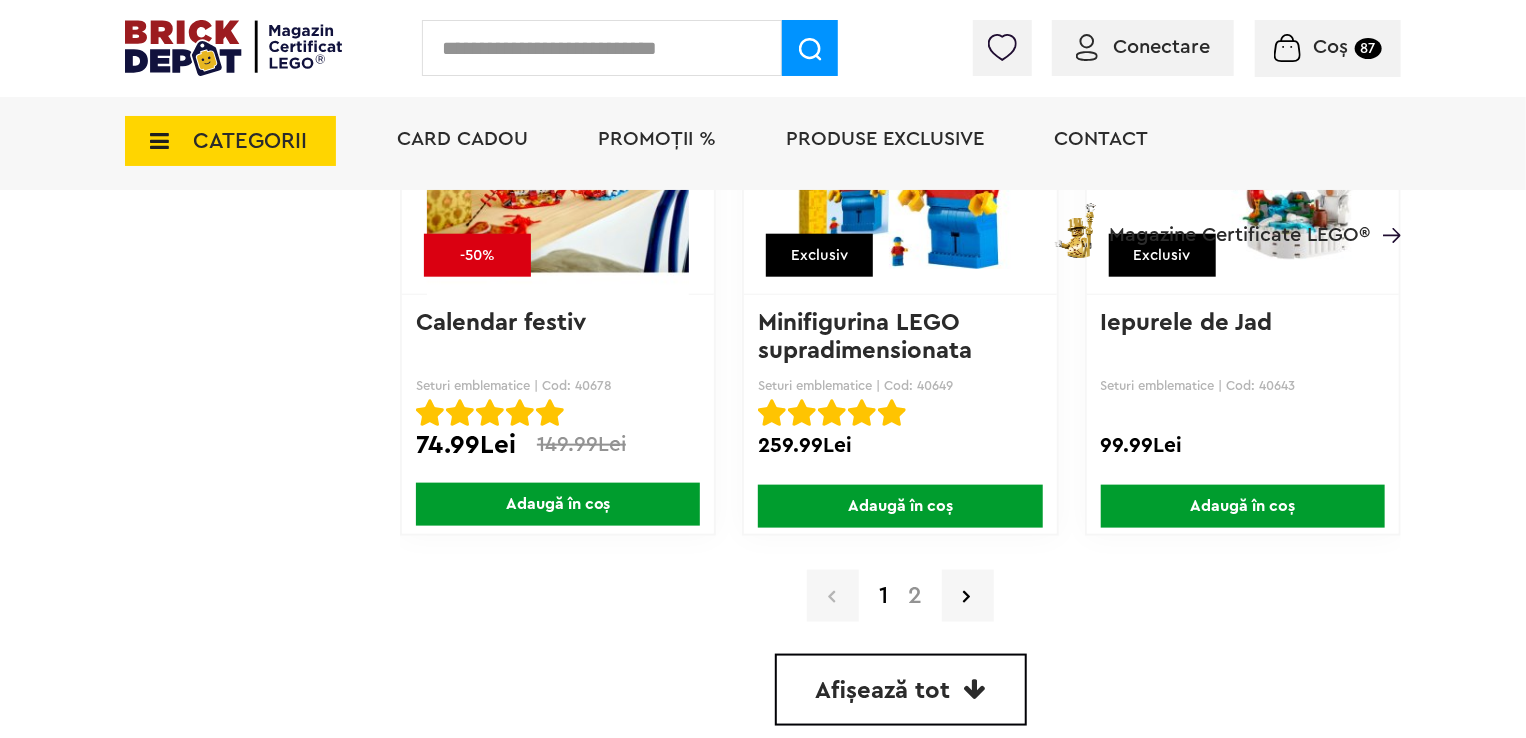 scroll, scrollTop: 4950, scrollLeft: 0, axis: vertical 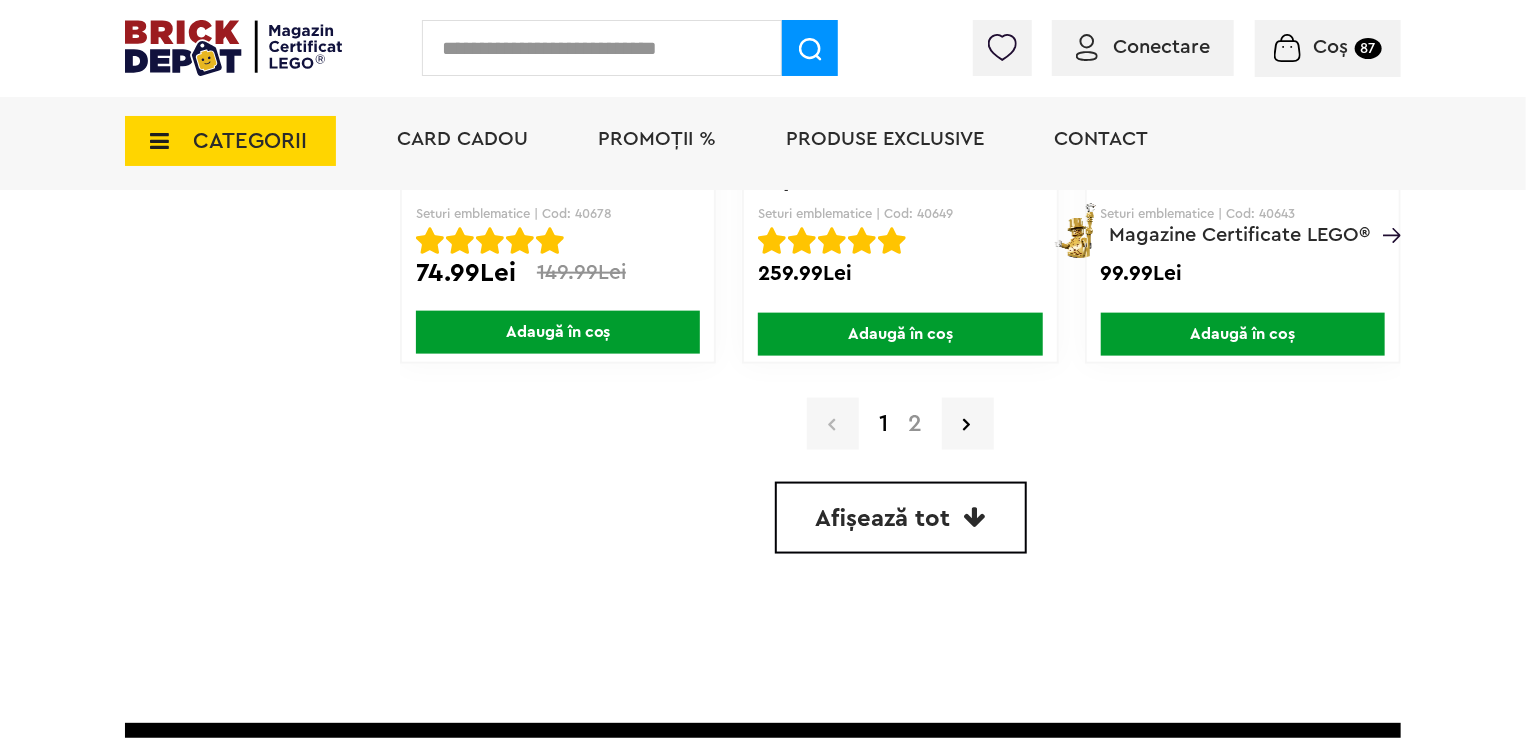click on "2" at bounding box center [915, 424] 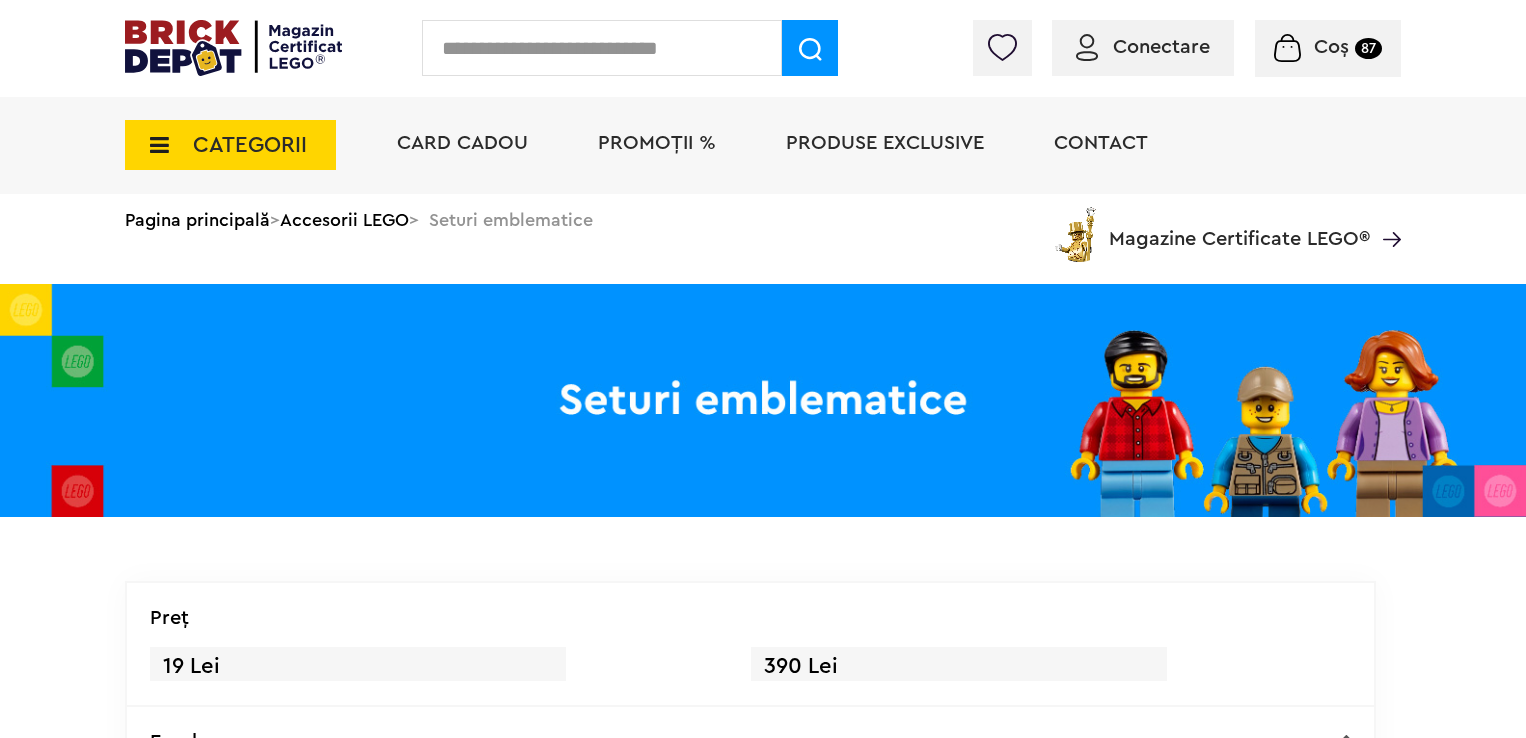 scroll, scrollTop: 0, scrollLeft: 0, axis: both 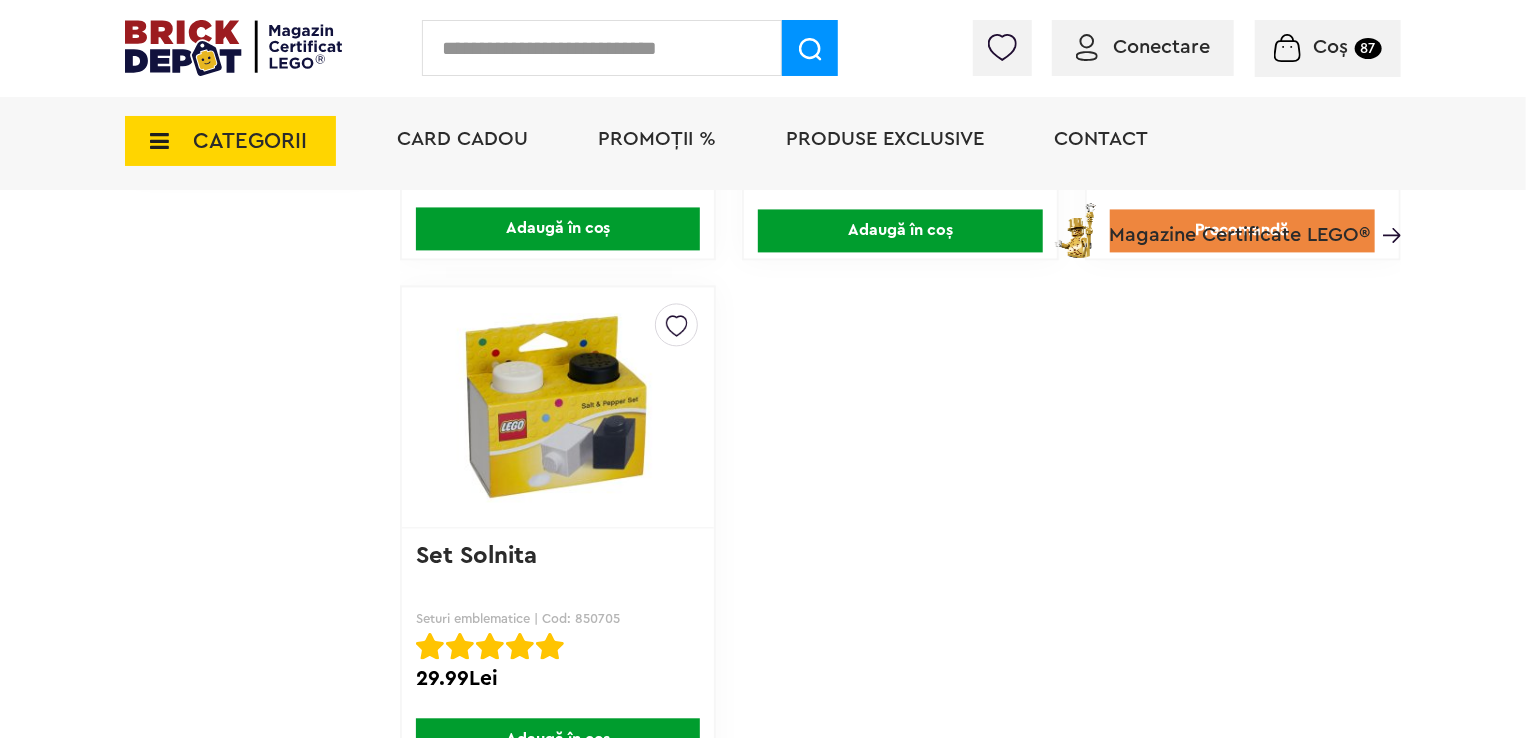 click on "CATEGORII" at bounding box center (250, 141) 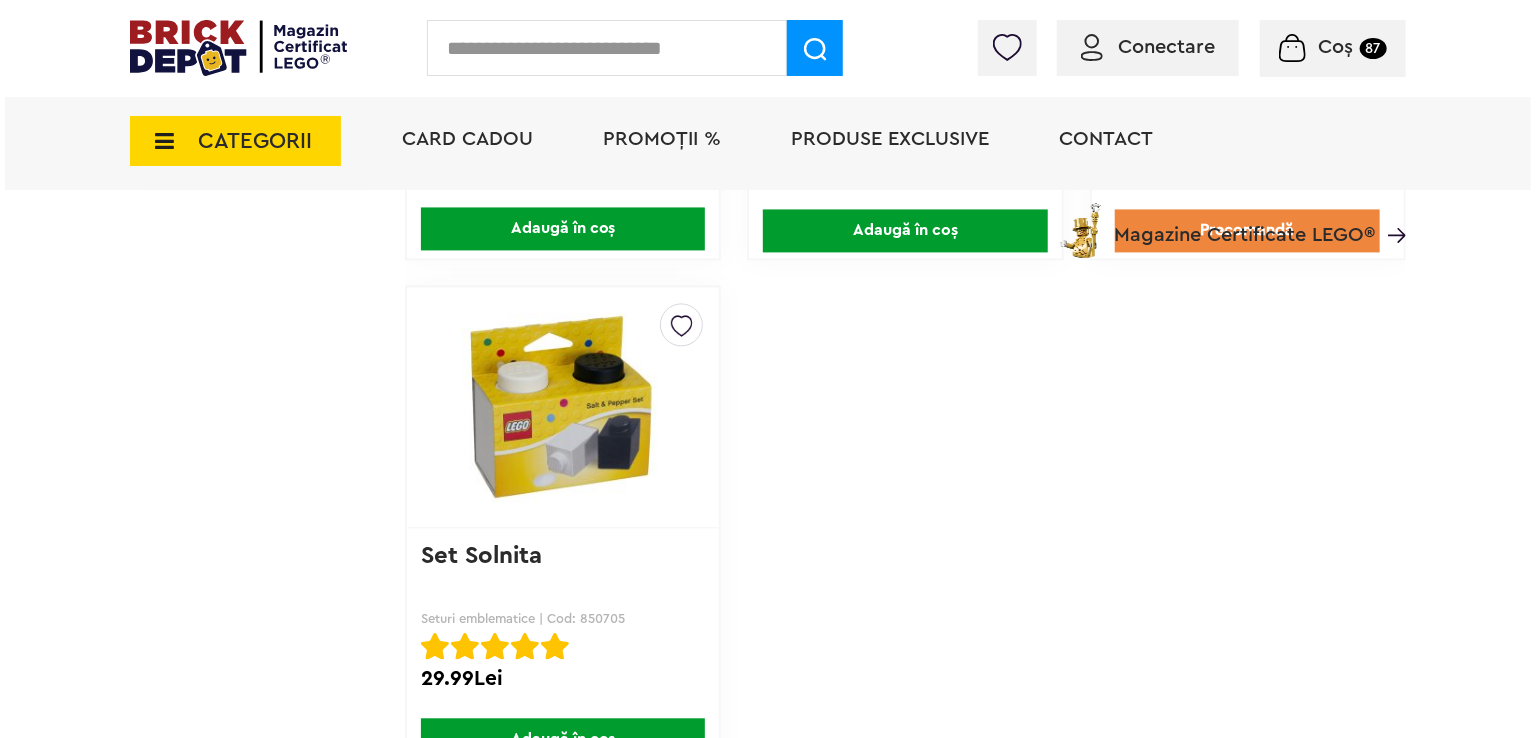 scroll, scrollTop: 2001, scrollLeft: 0, axis: vertical 